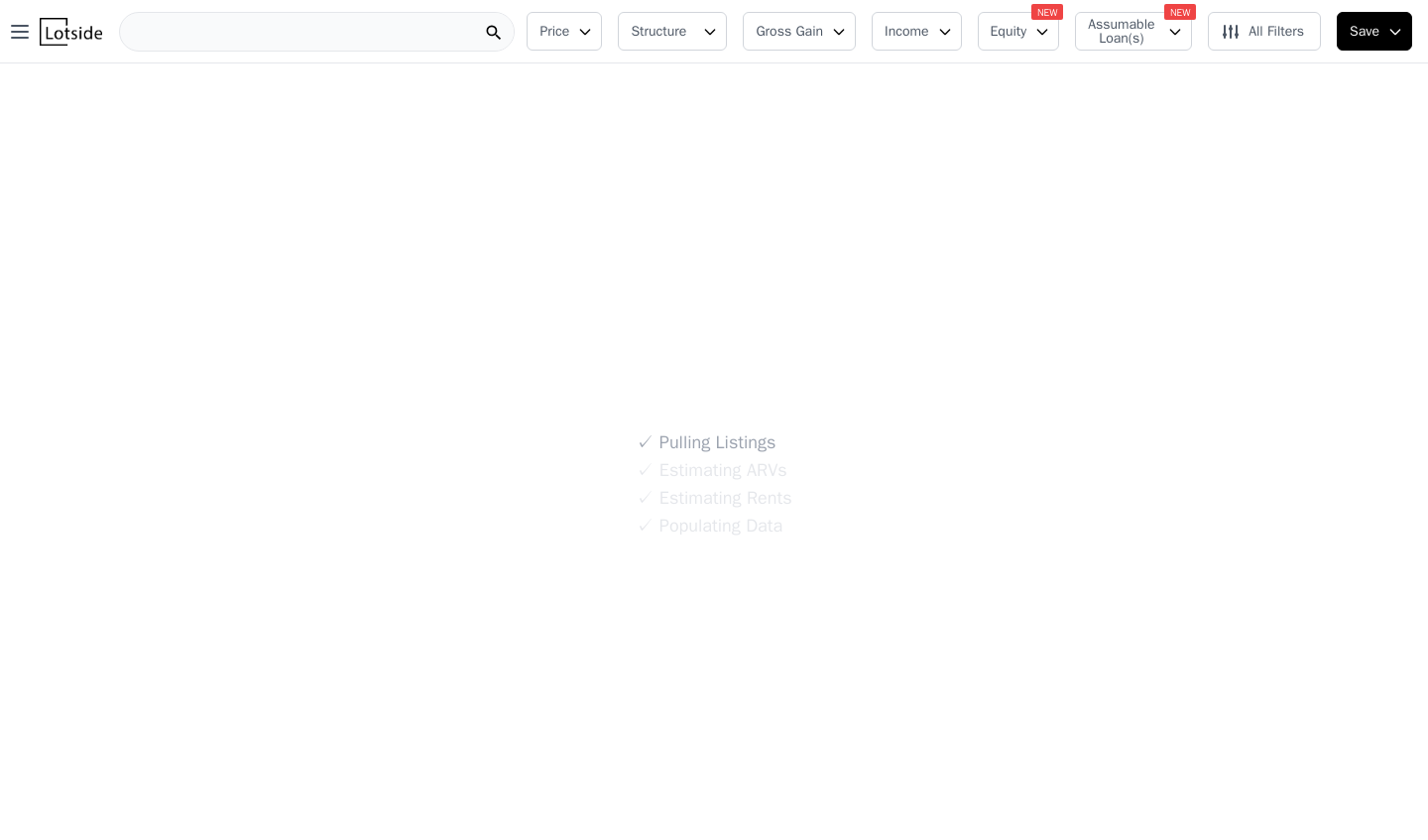scroll, scrollTop: 0, scrollLeft: 0, axis: both 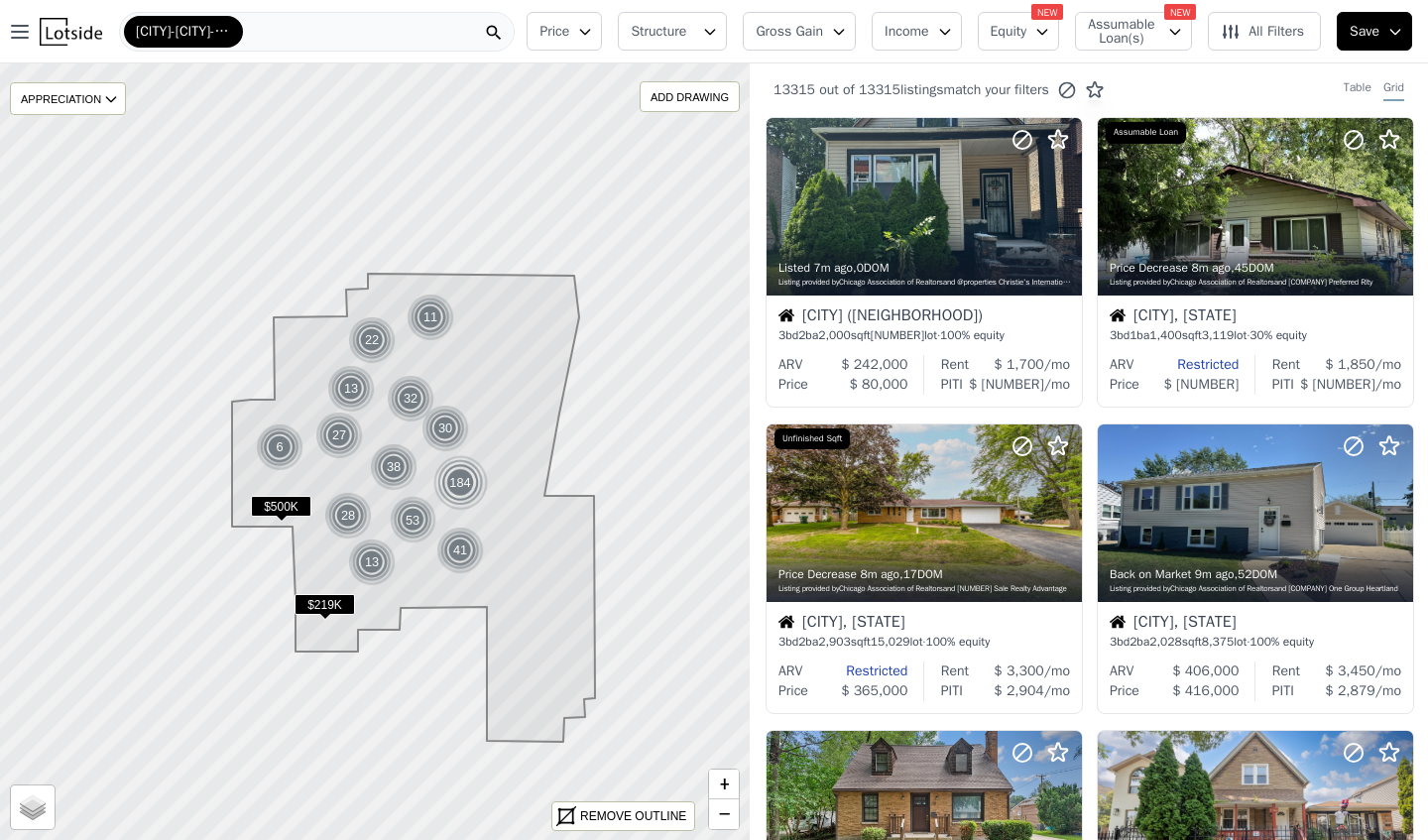 click on "Chicago-Naperville-Elgin" at bounding box center (316, 32) 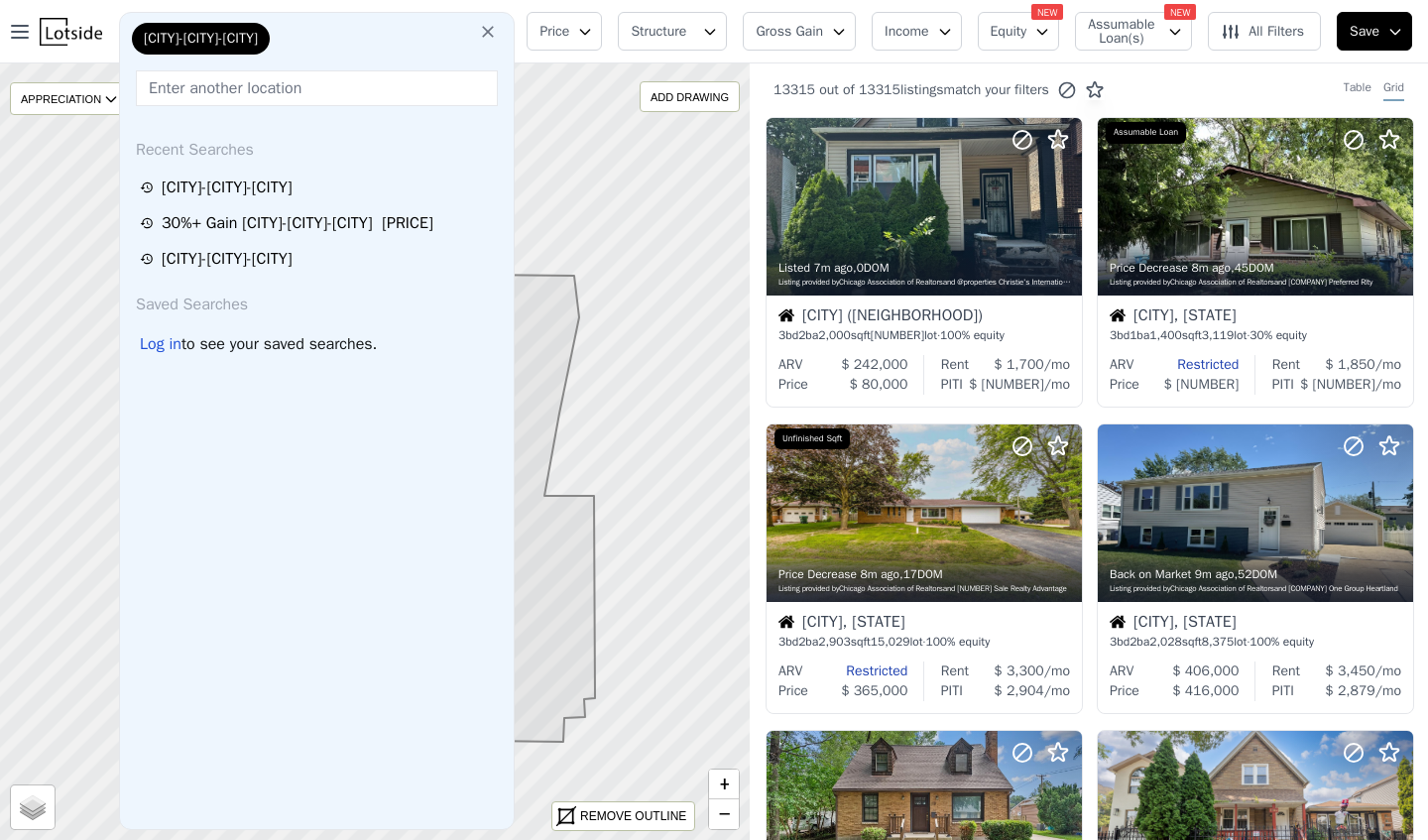 click 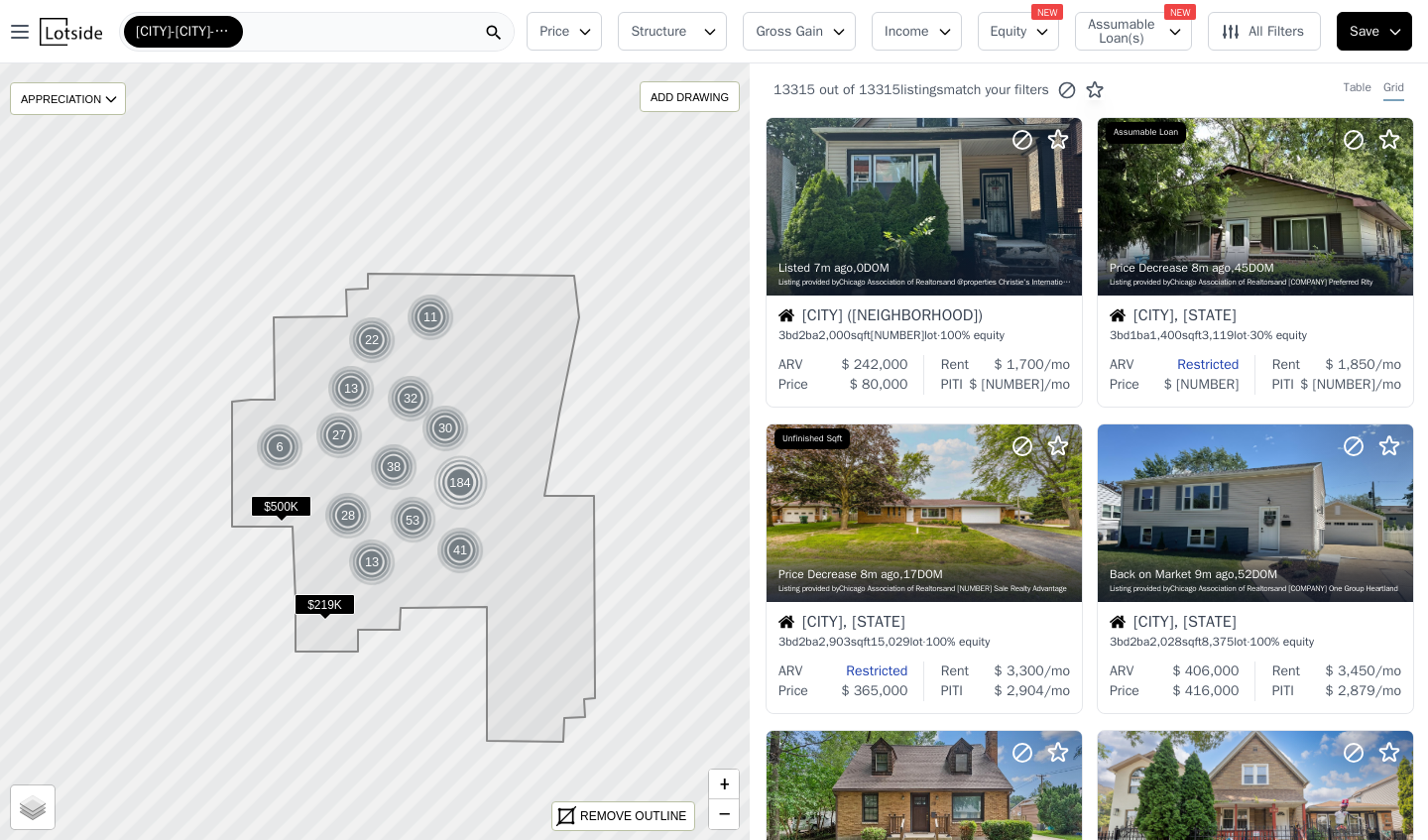 click on "Chicago-Naperville-Elgin" at bounding box center [316, 32] 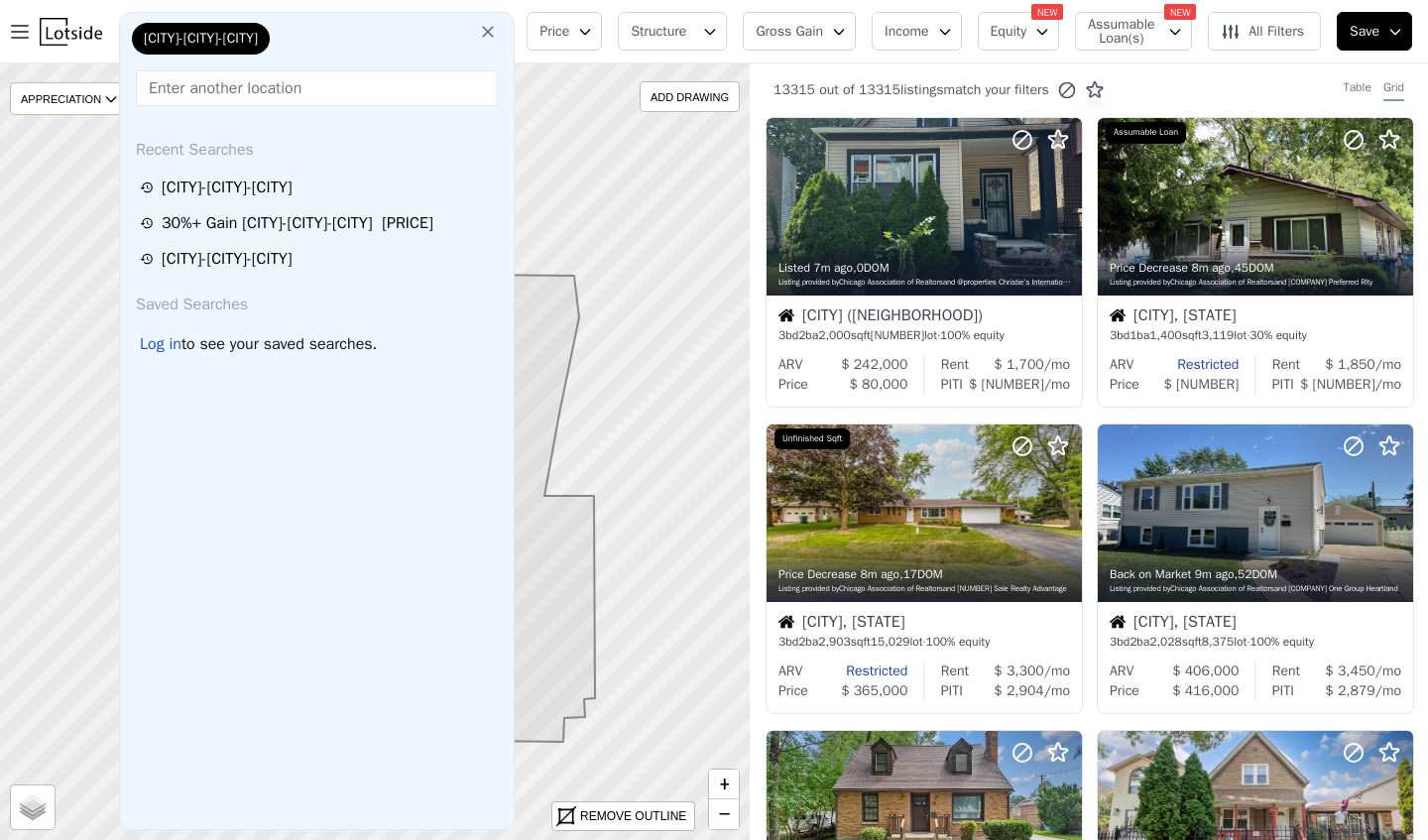 click at bounding box center [316, 88] 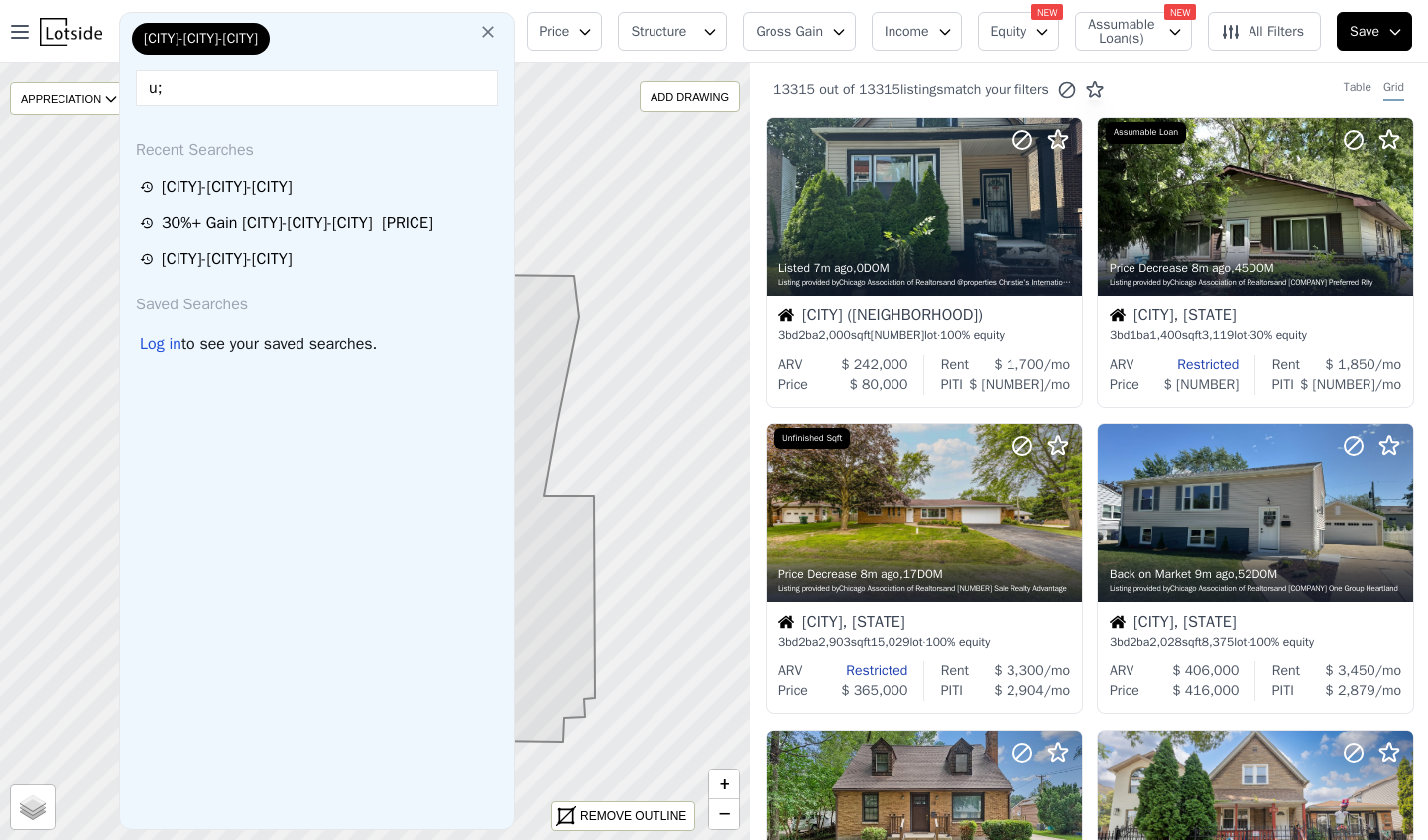 type on "u" 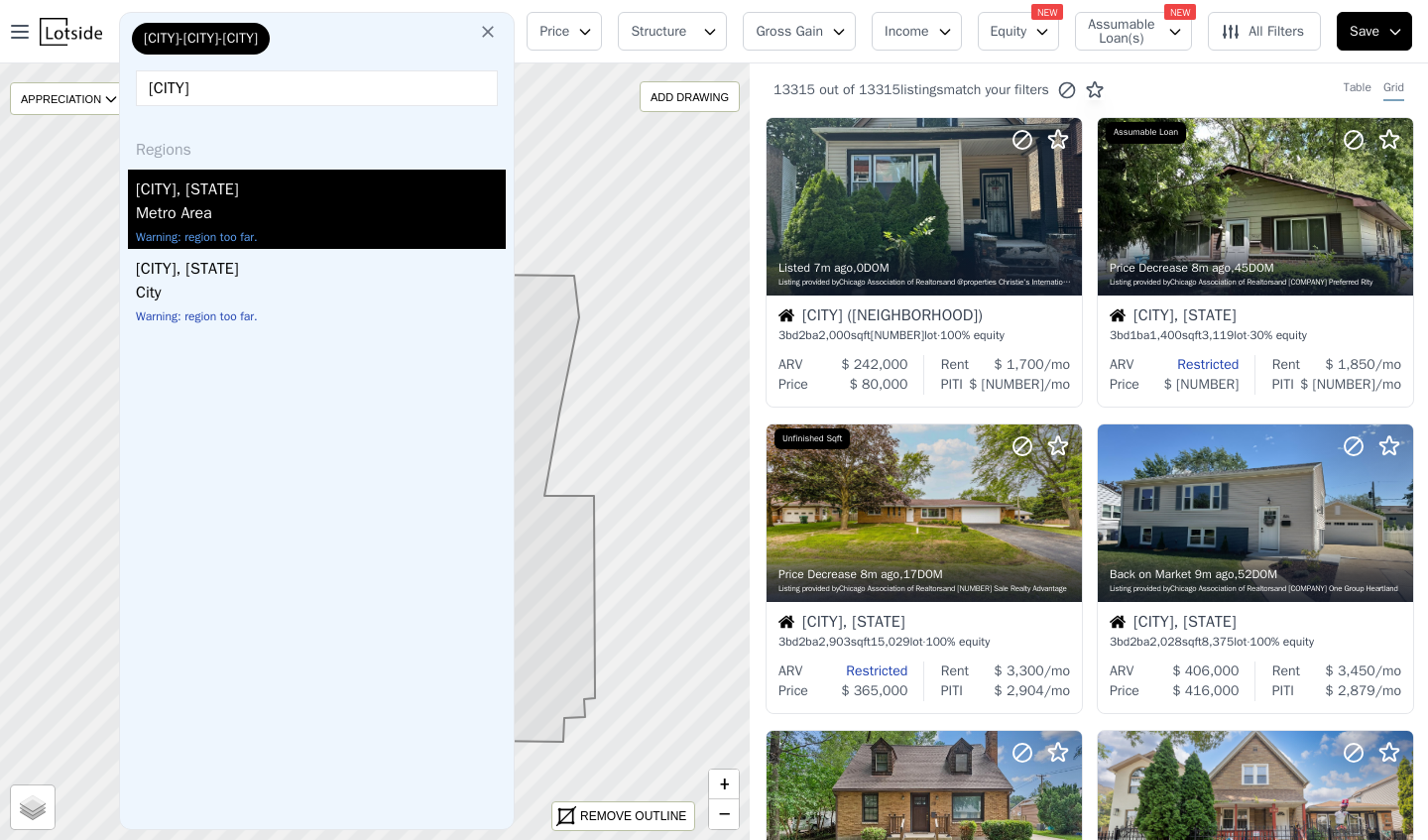 type on "lufkin" 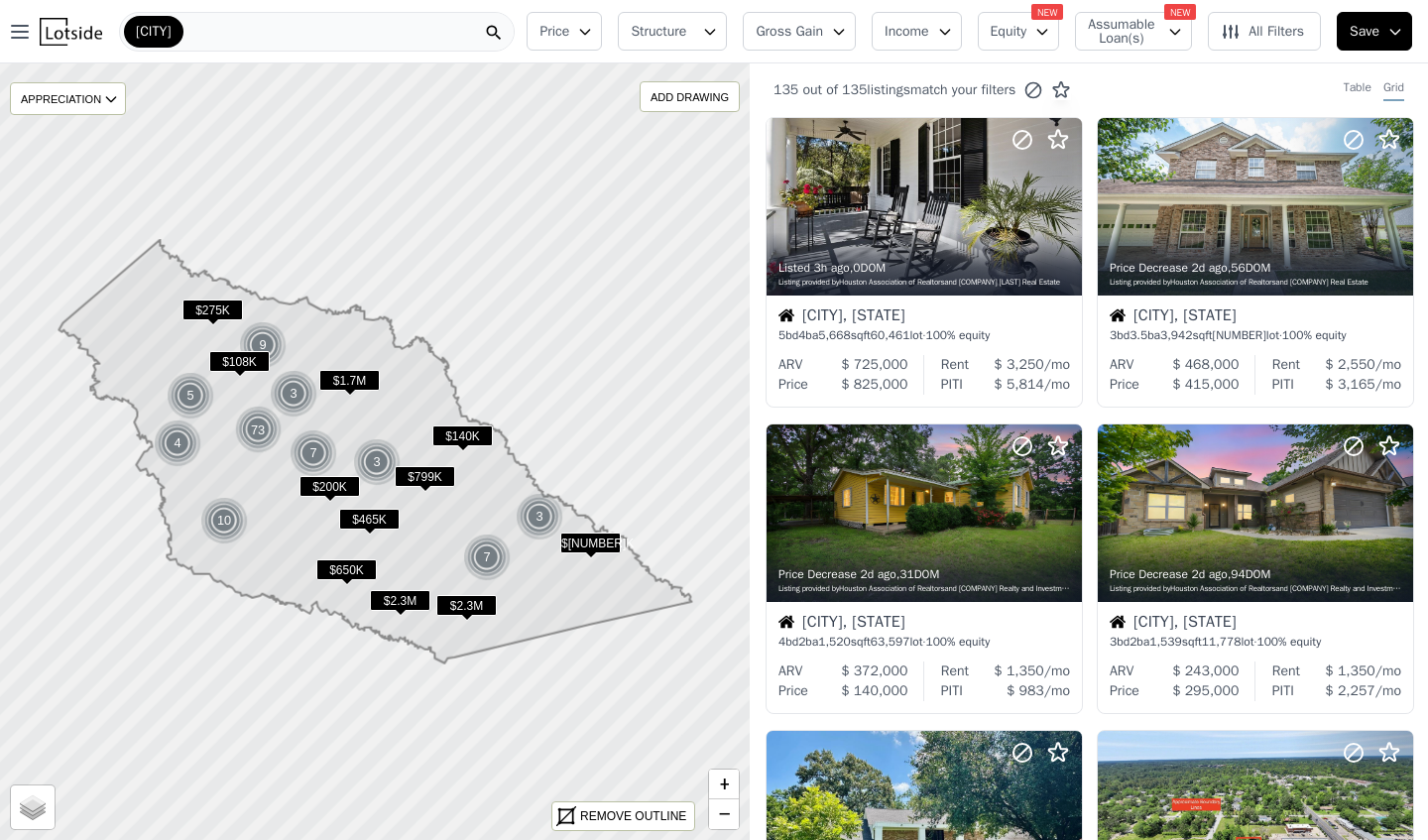 click on "Gross Gain" at bounding box center (789, 32) 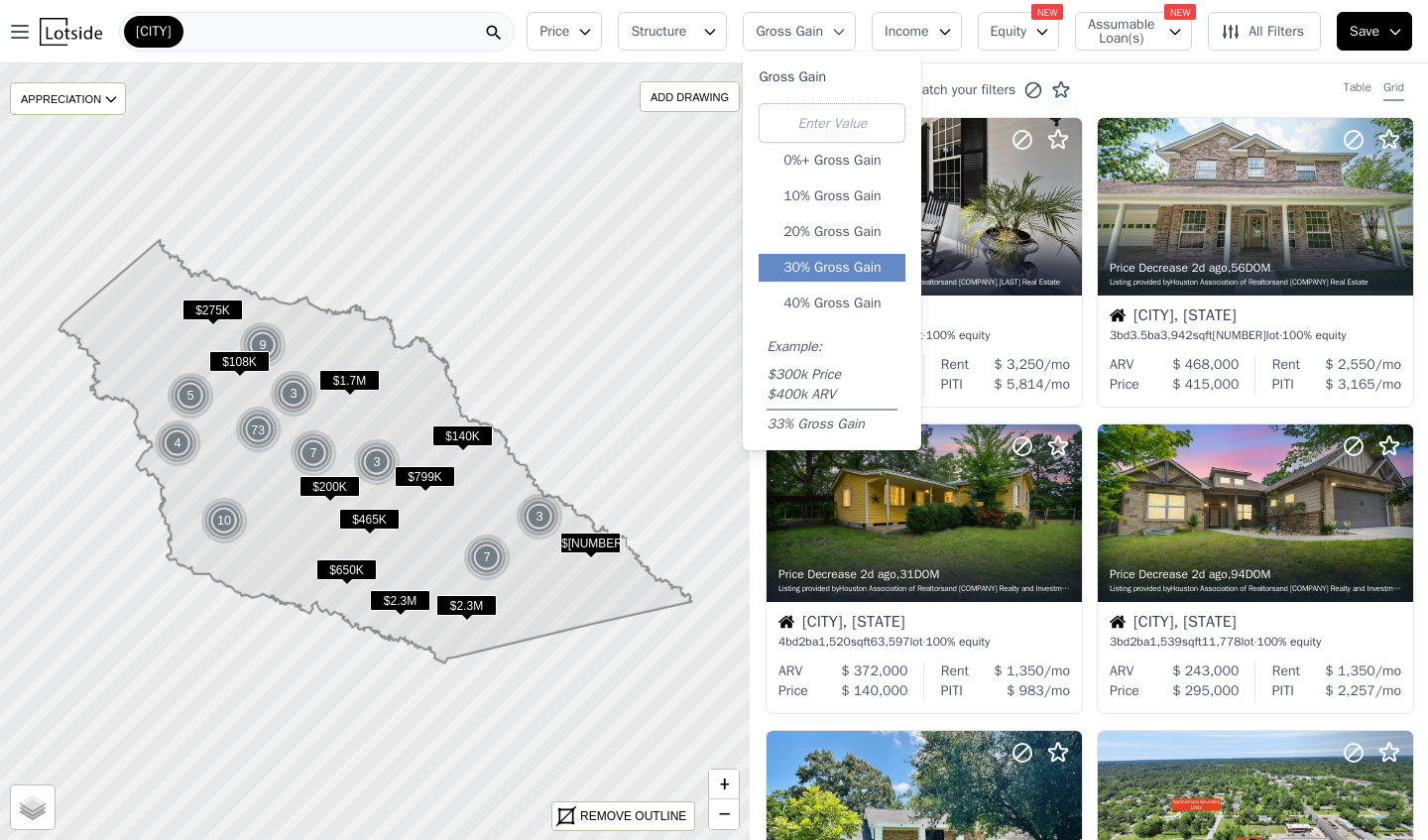 click on "30% Gross Gain" at bounding box center [832, 268] 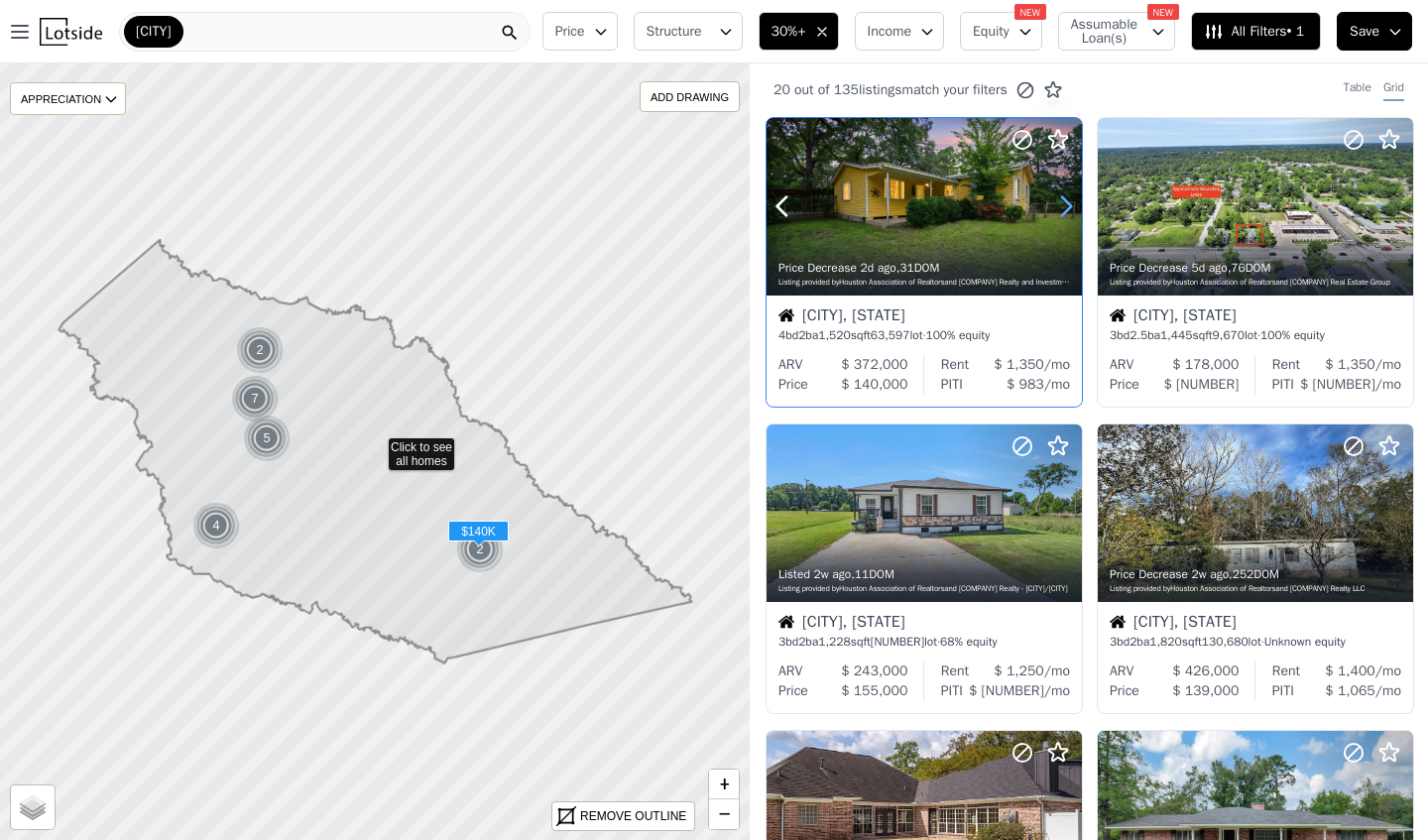 click 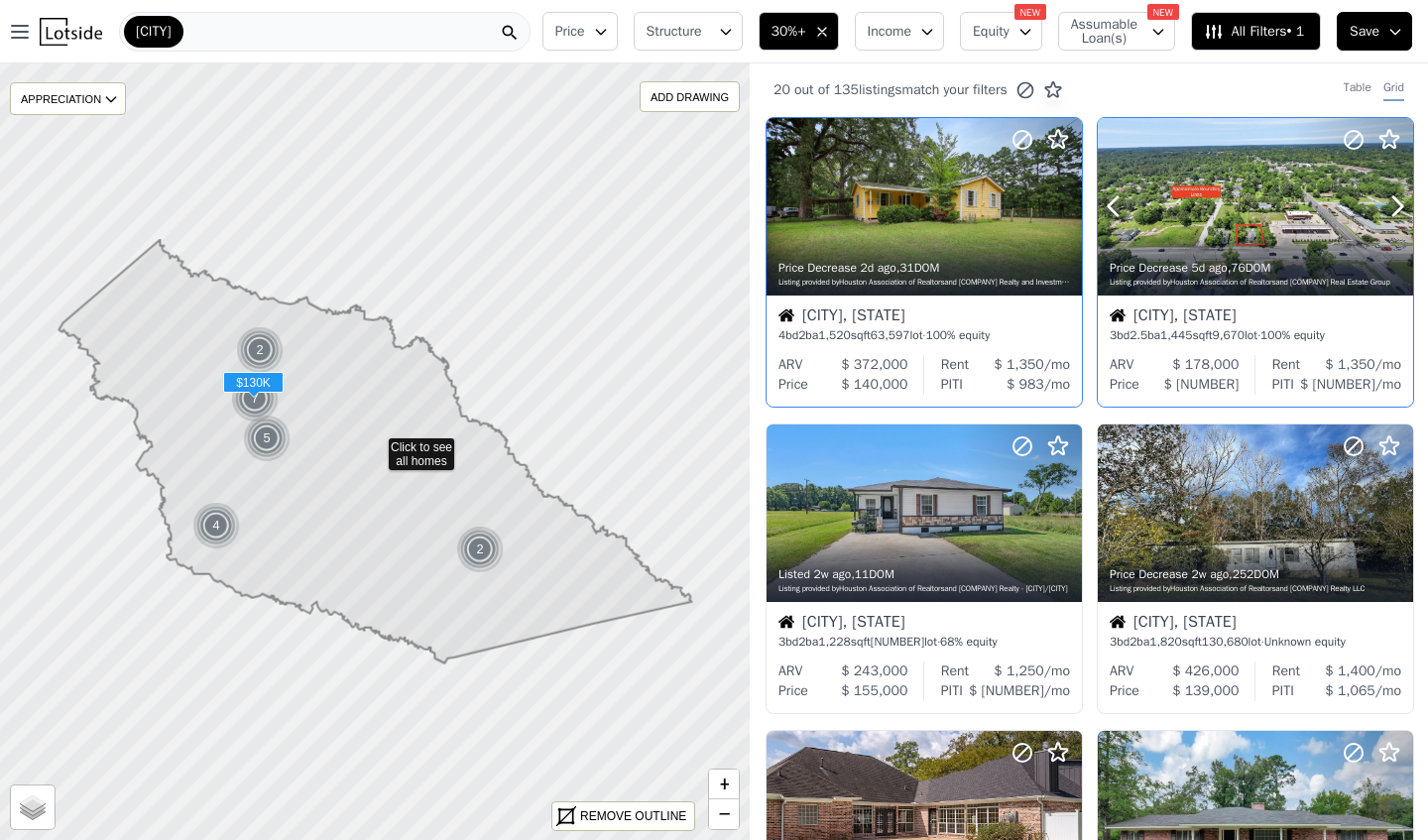 click on "Price Decrease   5d ago ,  76  DOM" at bounding box center [1256, 268] 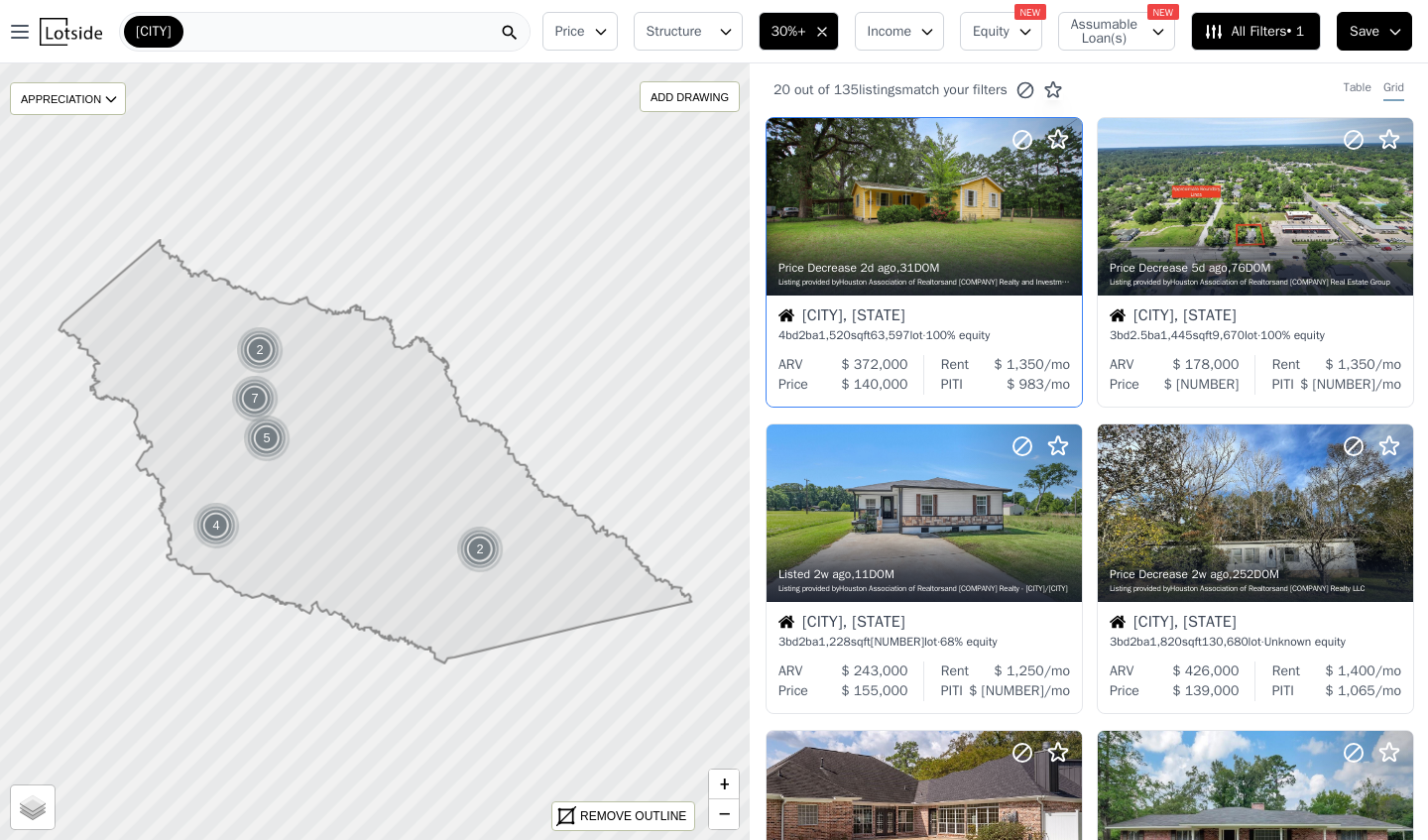 click on "All Filters  • 1" at bounding box center (1253, 32) 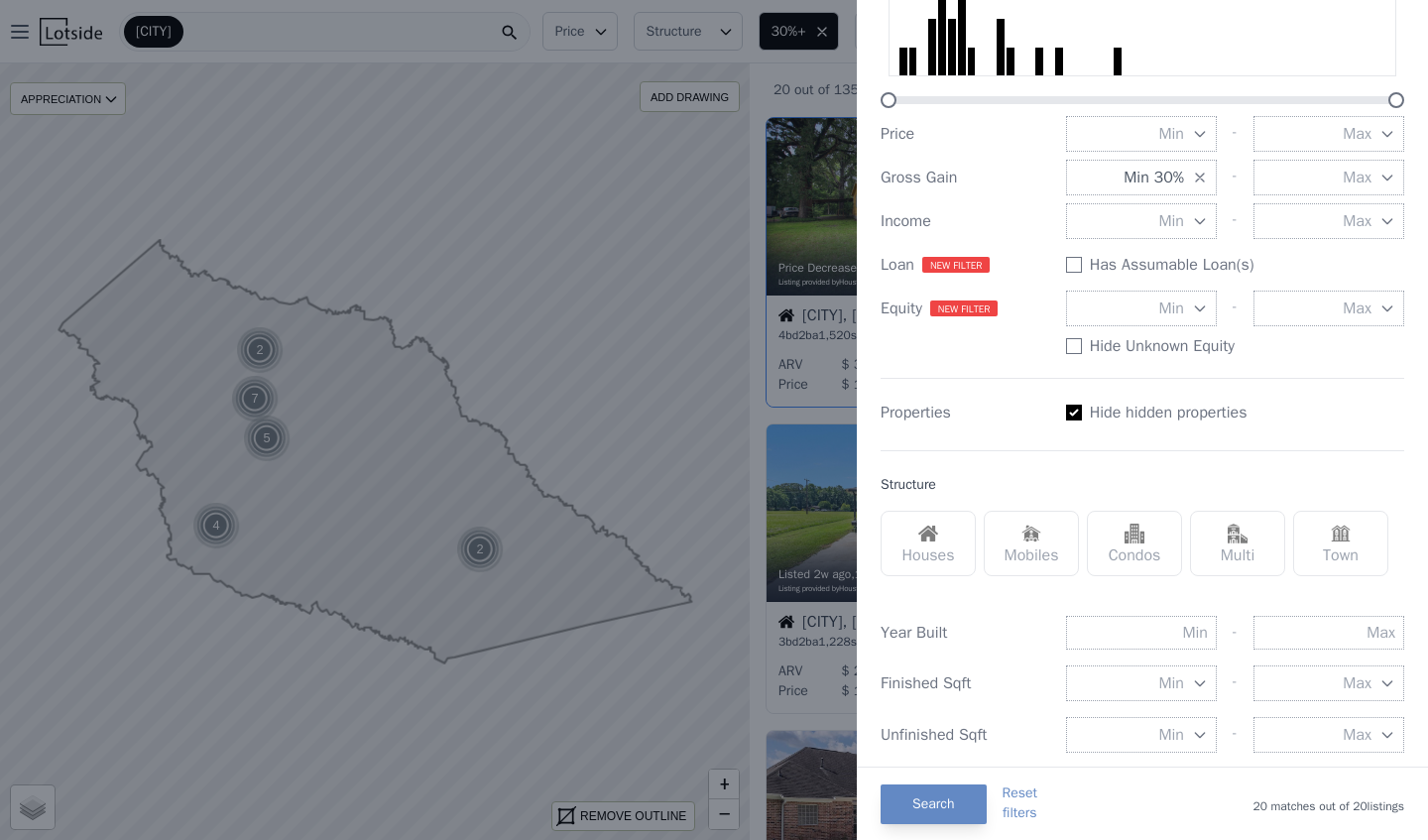 scroll, scrollTop: 174, scrollLeft: 0, axis: vertical 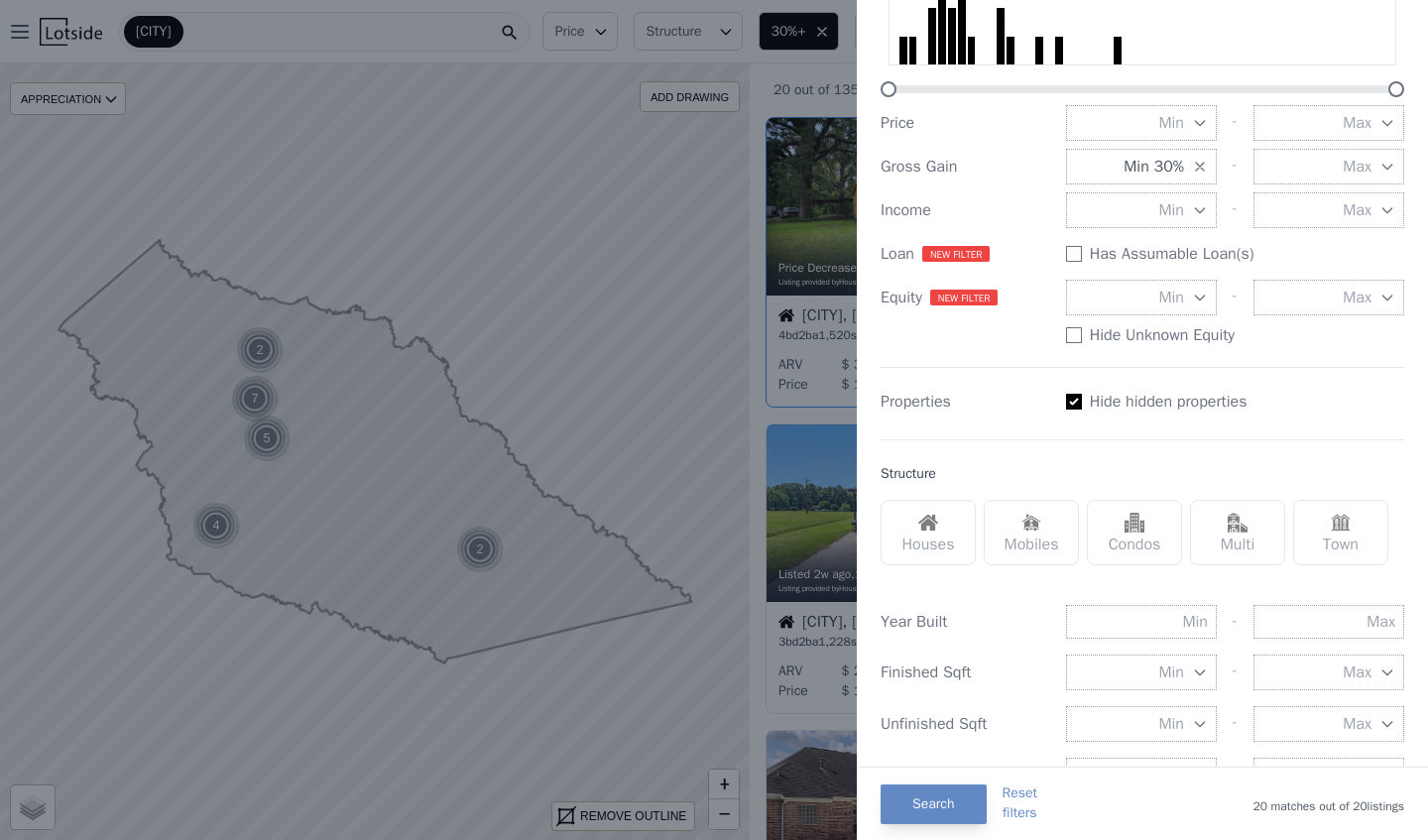 click on "Houses" at bounding box center (928, 533) 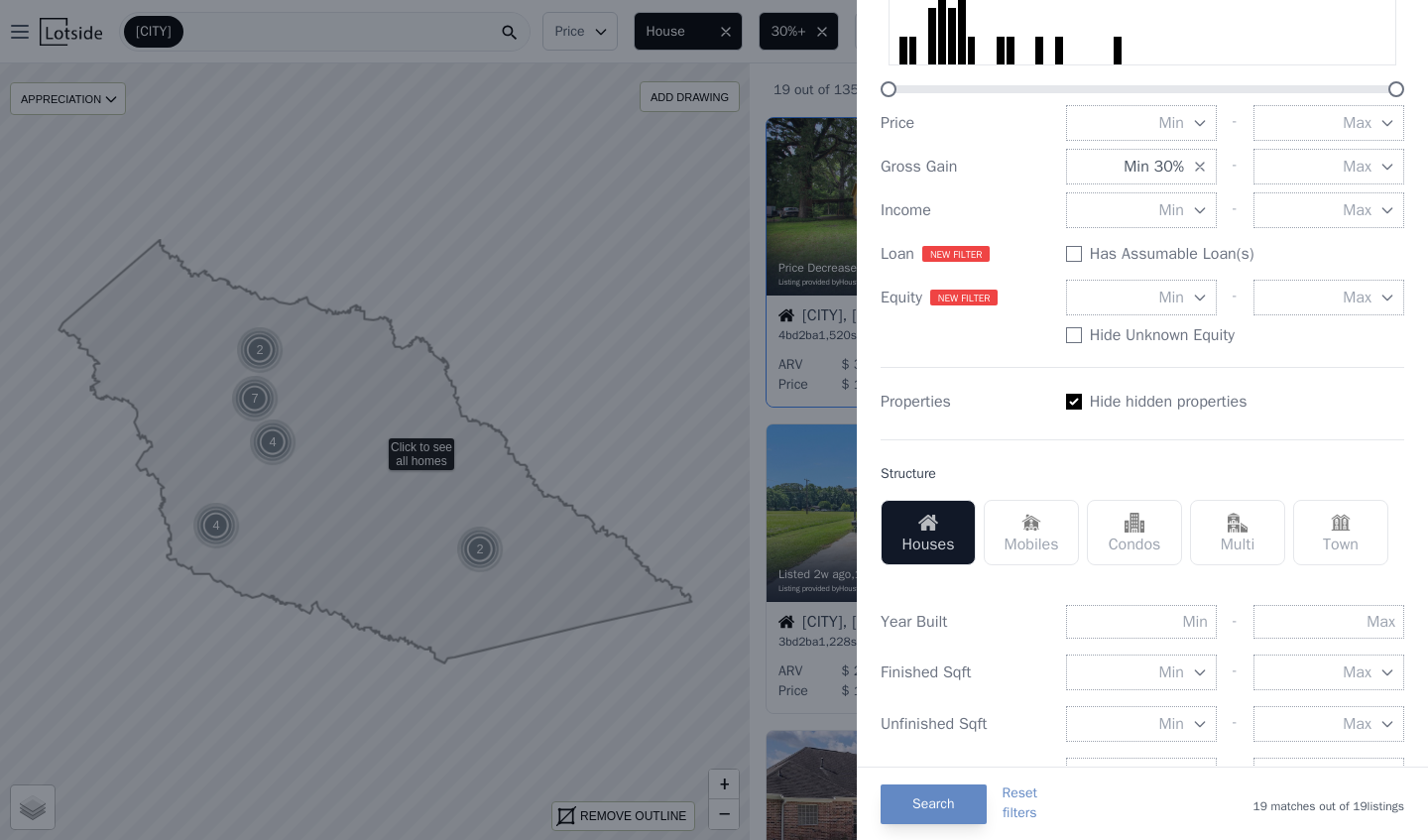 click on "Mobiles" at bounding box center (1031, 533) 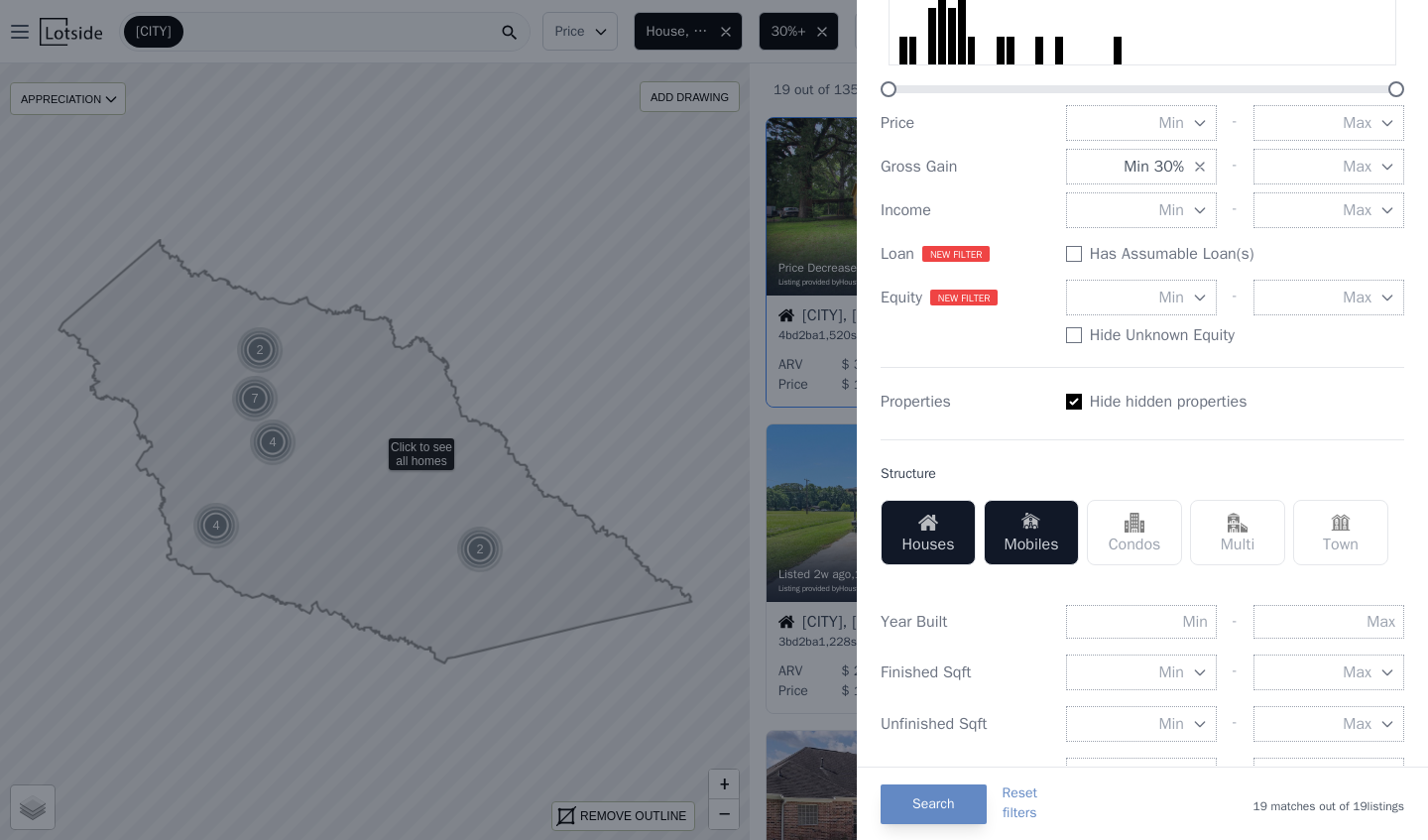 click on "Condos" at bounding box center [1134, 533] 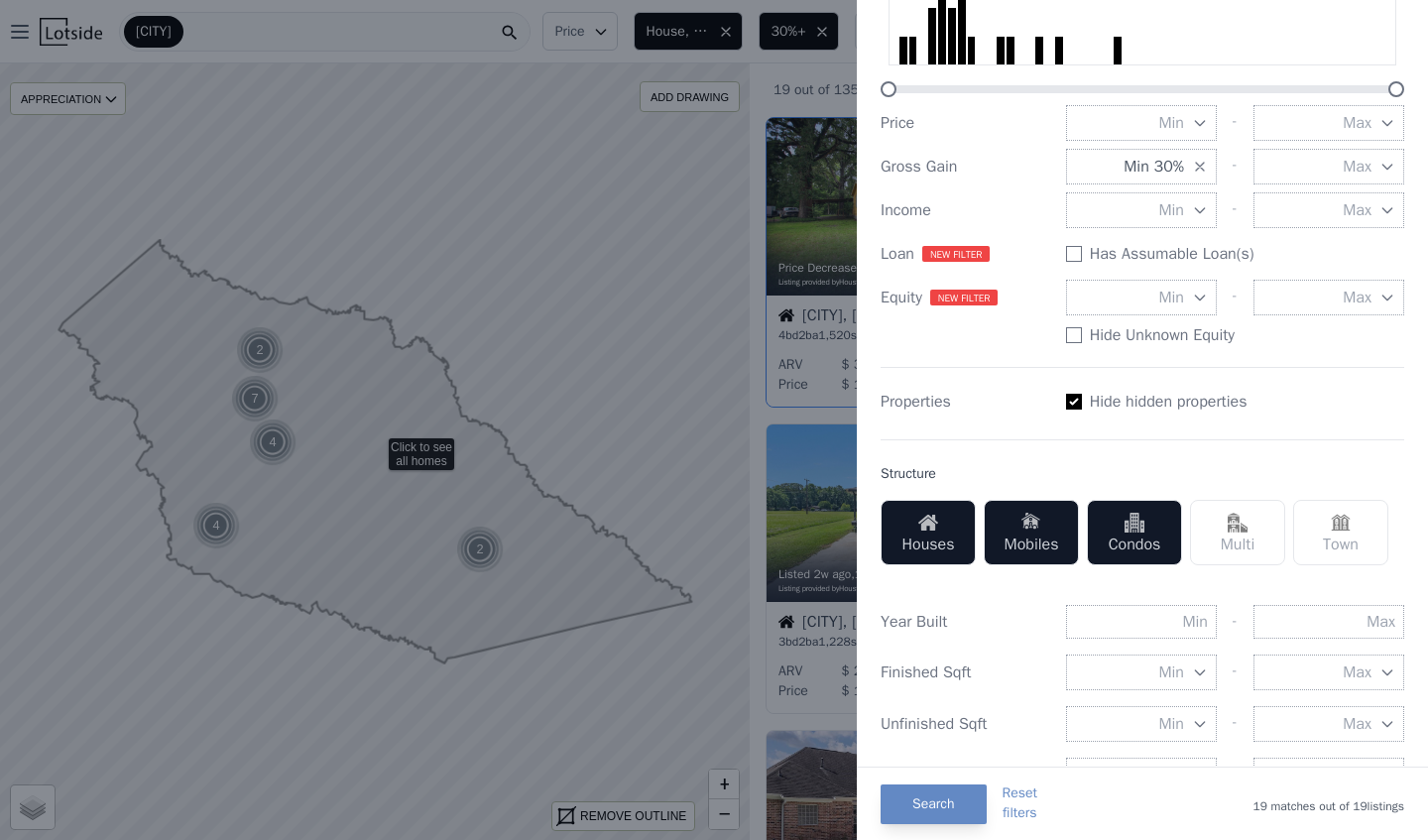 click on "Multi" at bounding box center (1238, 533) 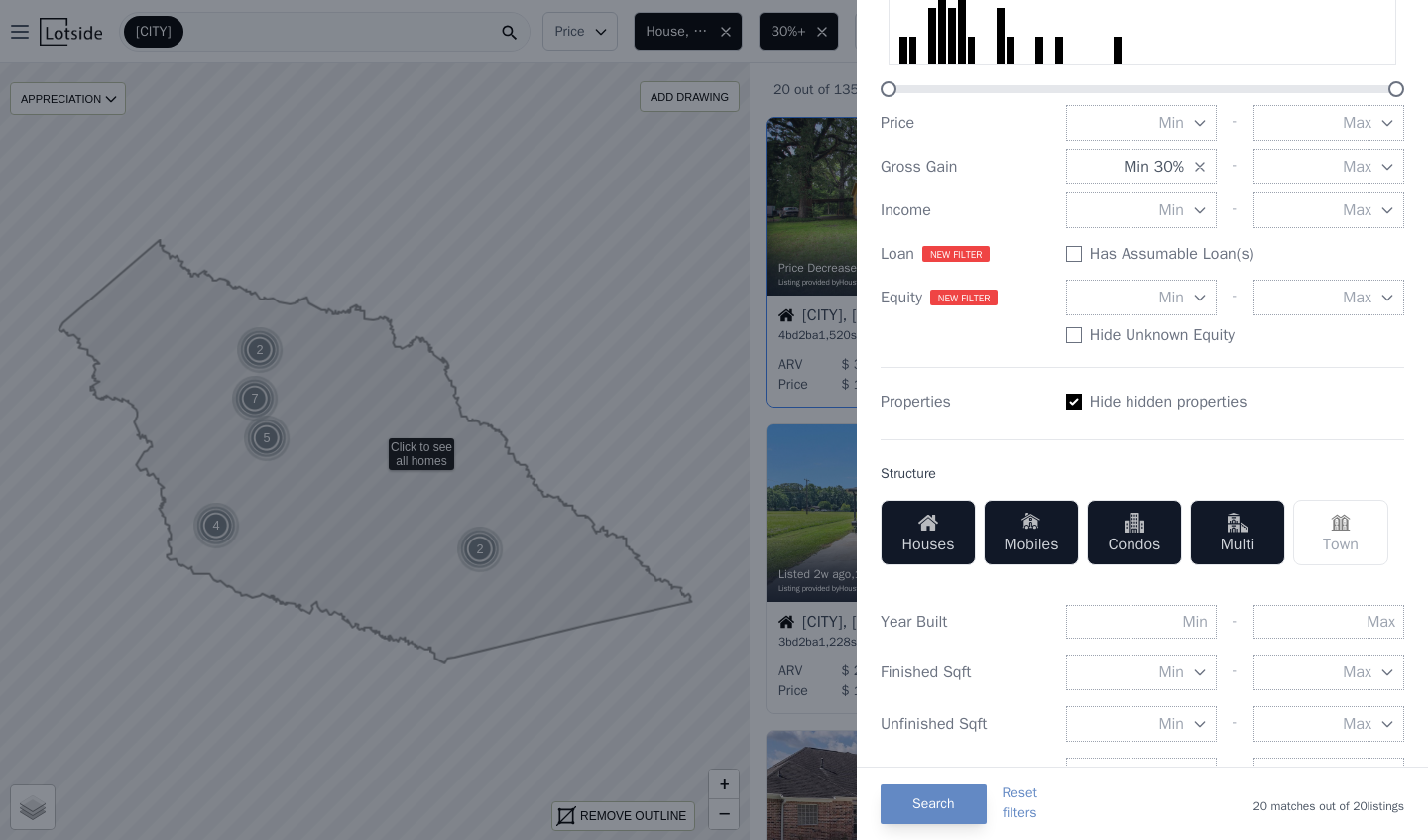 click on "Town" at bounding box center (1341, 533) 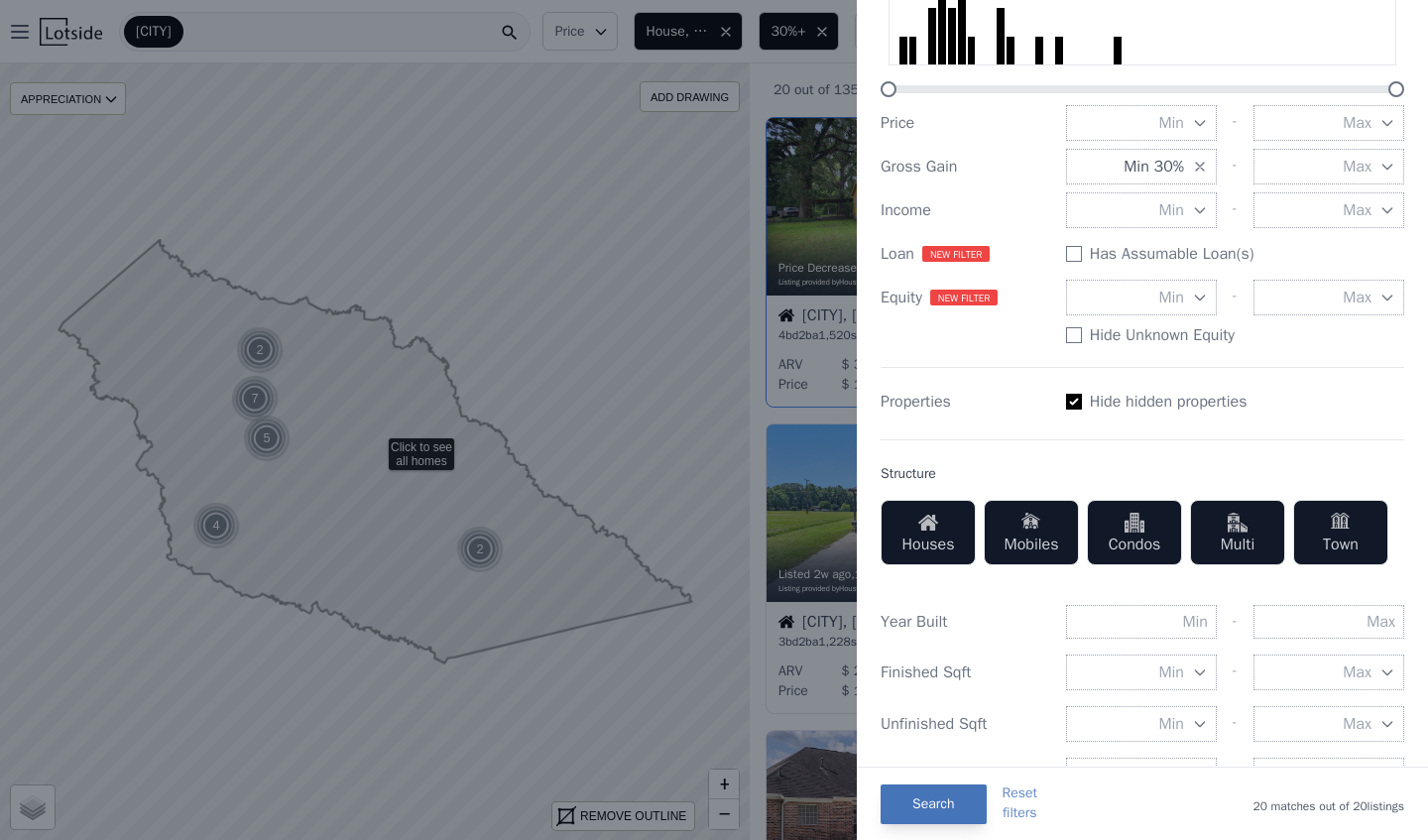 click on "Search" at bounding box center [933, 804] 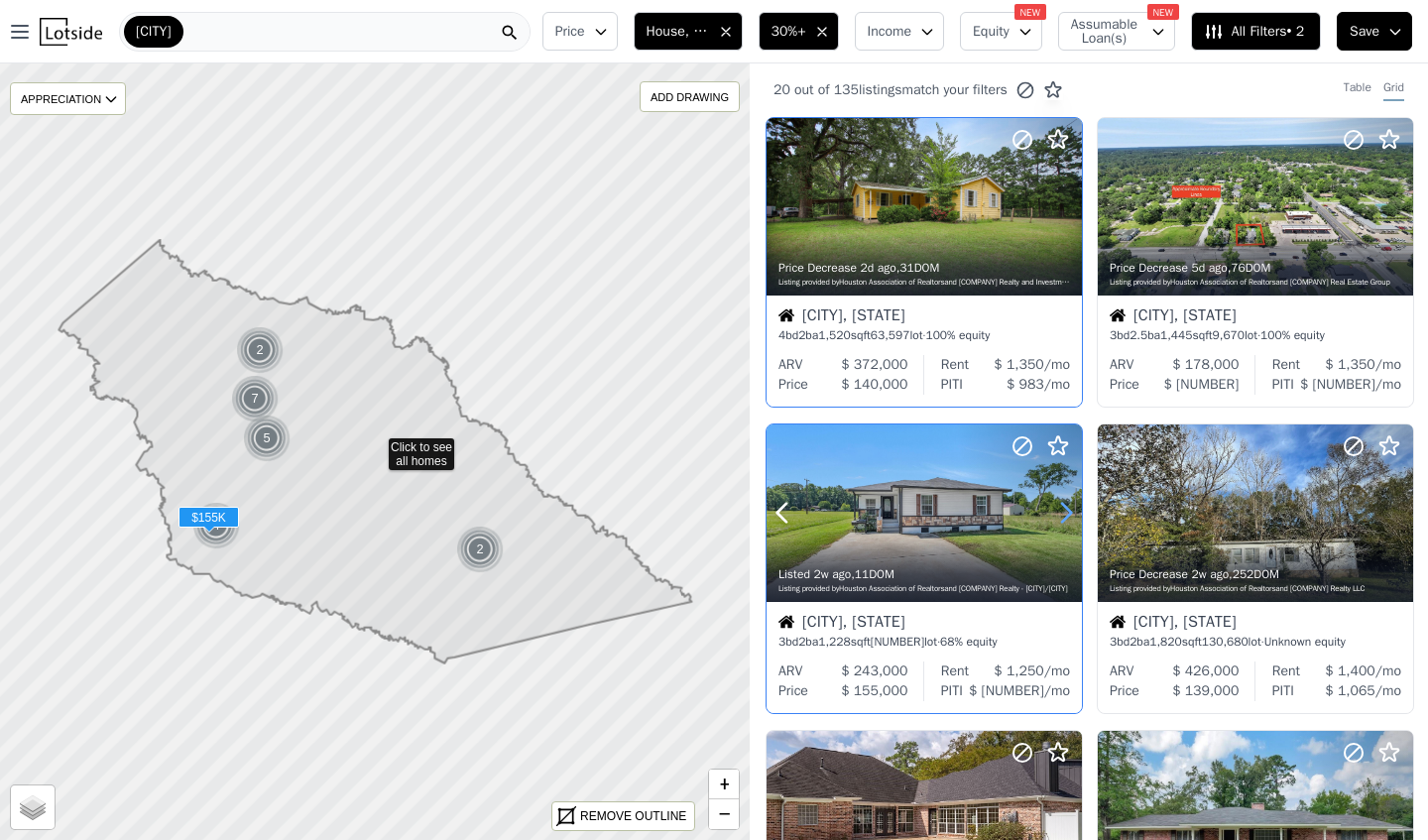 click 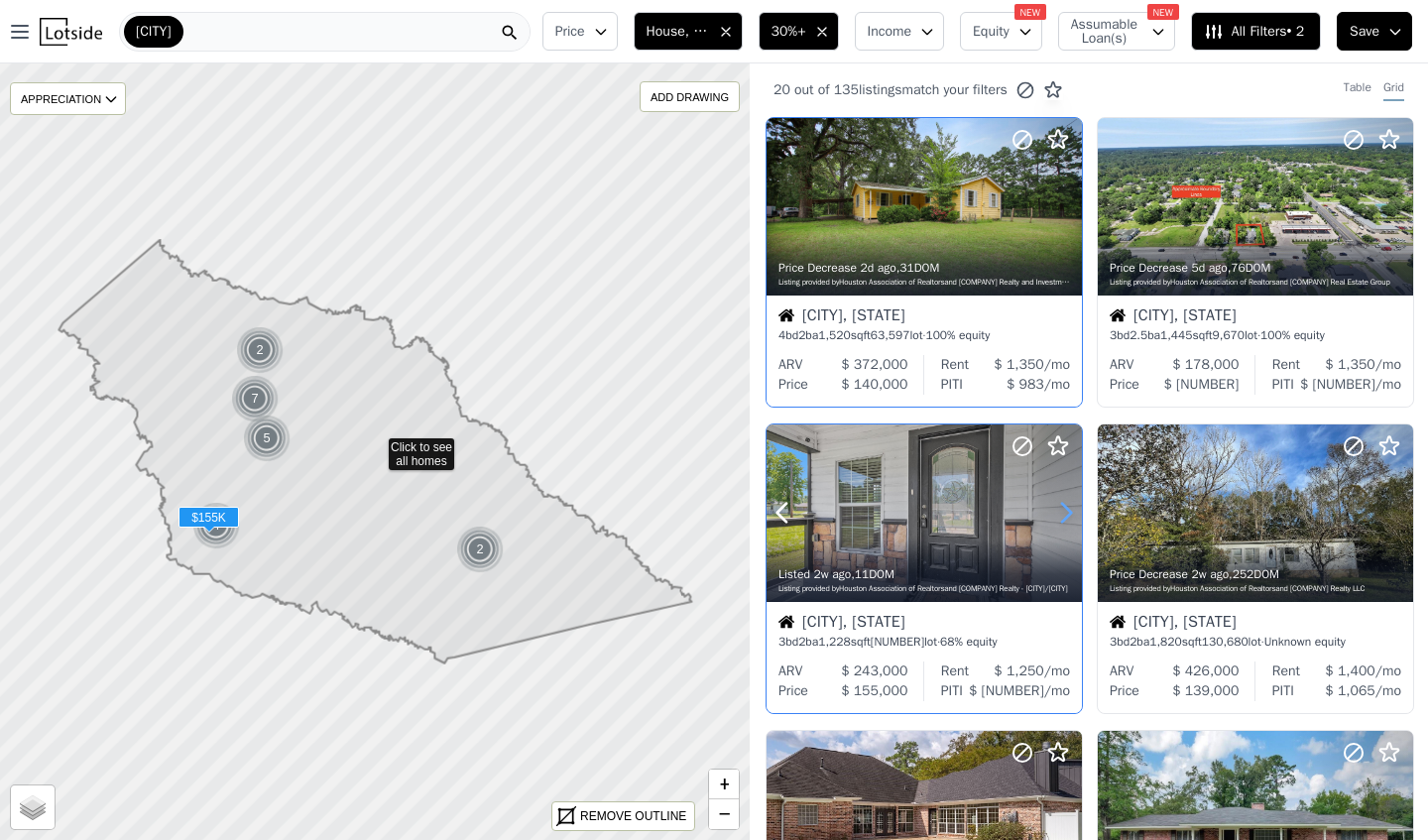 click 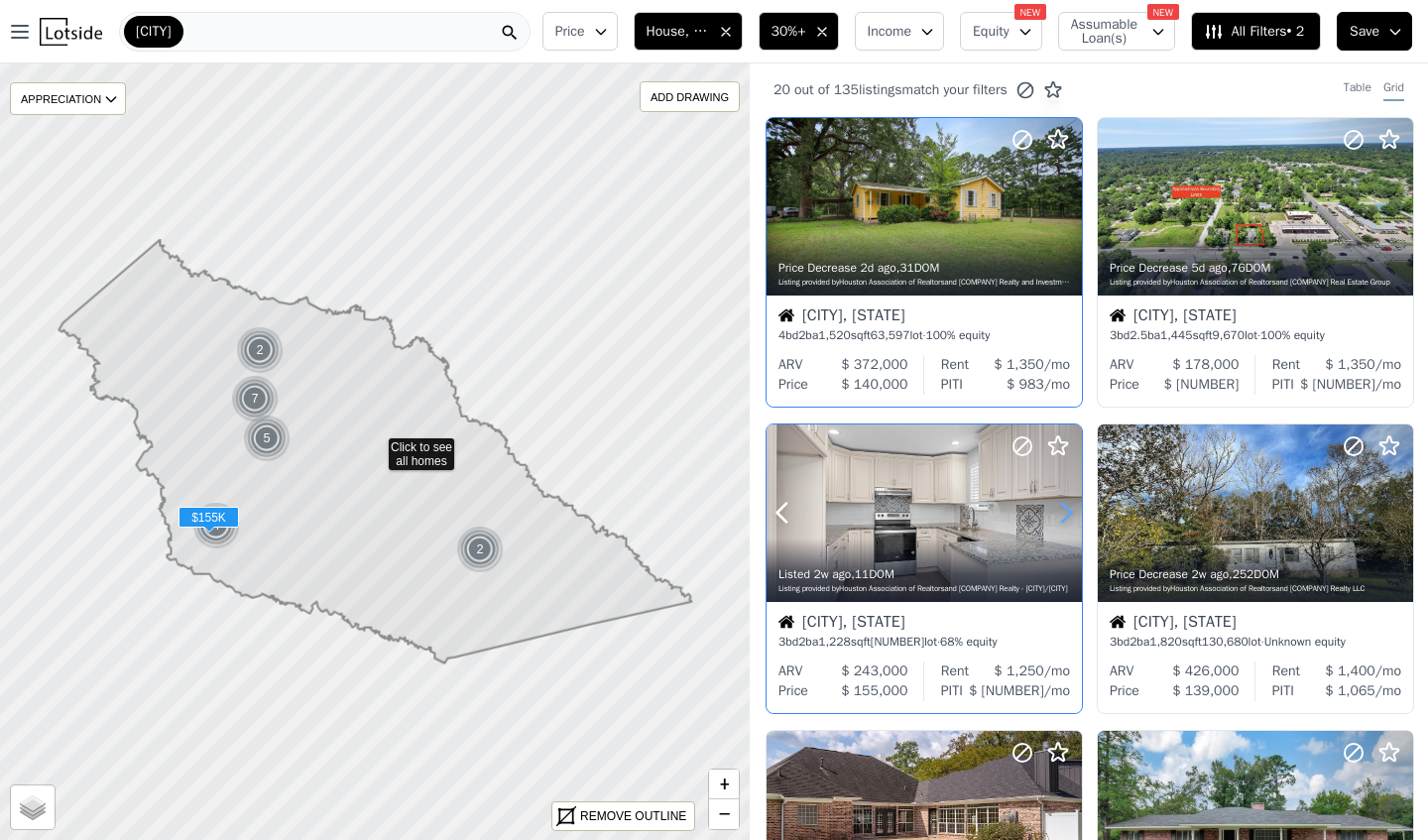 click 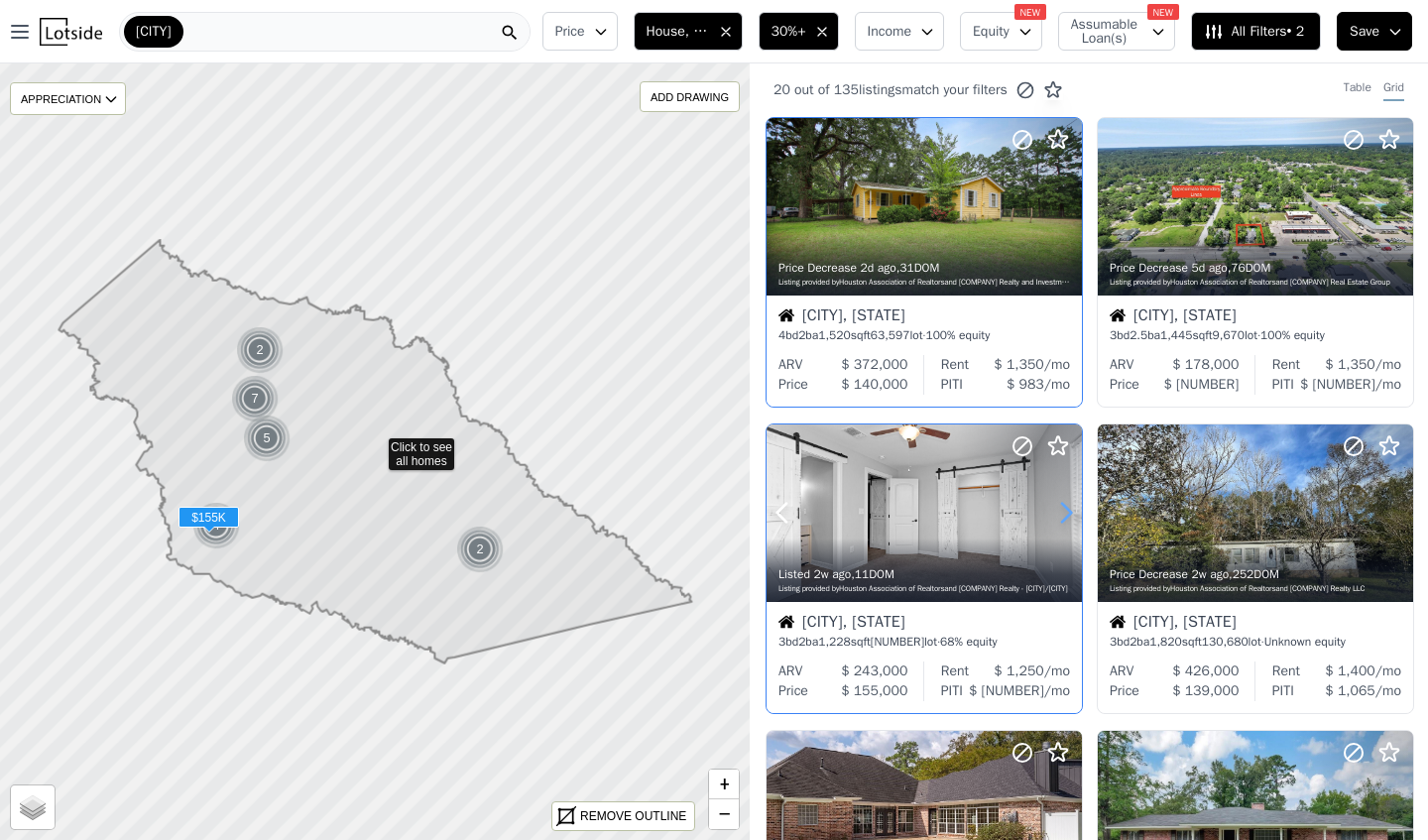 click 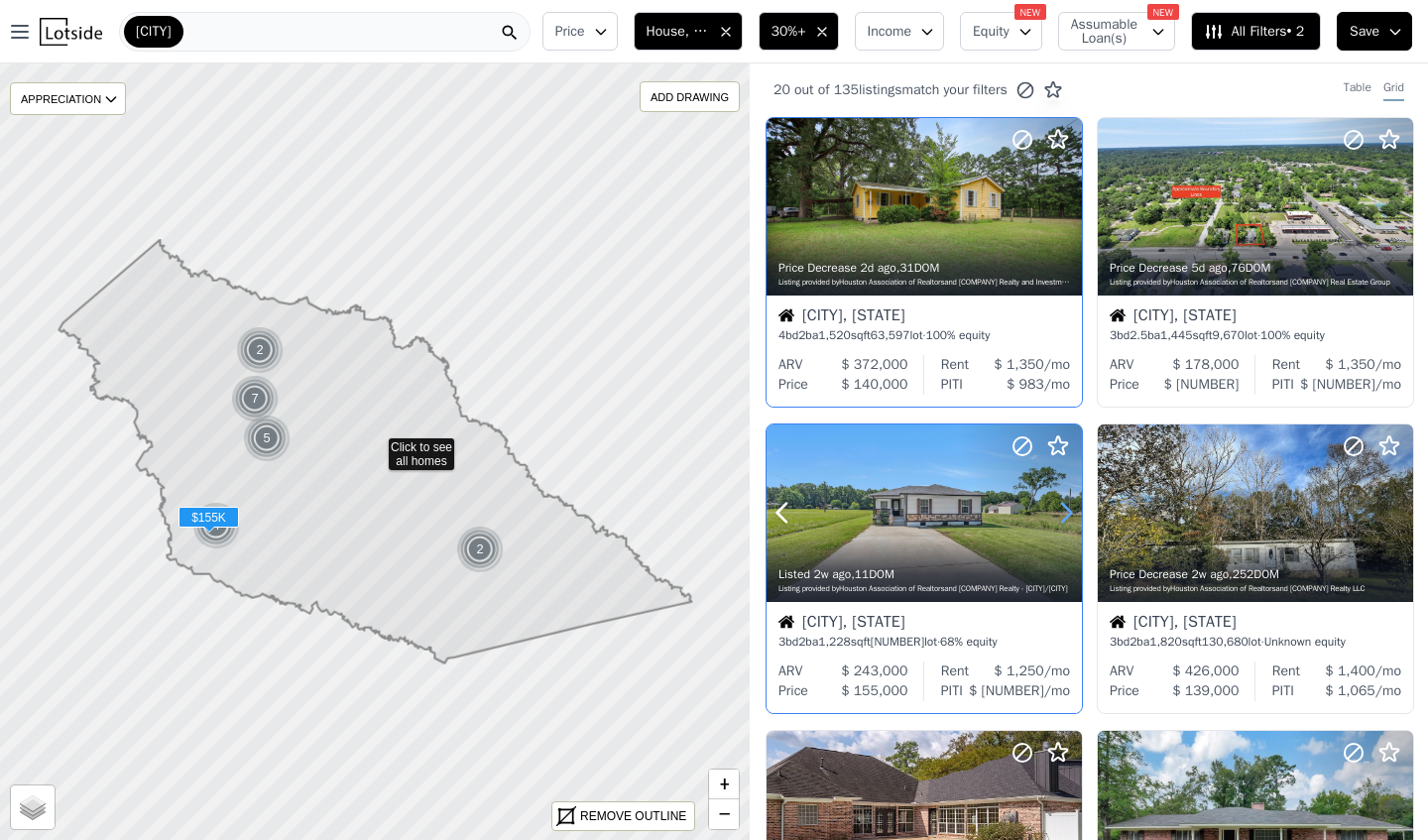 click 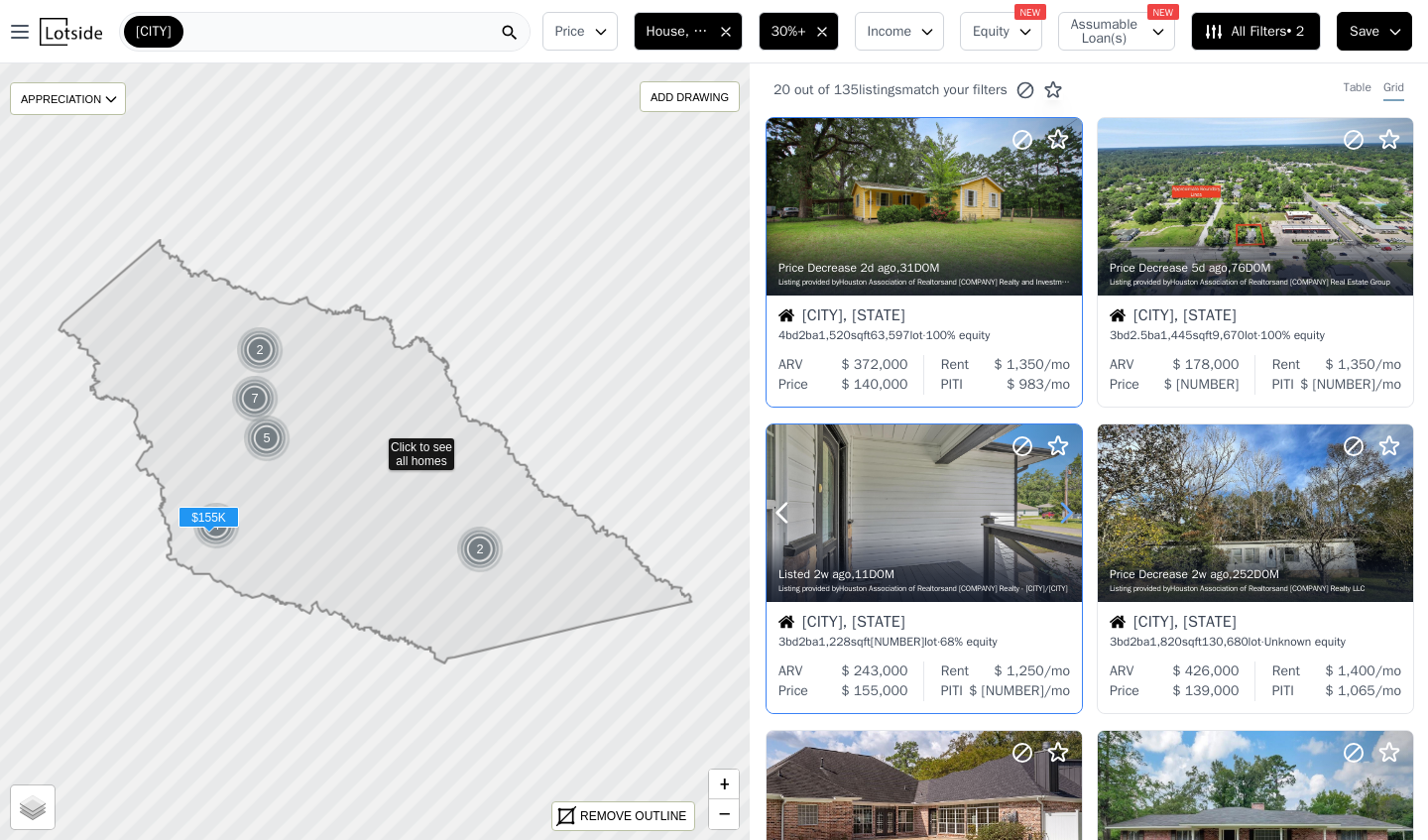 click 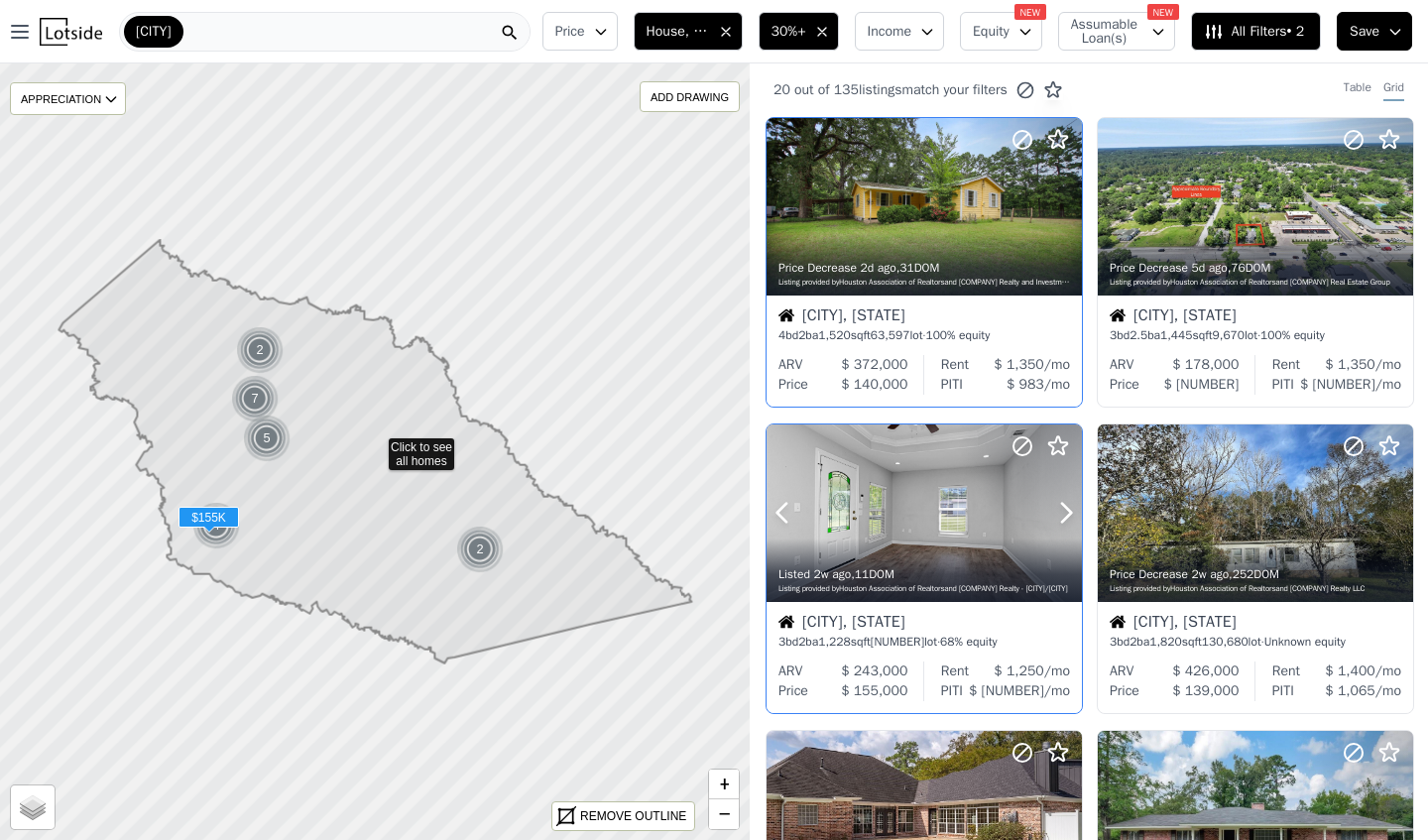 click at bounding box center (1018, 488) 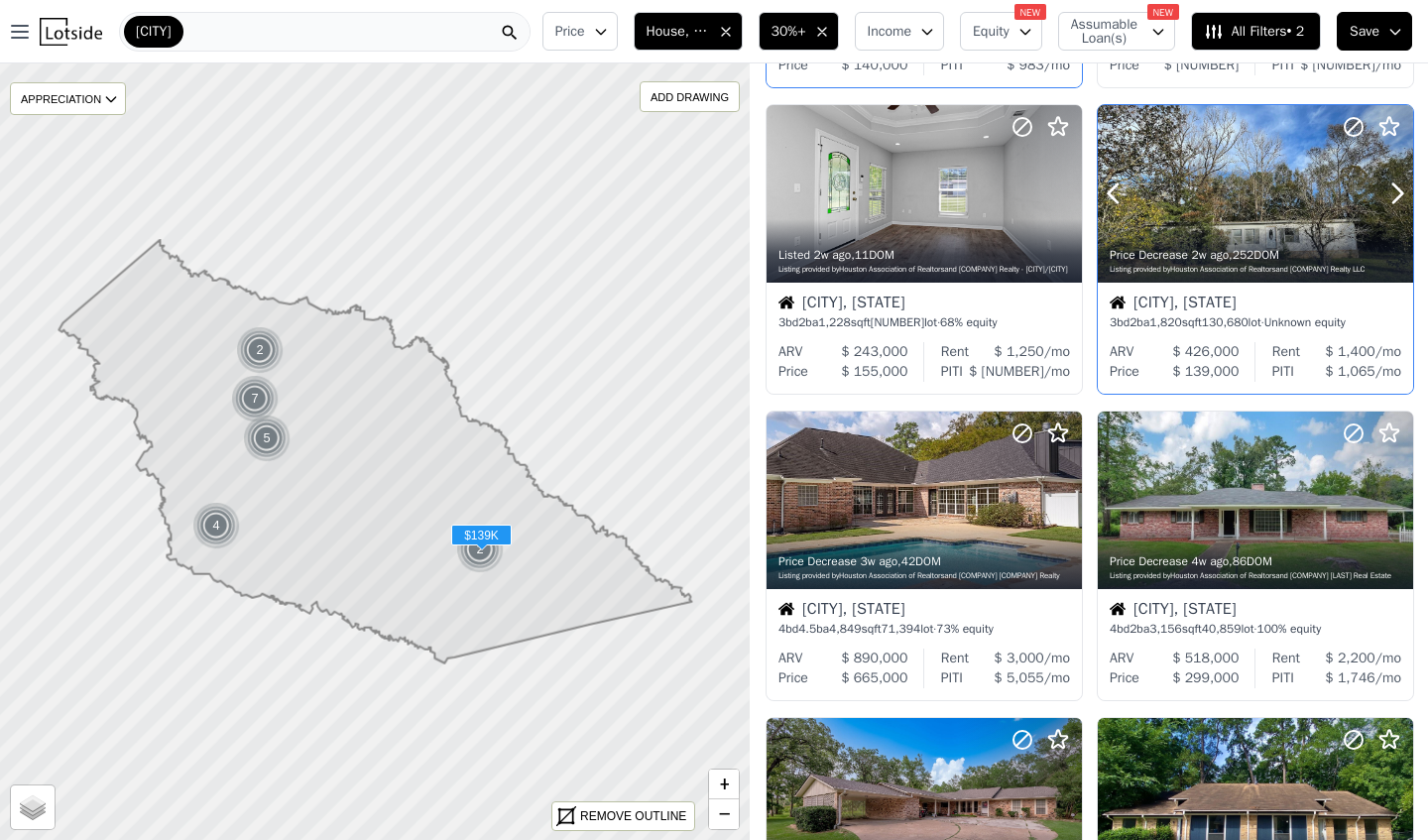 scroll, scrollTop: 326, scrollLeft: 0, axis: vertical 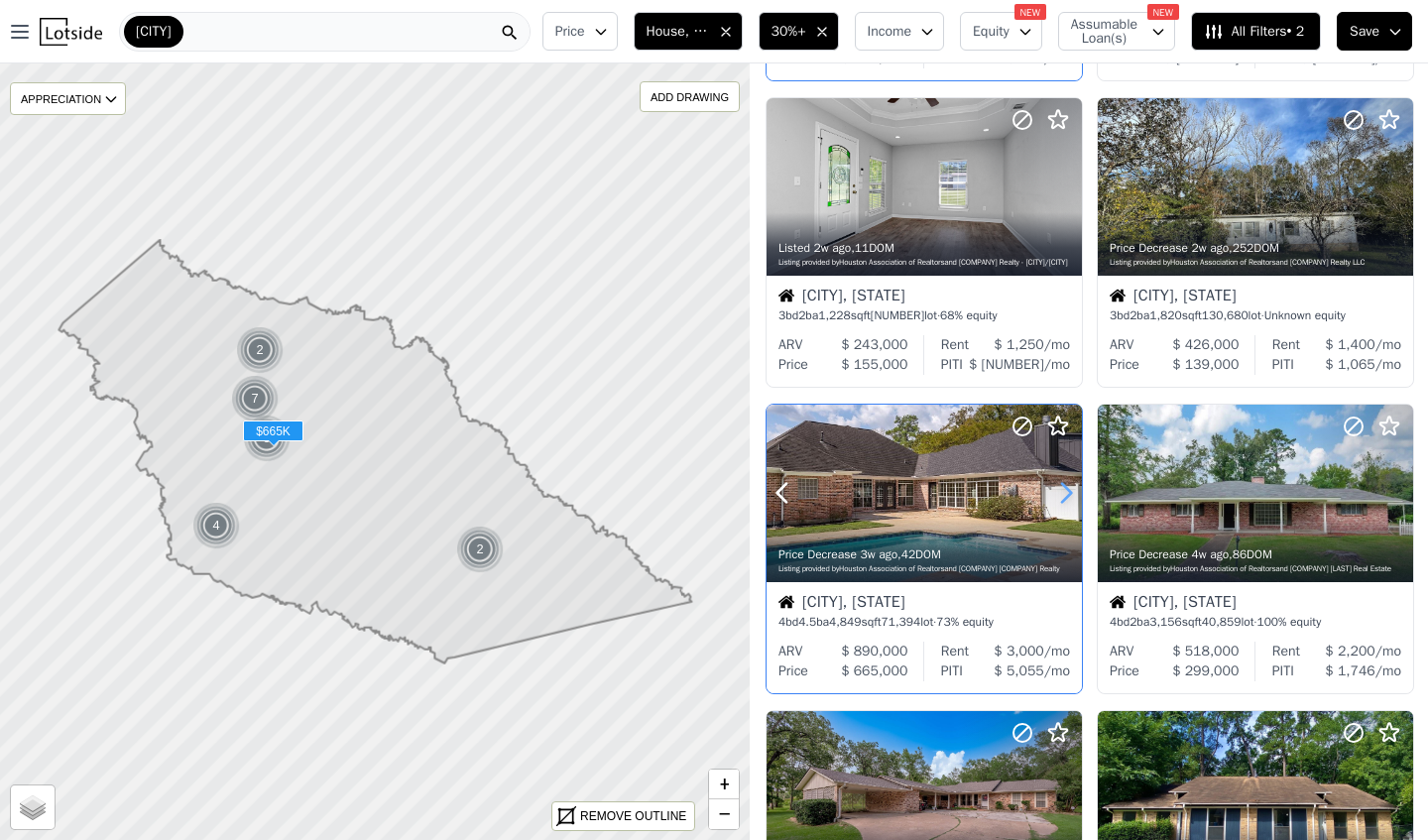 click 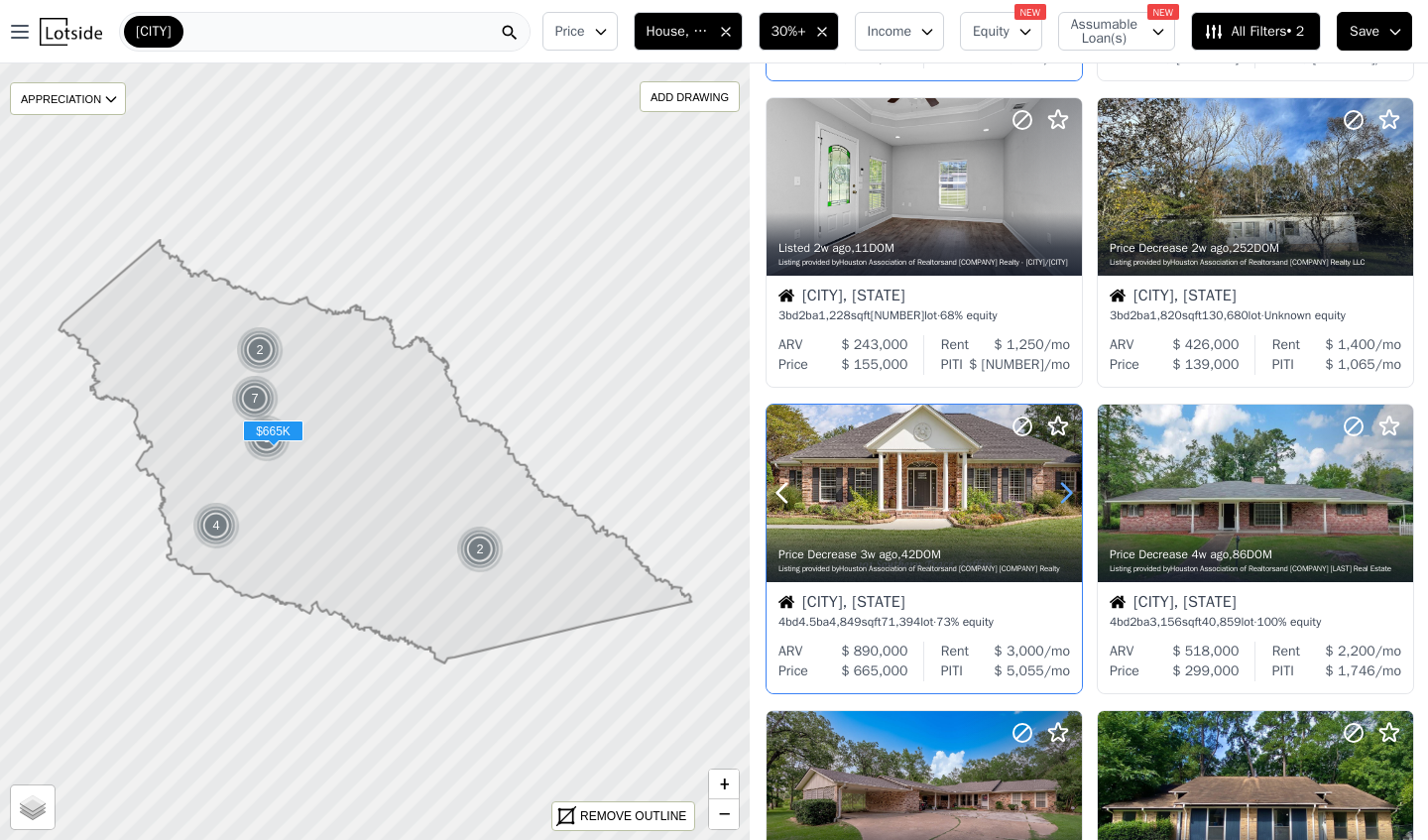 click 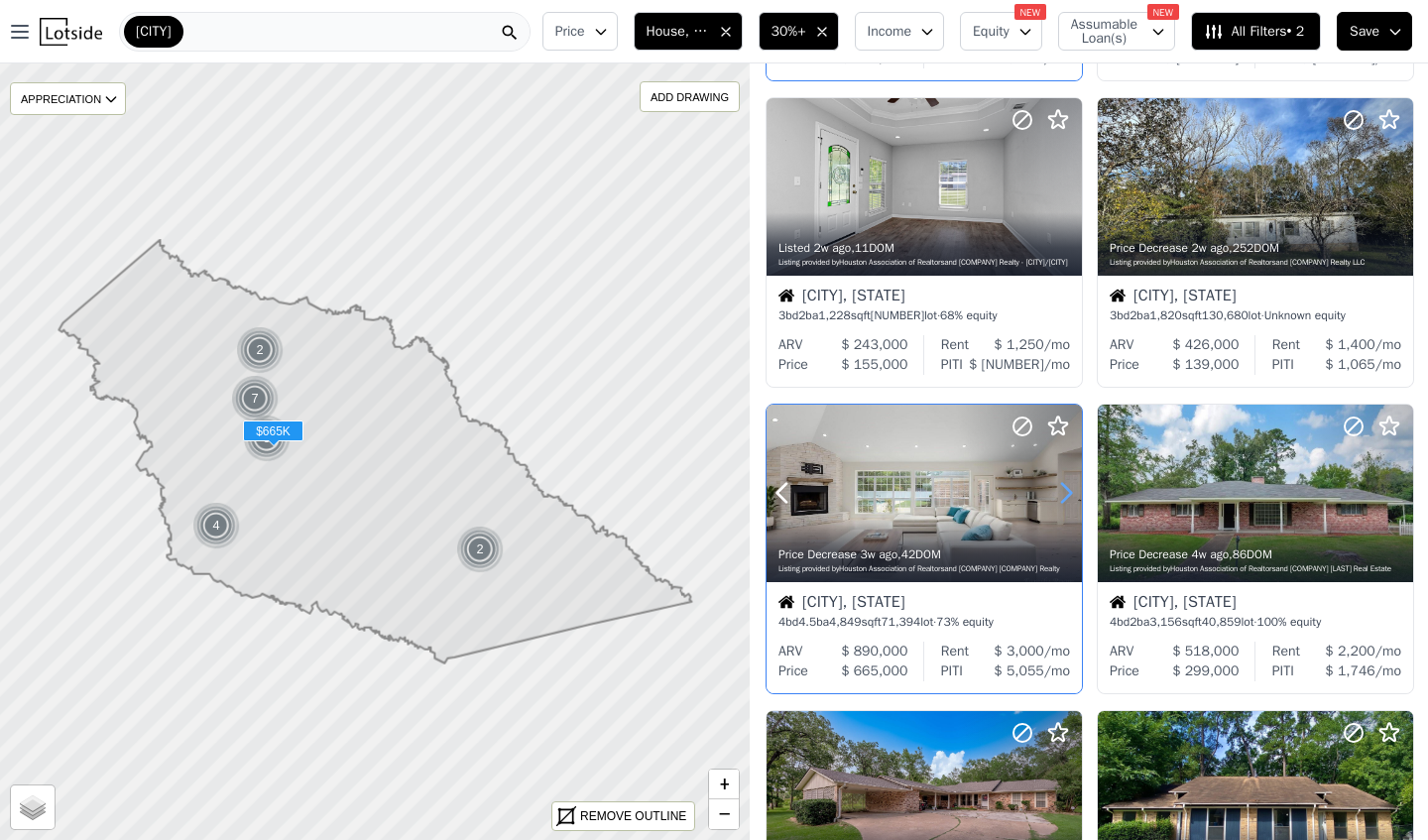 click 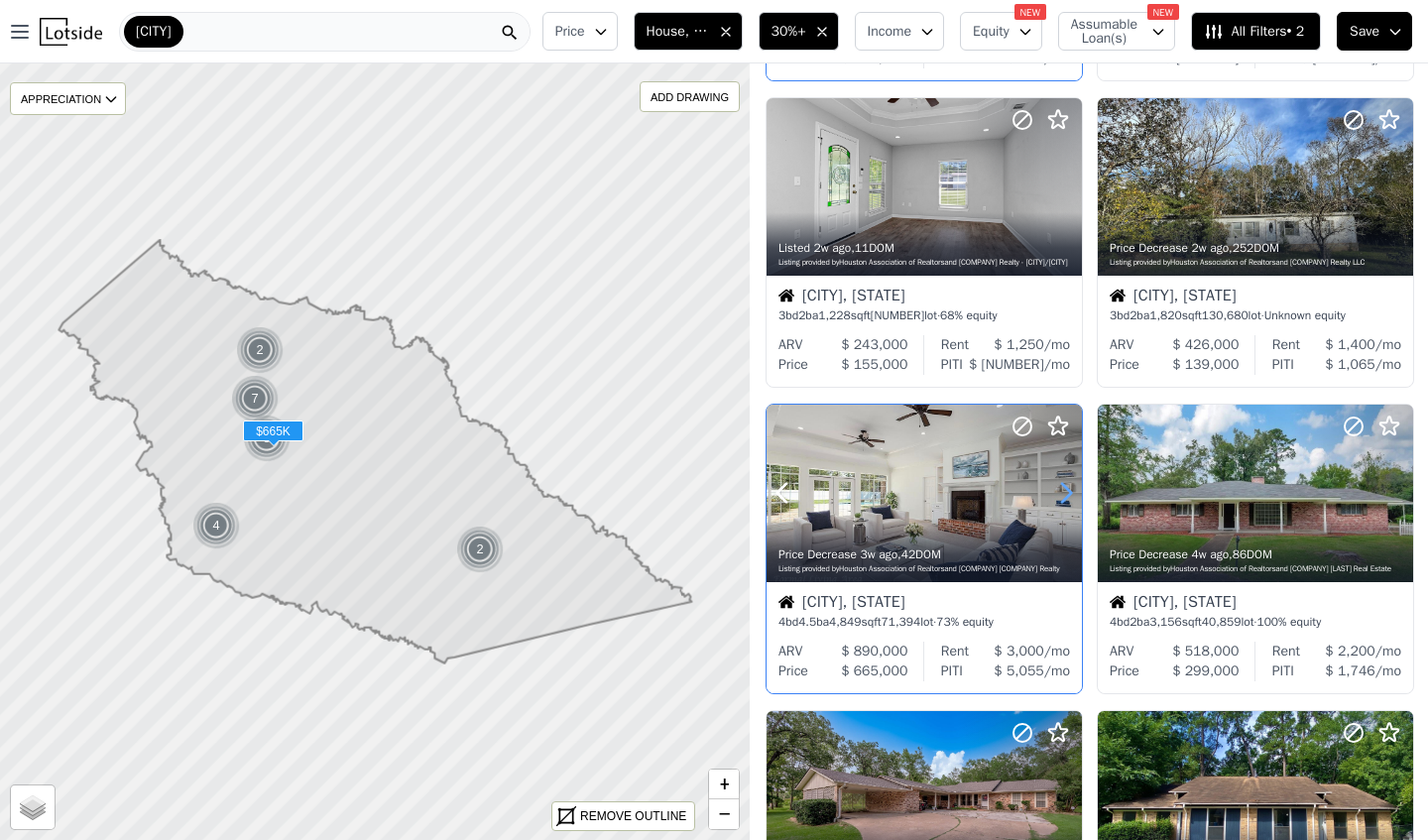 click 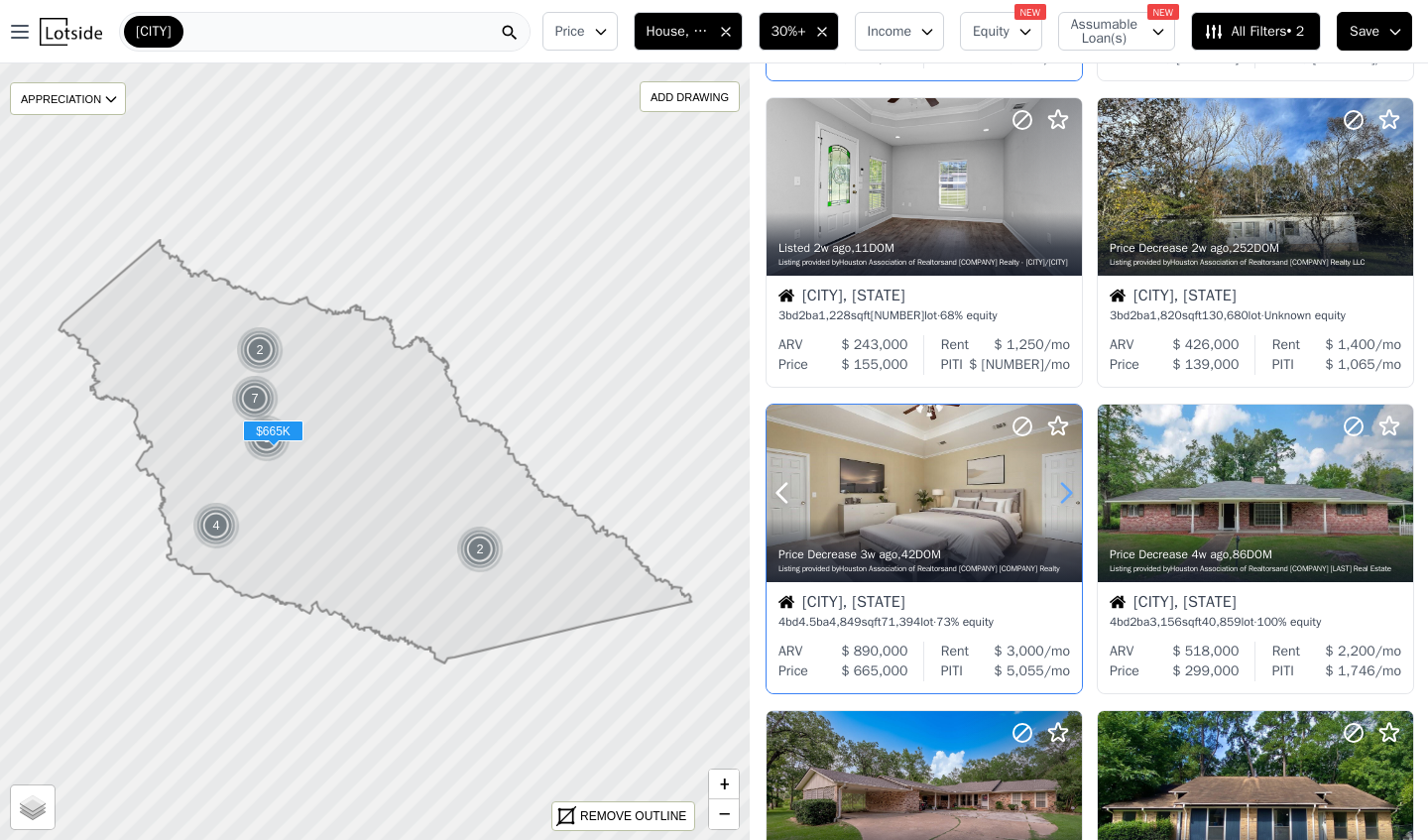 click 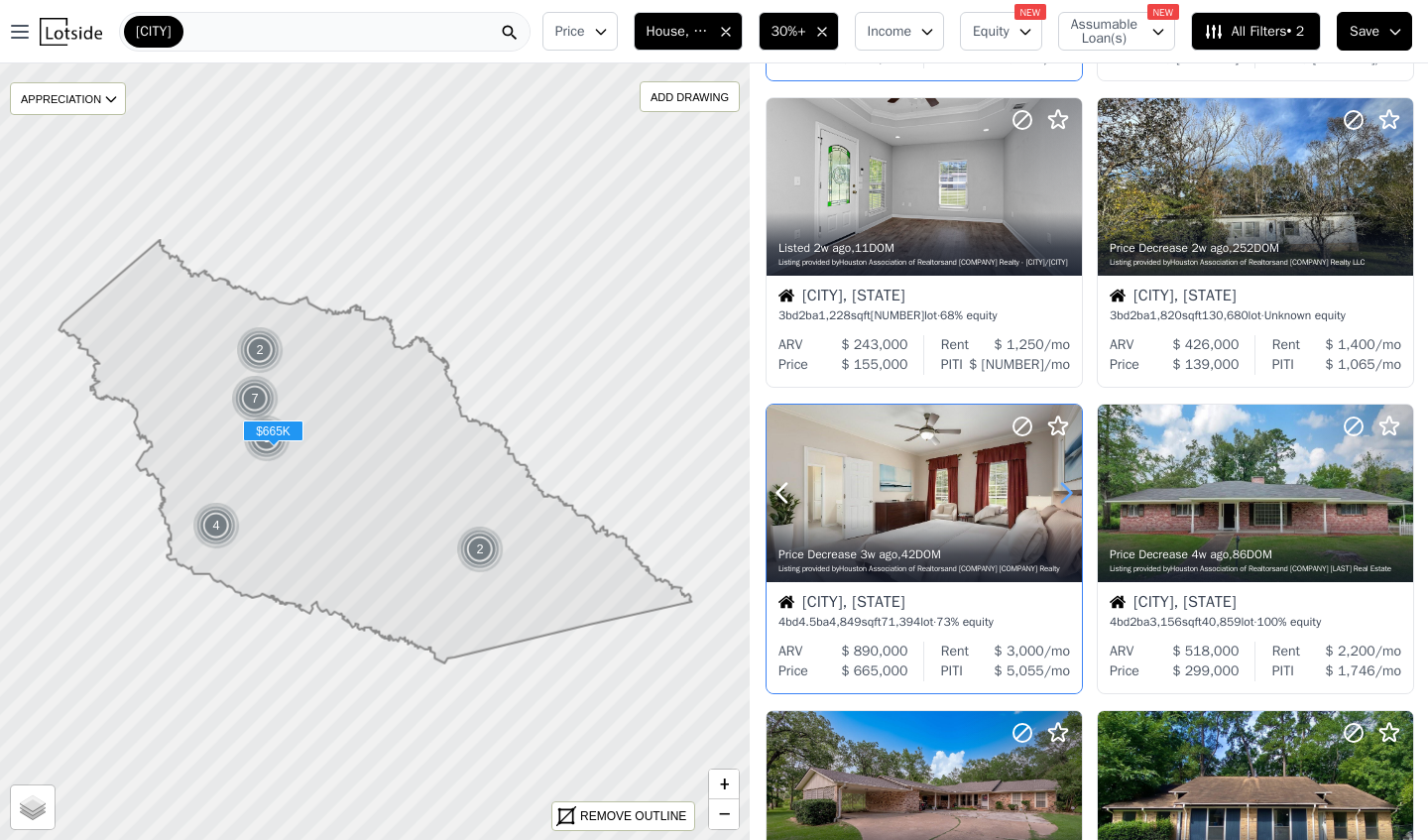 click 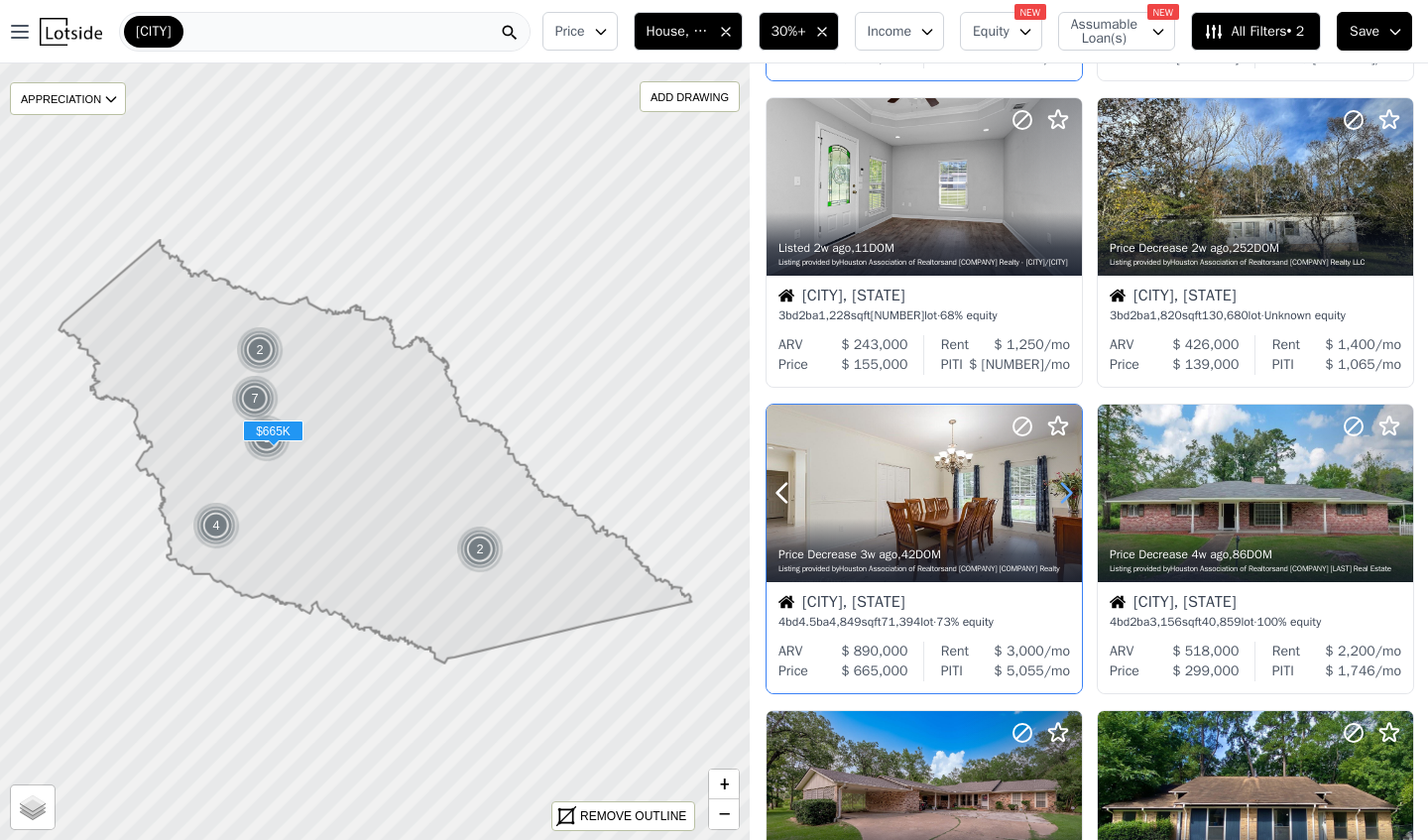 click 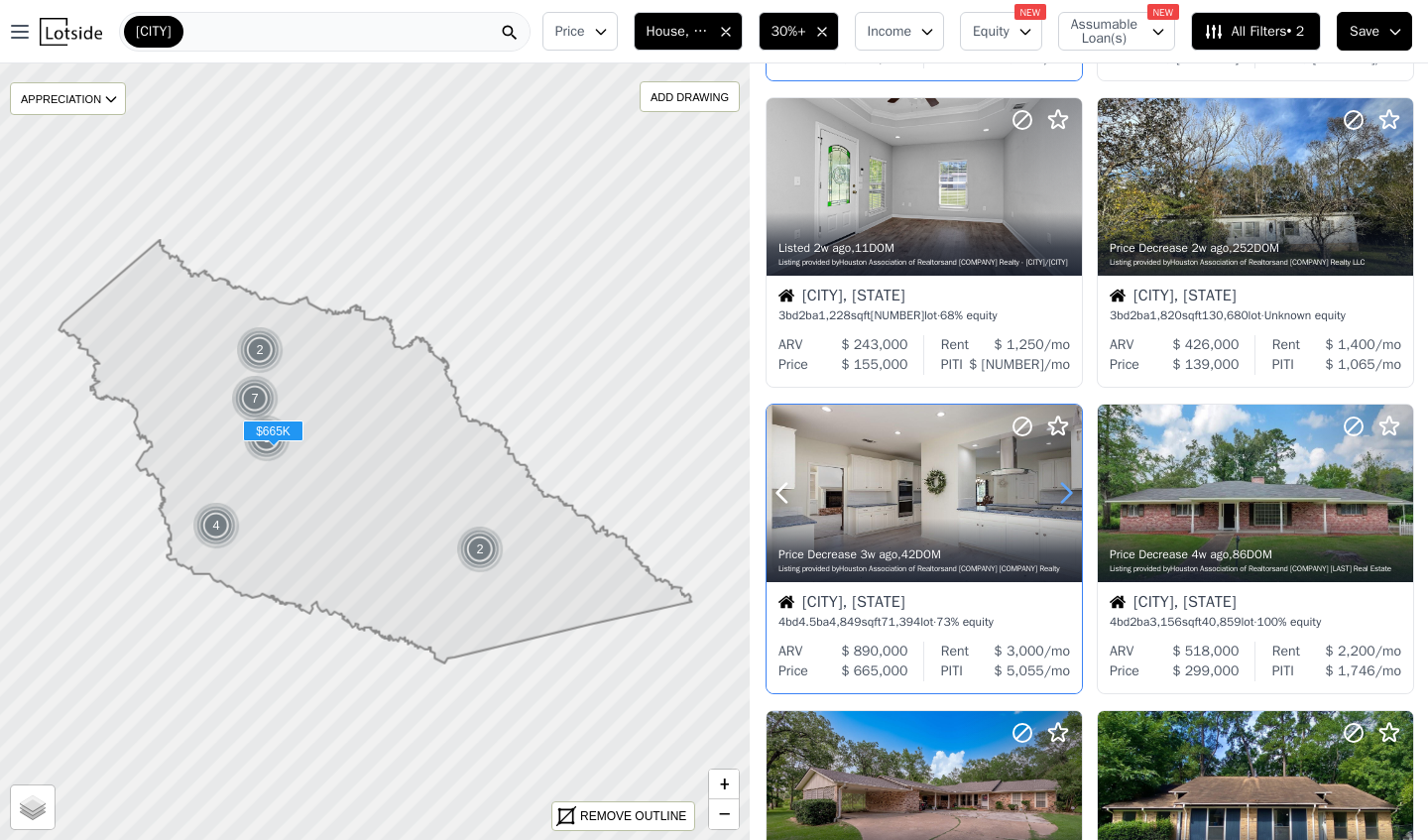 click 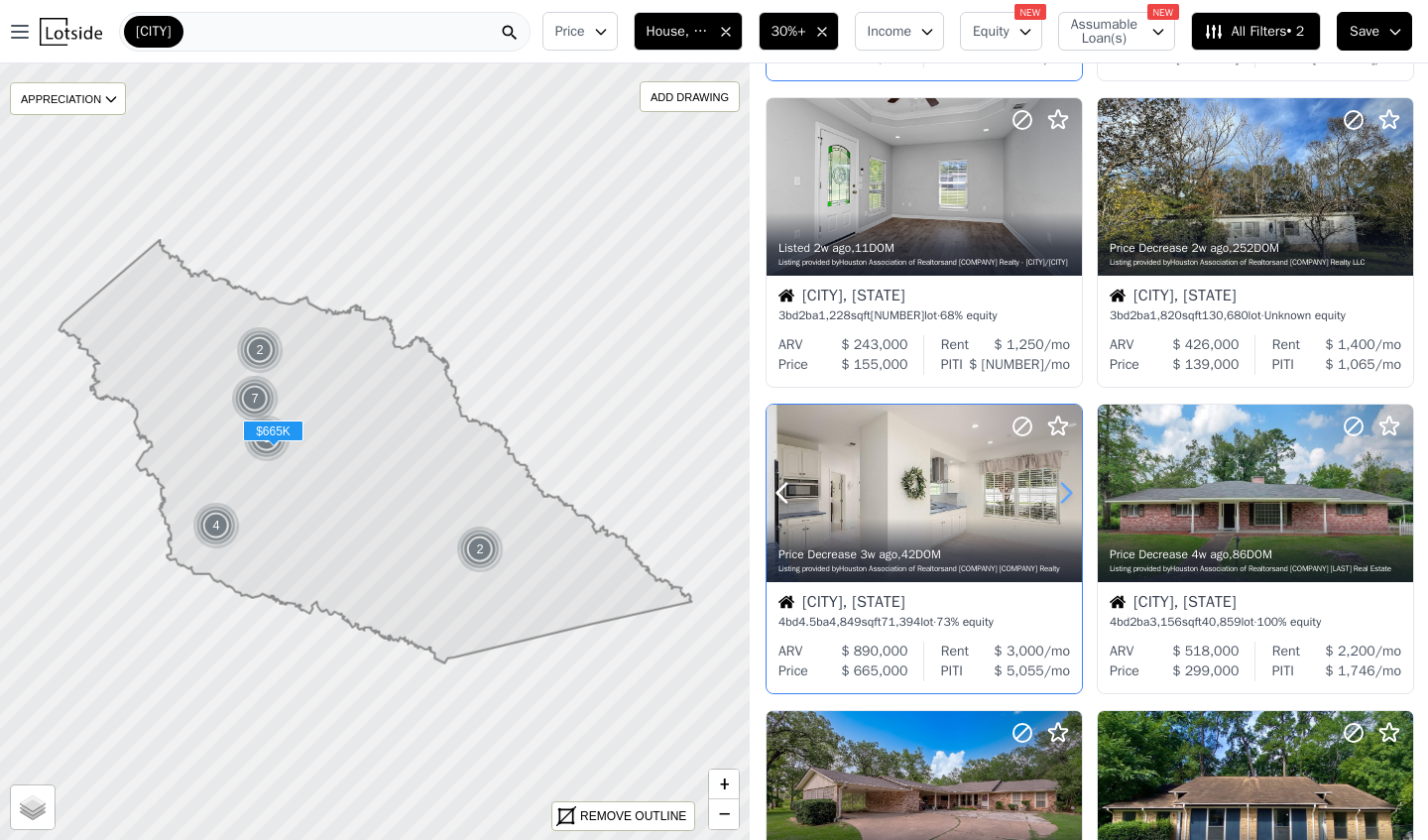 click 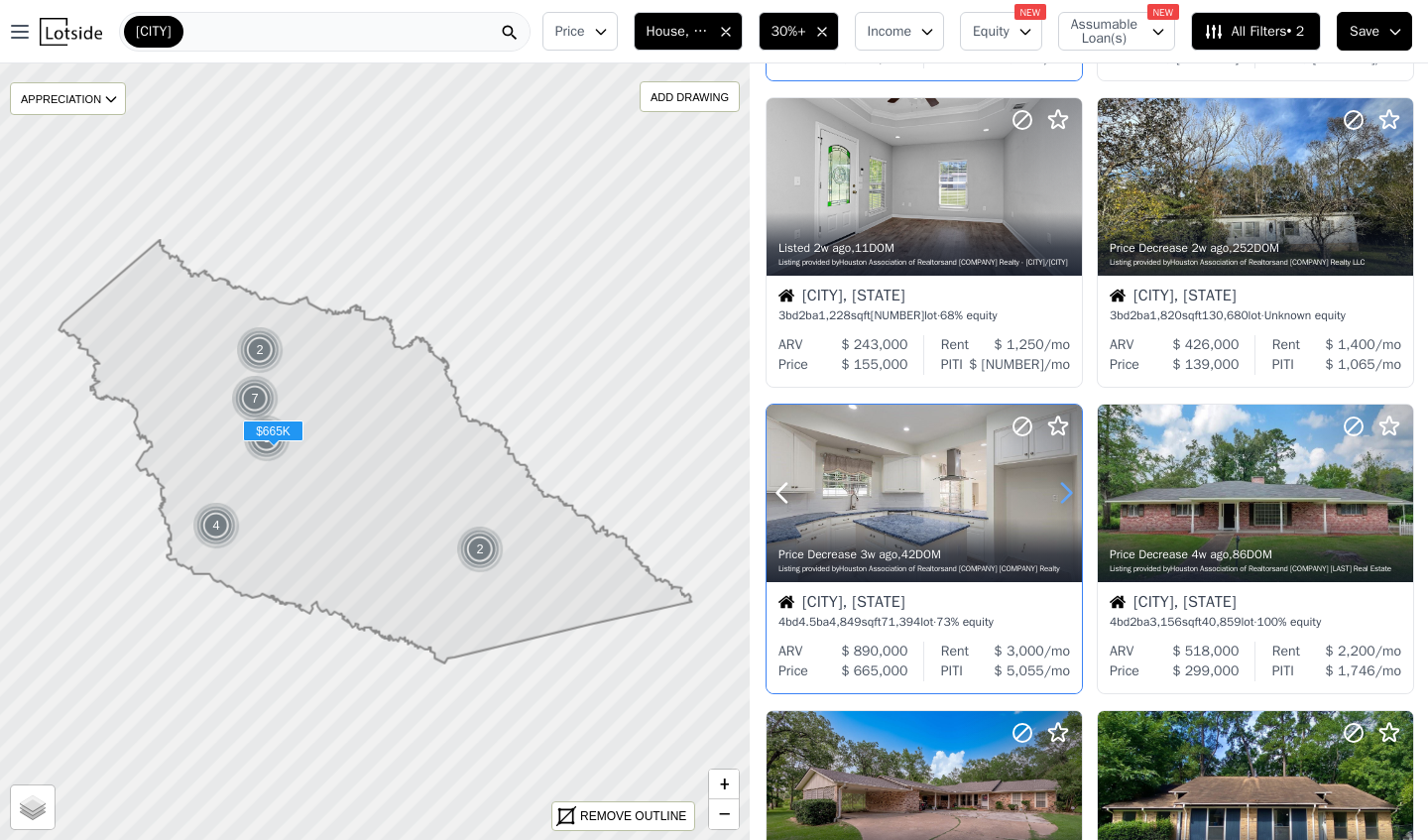 click 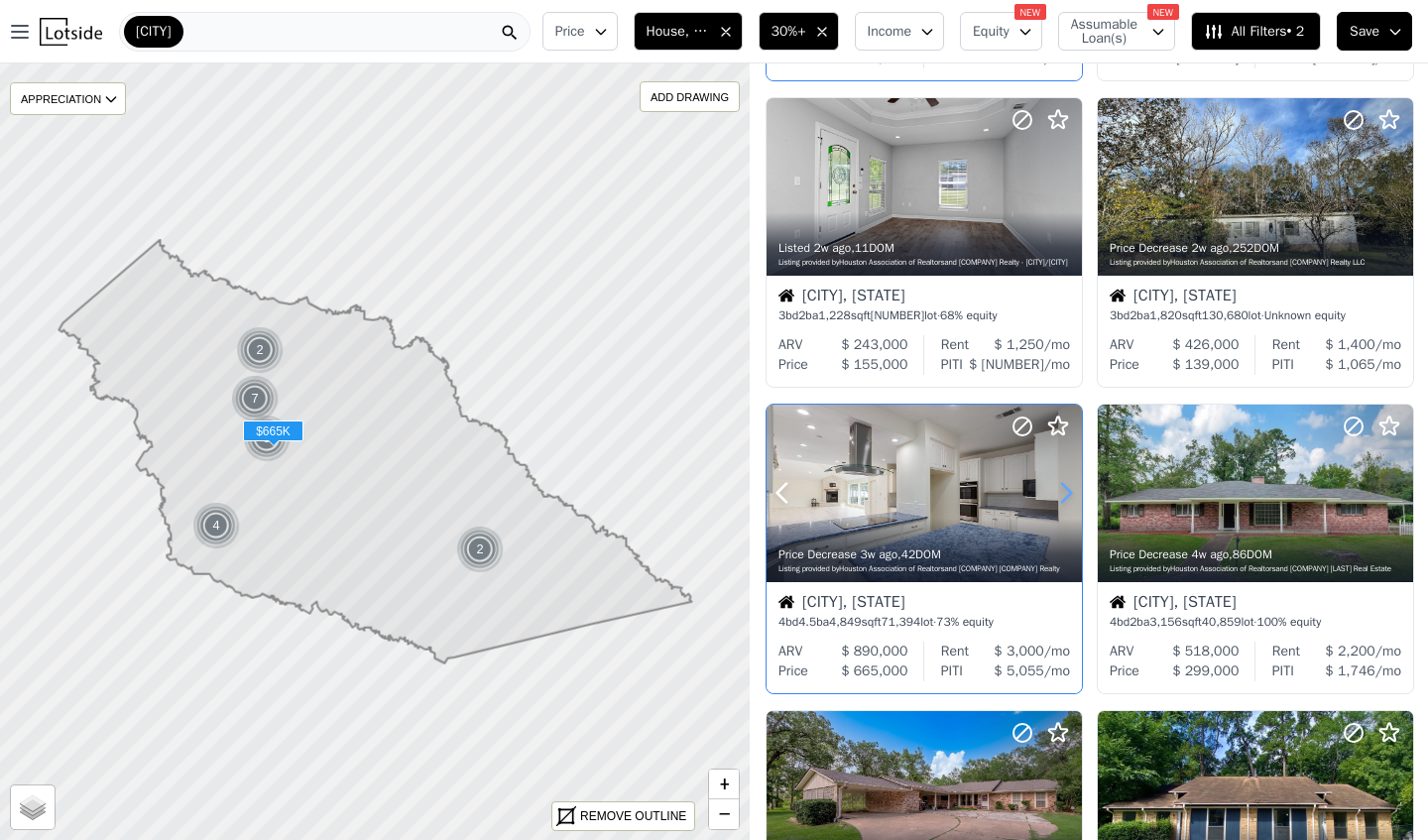 click 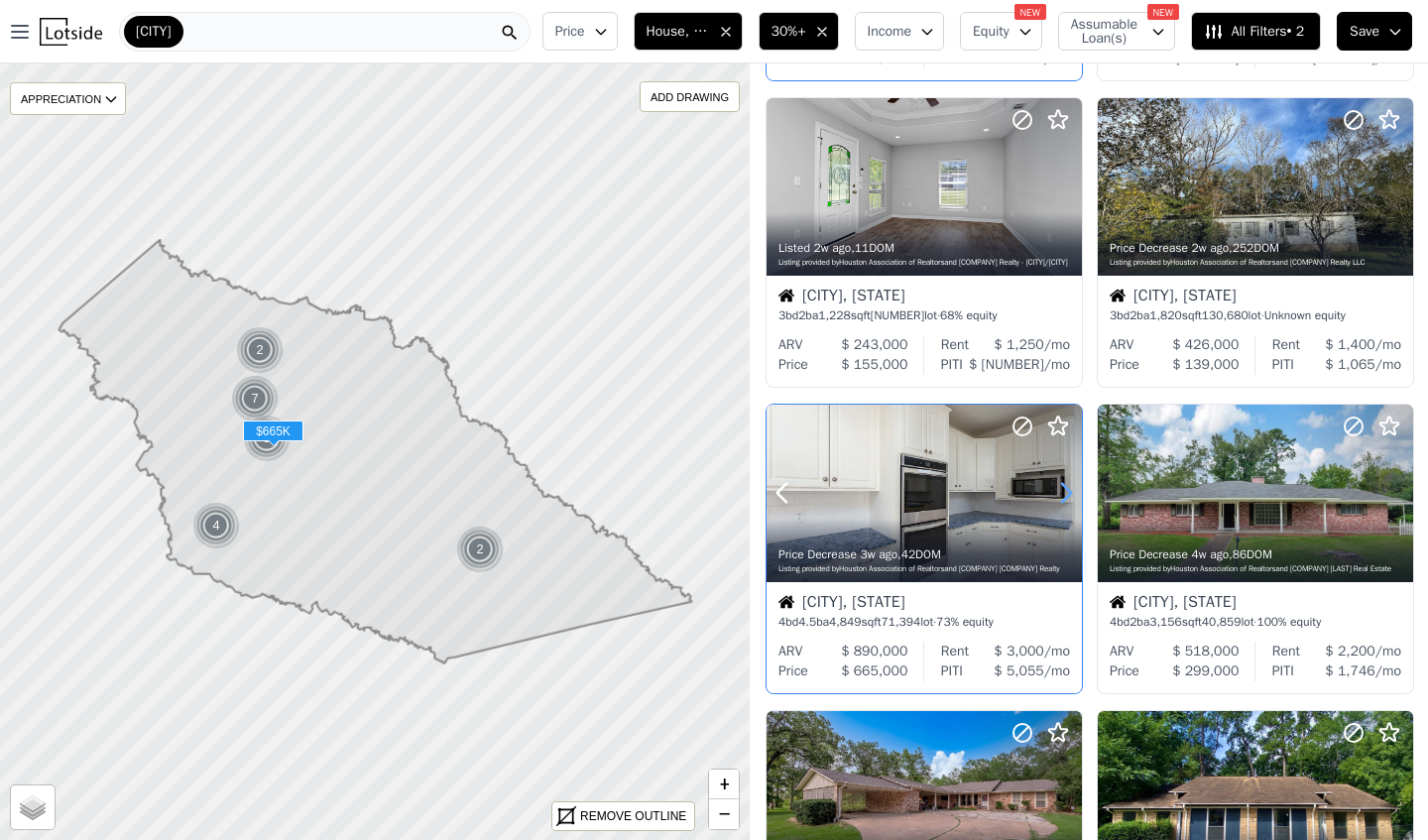 click 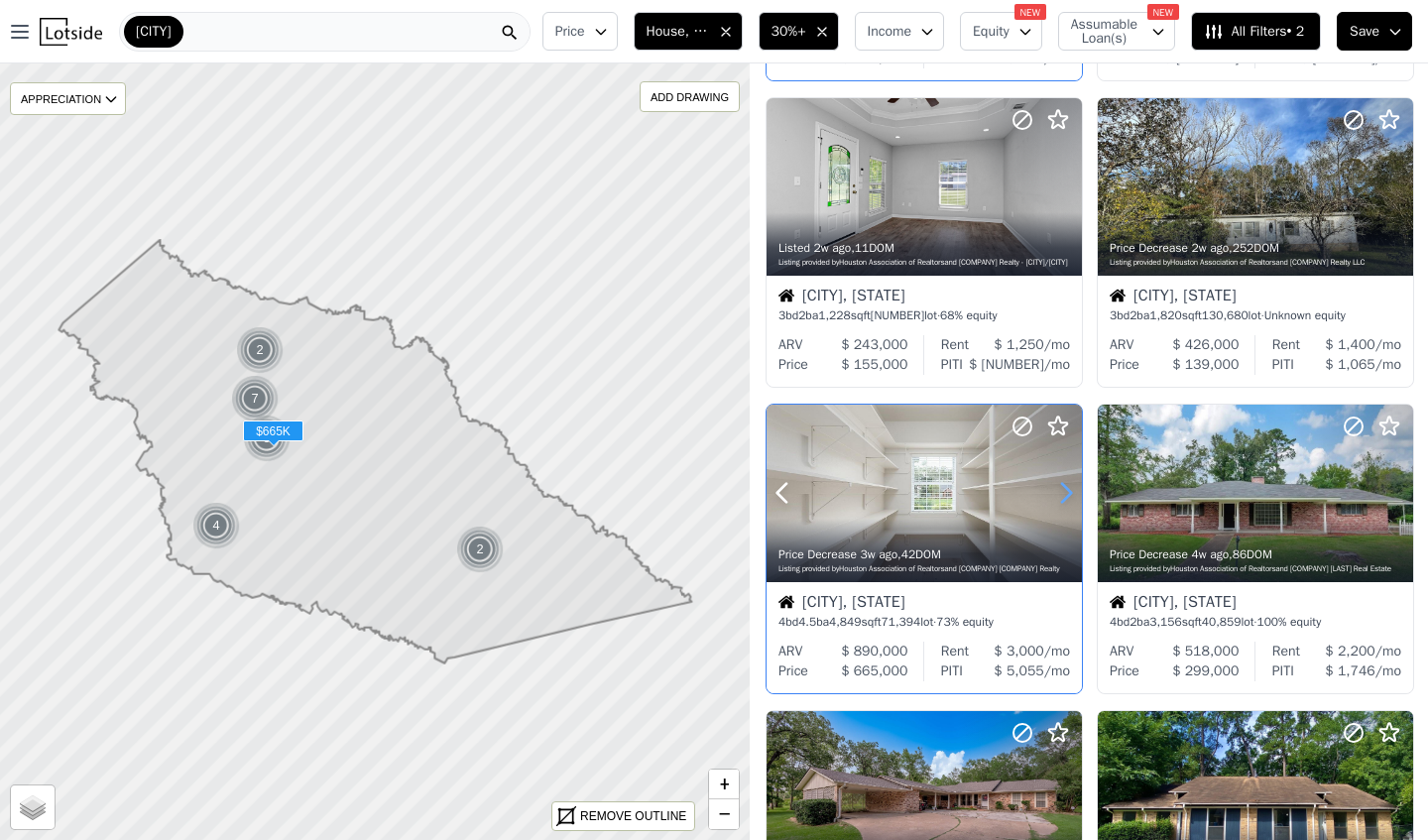 click 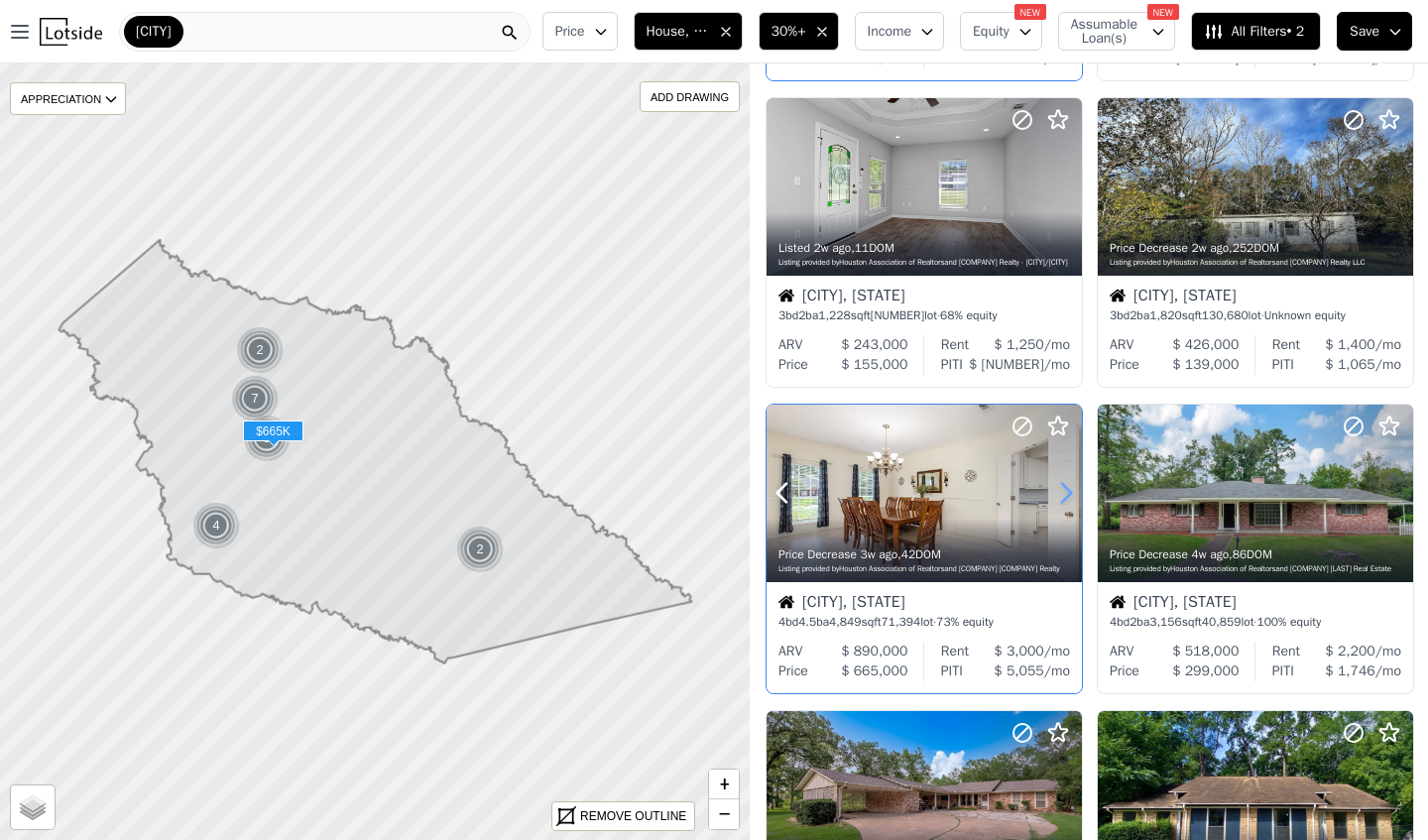 click 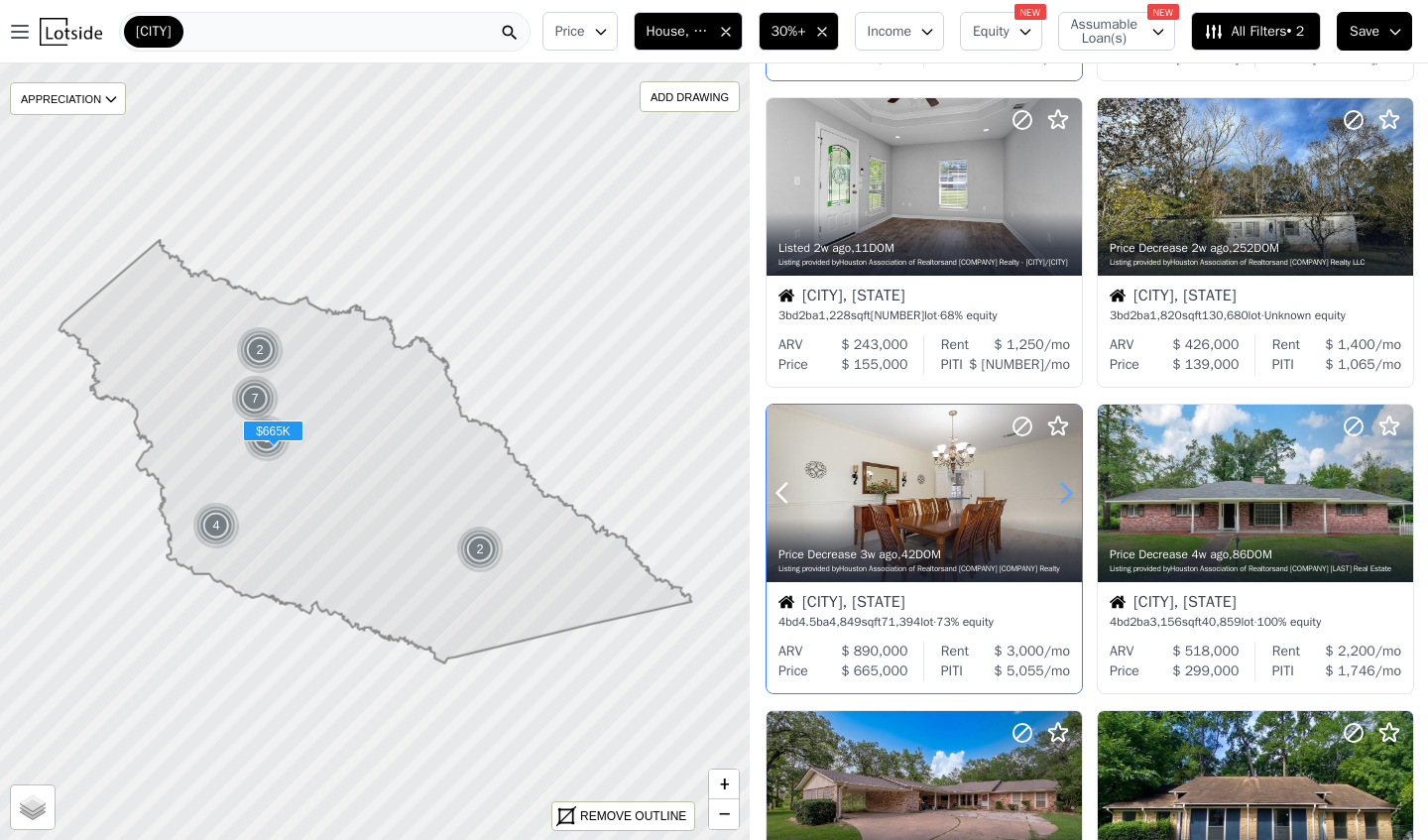 click 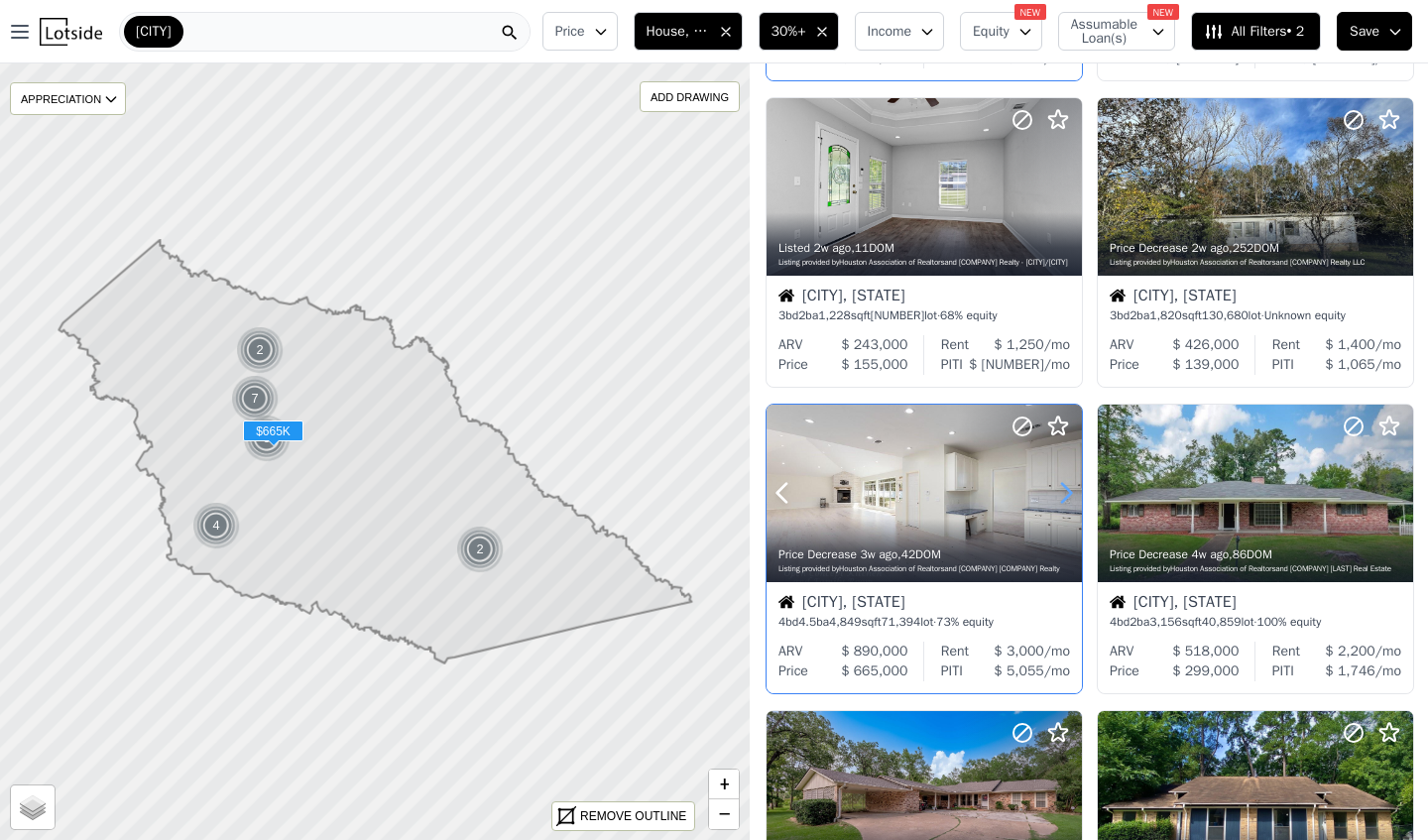 click 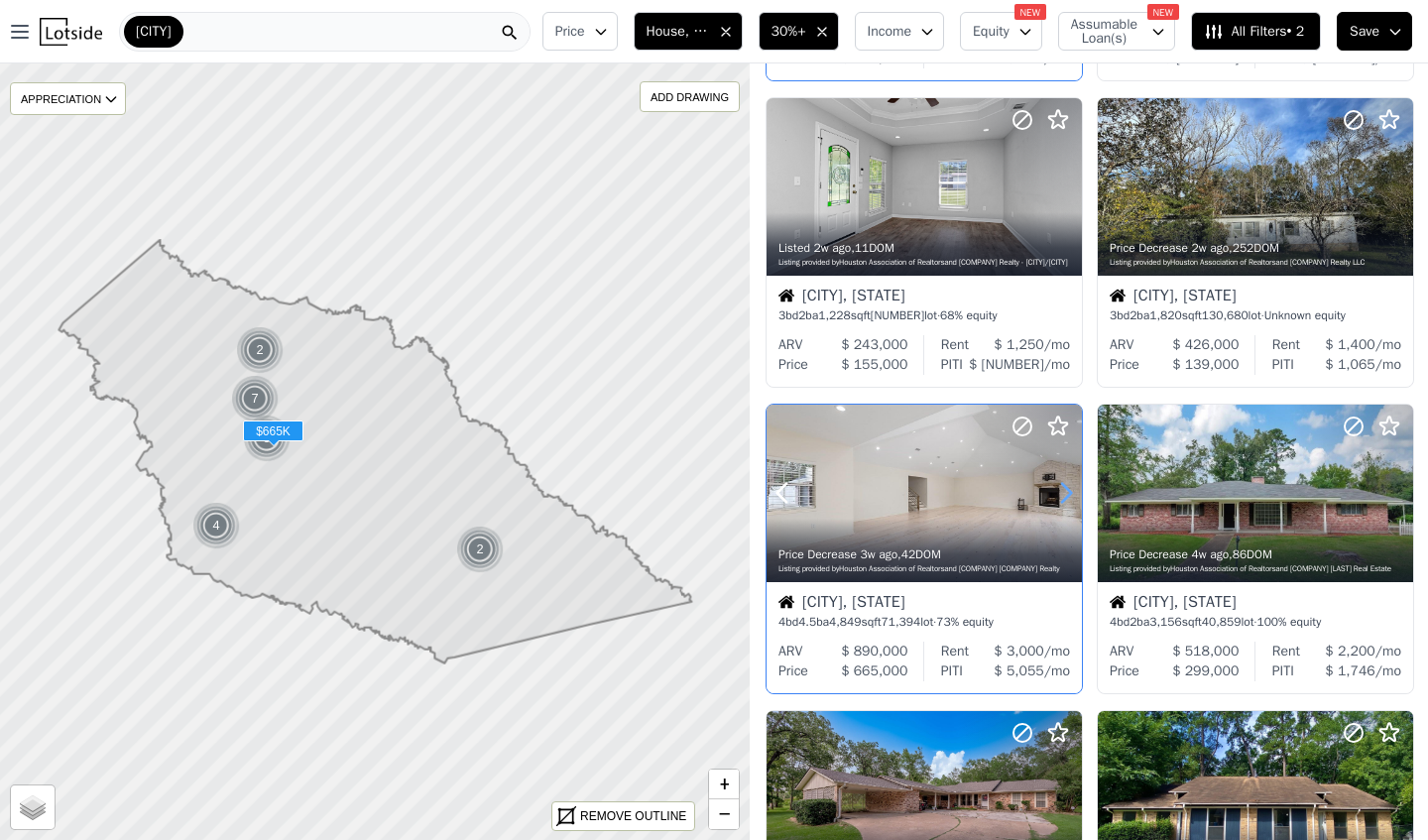 click 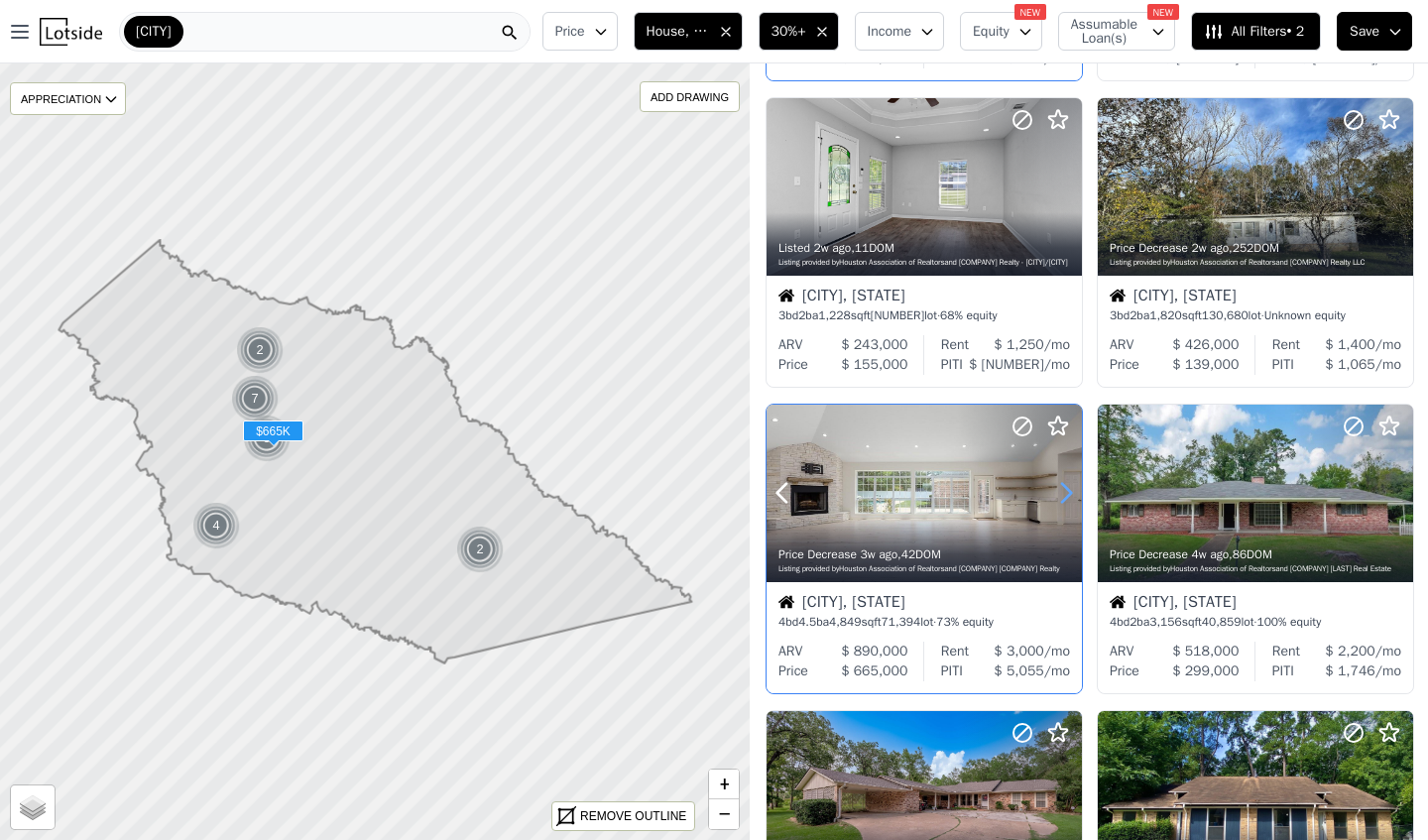 click 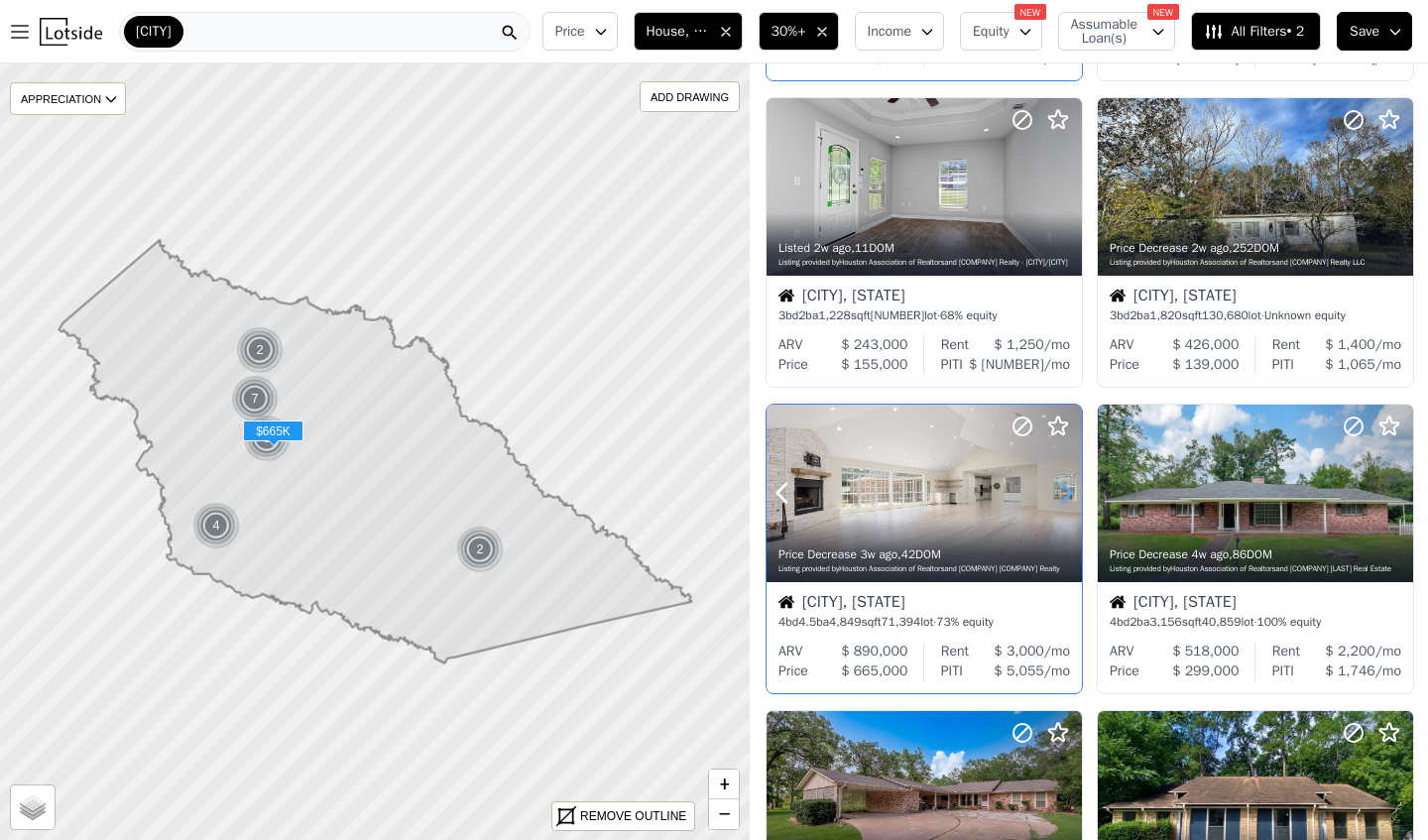 click 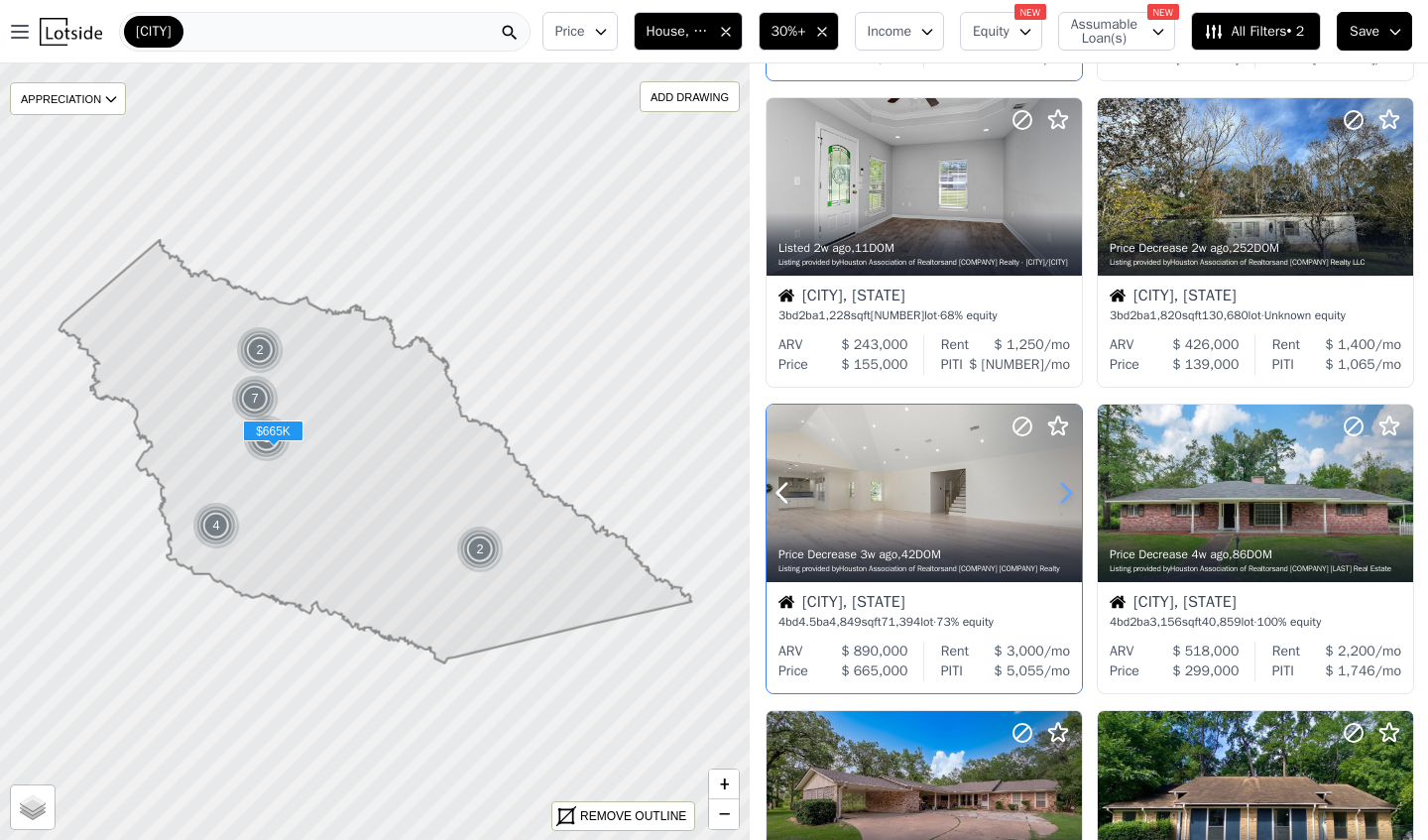 click 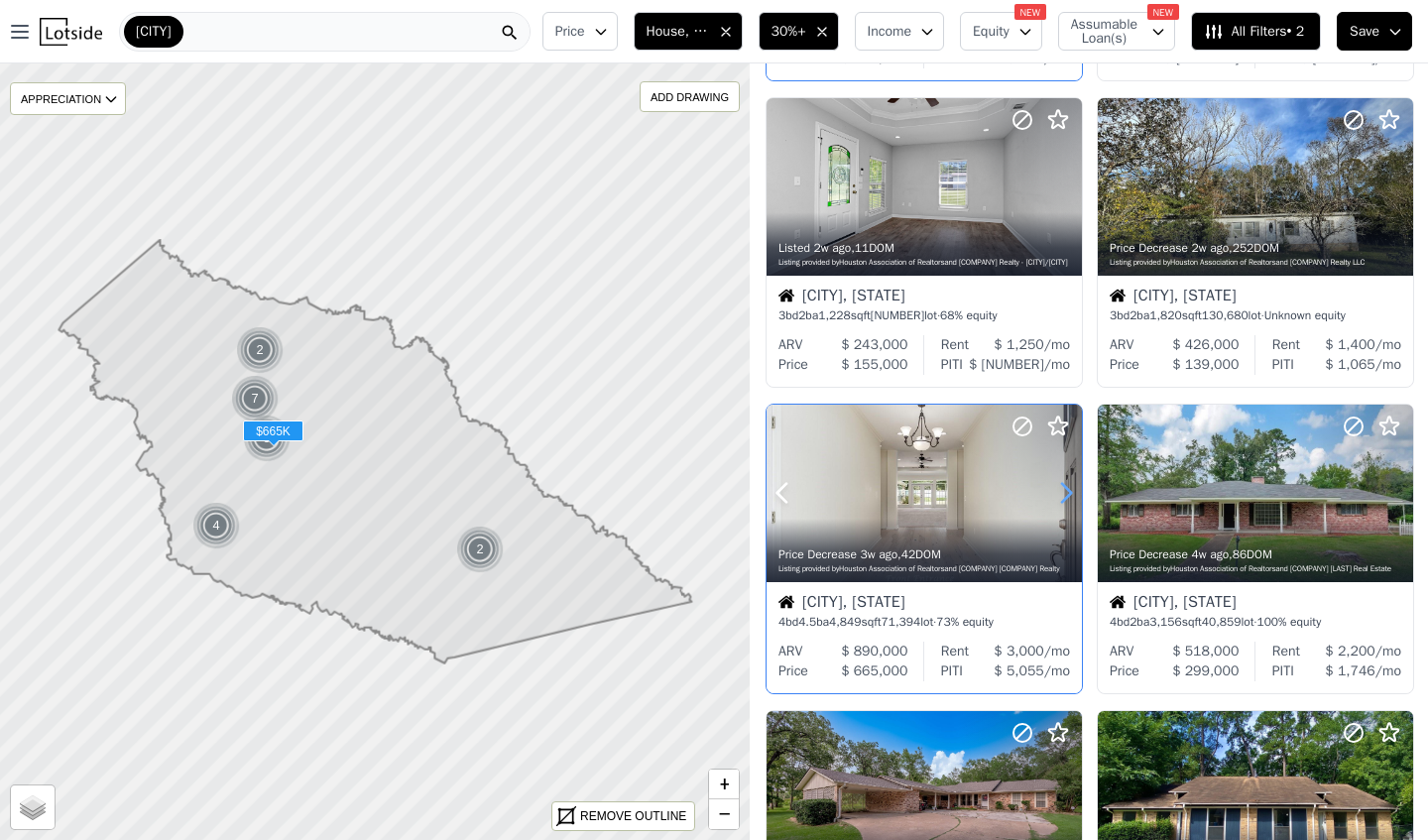 click 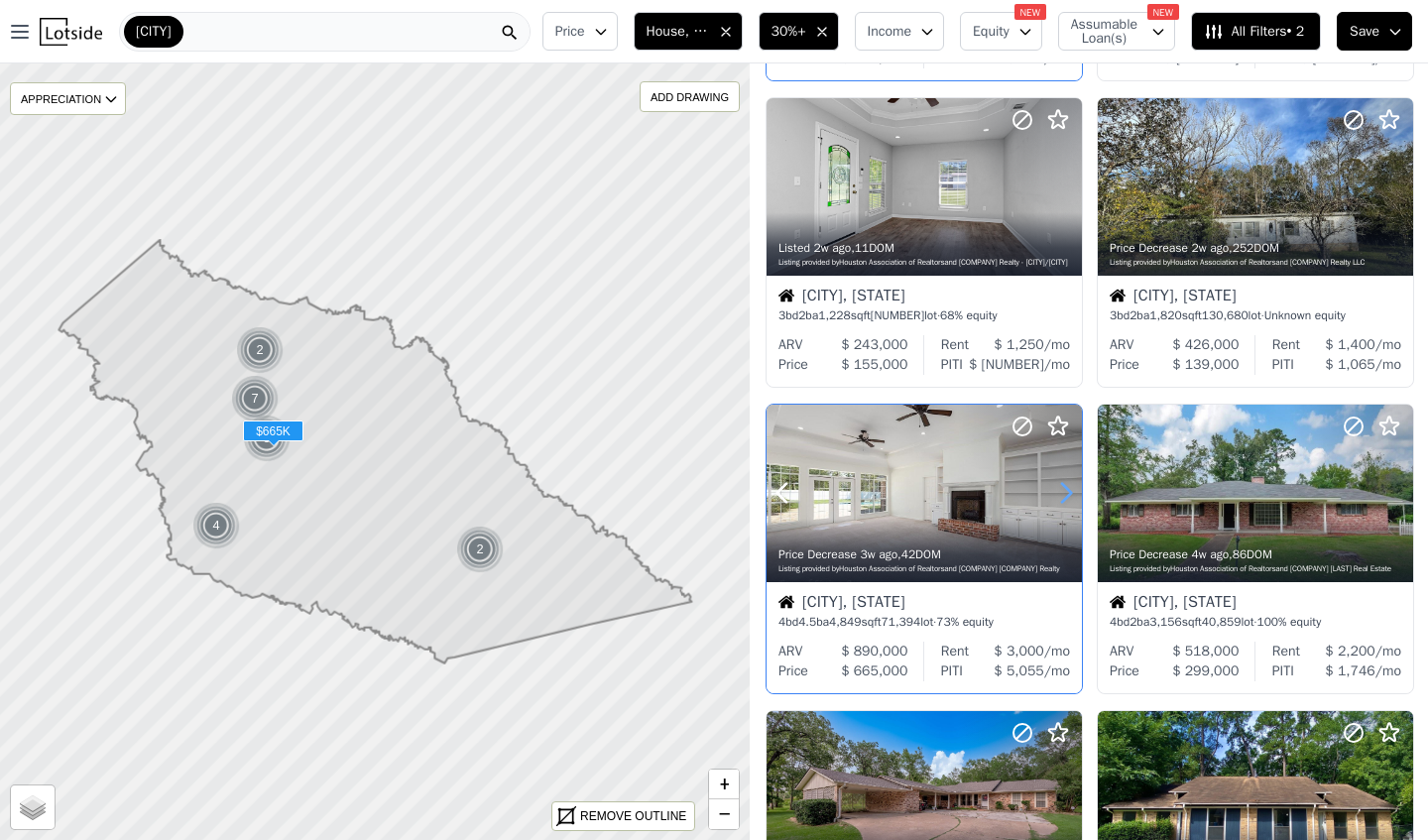 click 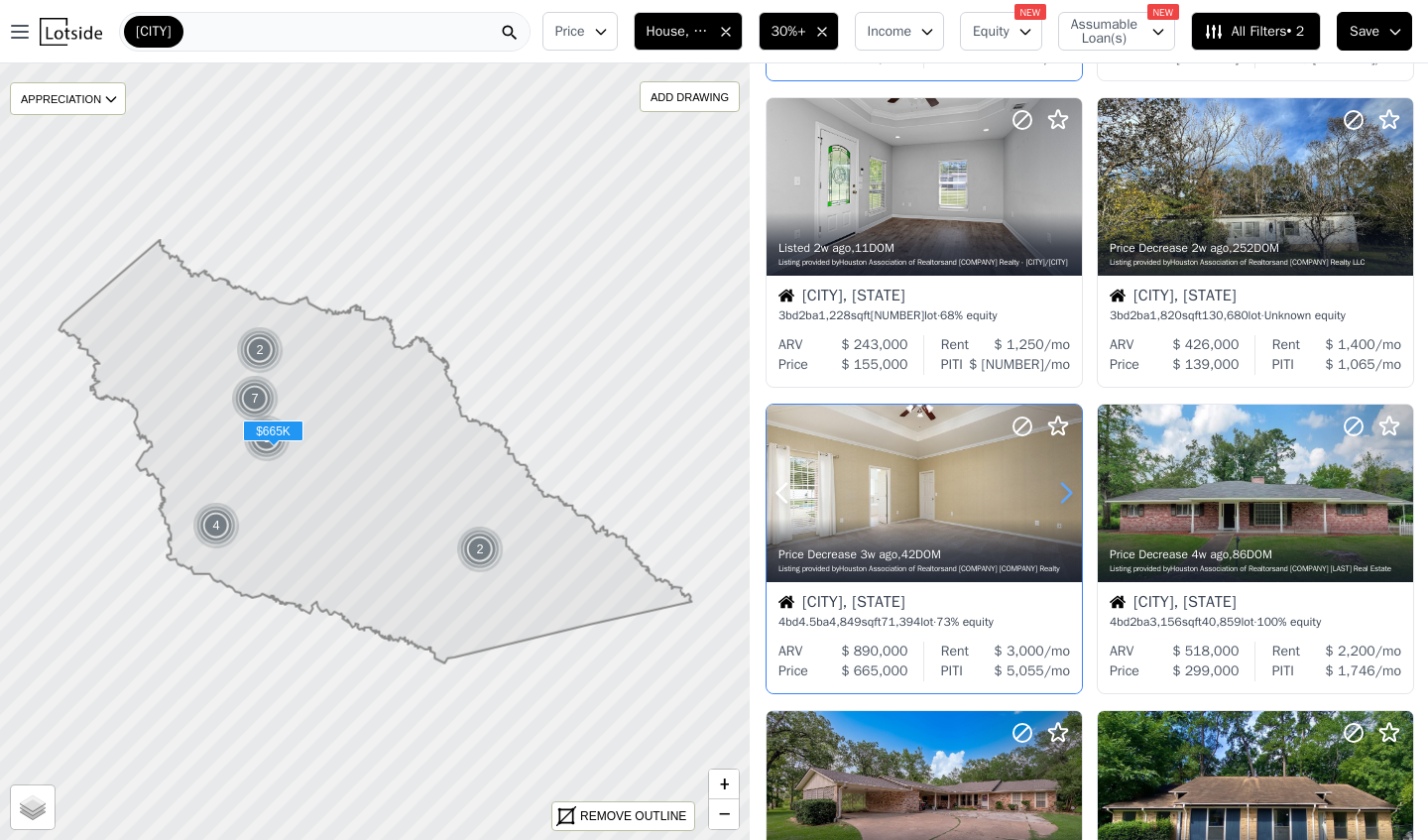 click 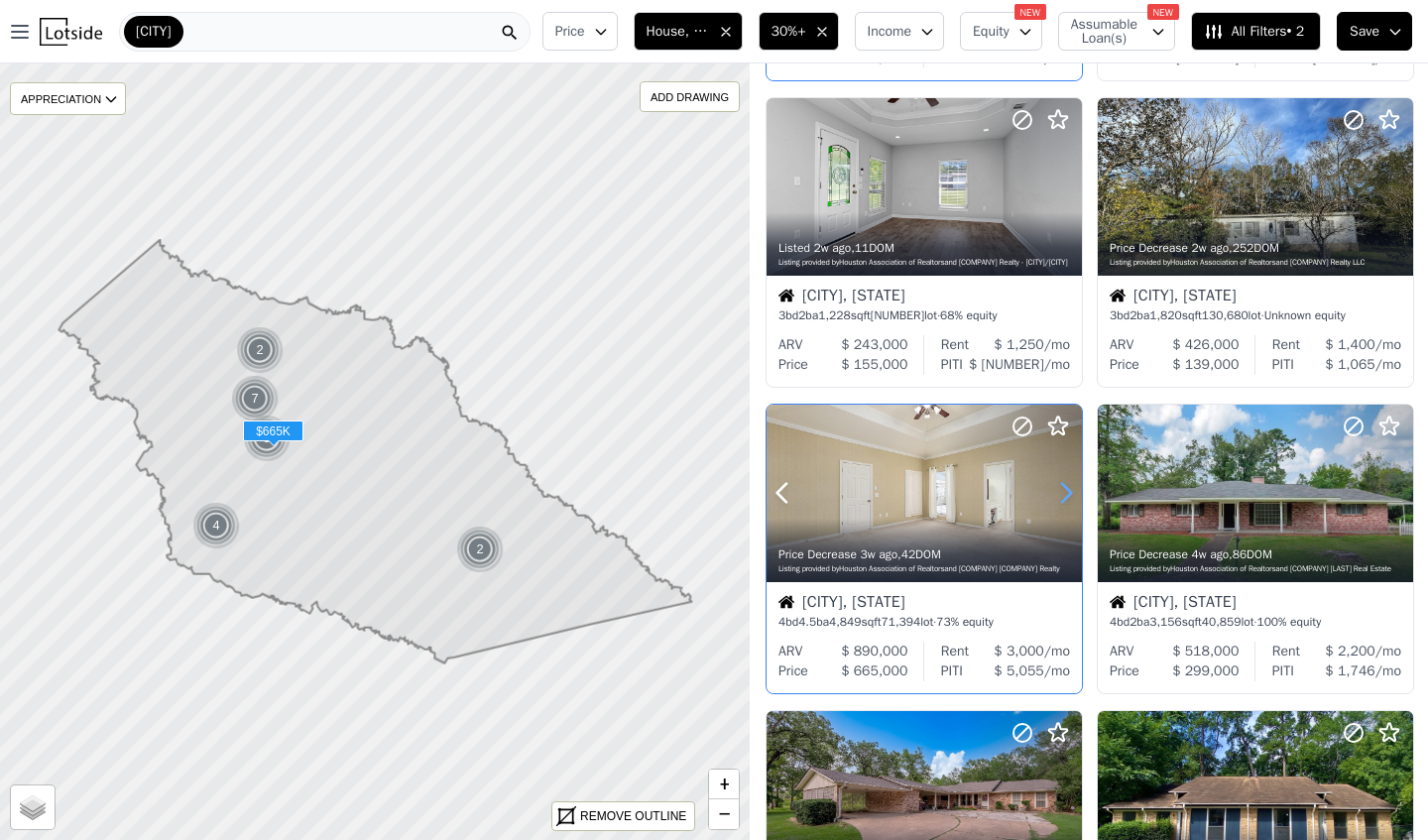 click 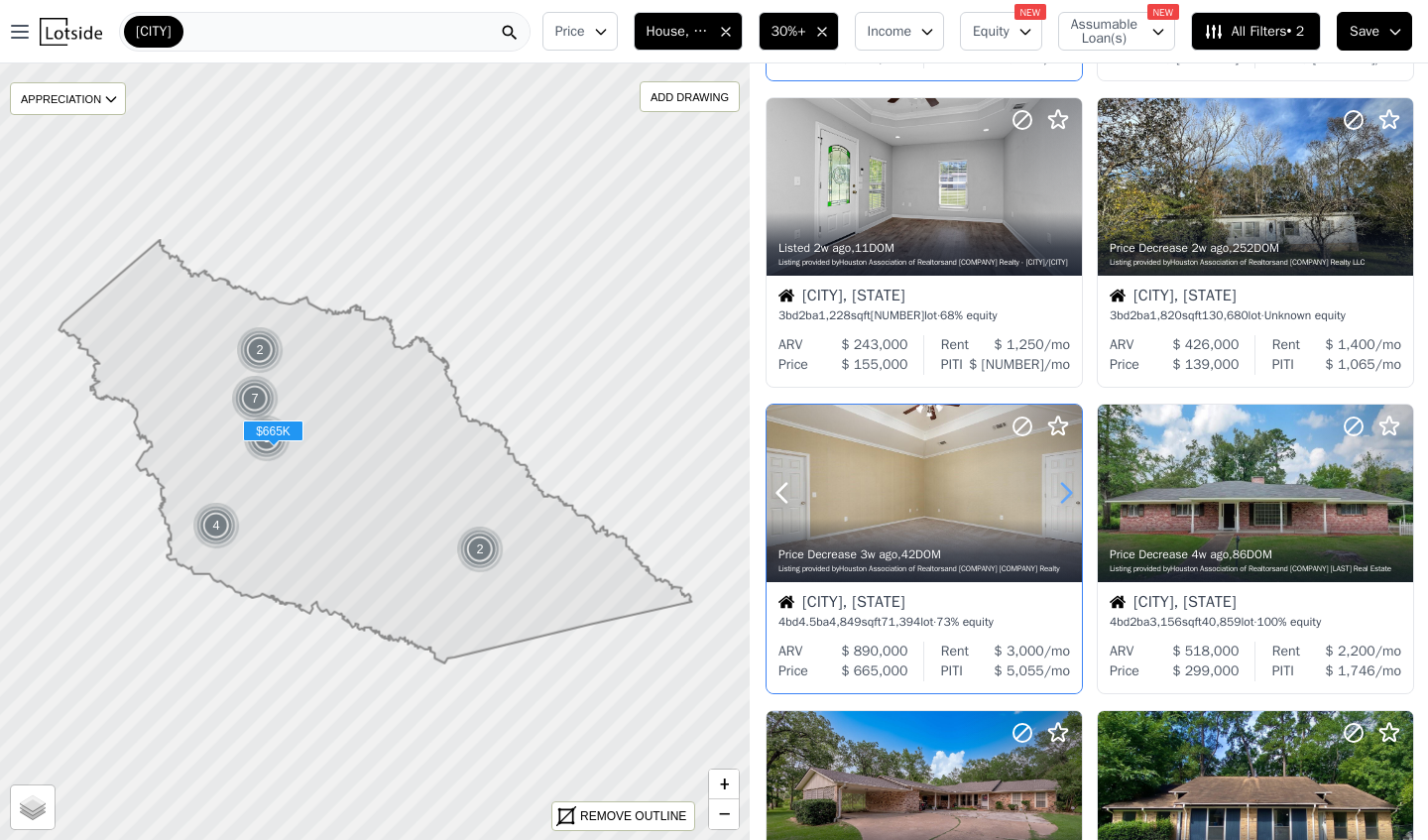 click 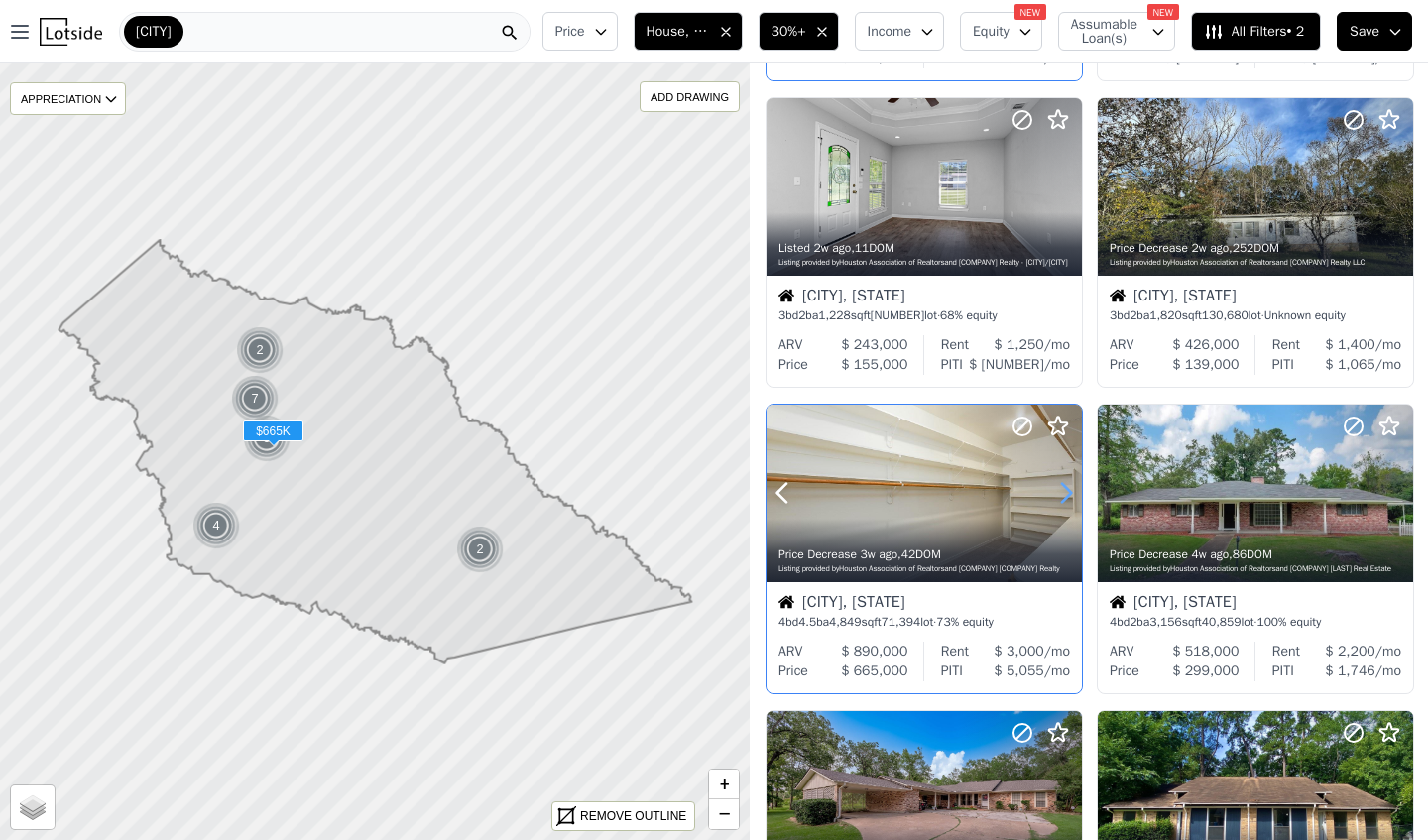 click 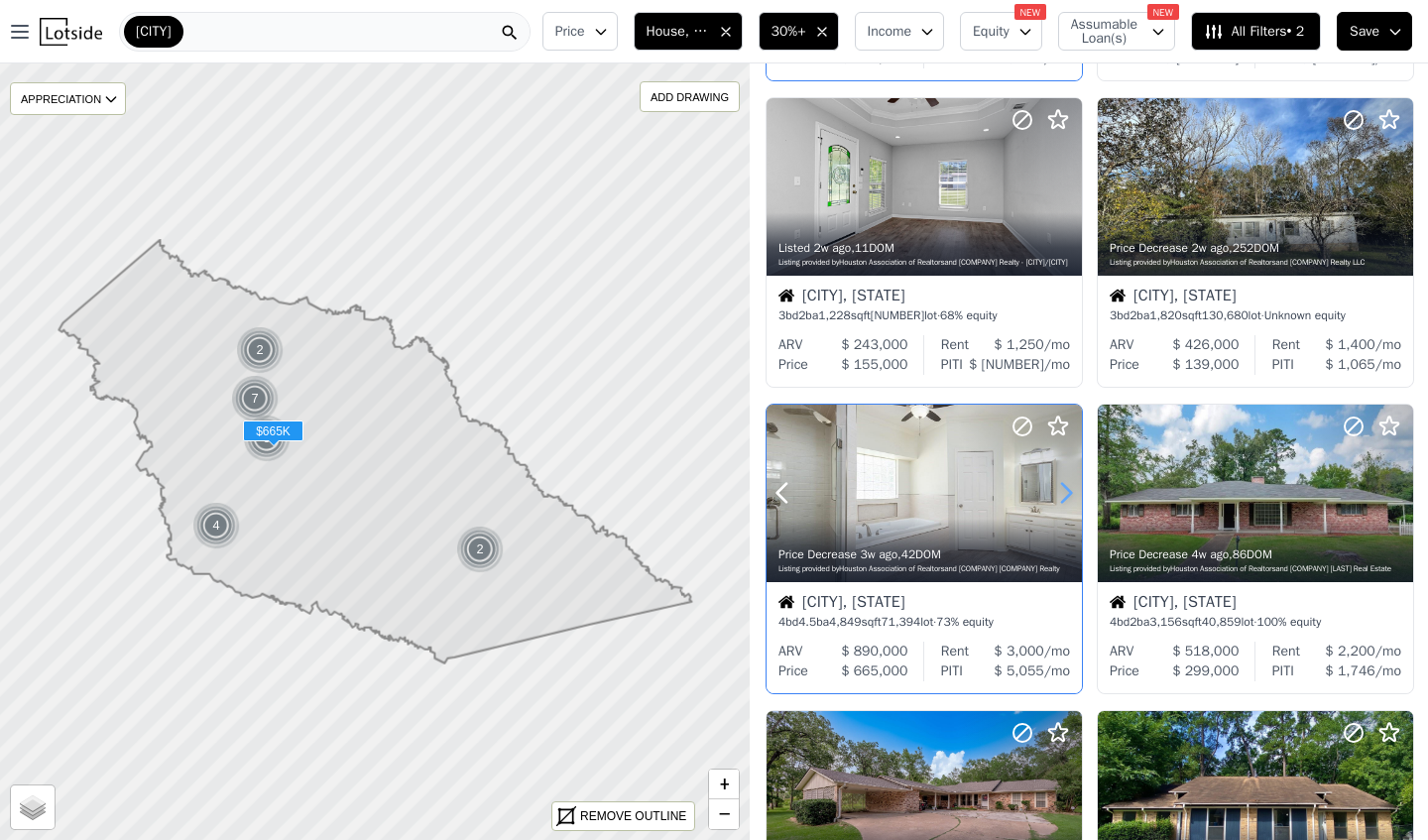 click 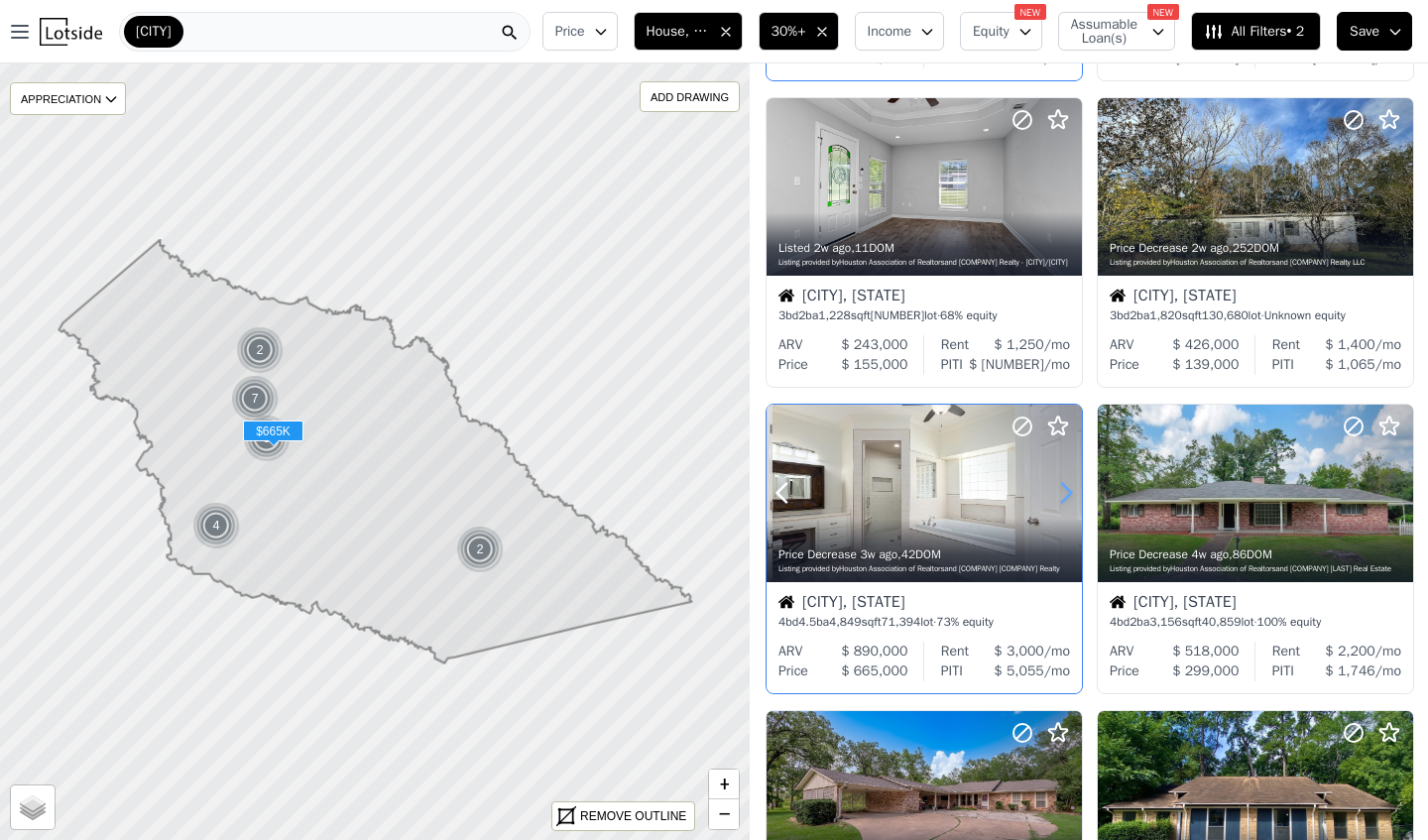 click 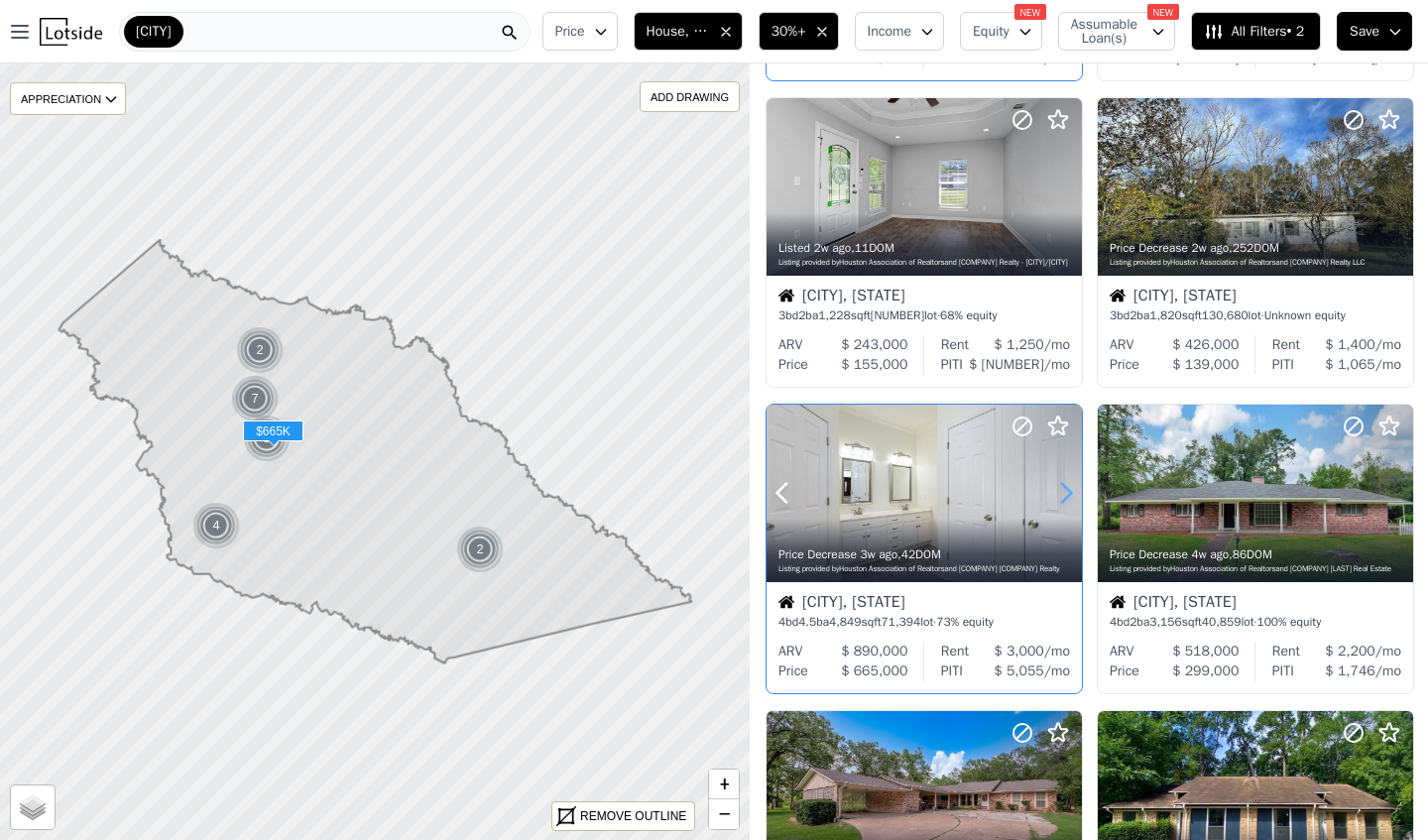 click 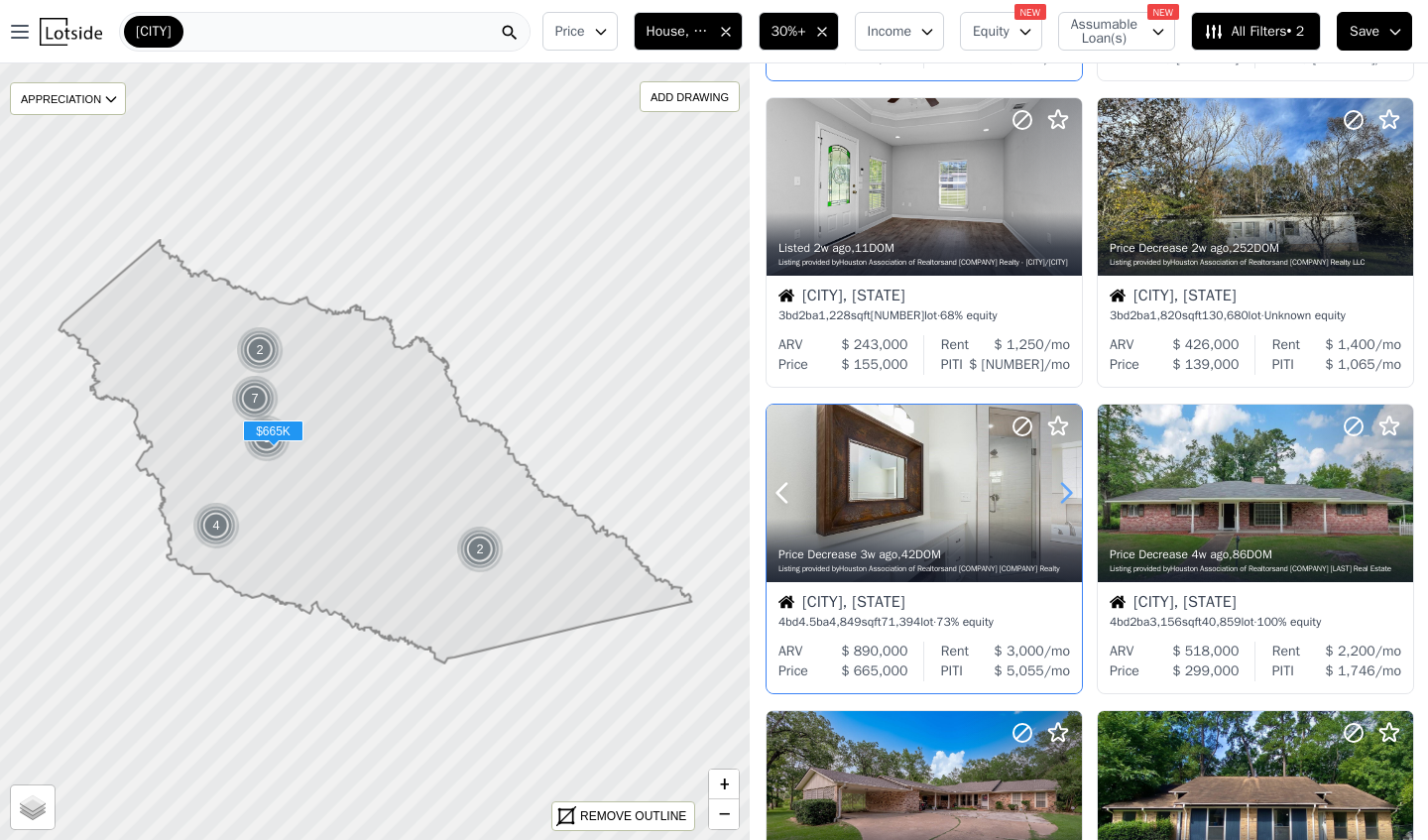 click 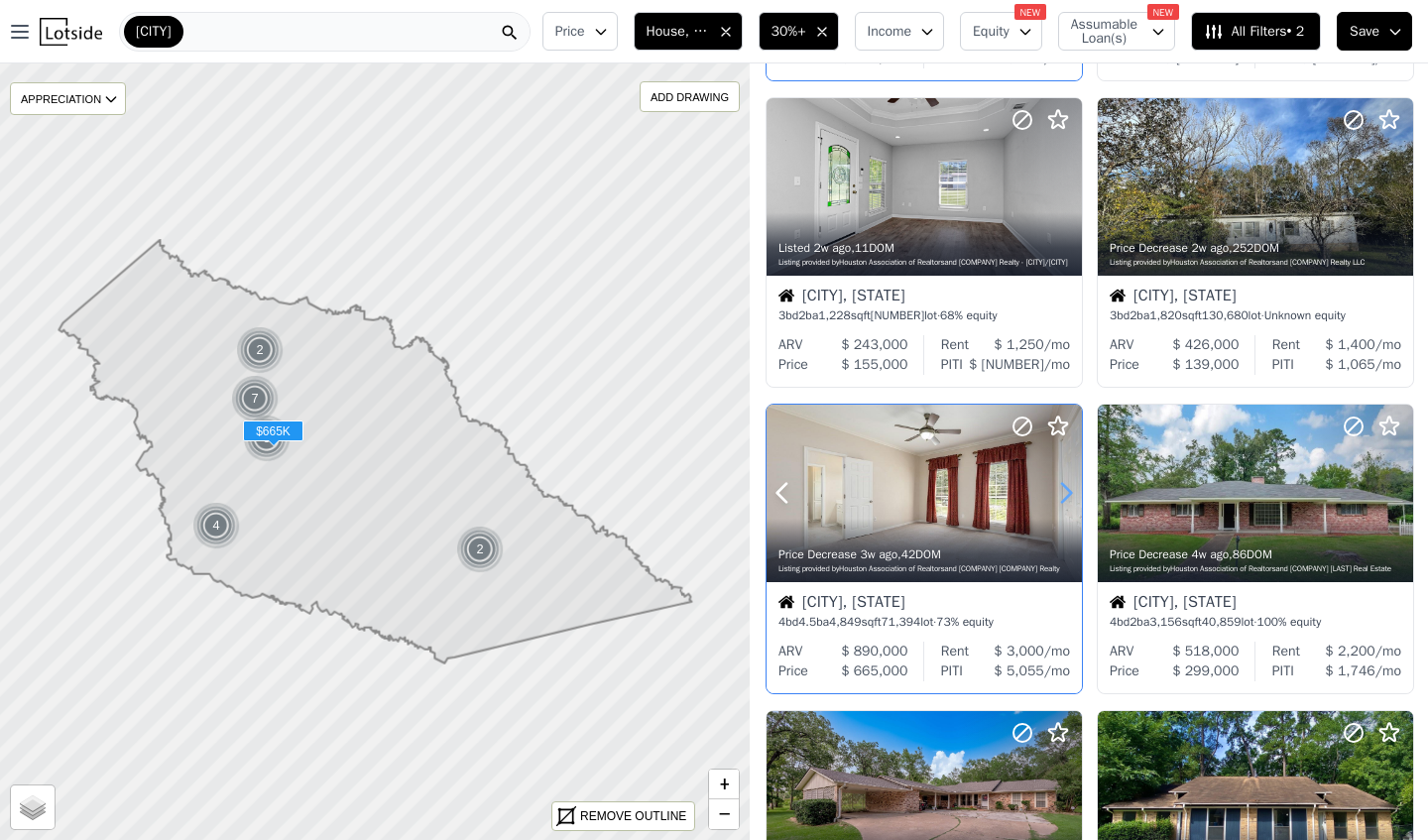 click 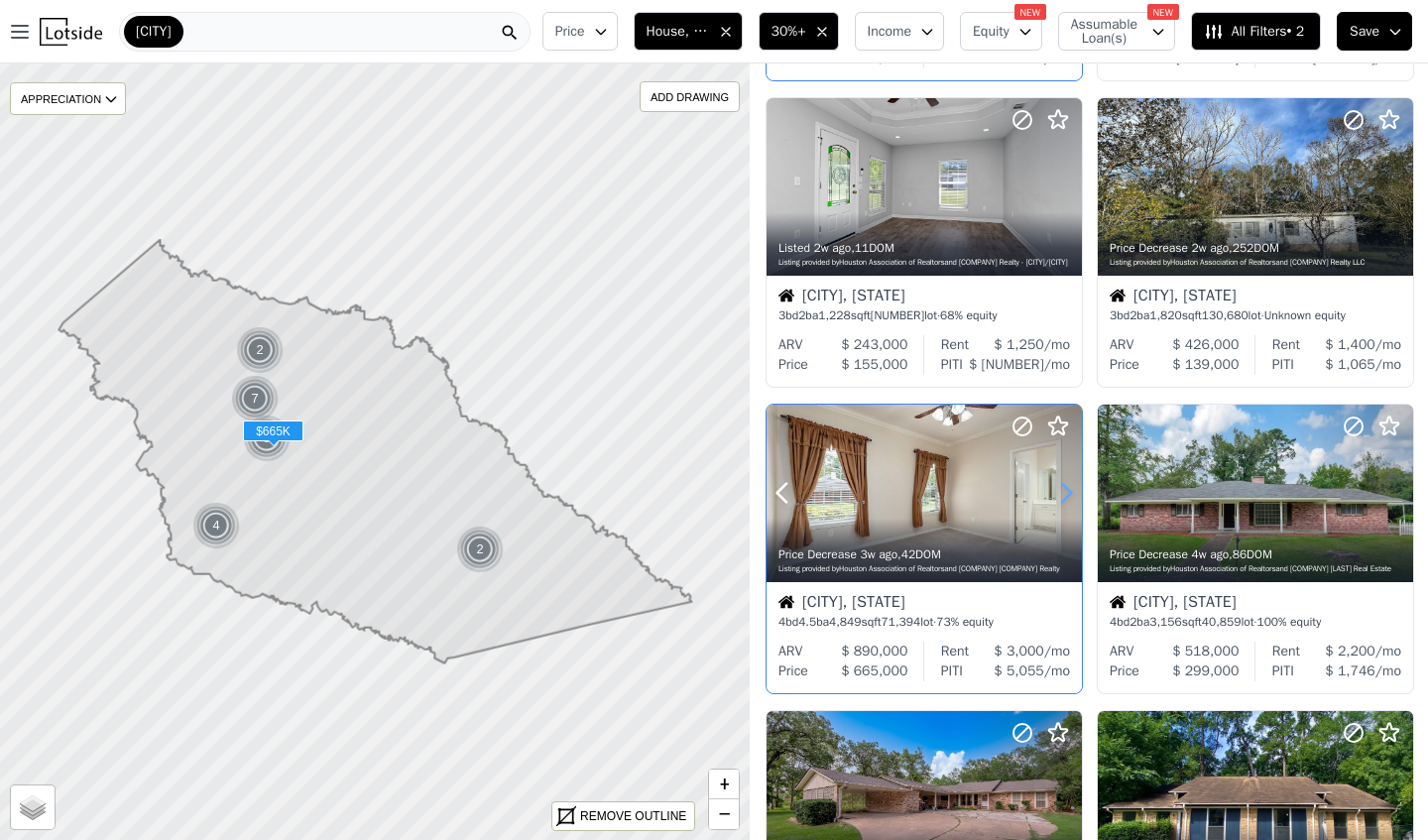 click 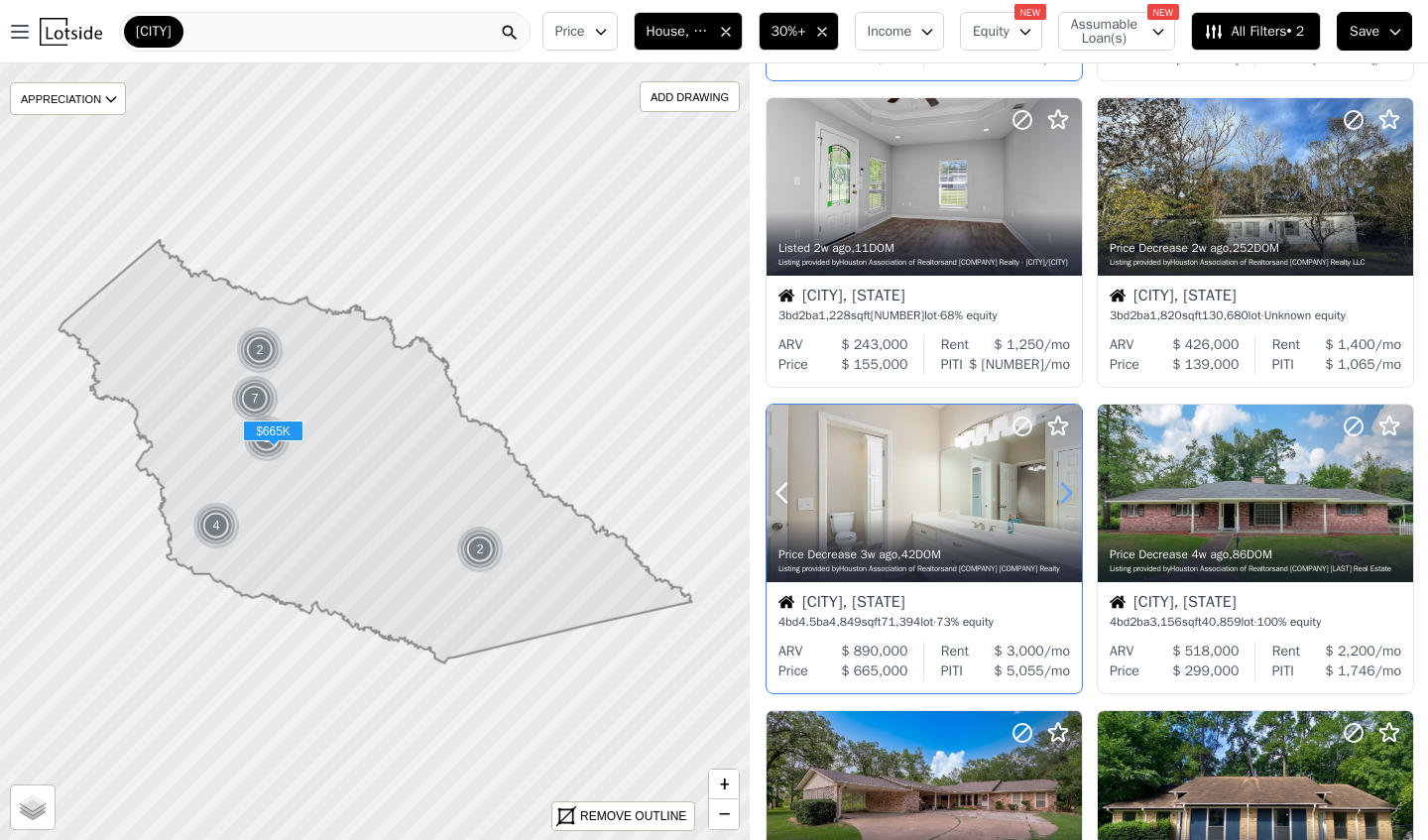 click 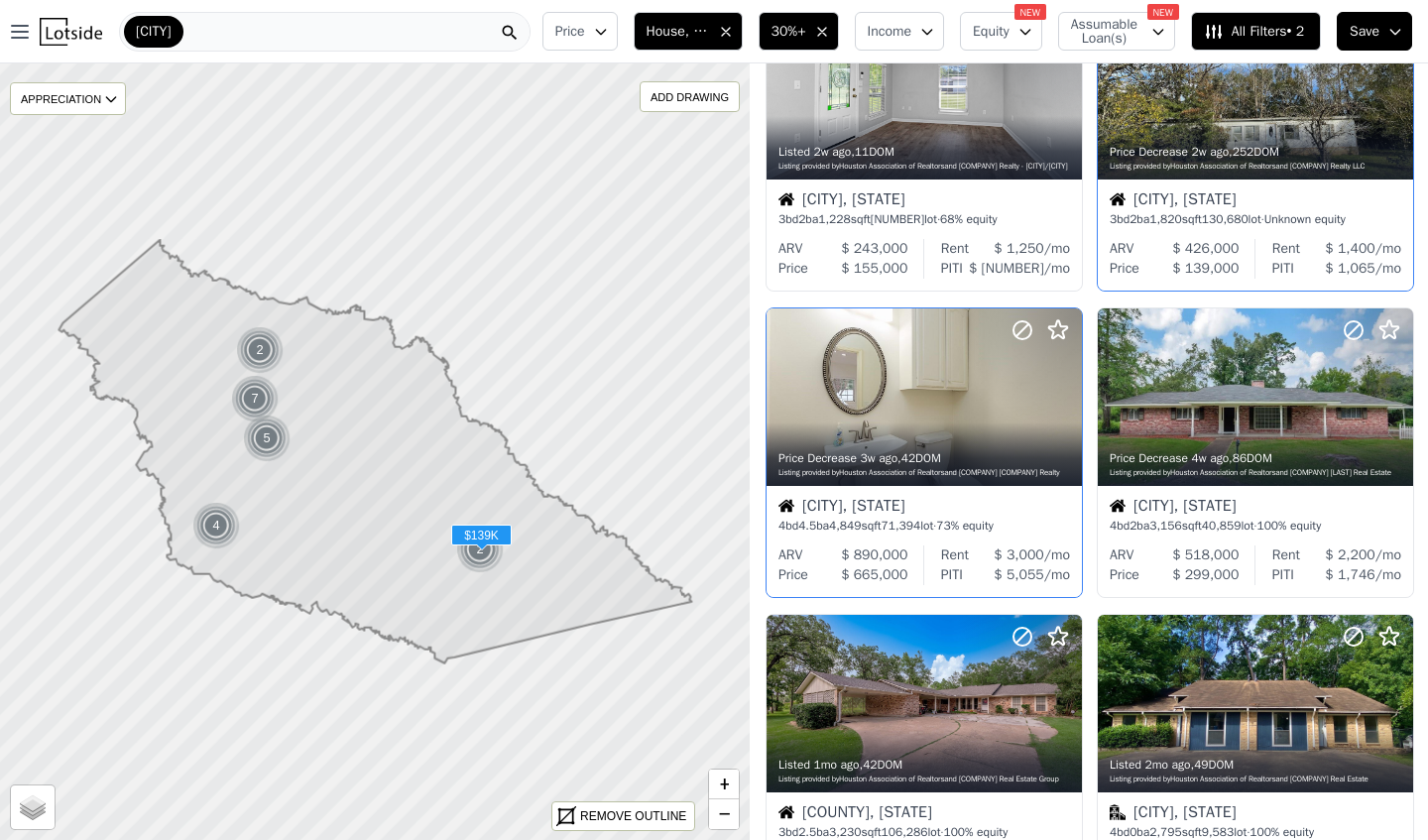 scroll, scrollTop: 424, scrollLeft: 0, axis: vertical 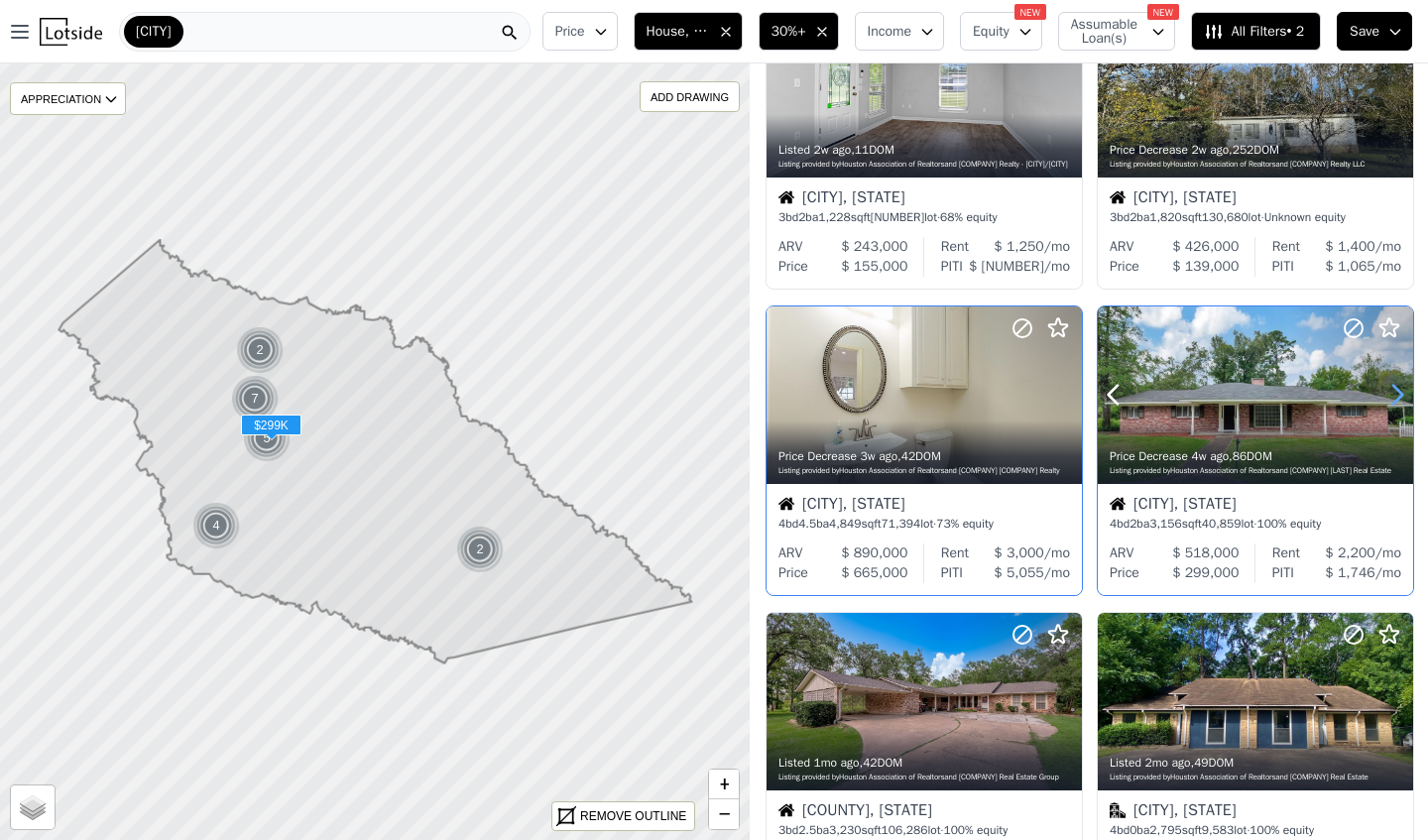 click 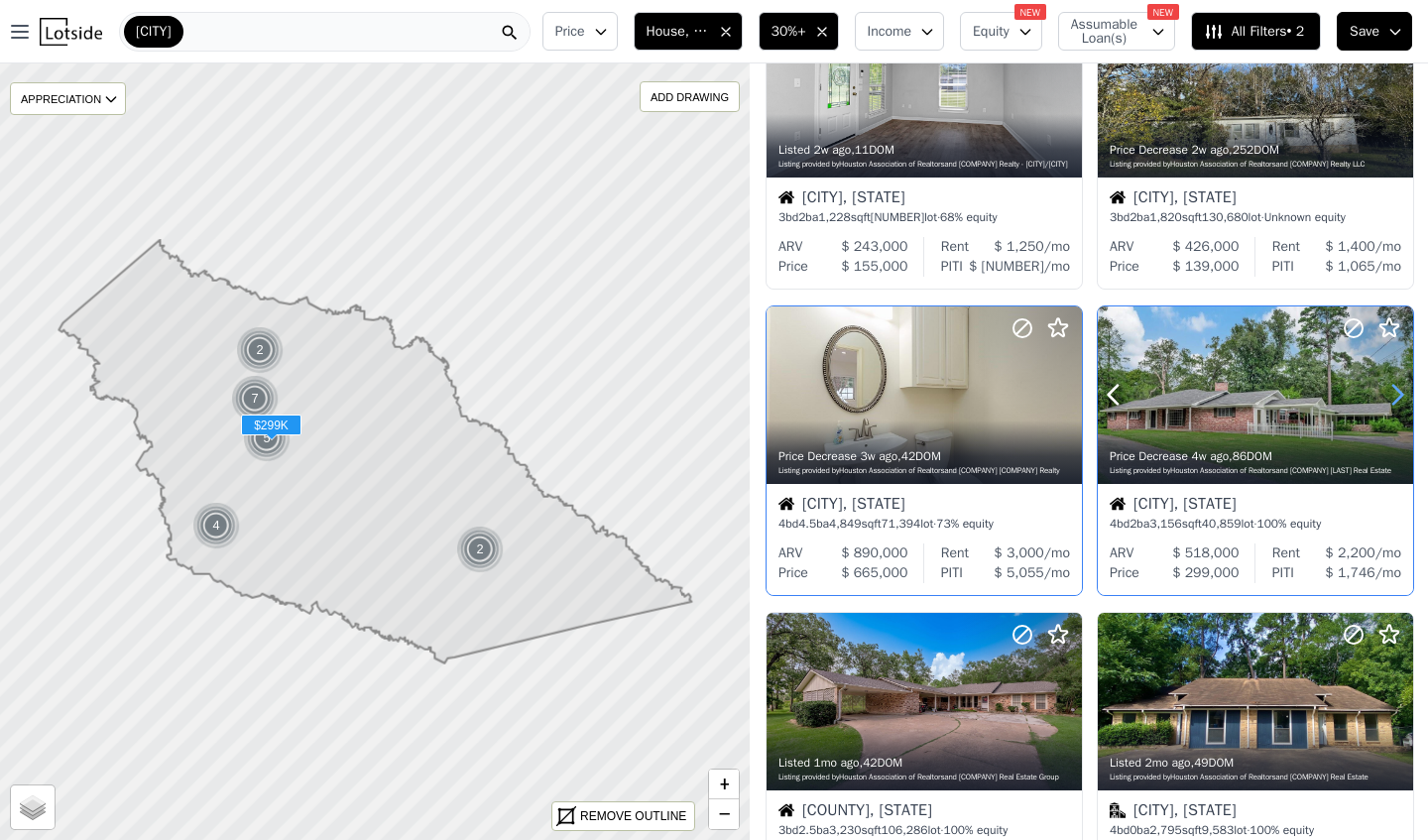 click 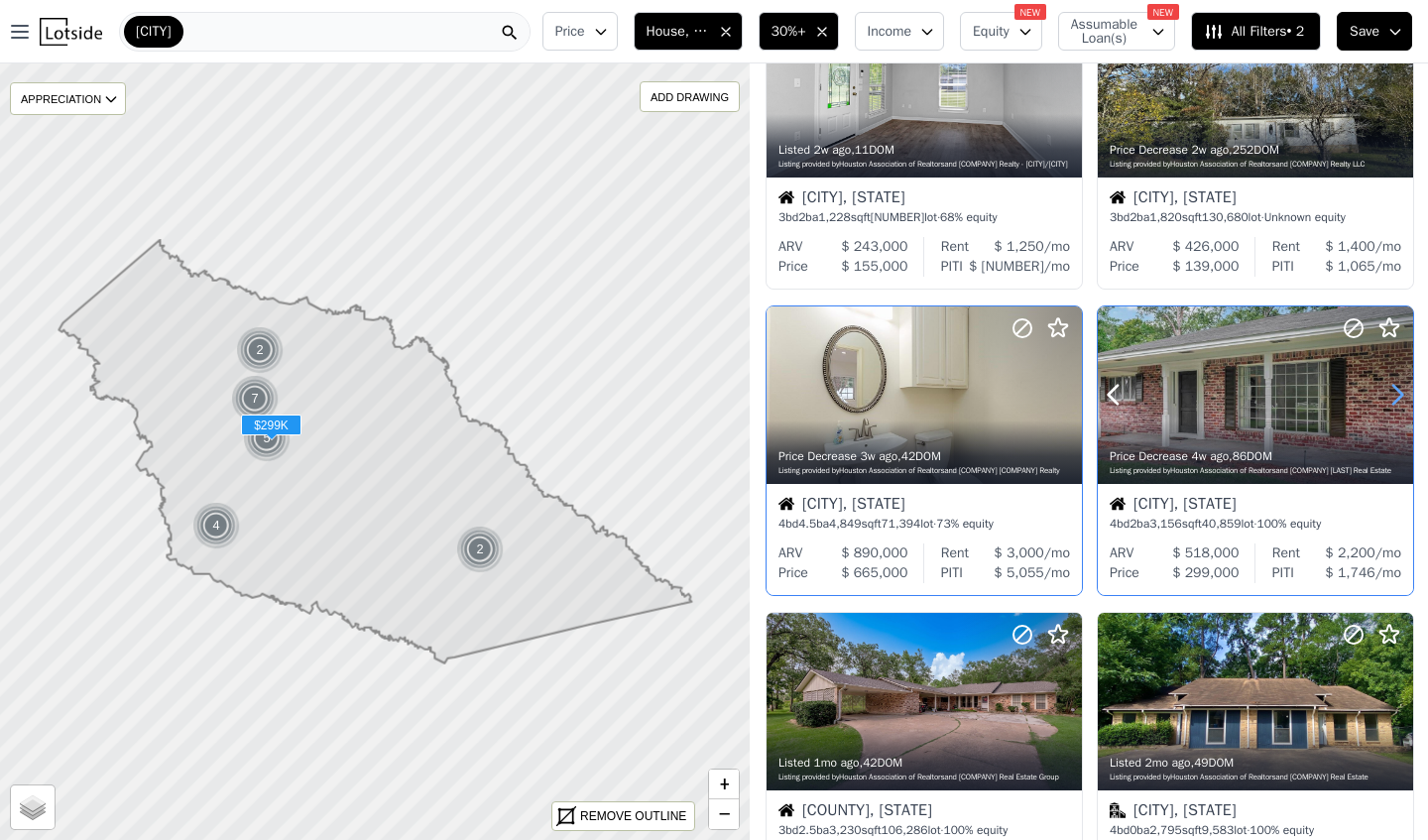 click 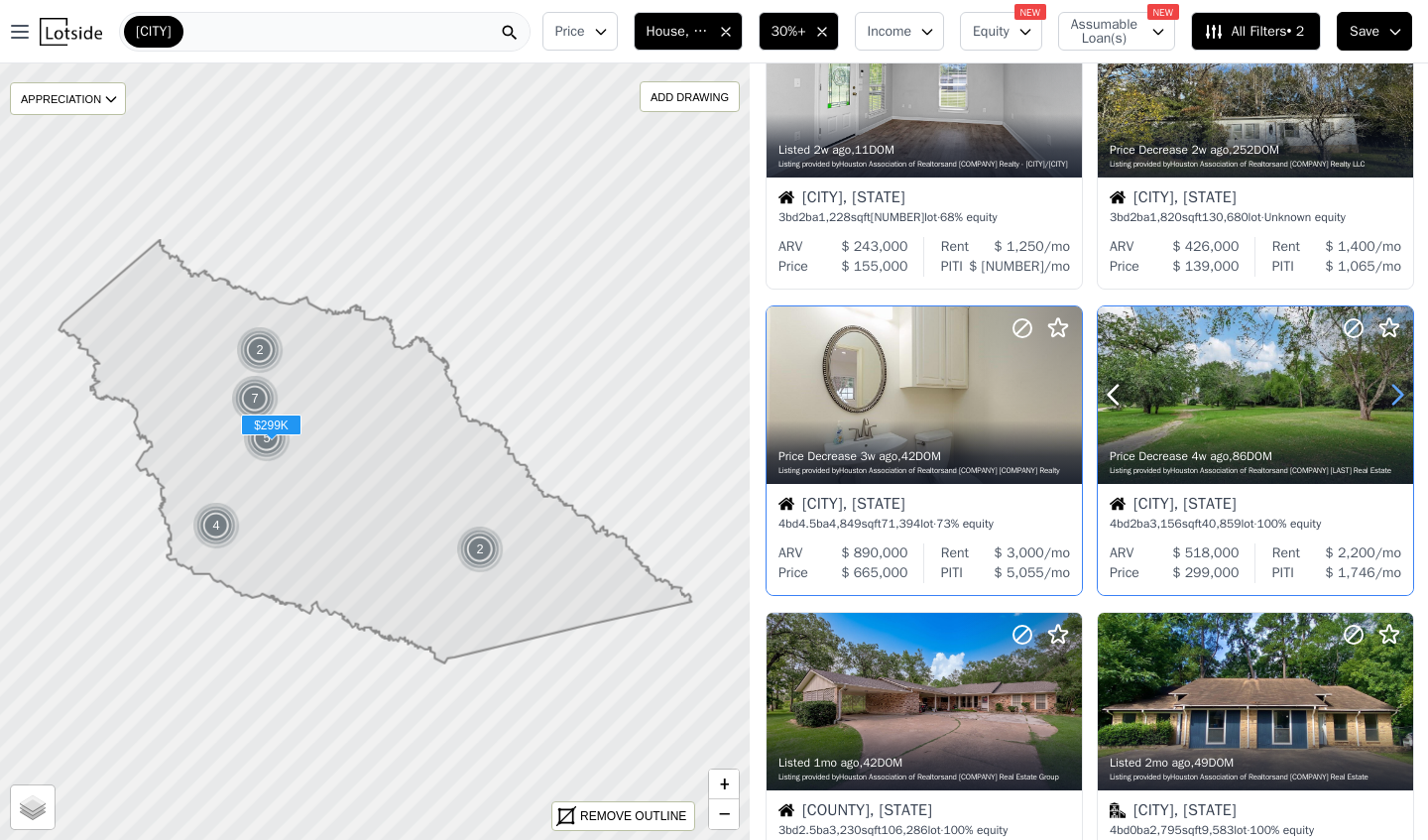 click 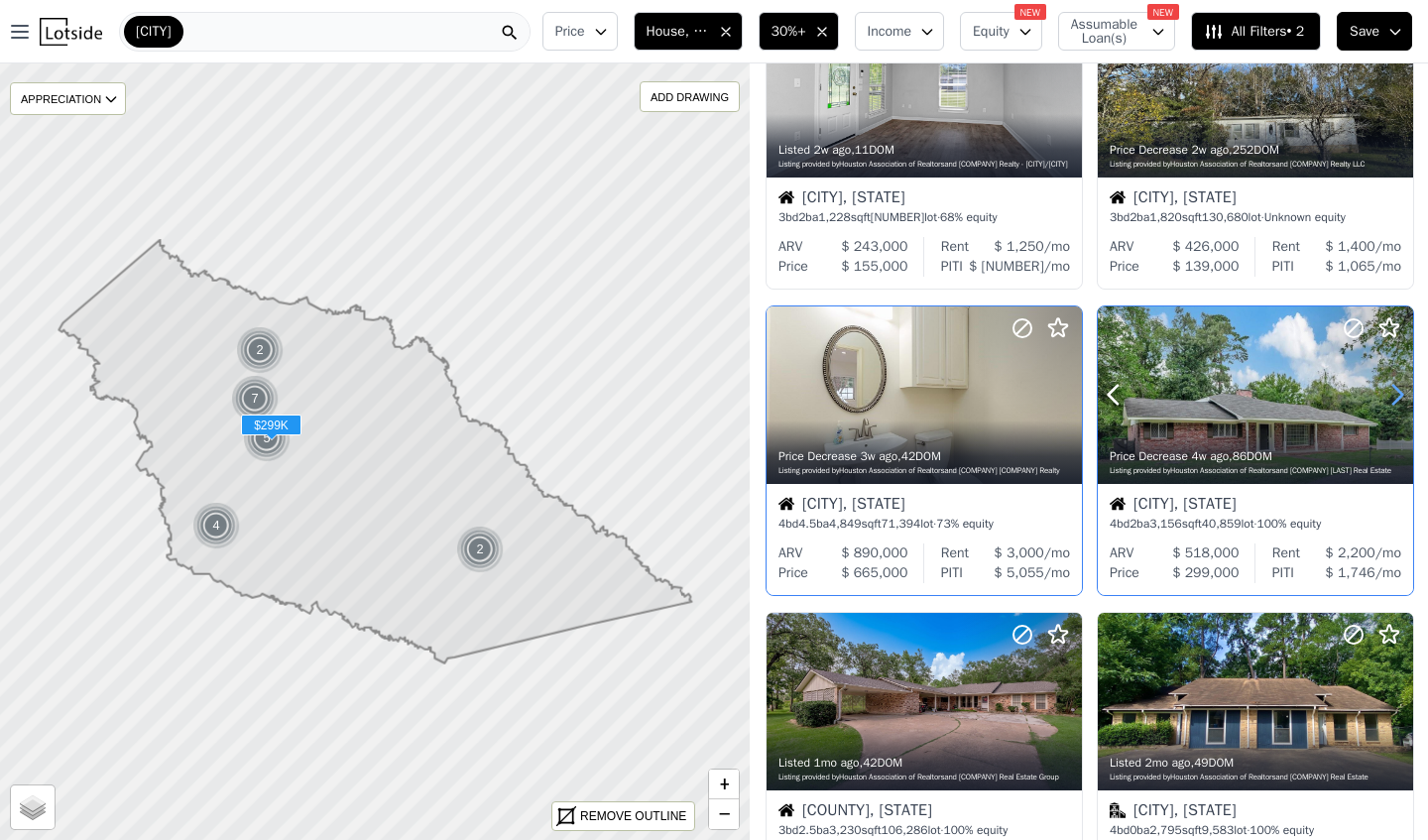 click 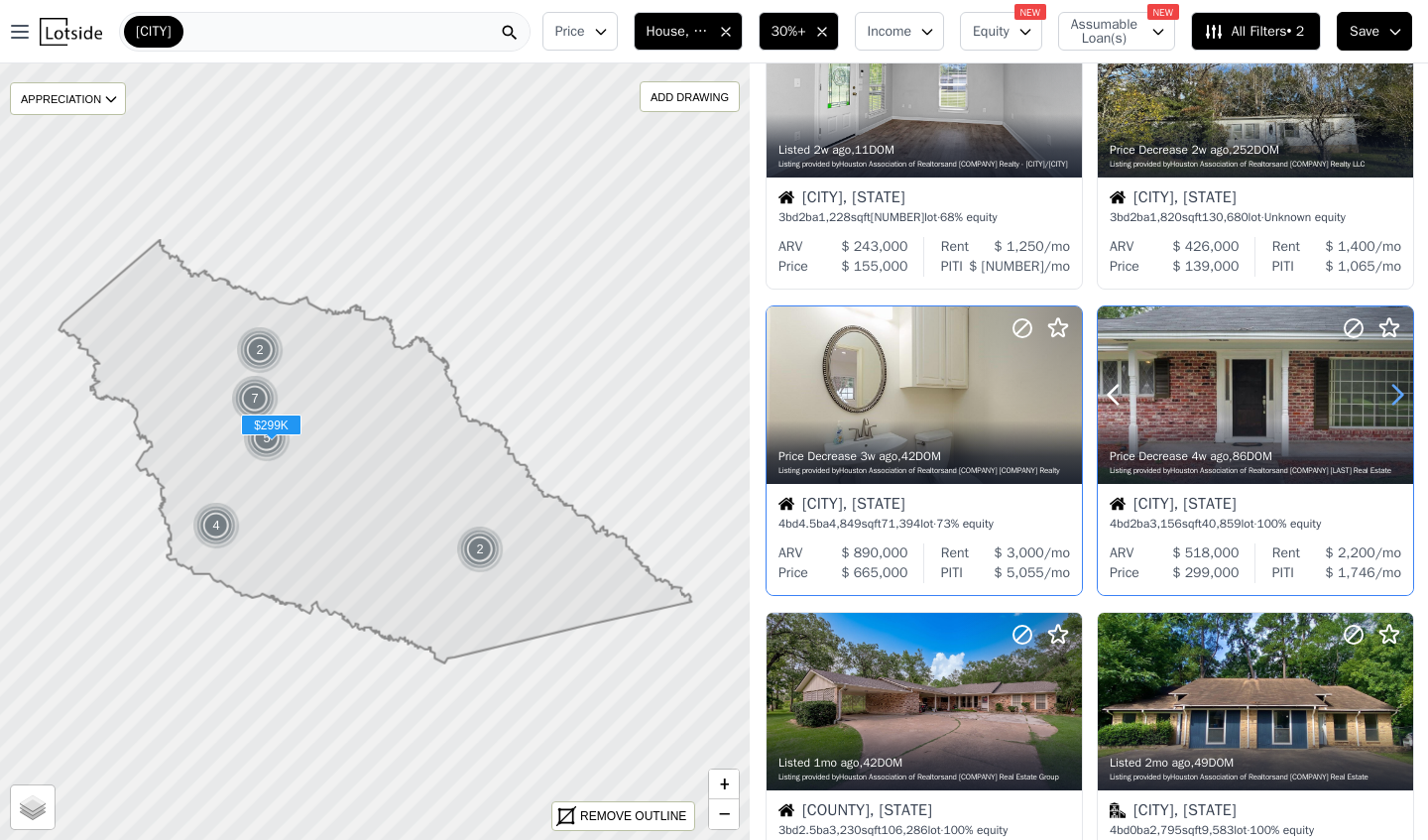 click 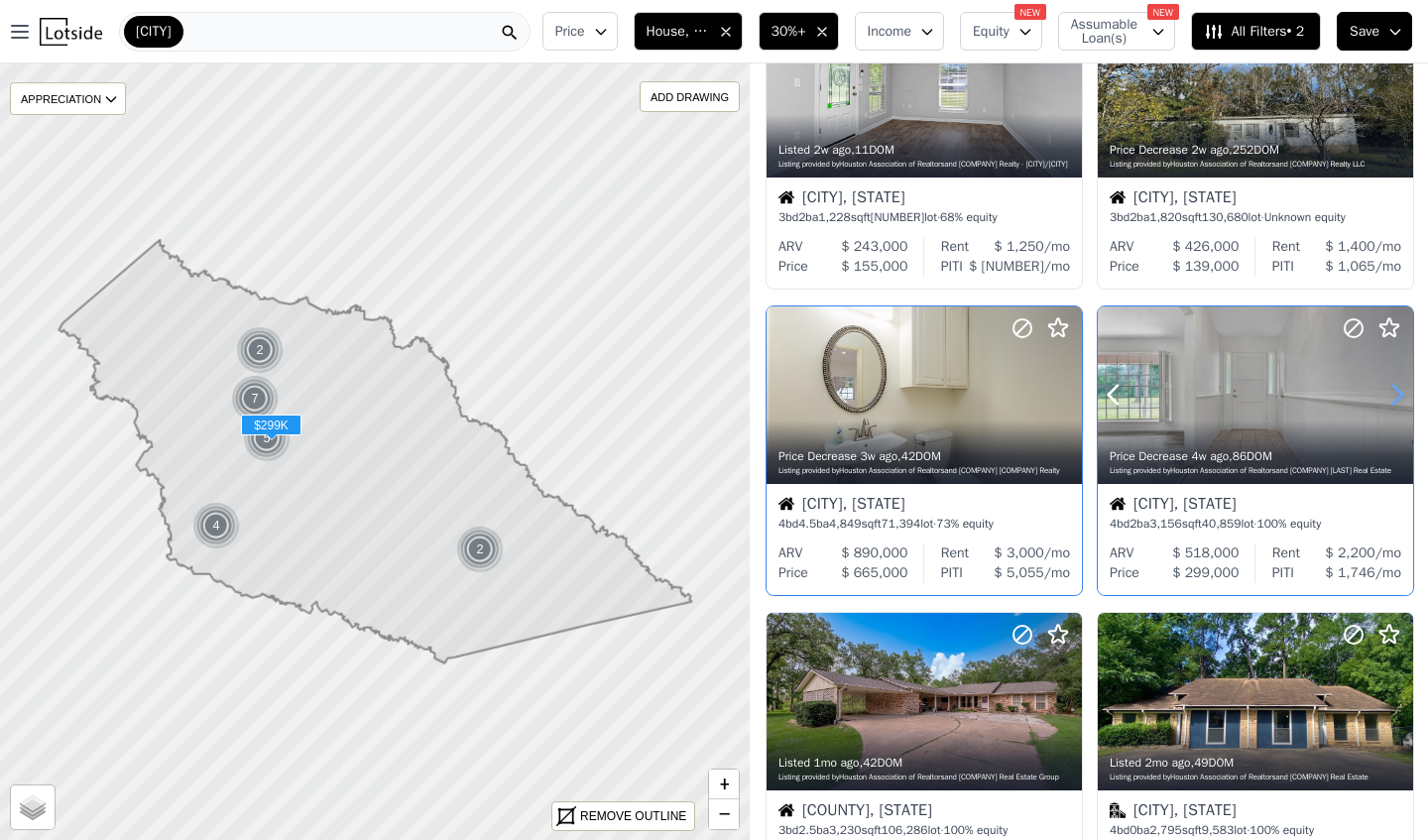 click 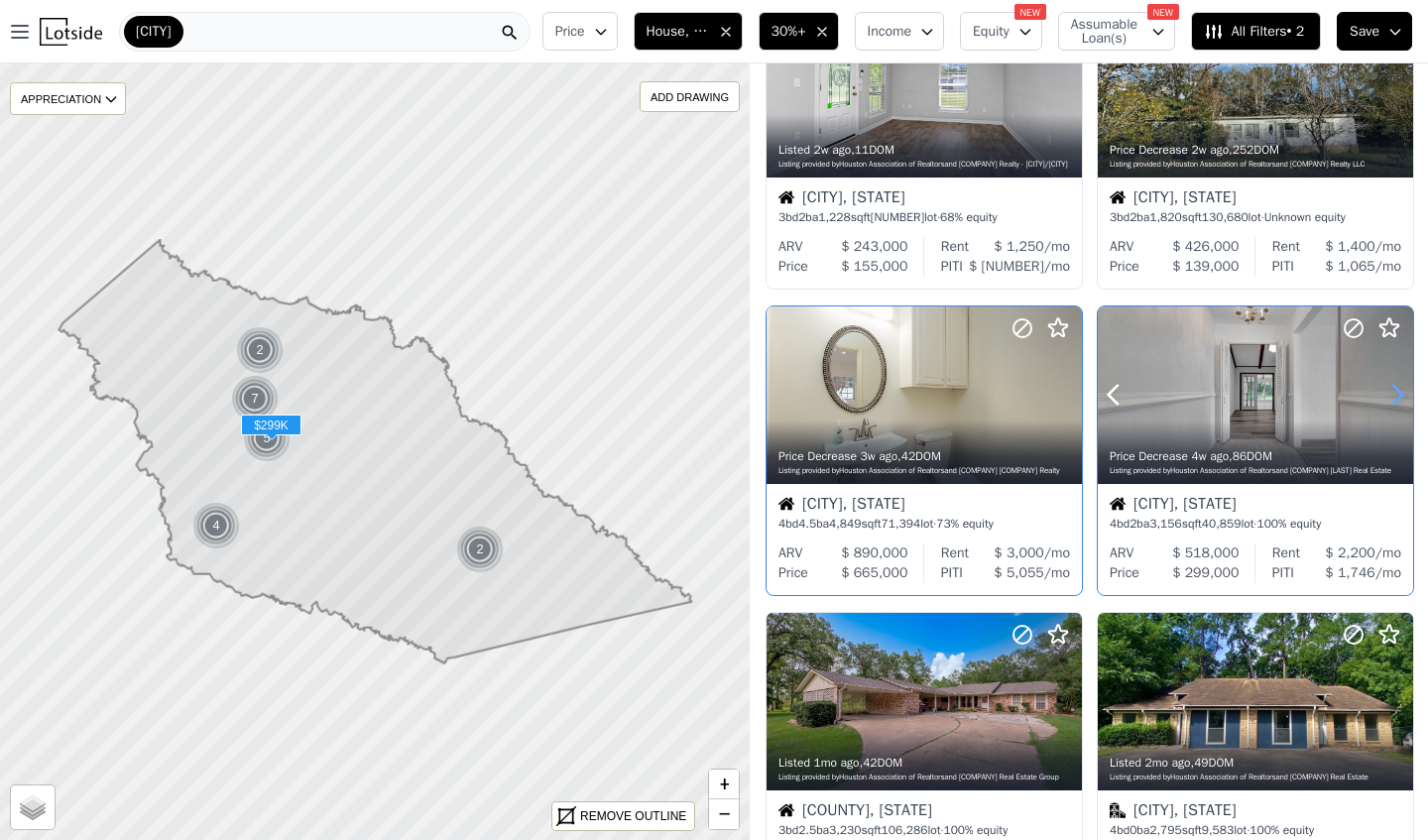 click 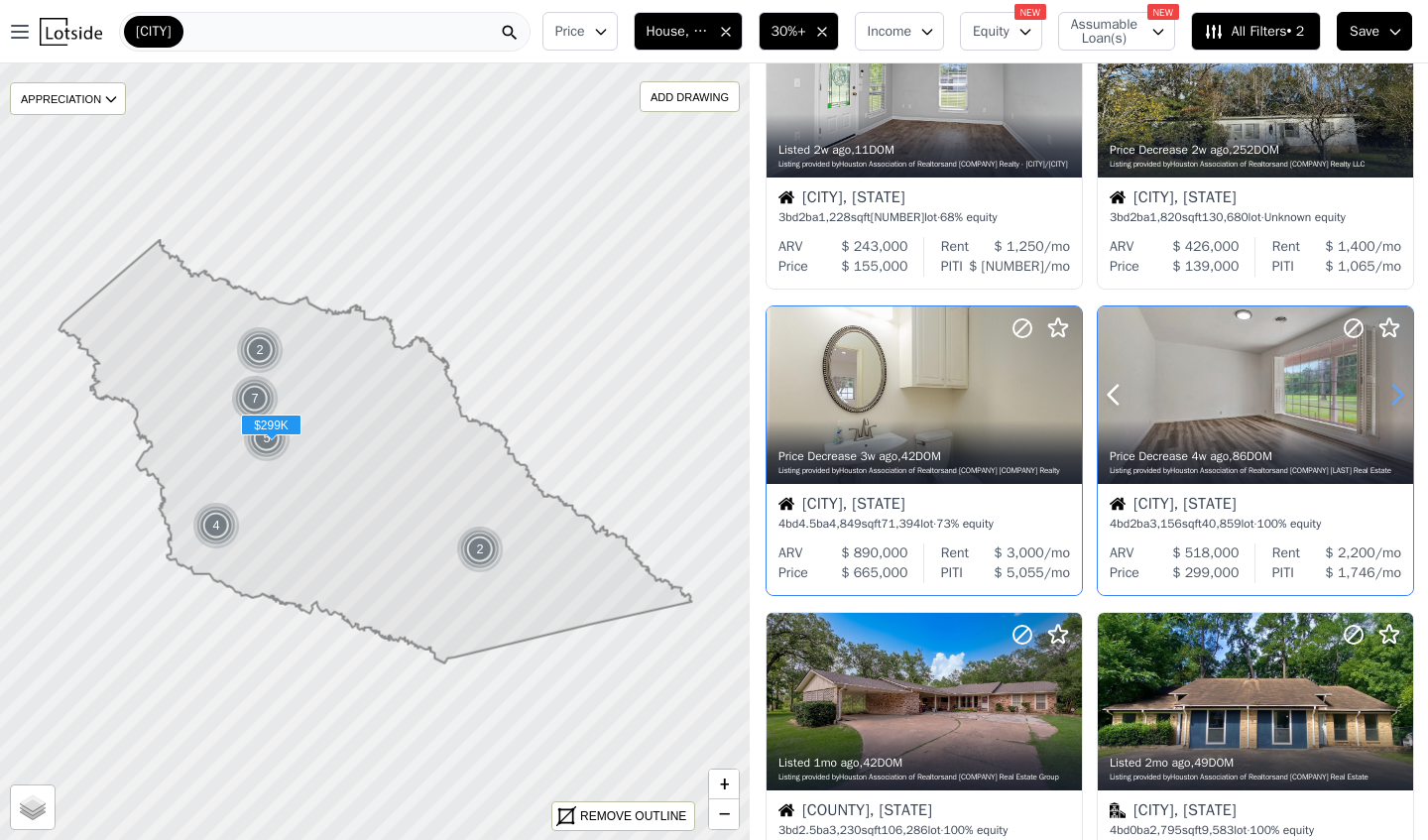 click 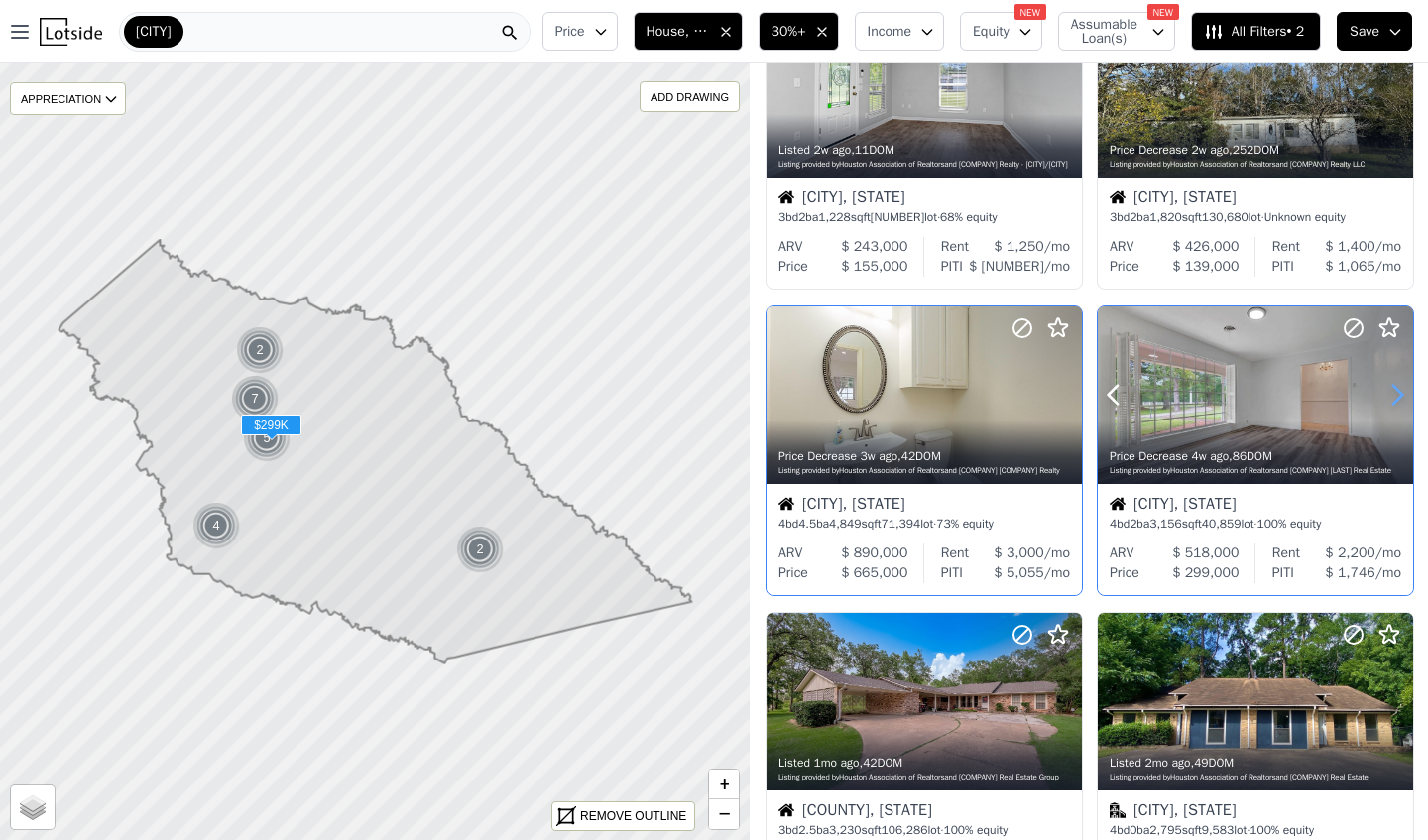 click 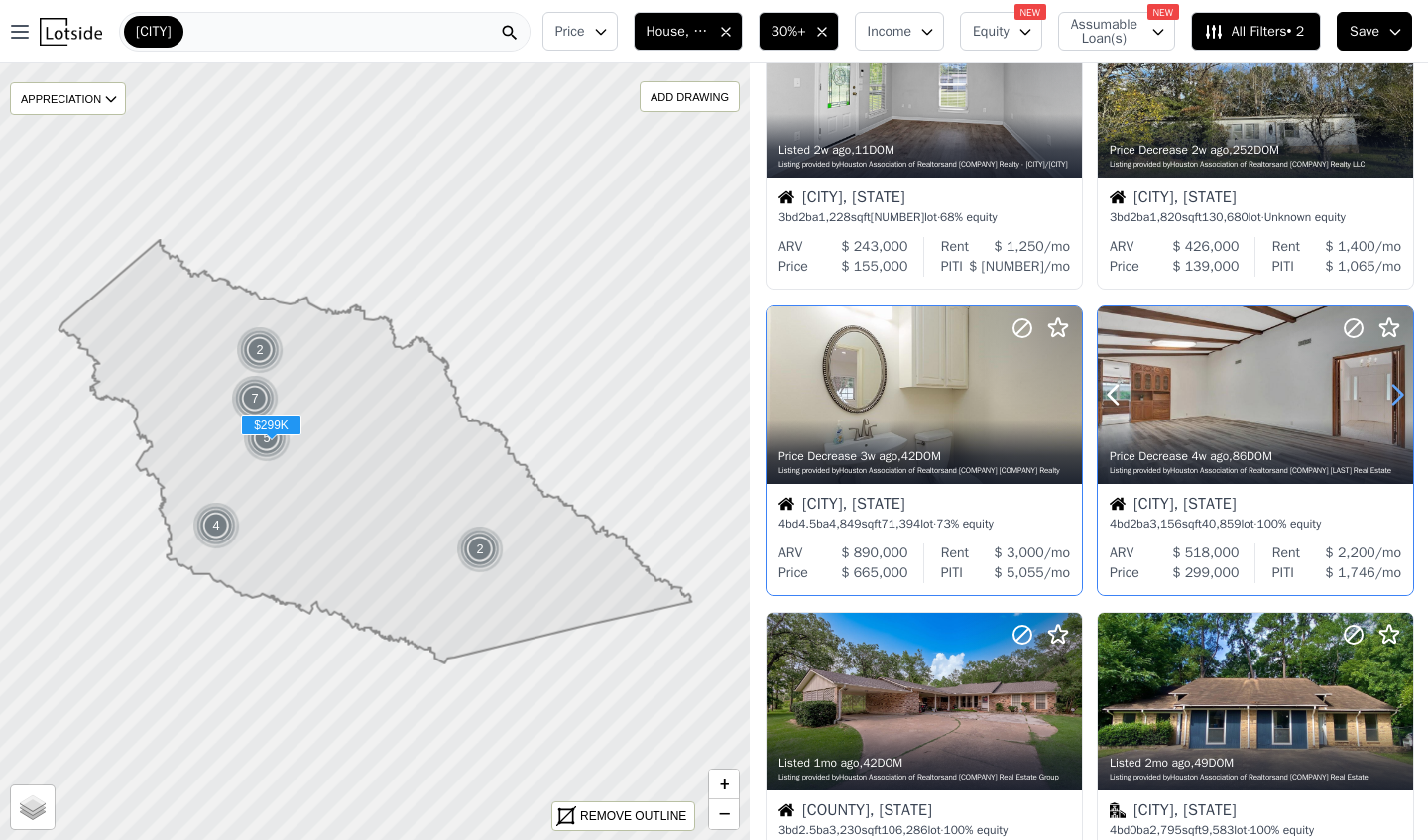 click 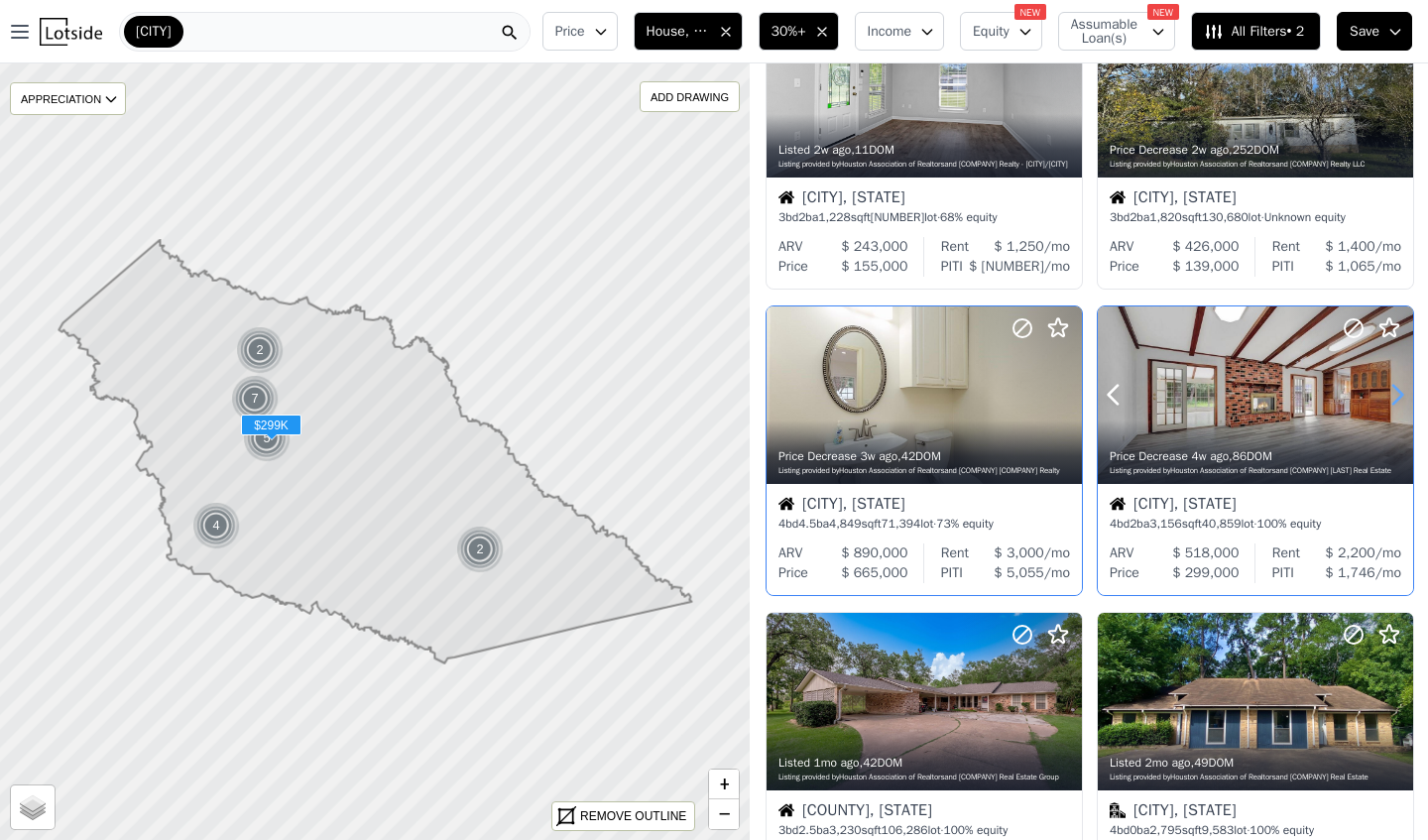 click 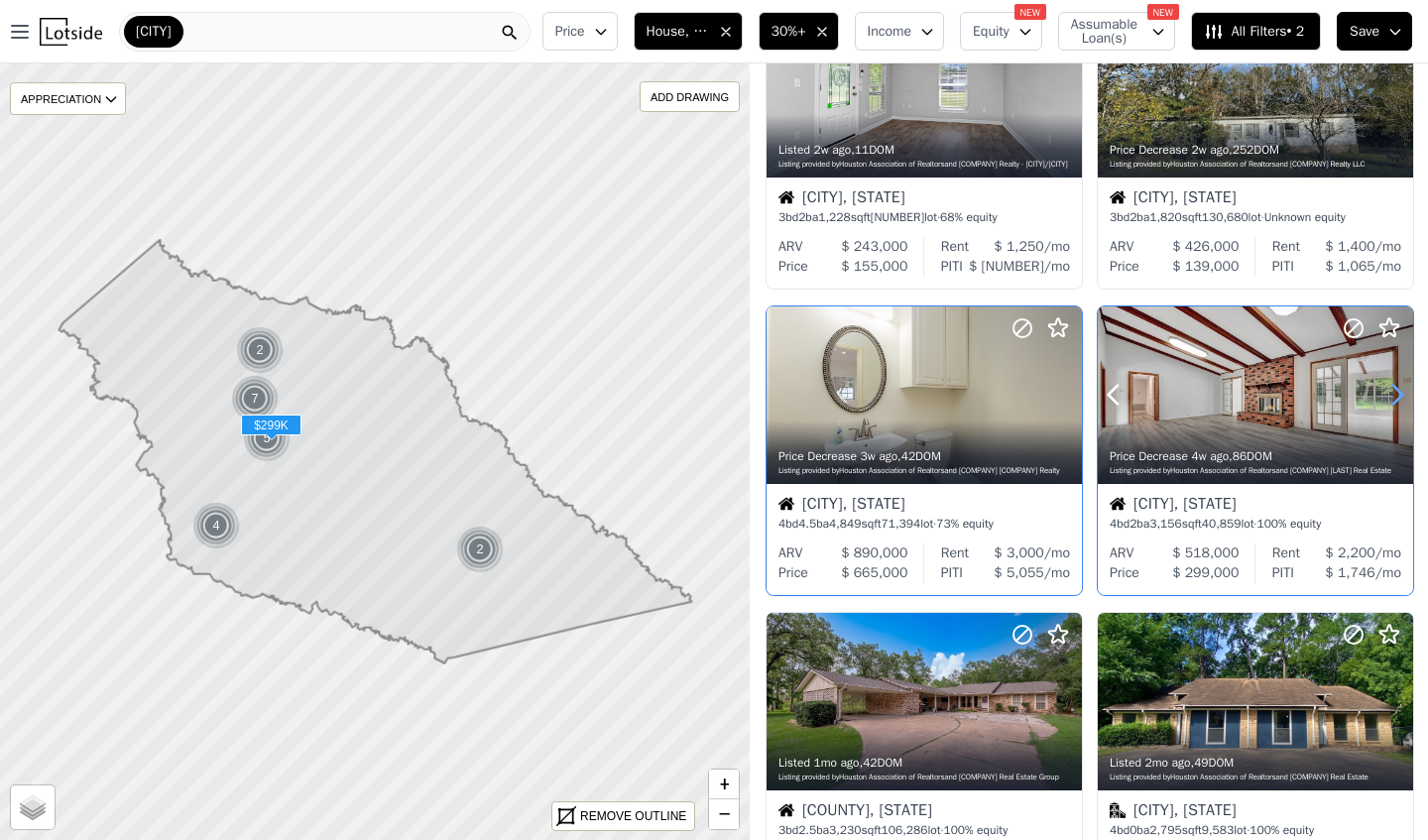 click 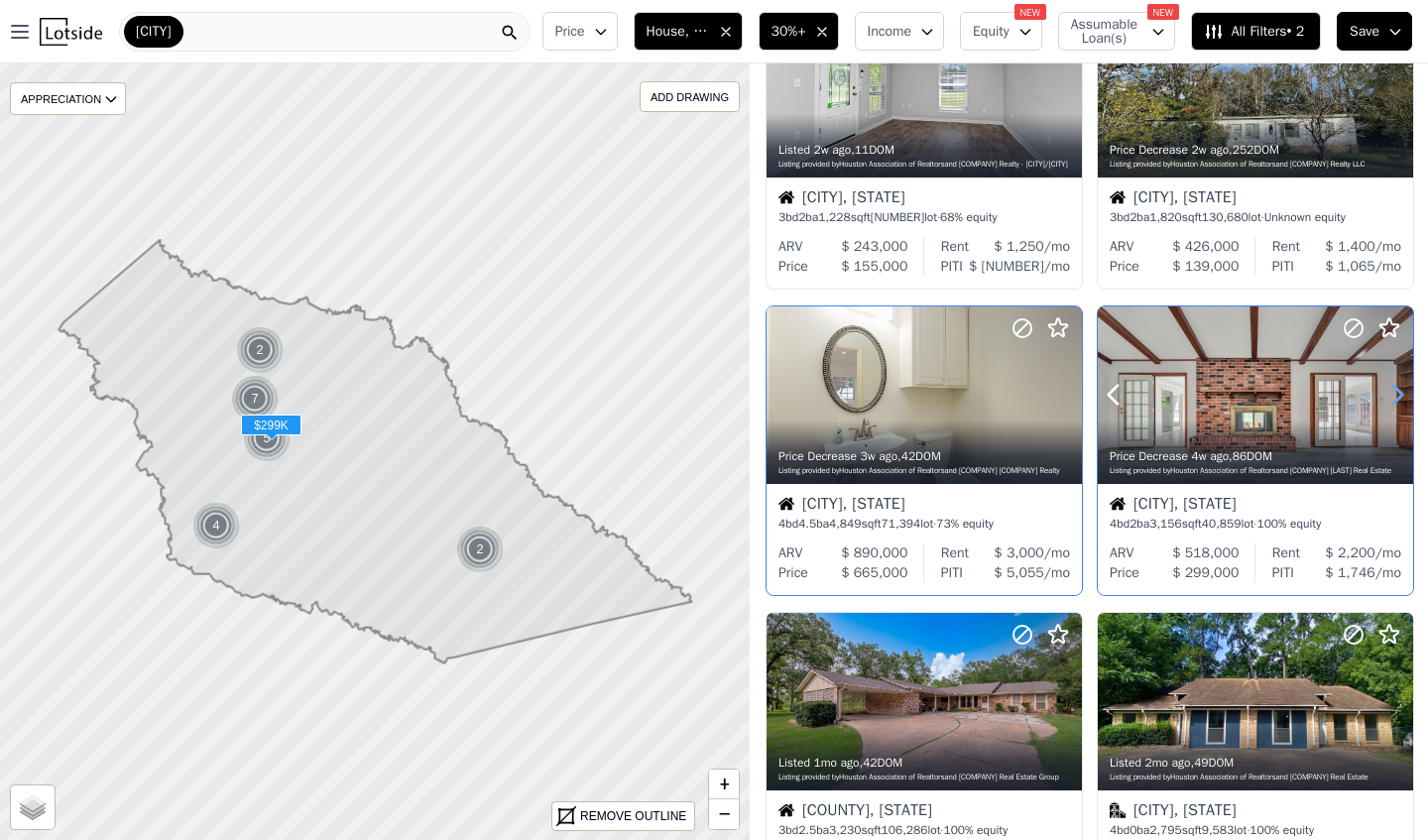 click 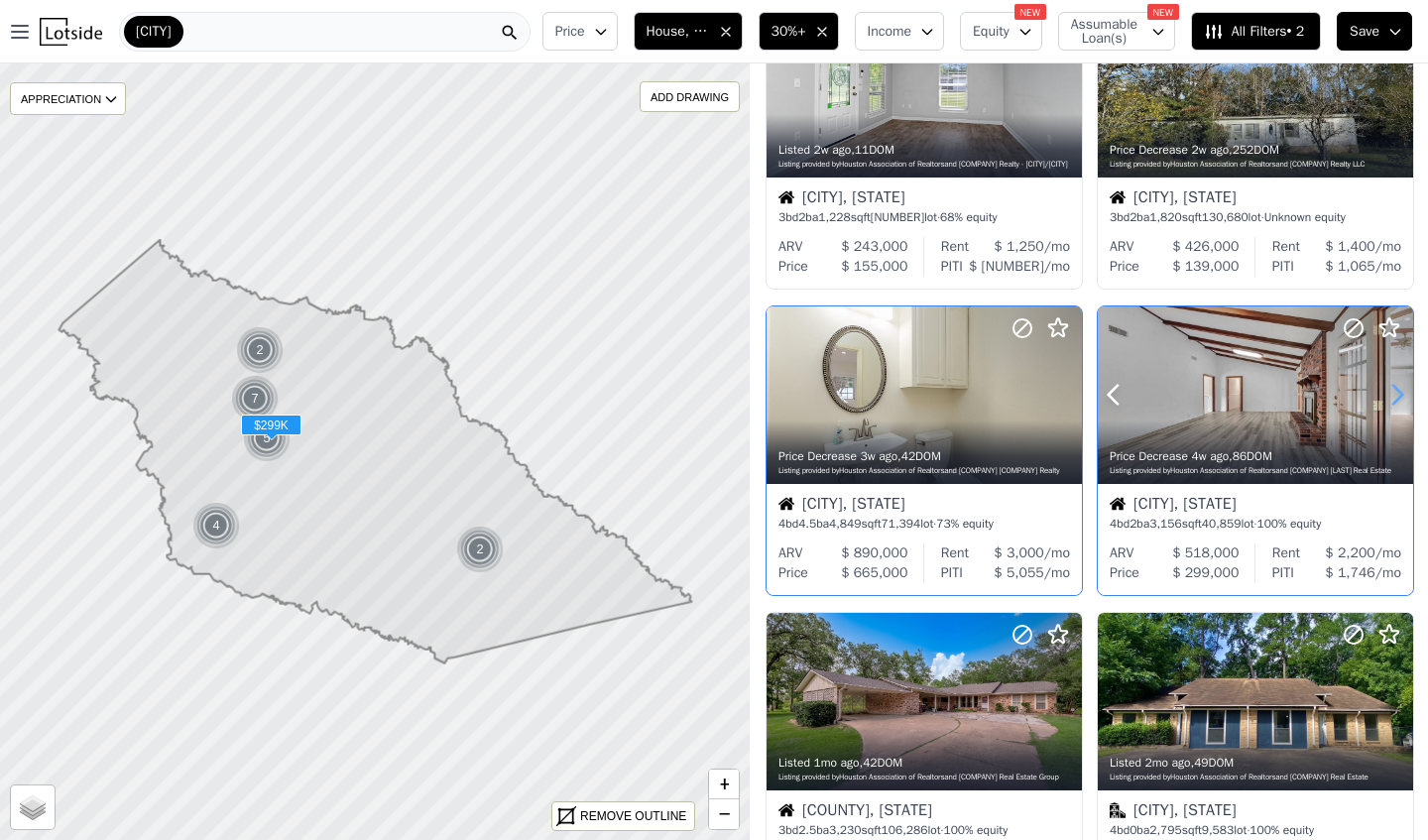 click 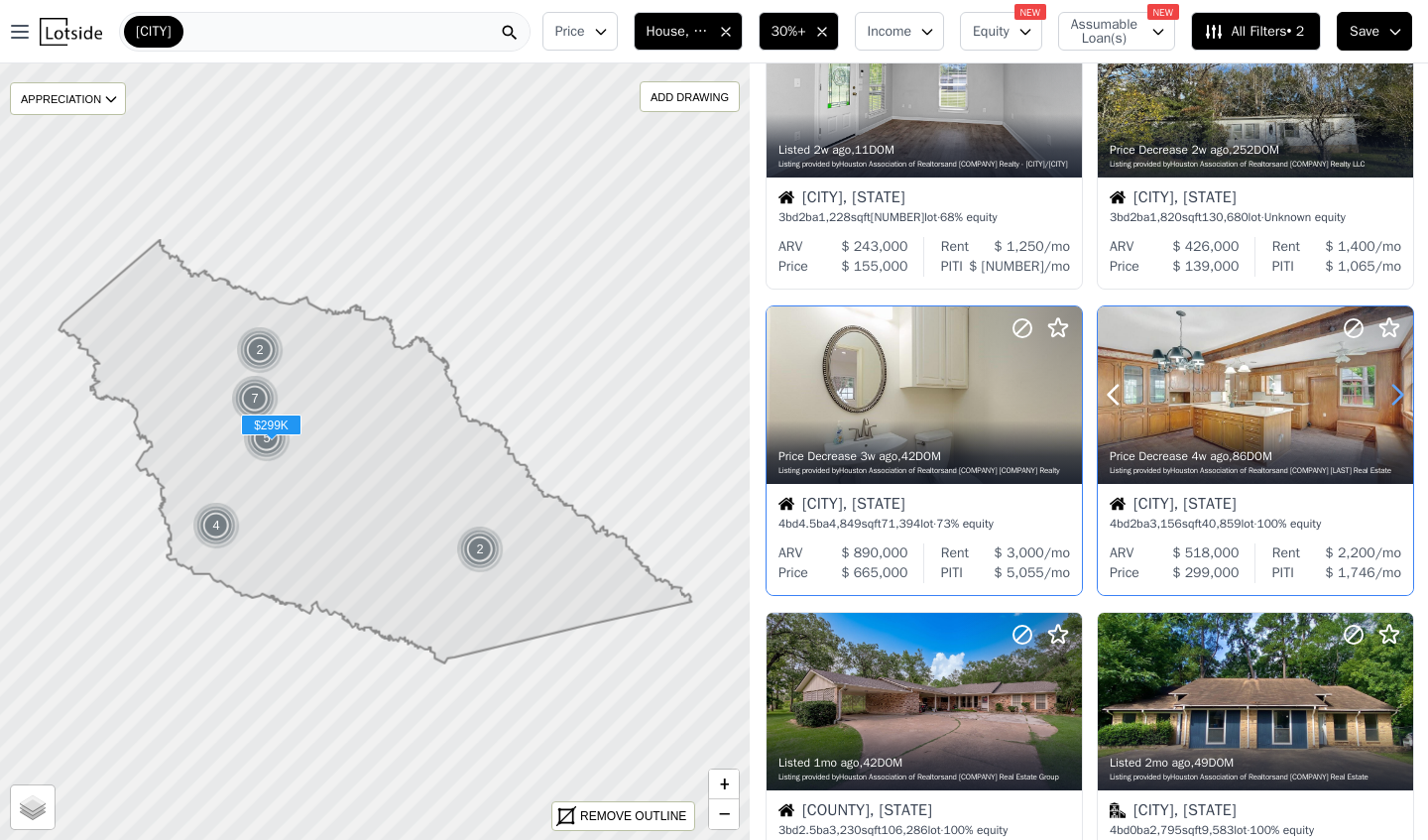 click 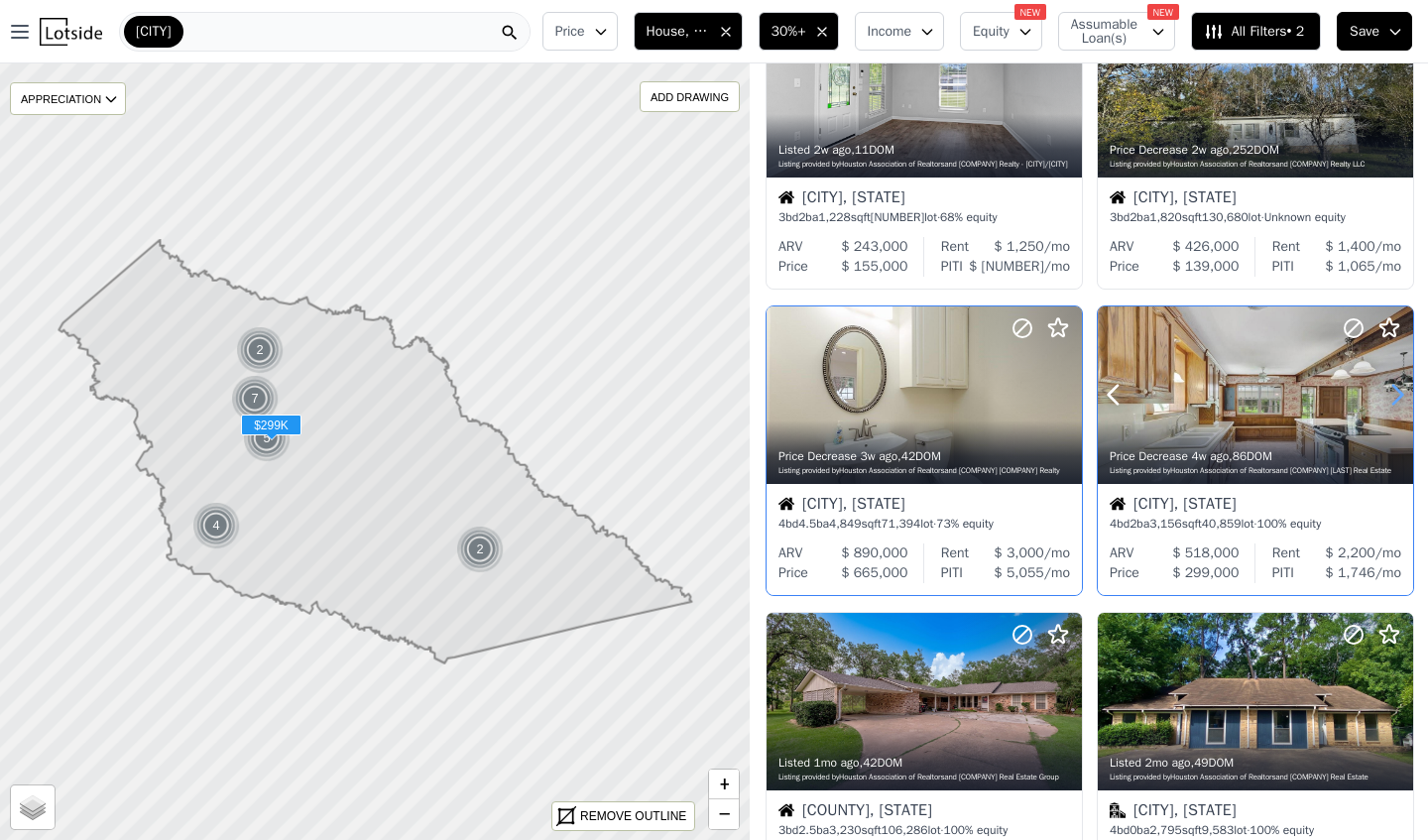 click 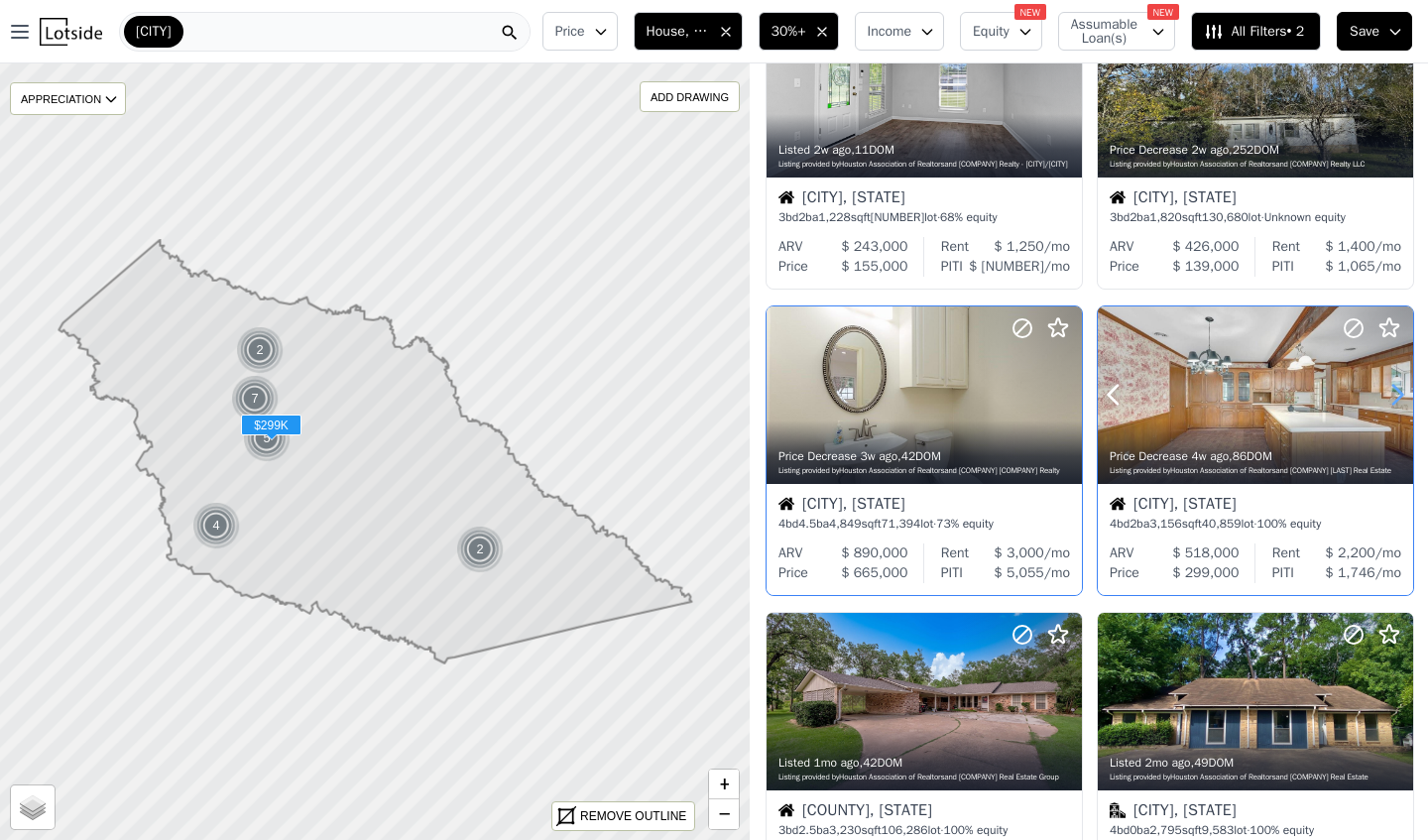 click 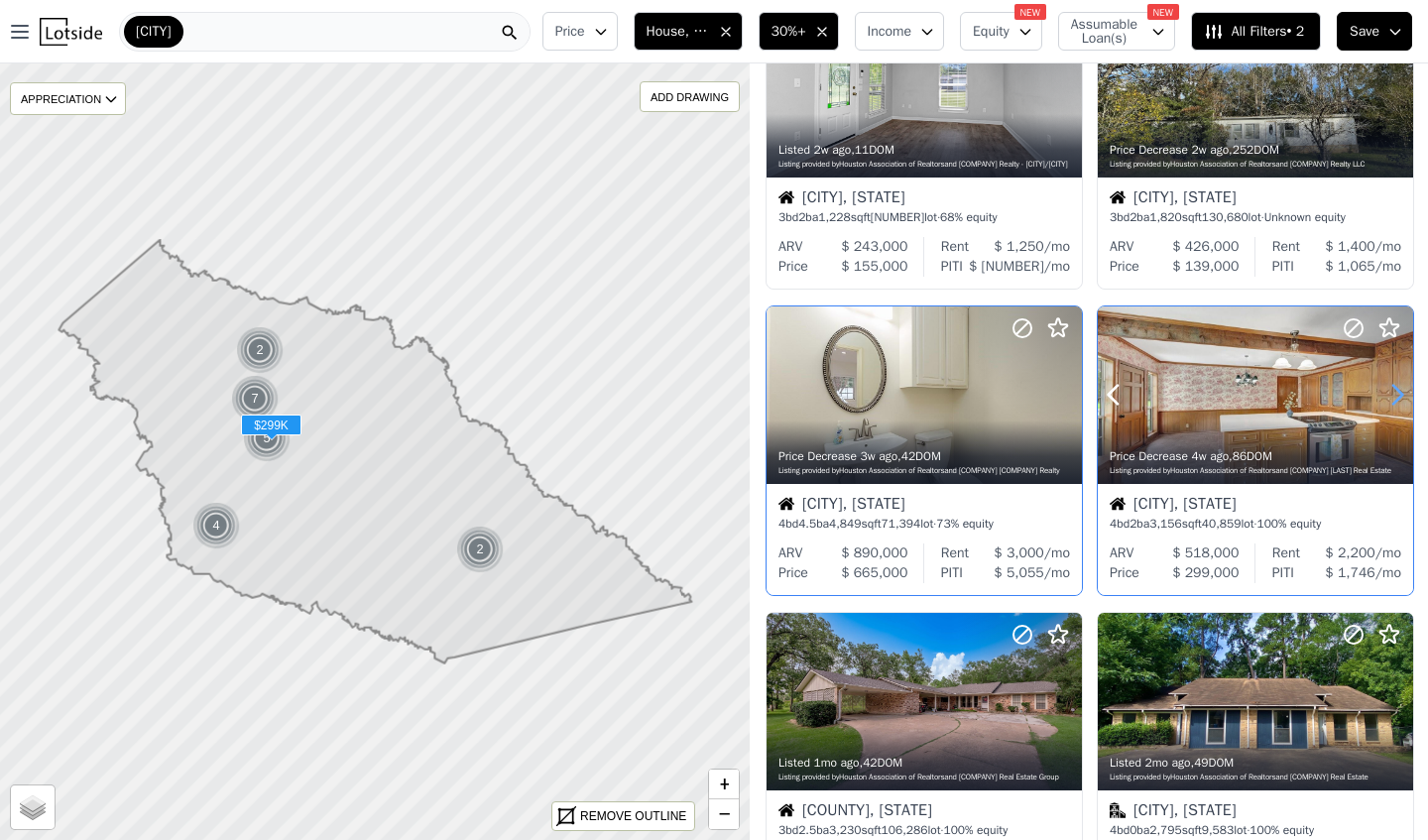click 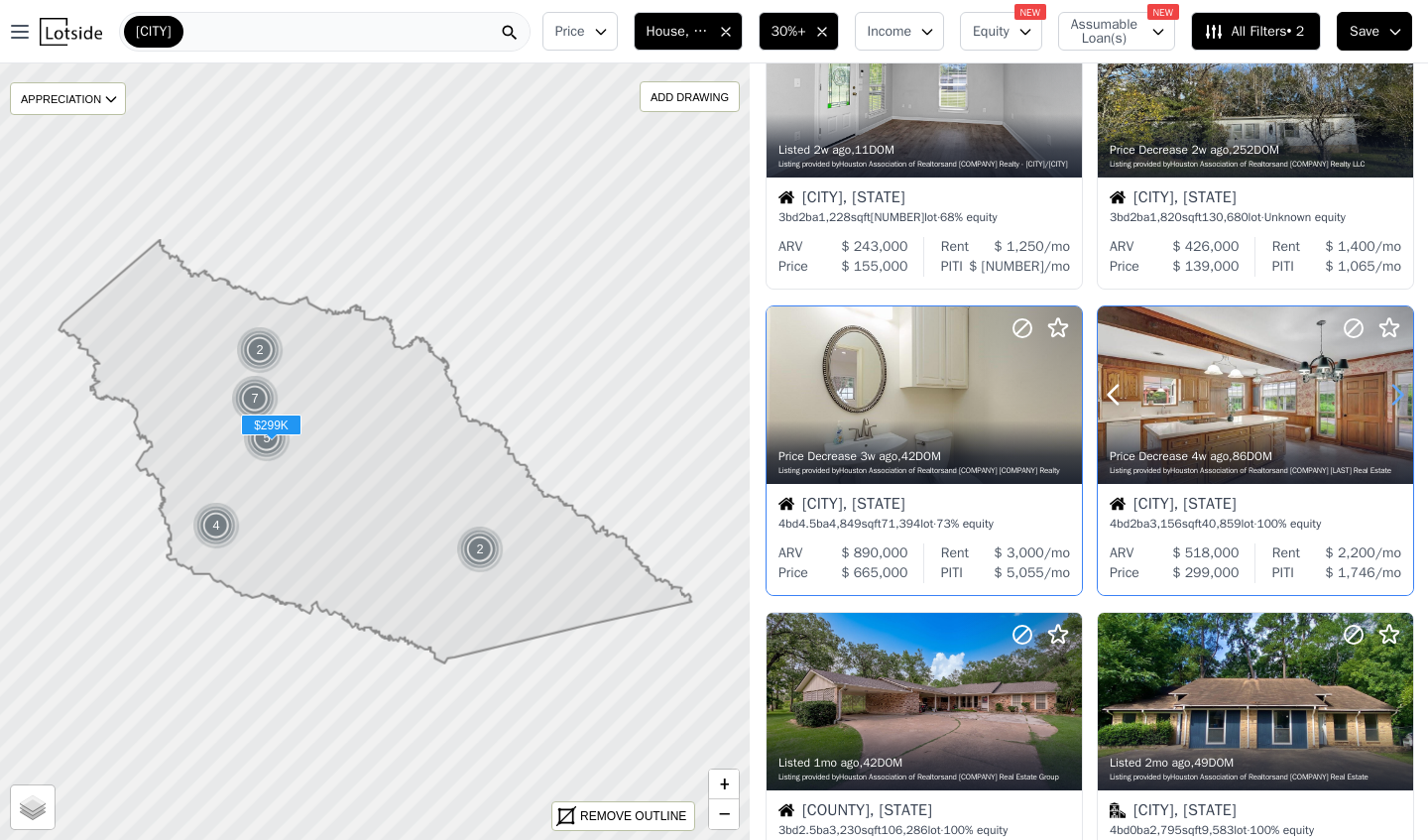 click 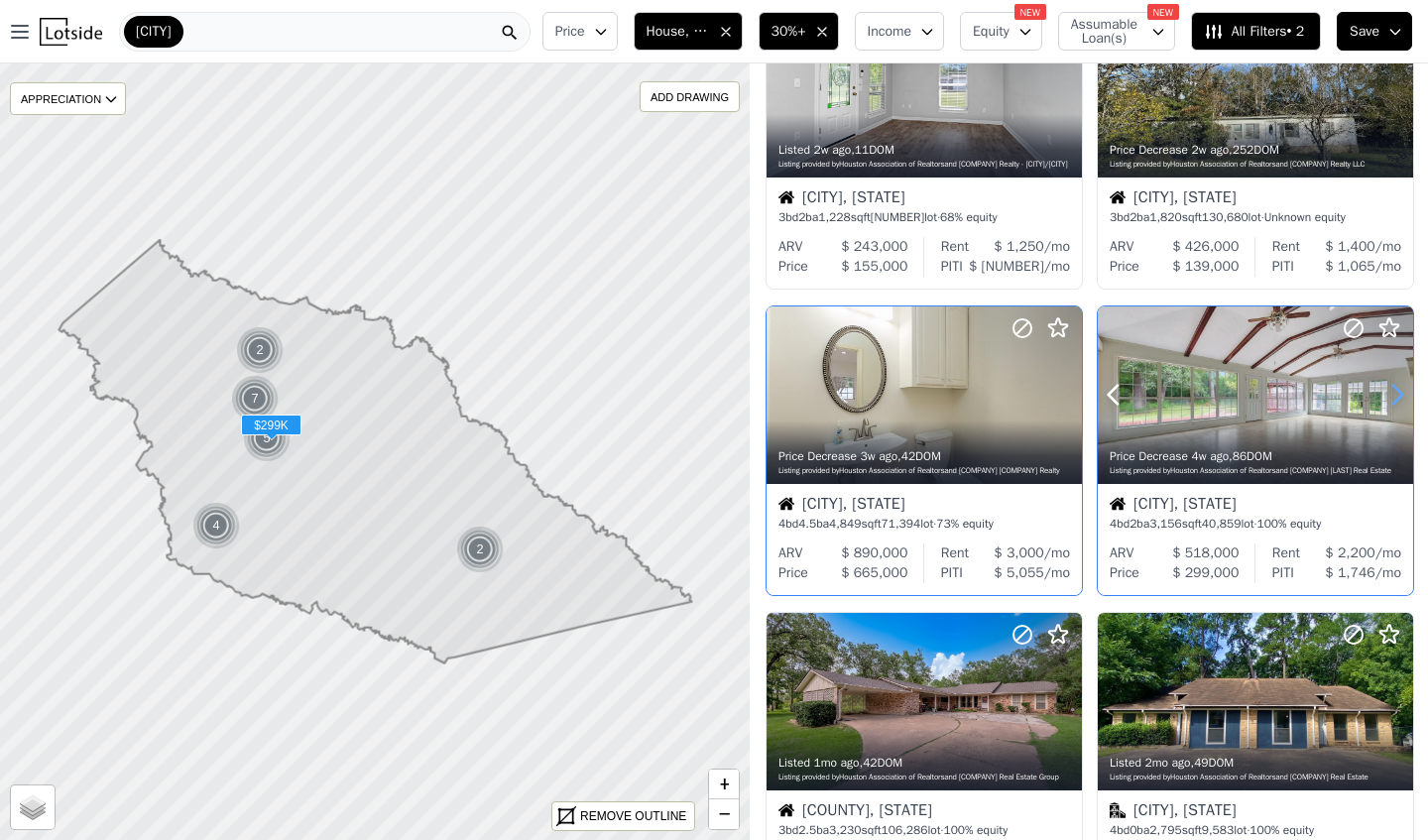 click 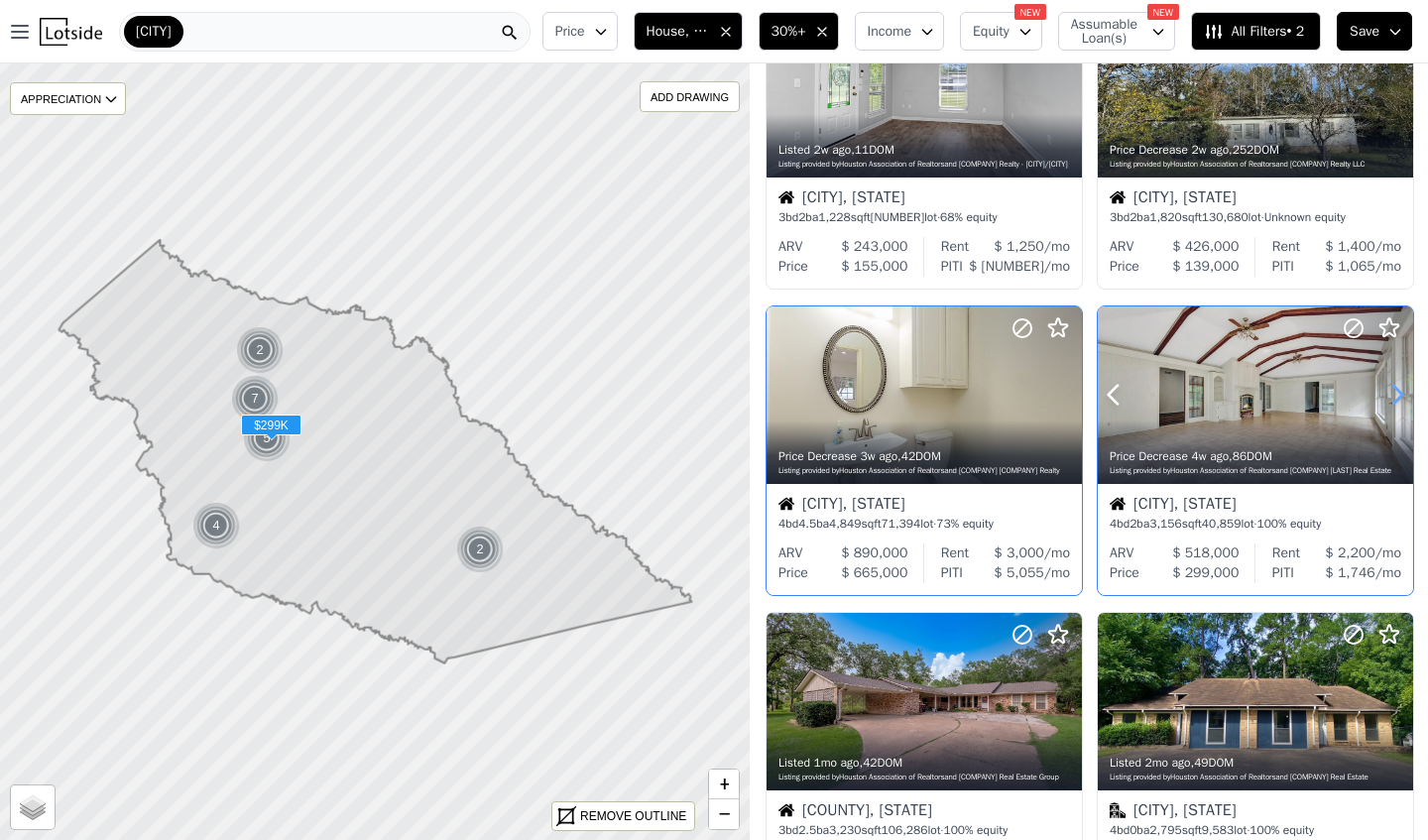 click 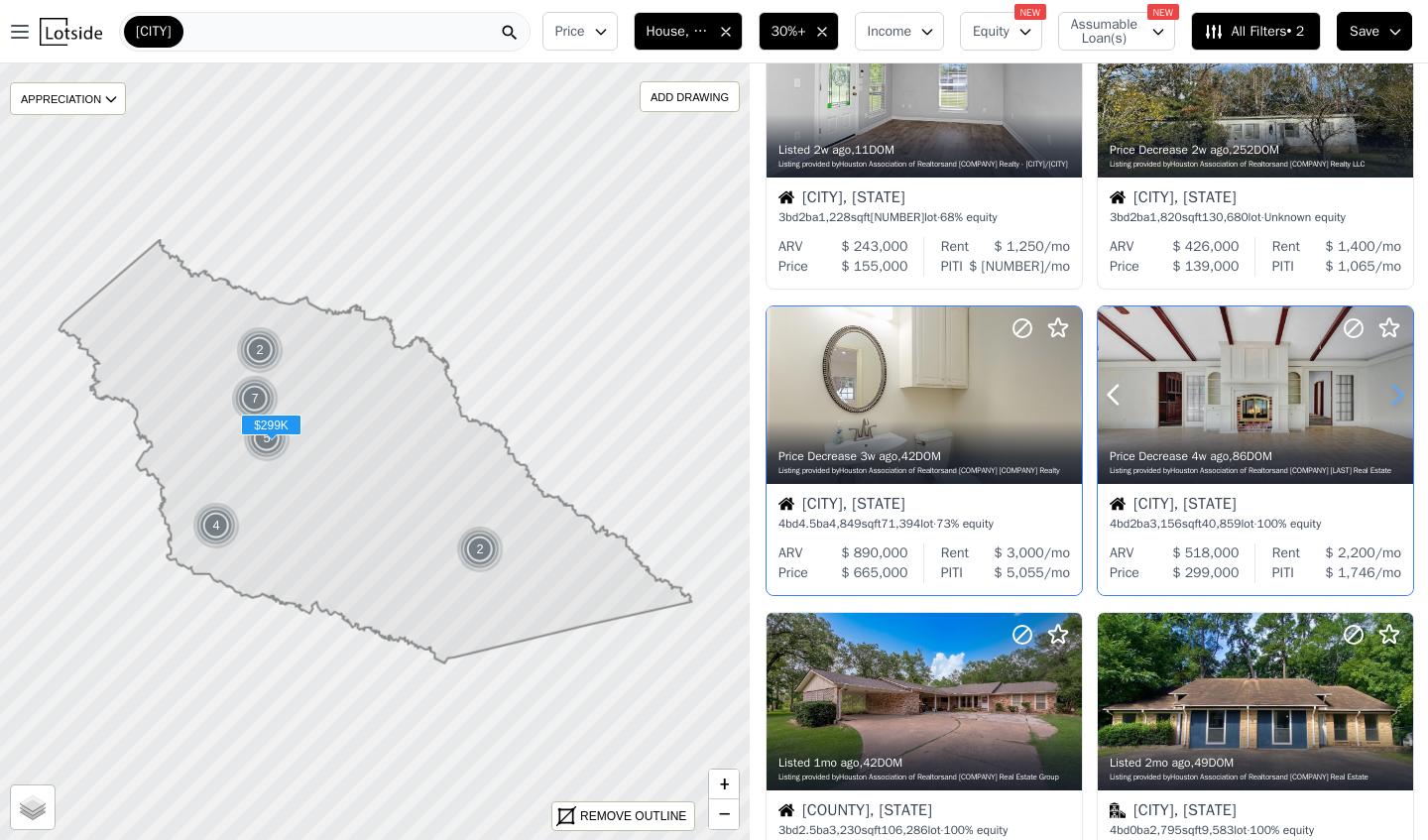 click 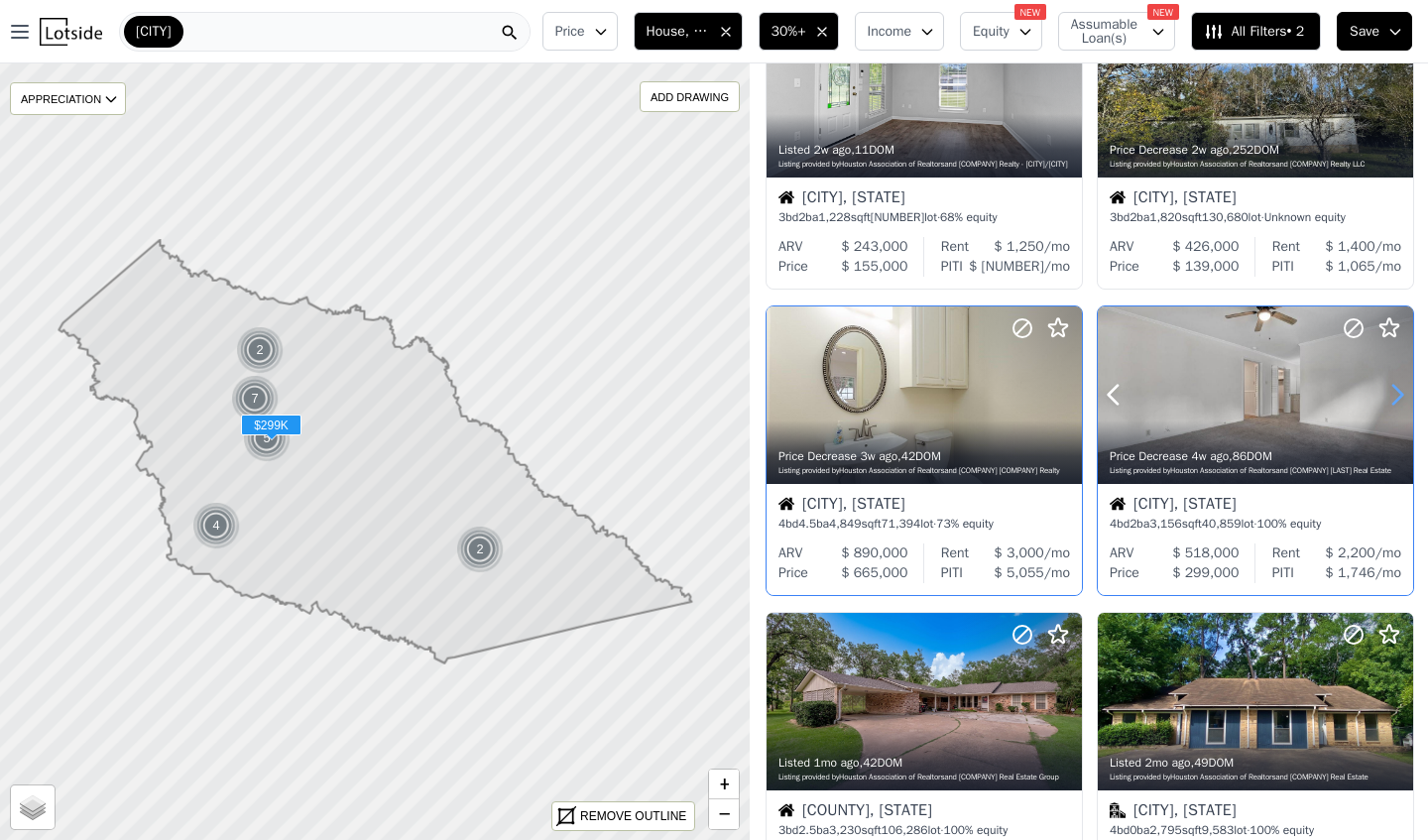 click 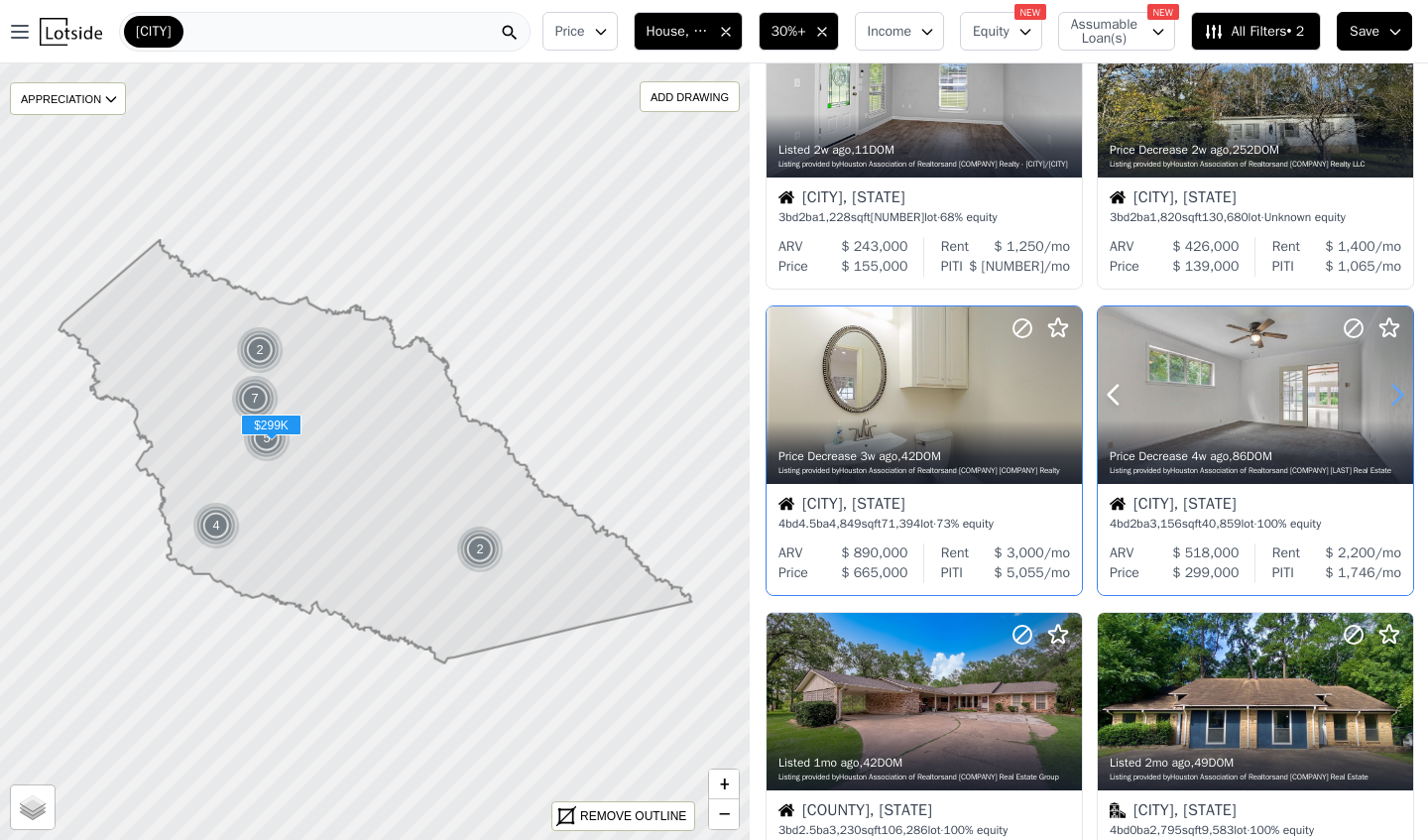 click 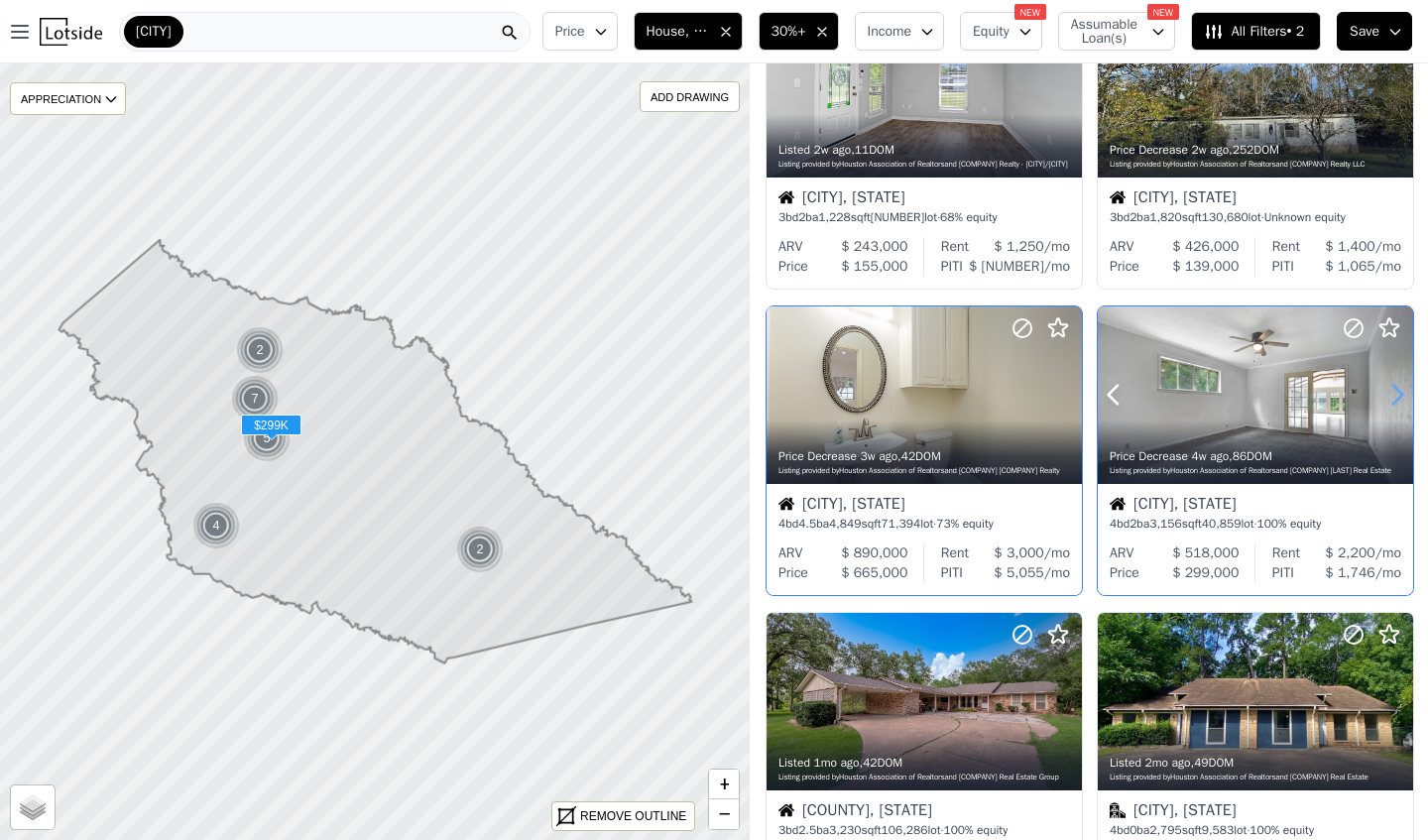 click 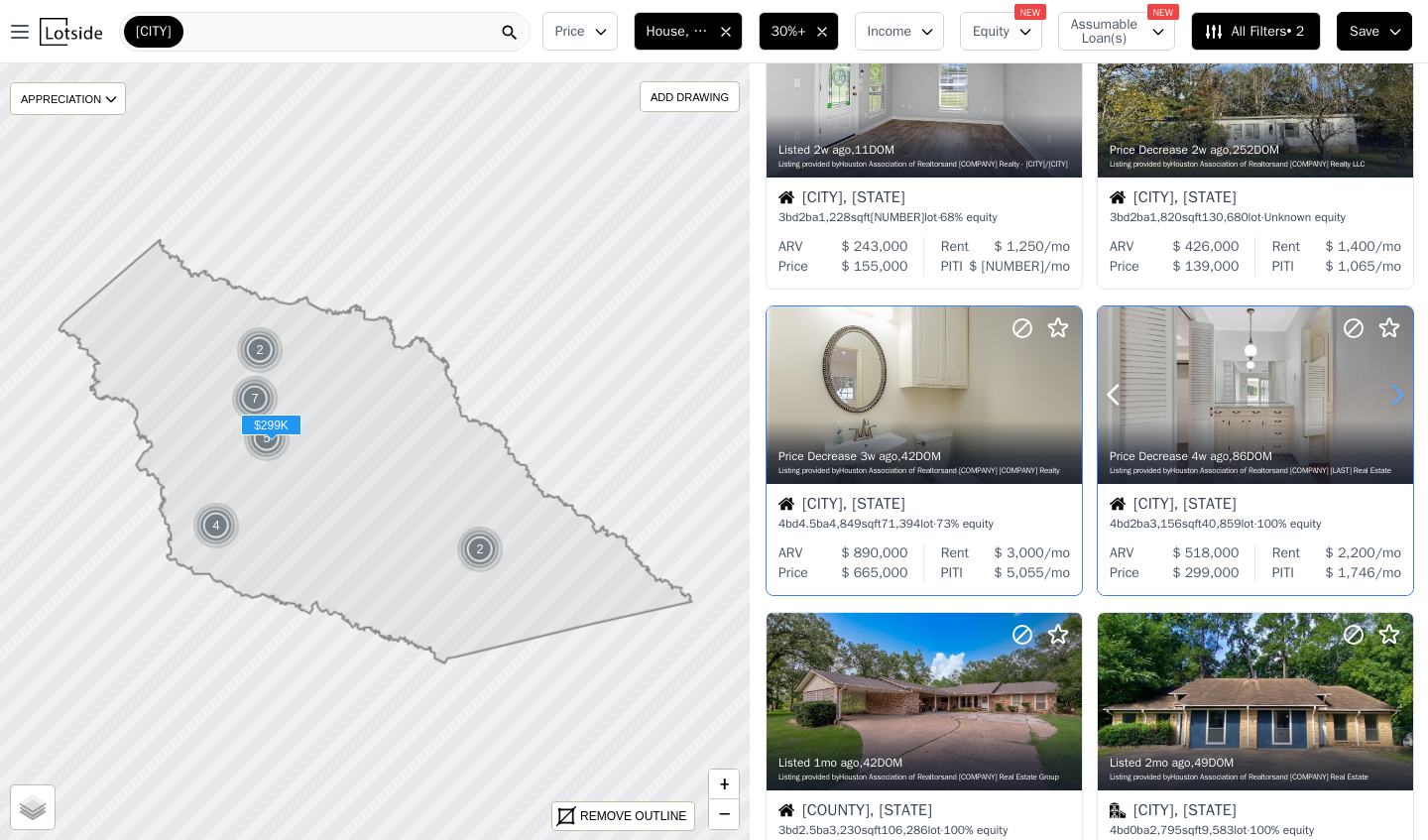 click 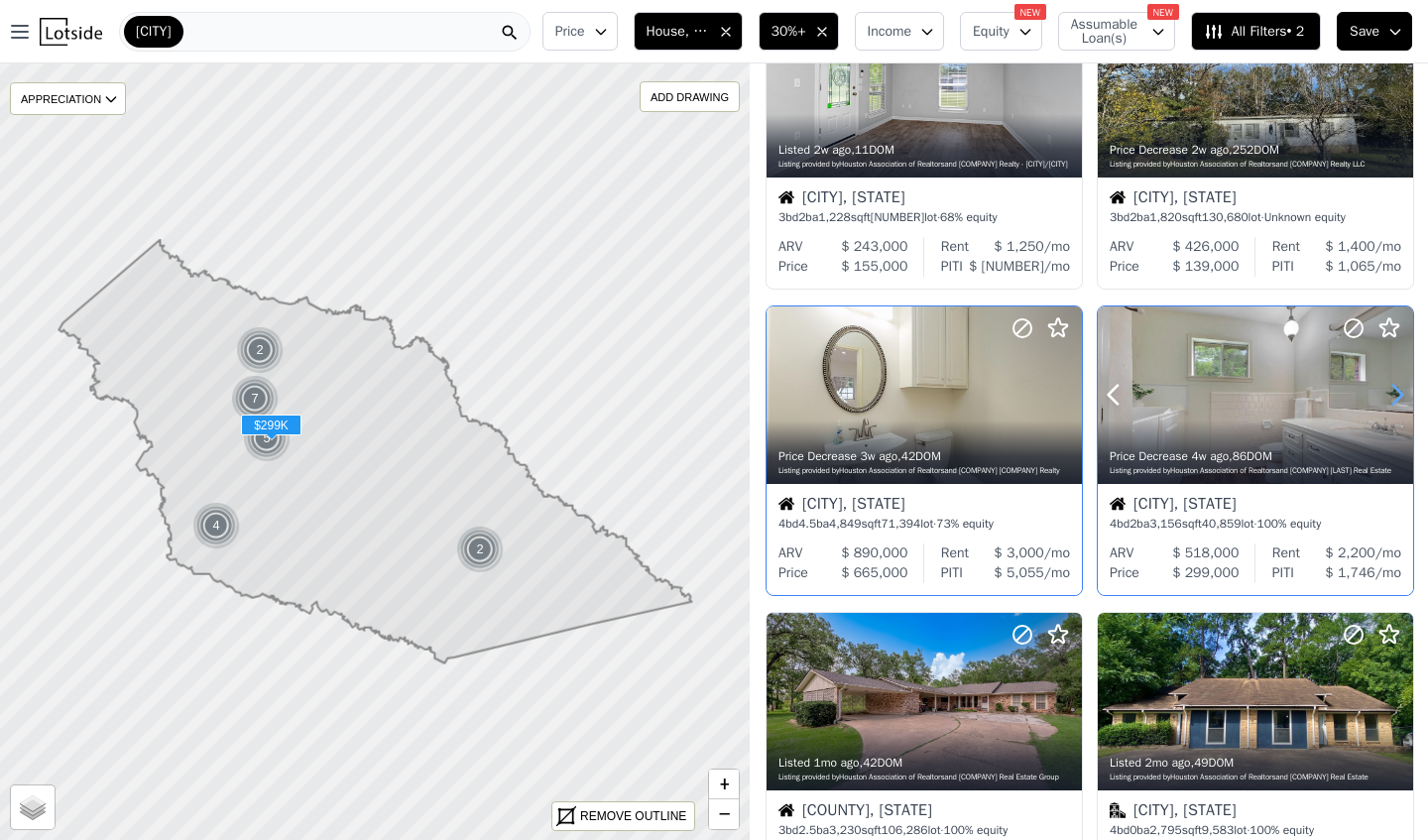 click 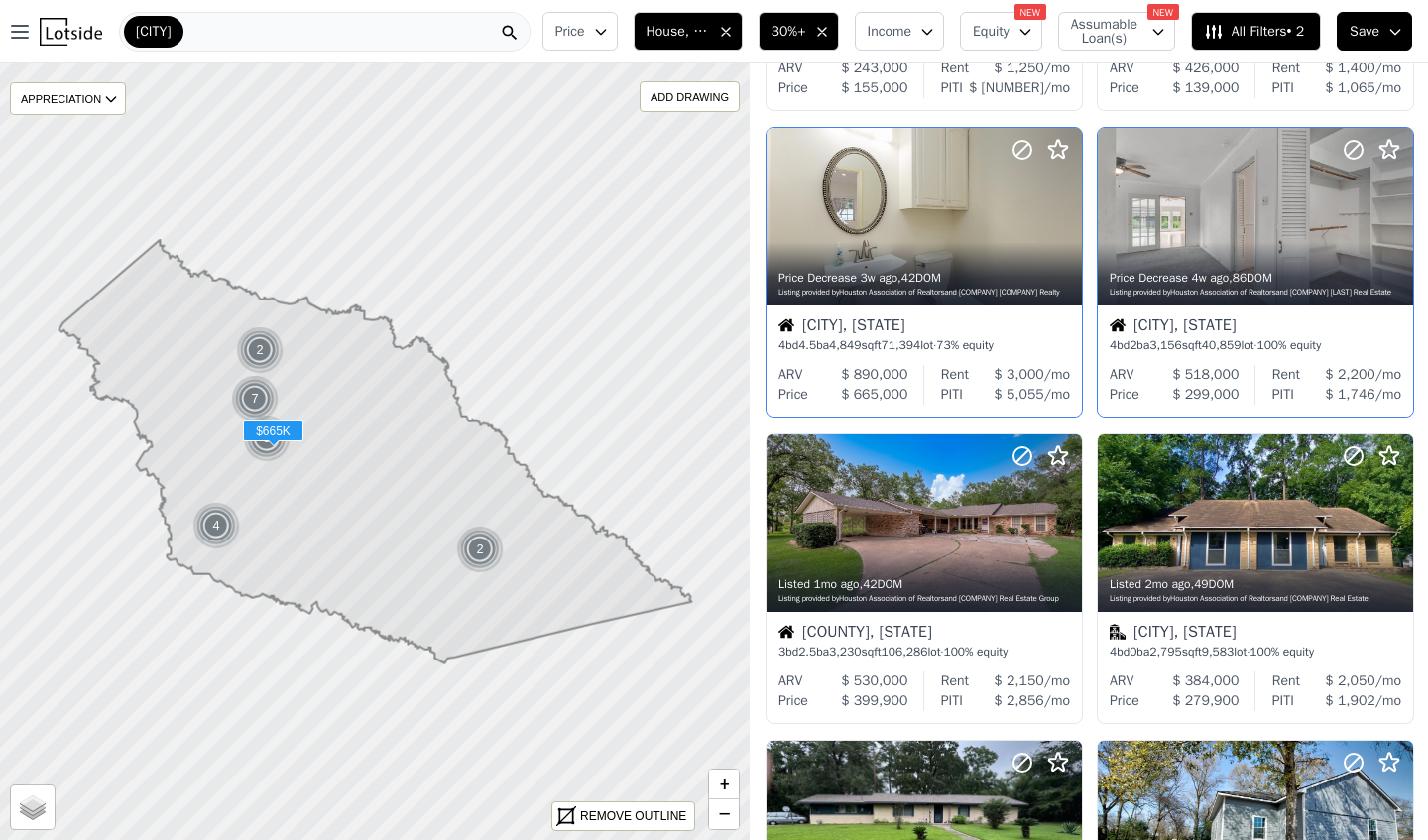scroll, scrollTop: 627, scrollLeft: 0, axis: vertical 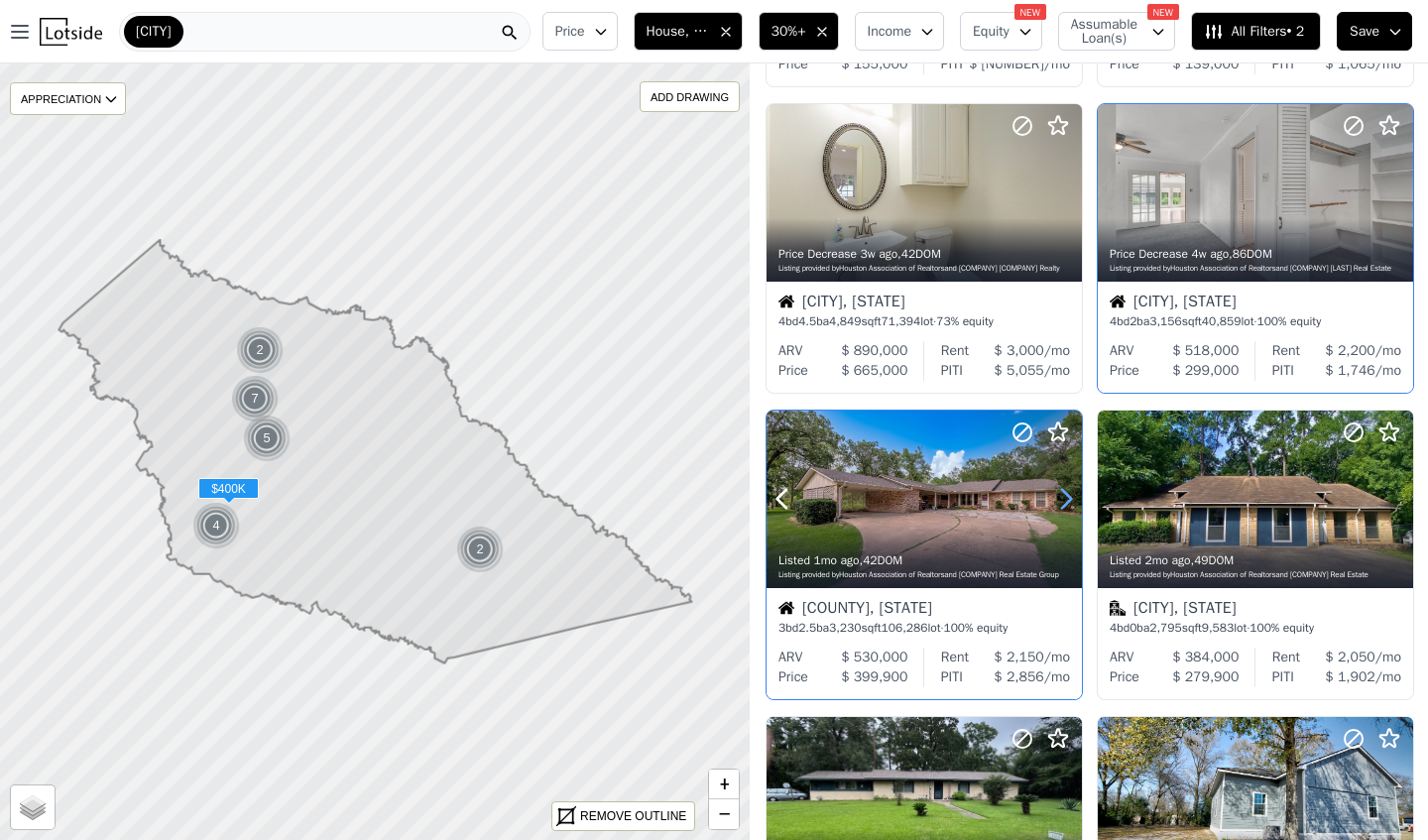 click 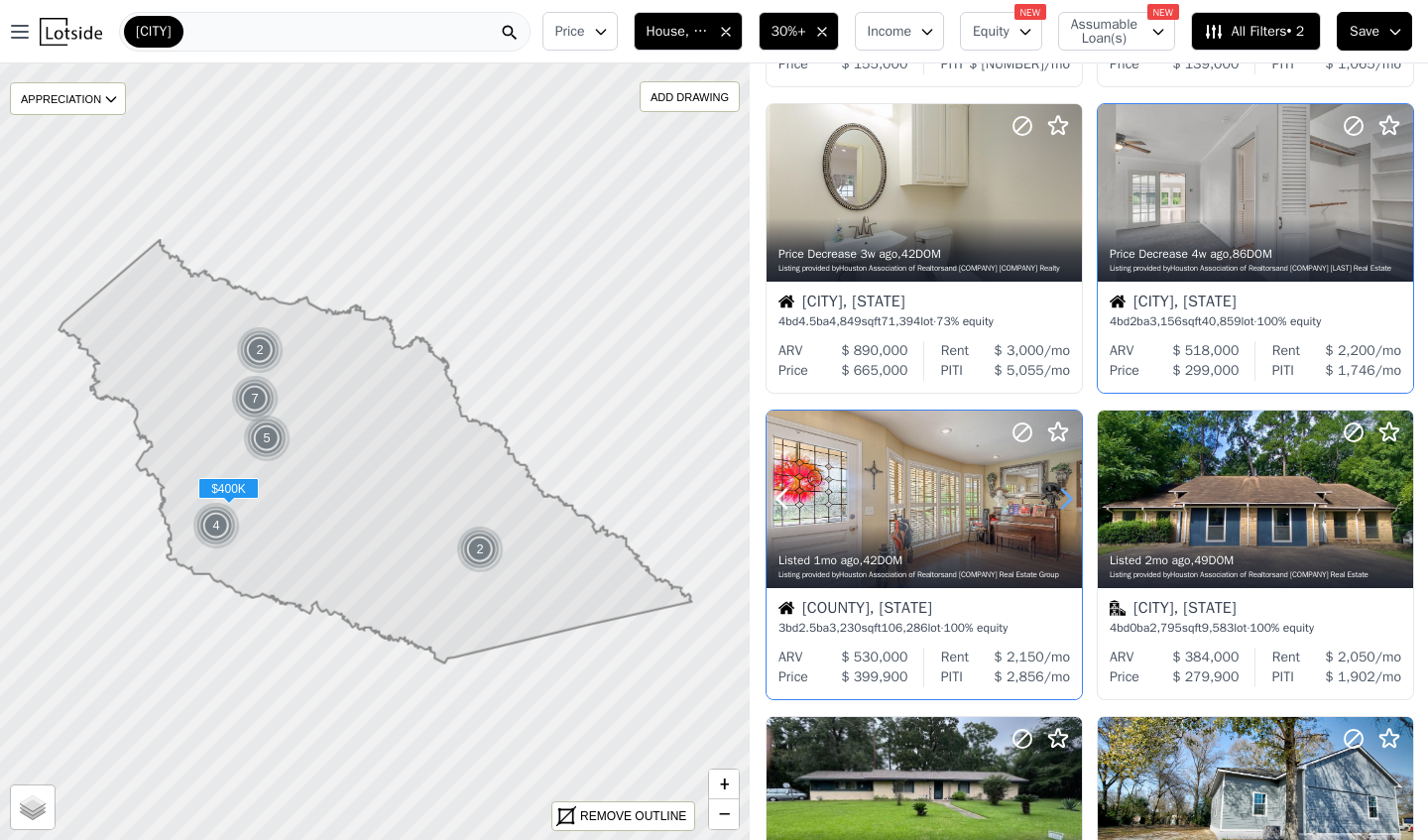 click 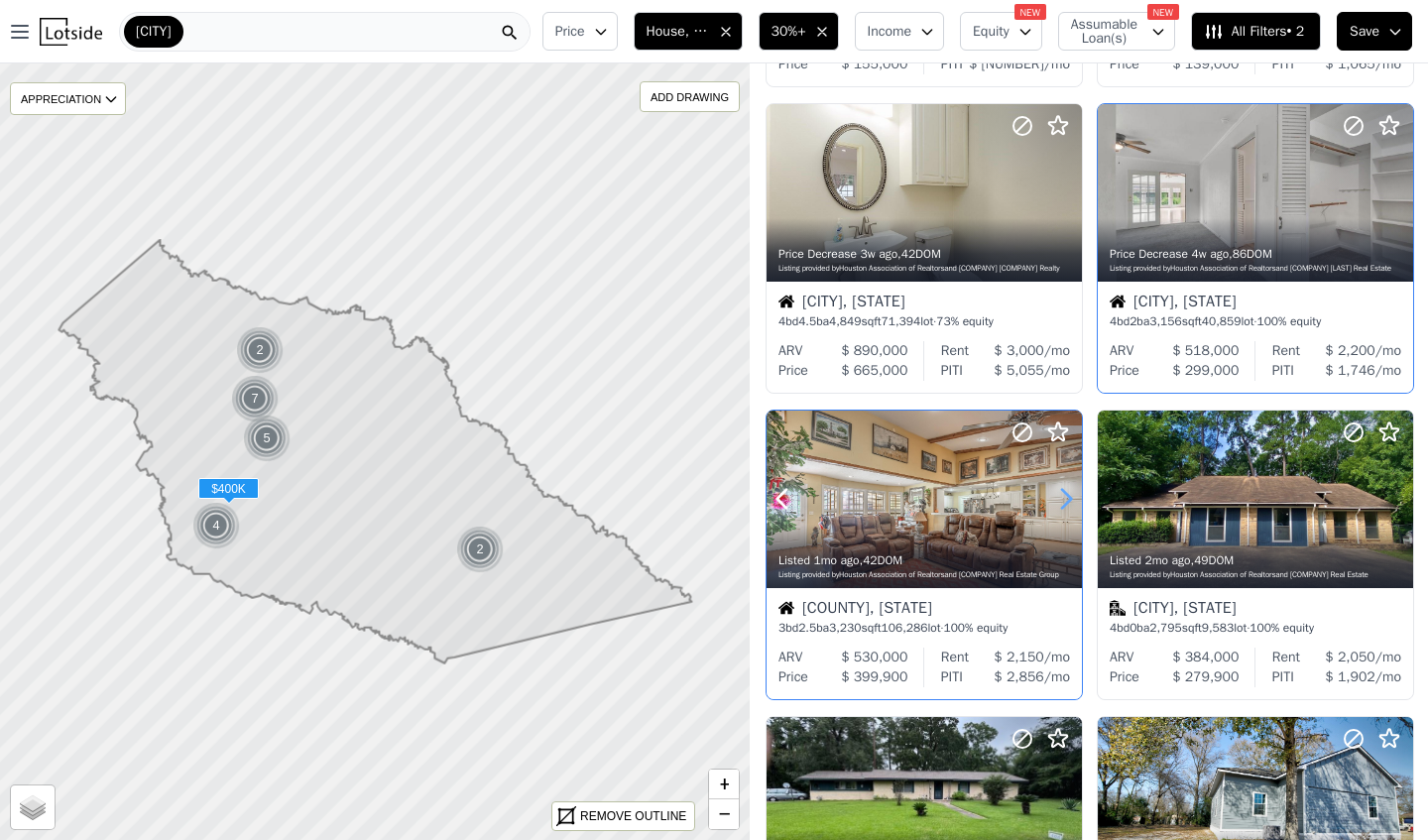 click 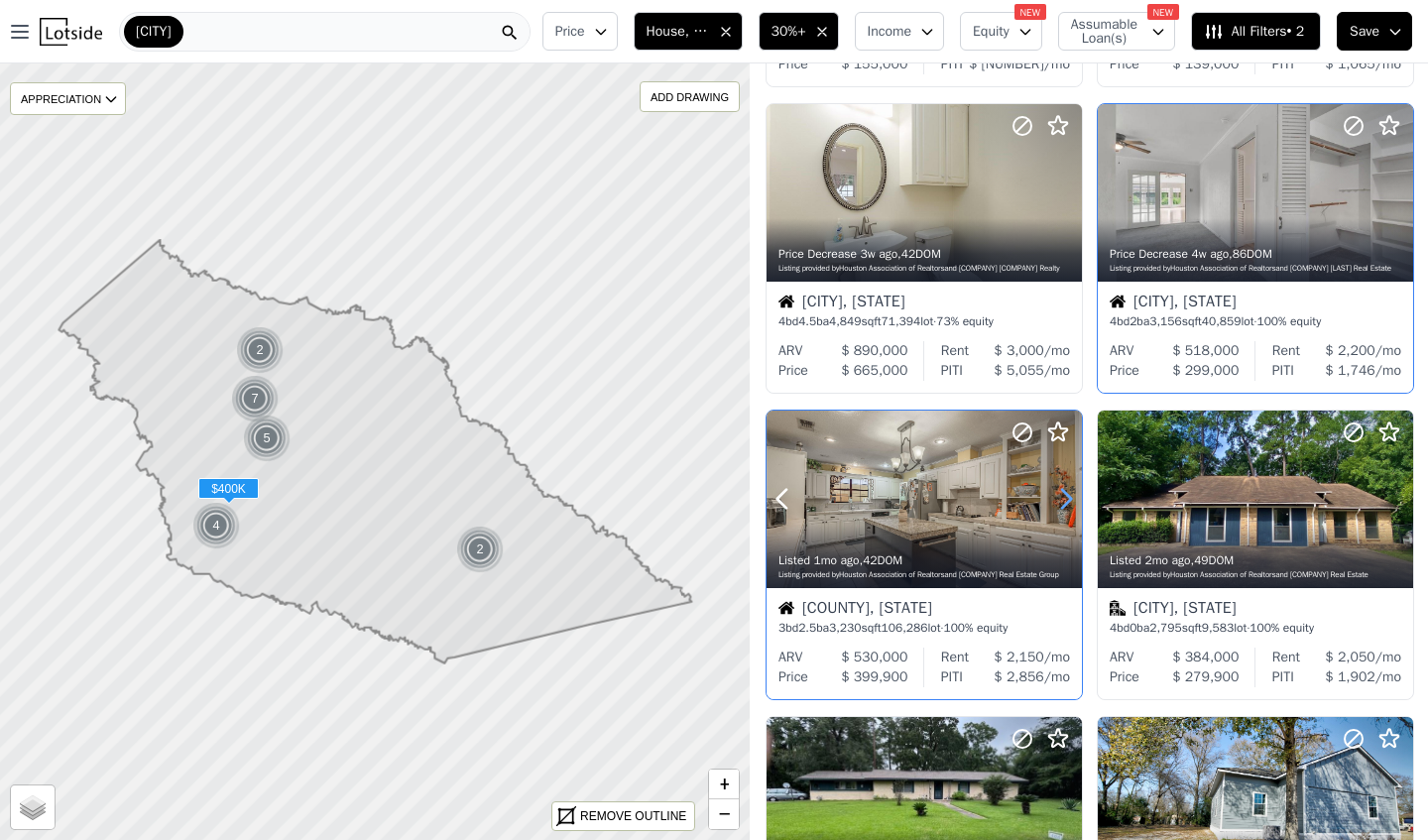 click 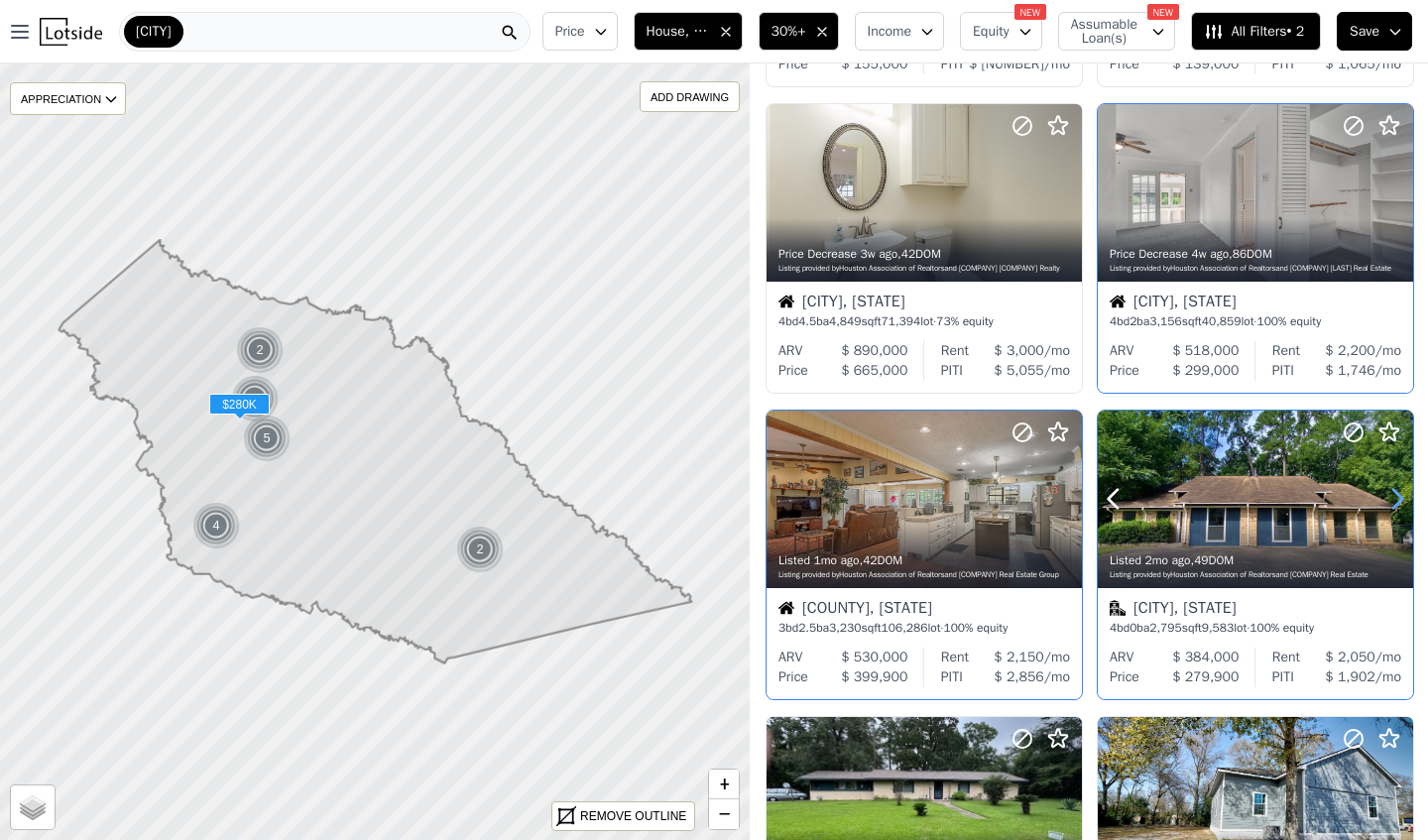 click 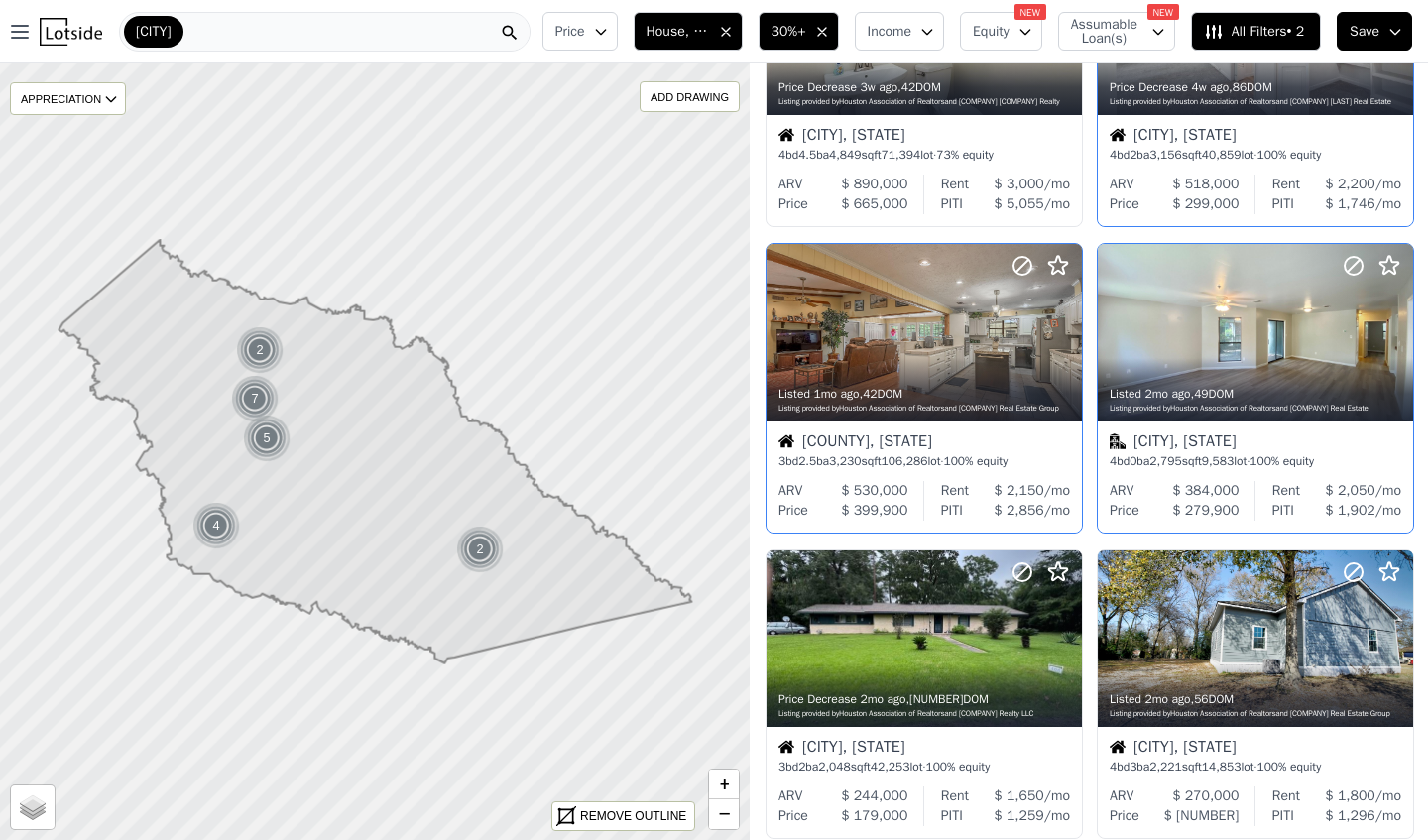 scroll, scrollTop: 859, scrollLeft: 0, axis: vertical 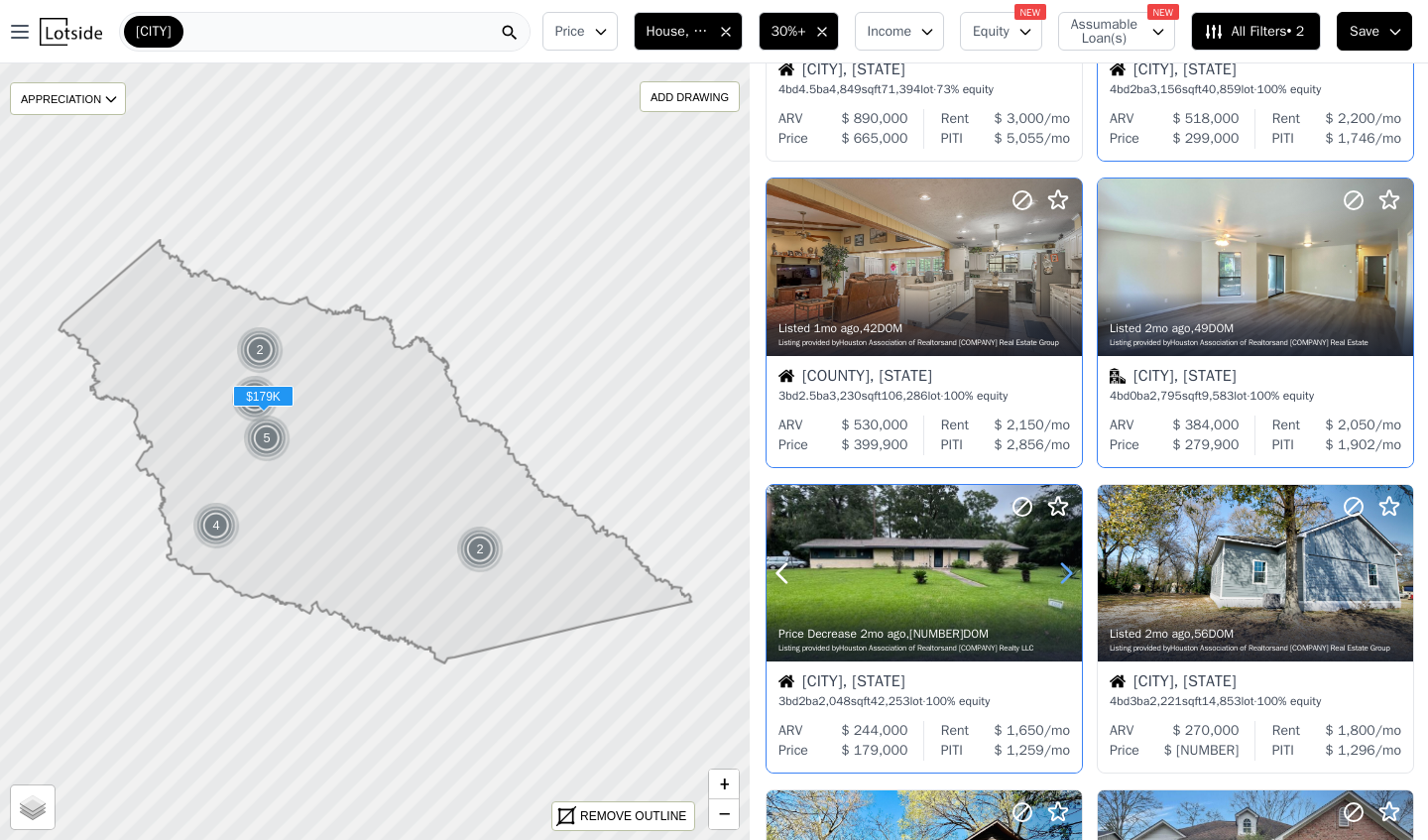 click 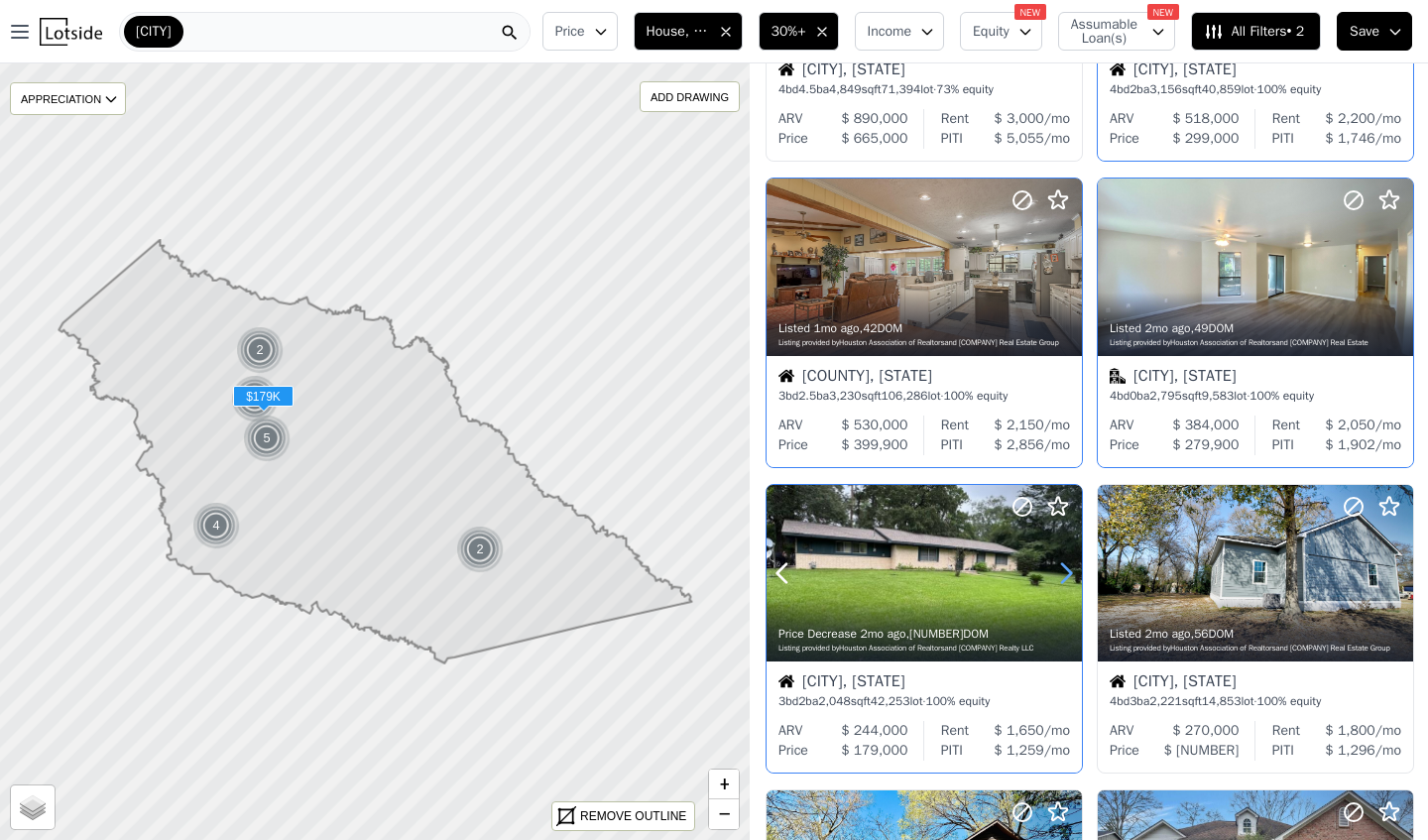 click 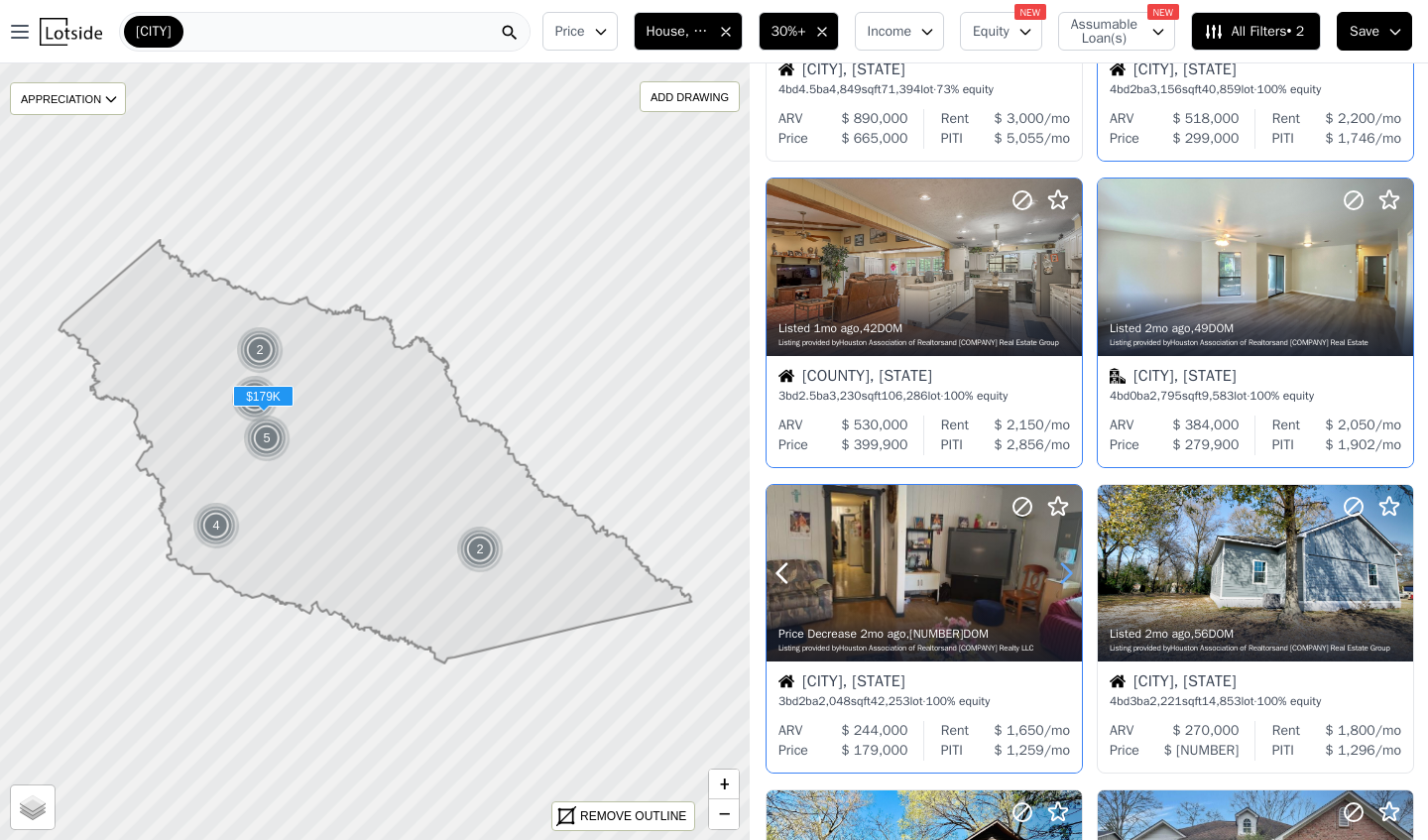 click 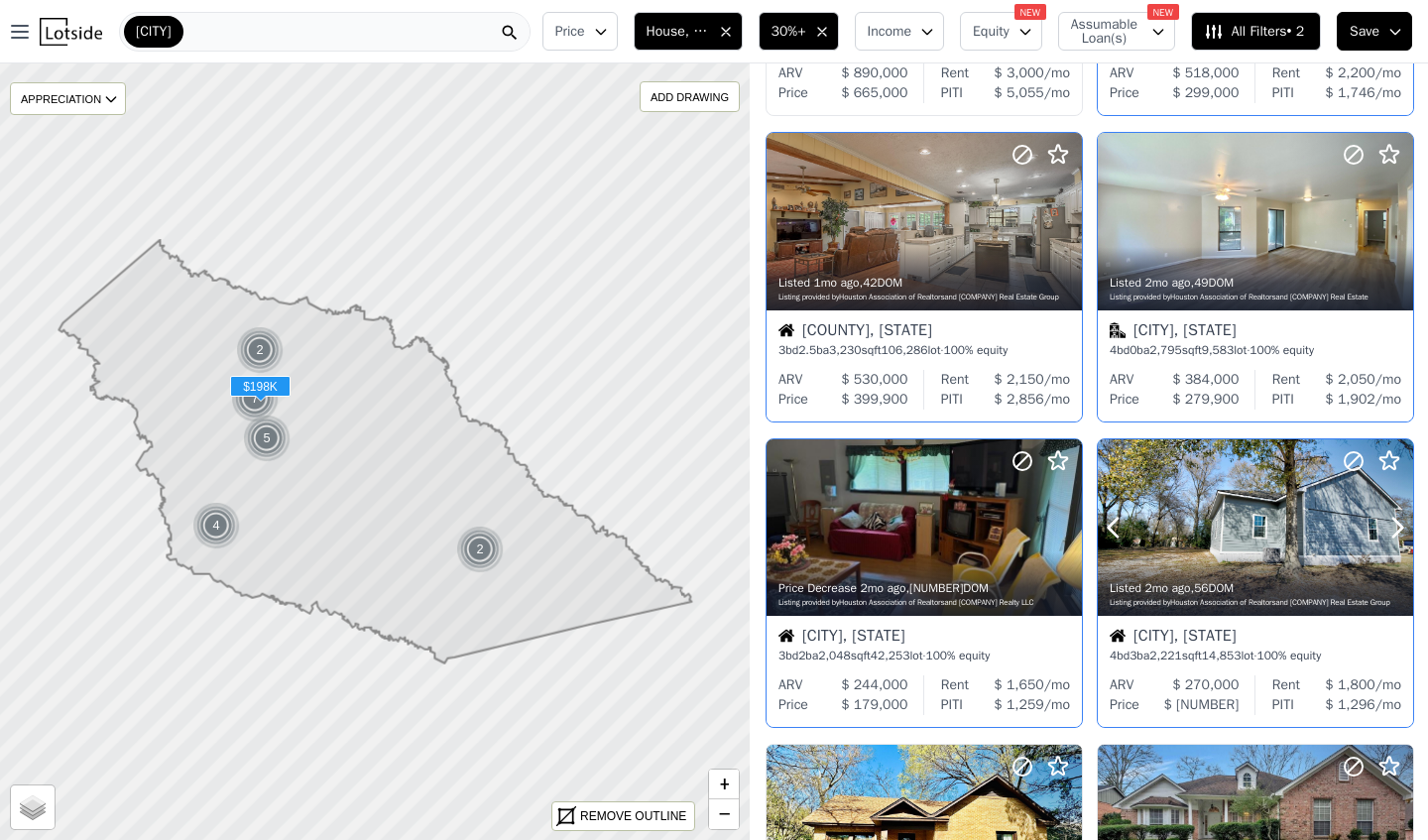 scroll, scrollTop: 905, scrollLeft: 0, axis: vertical 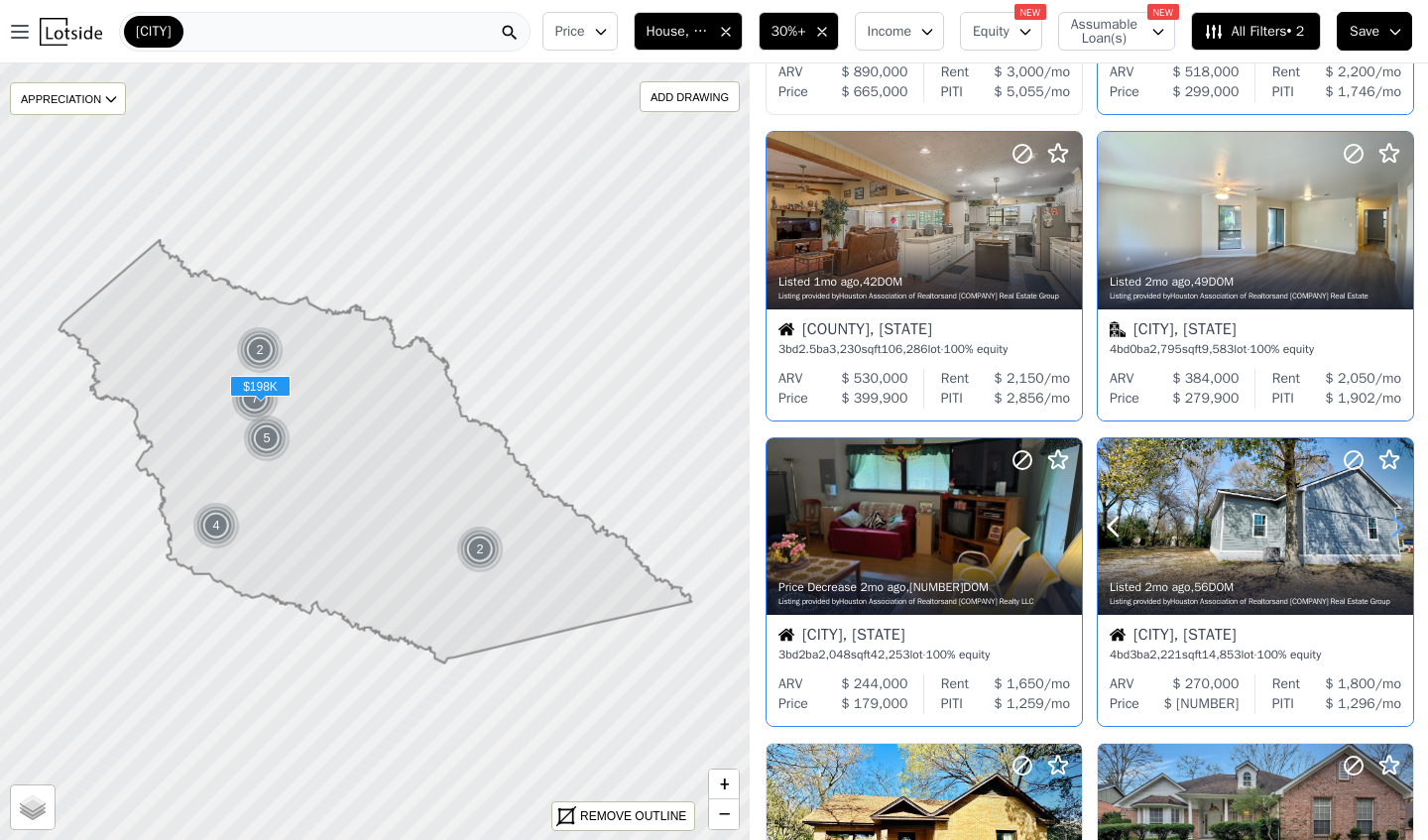 click 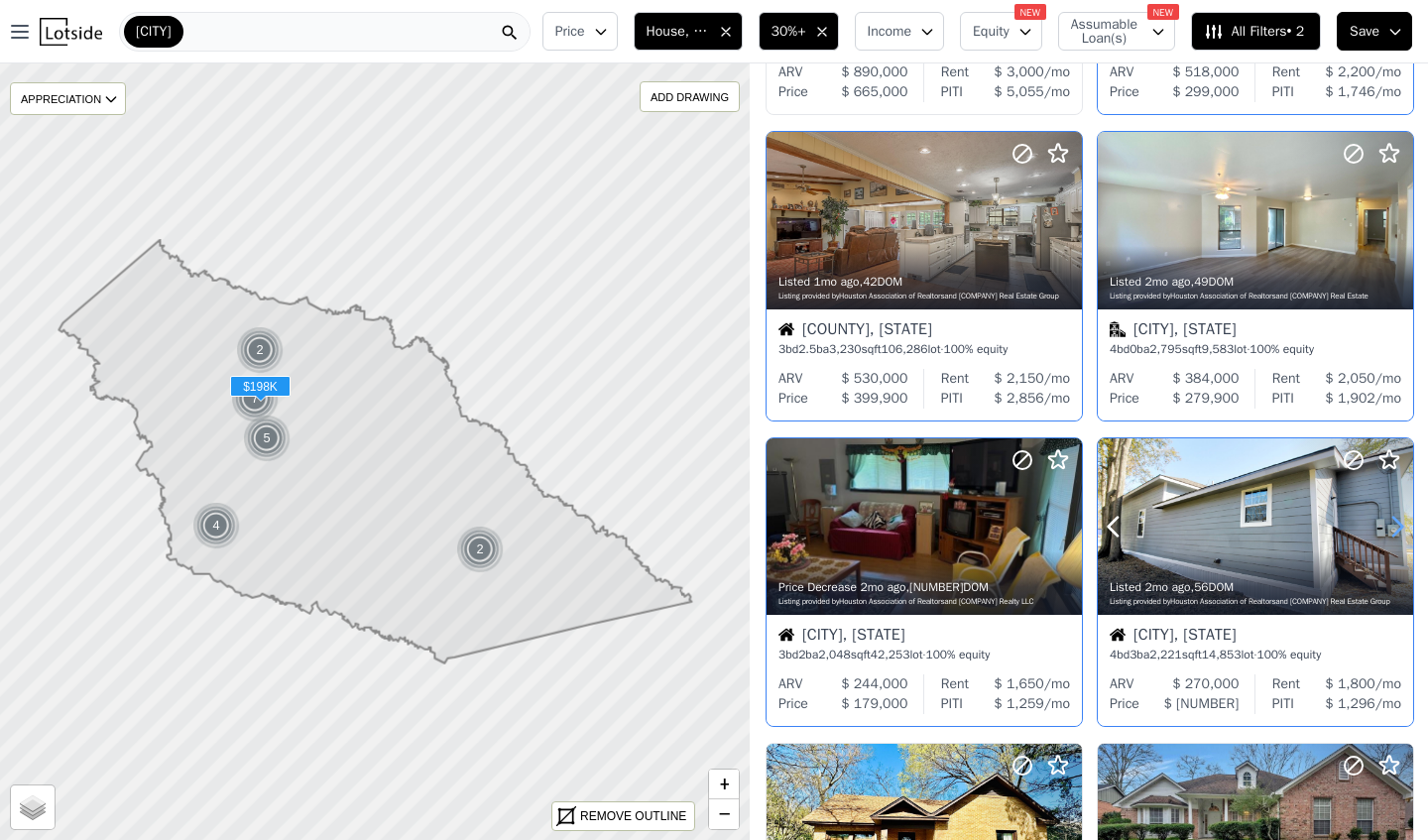 click 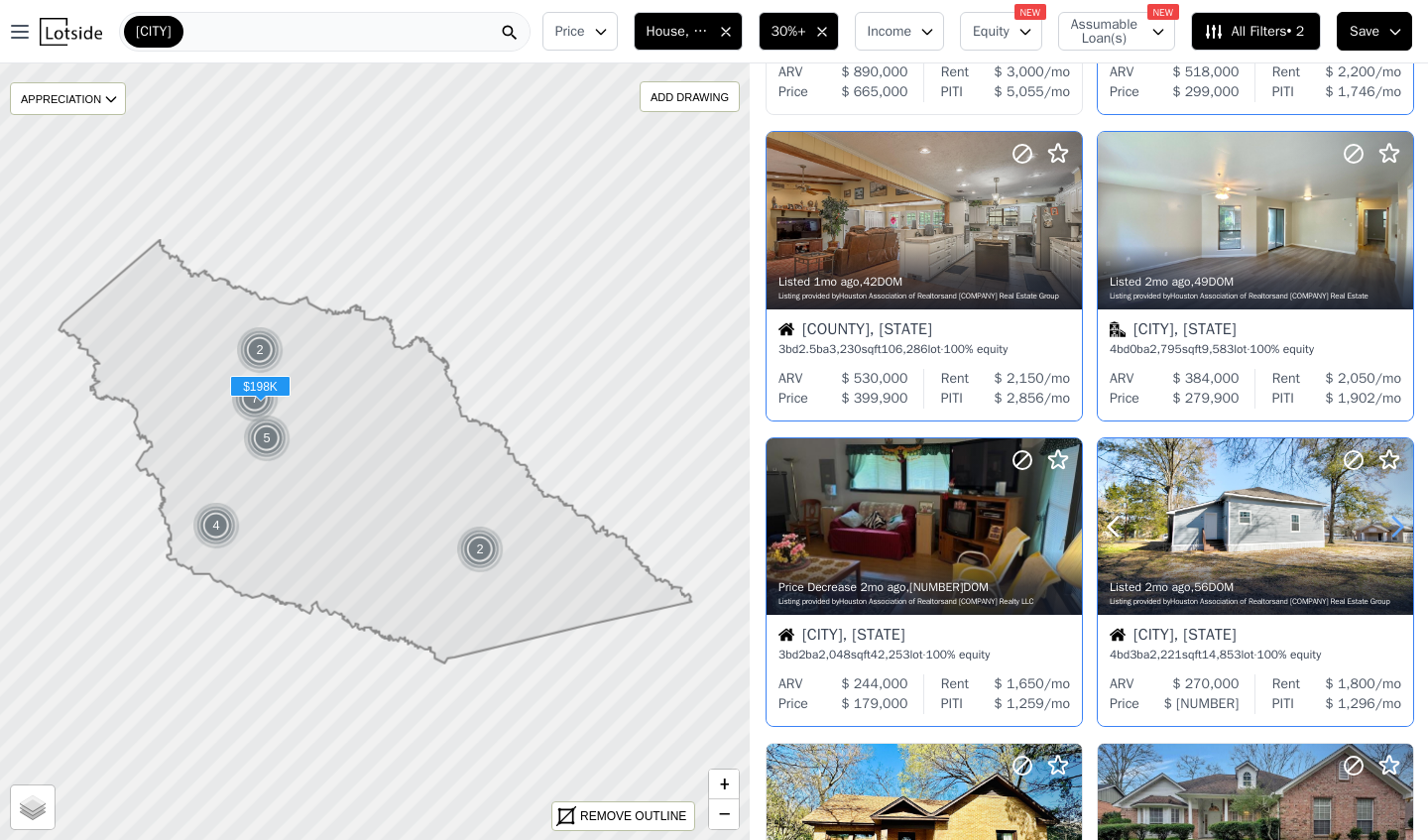 click 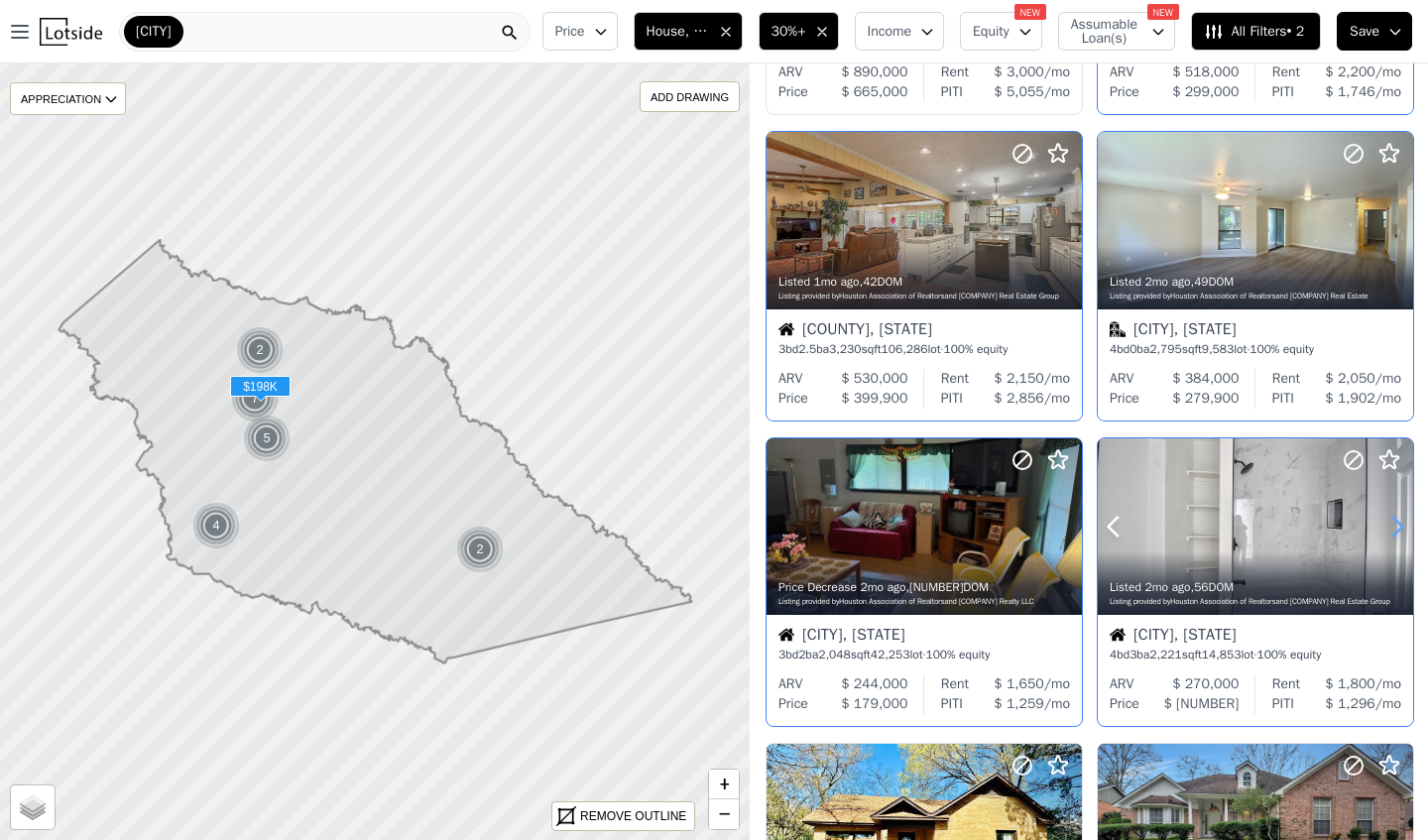 click 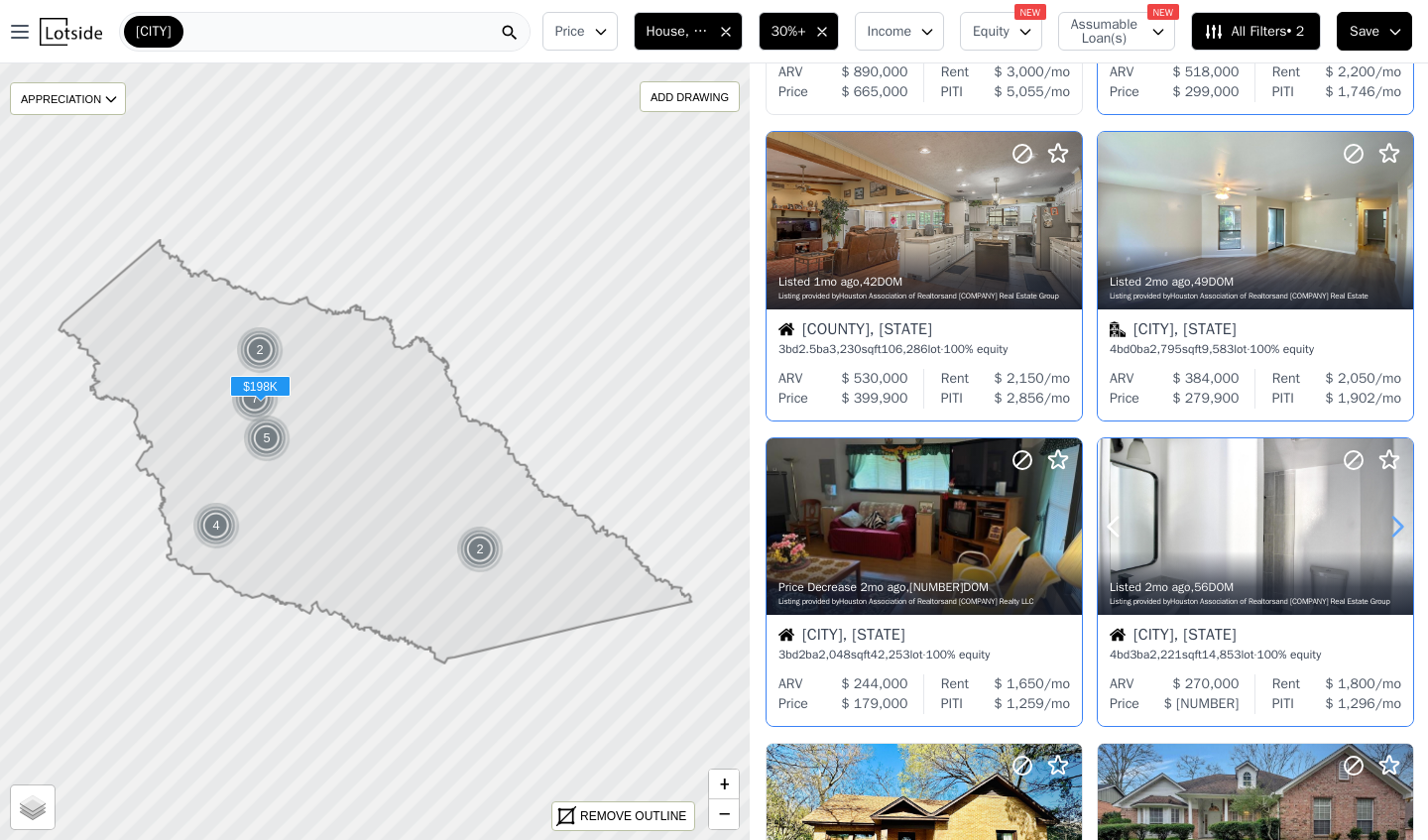 click 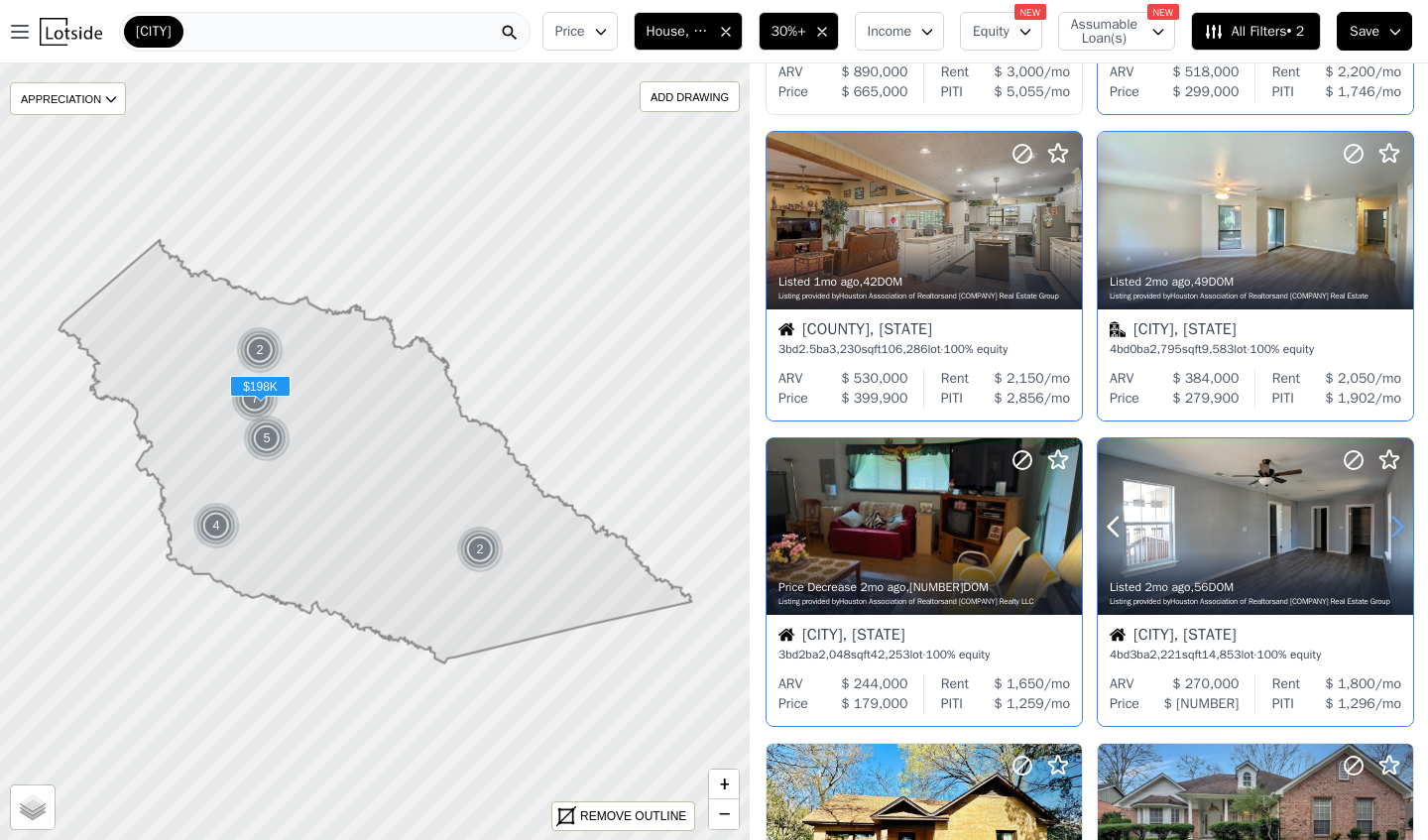 click 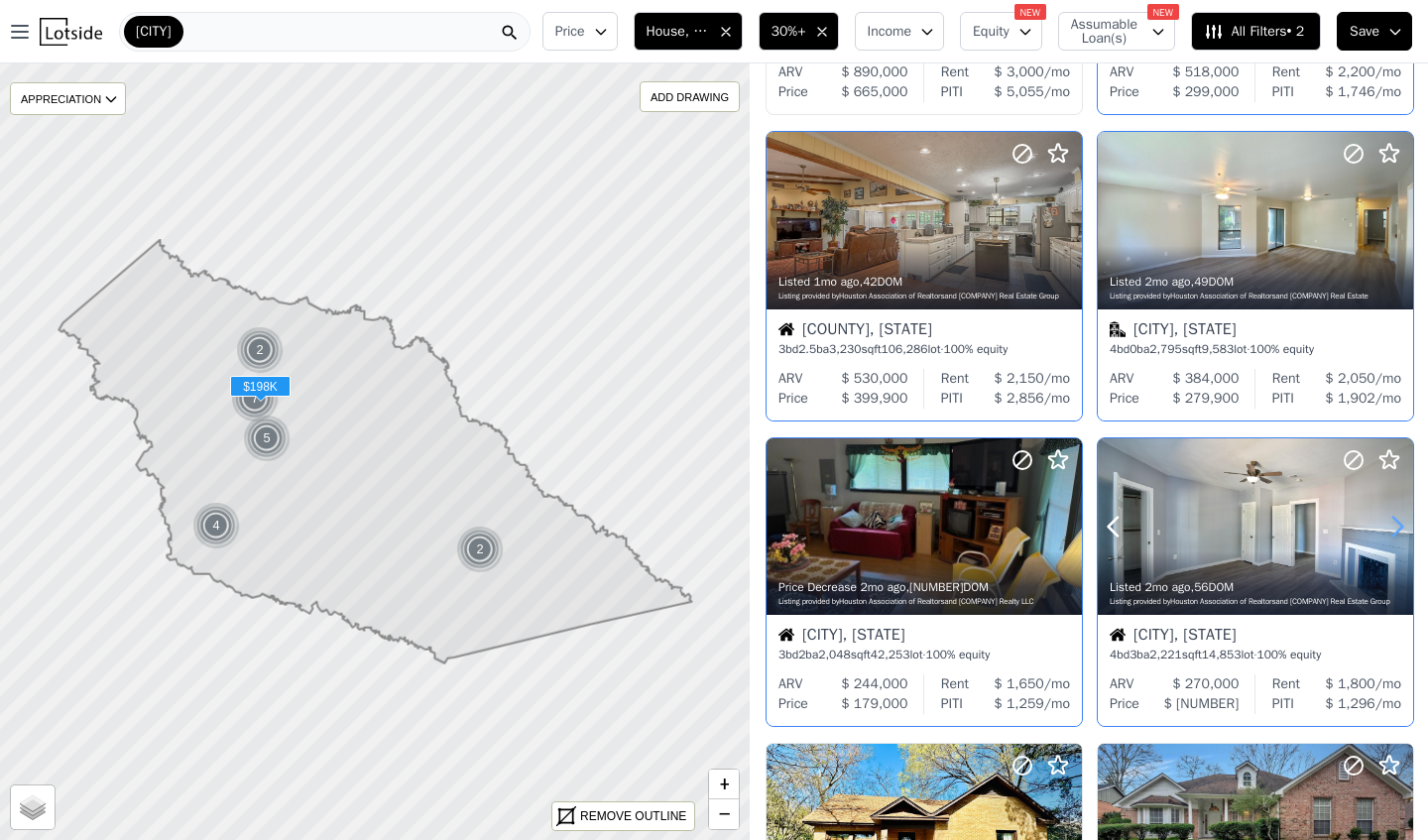 click 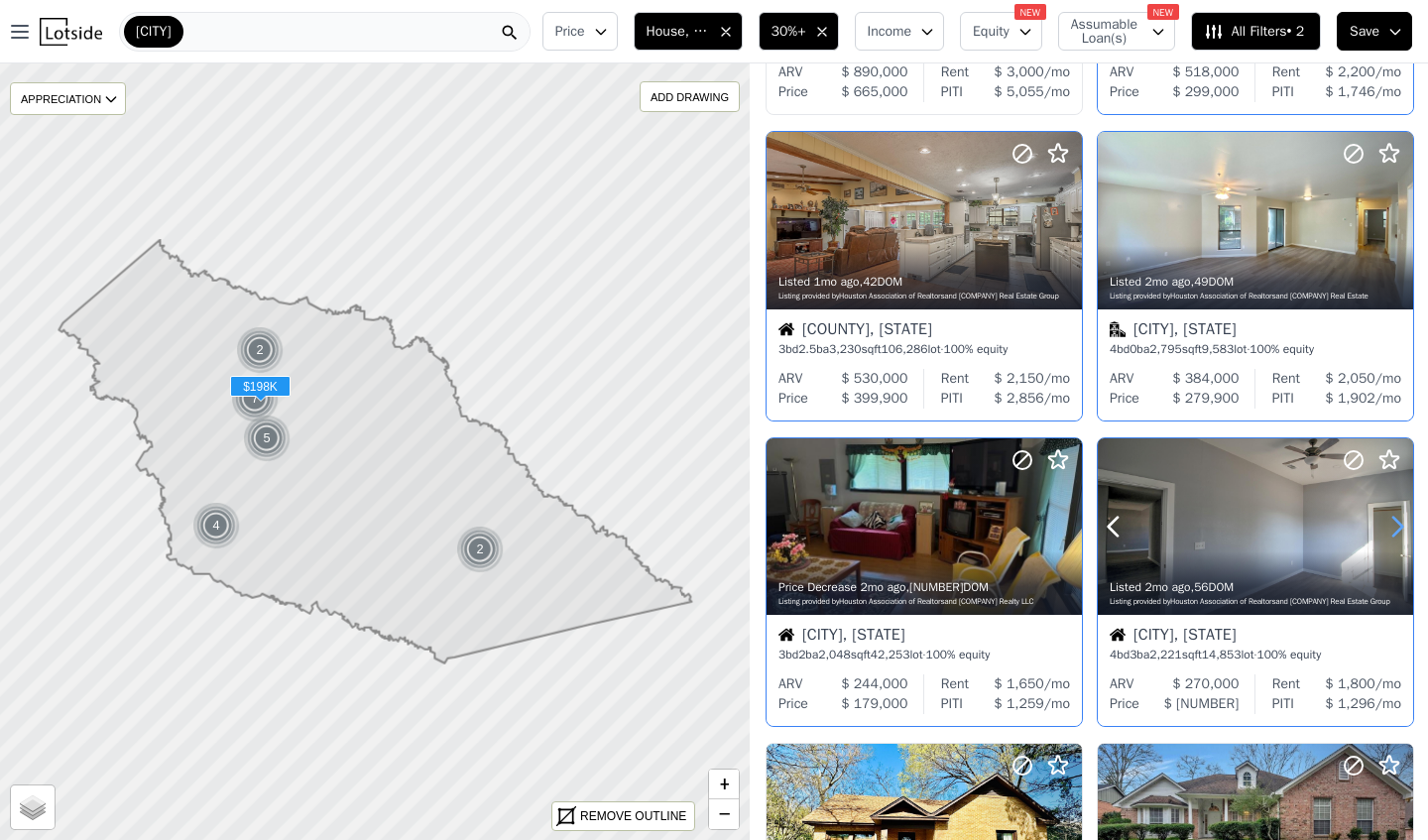 click 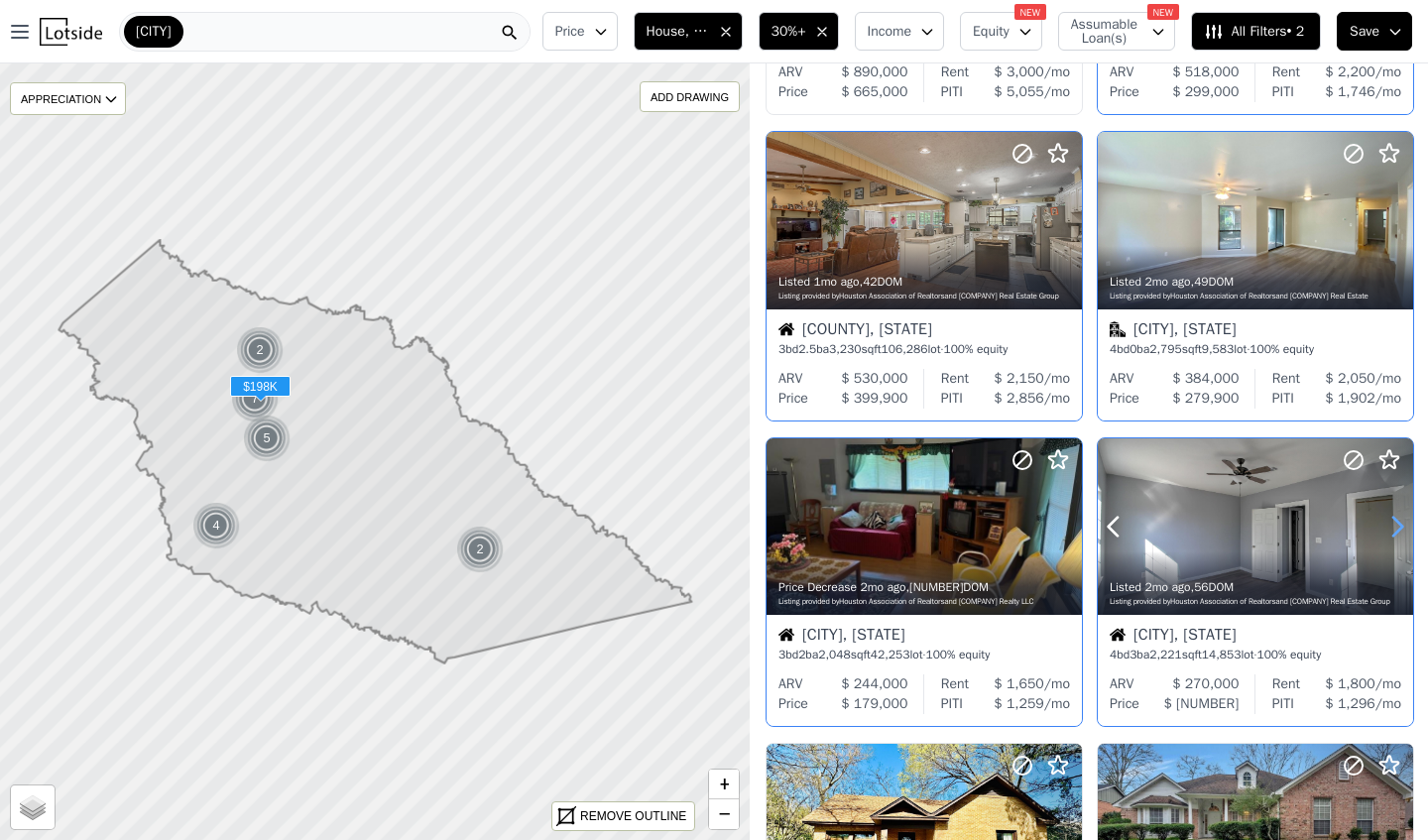 click 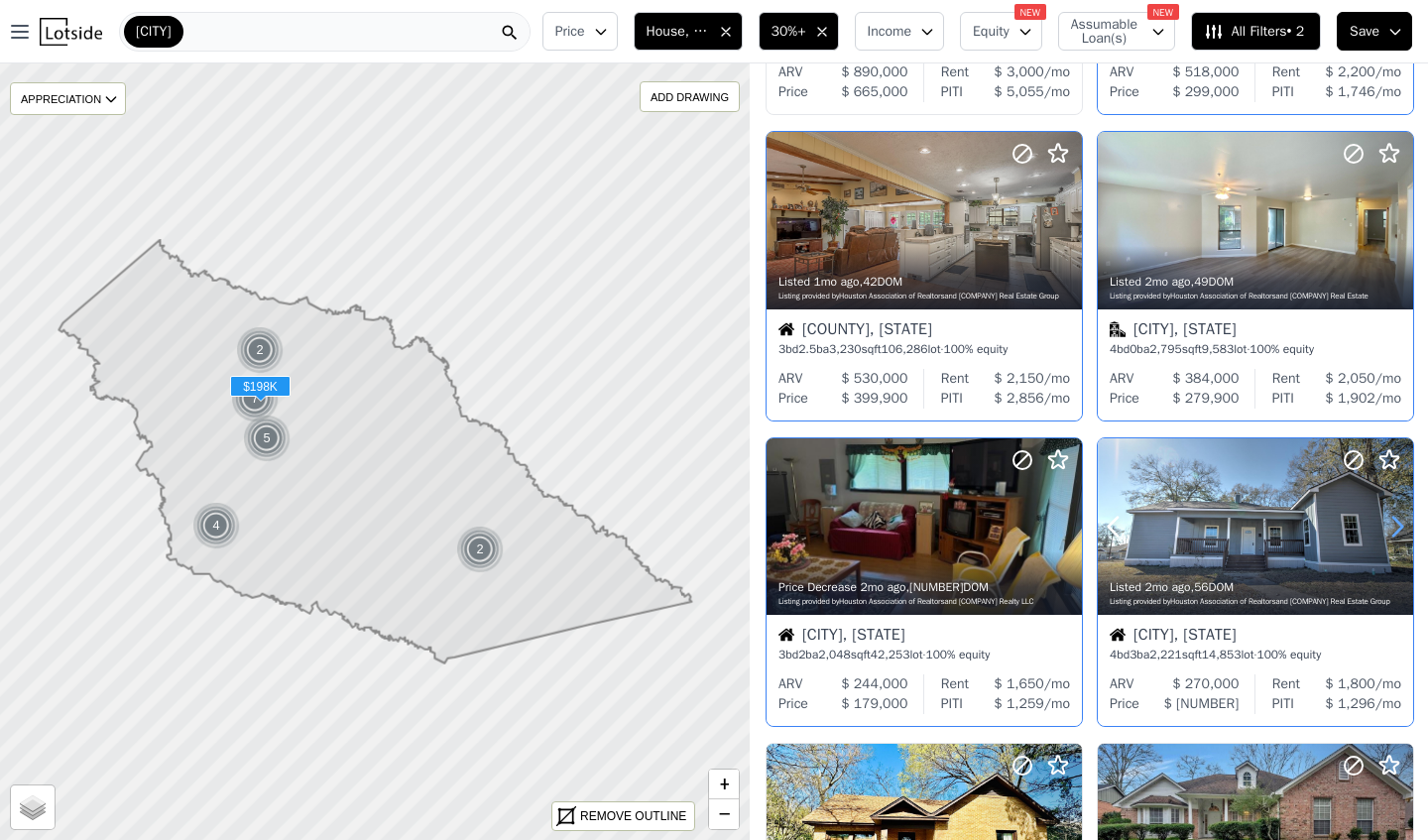 click 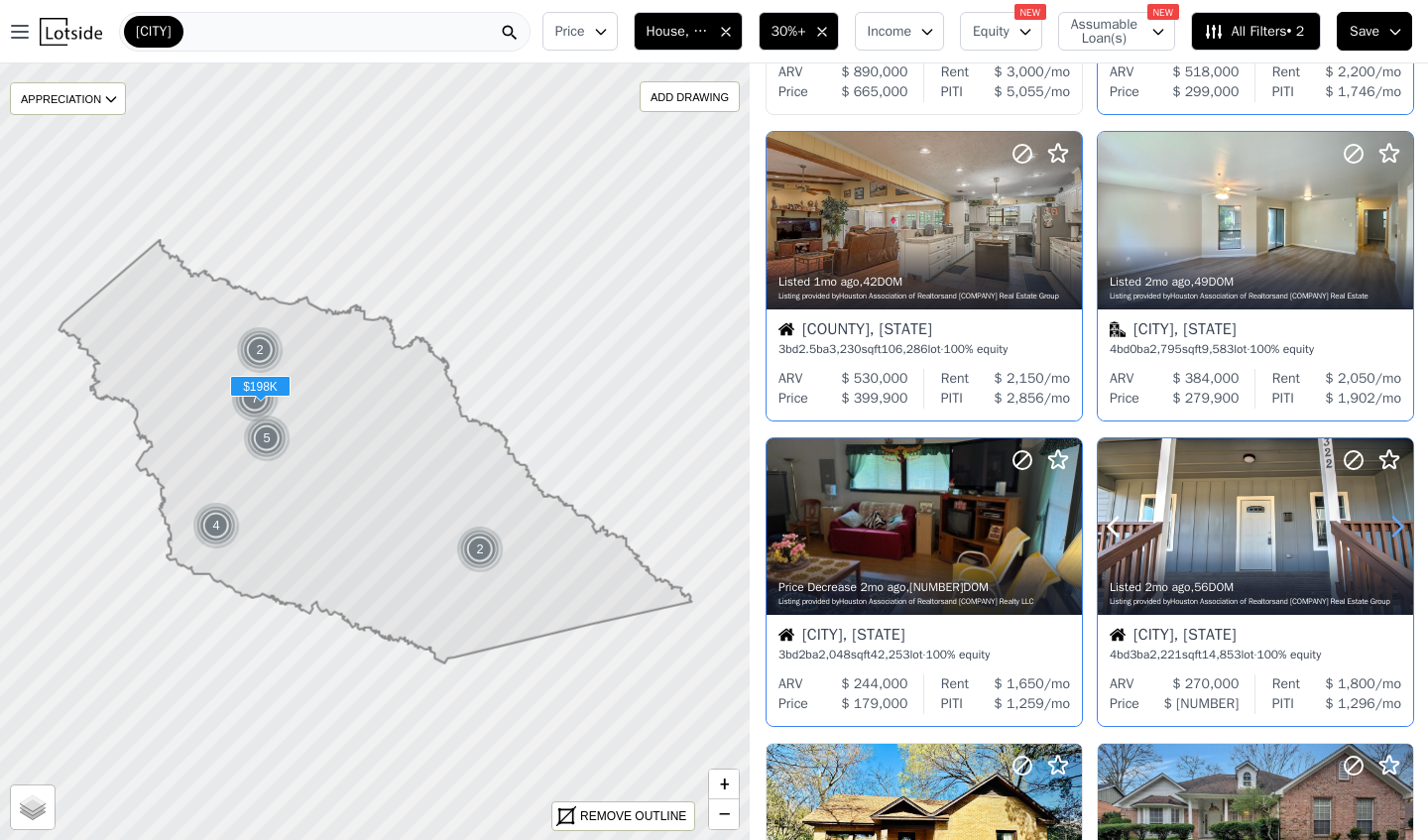 click 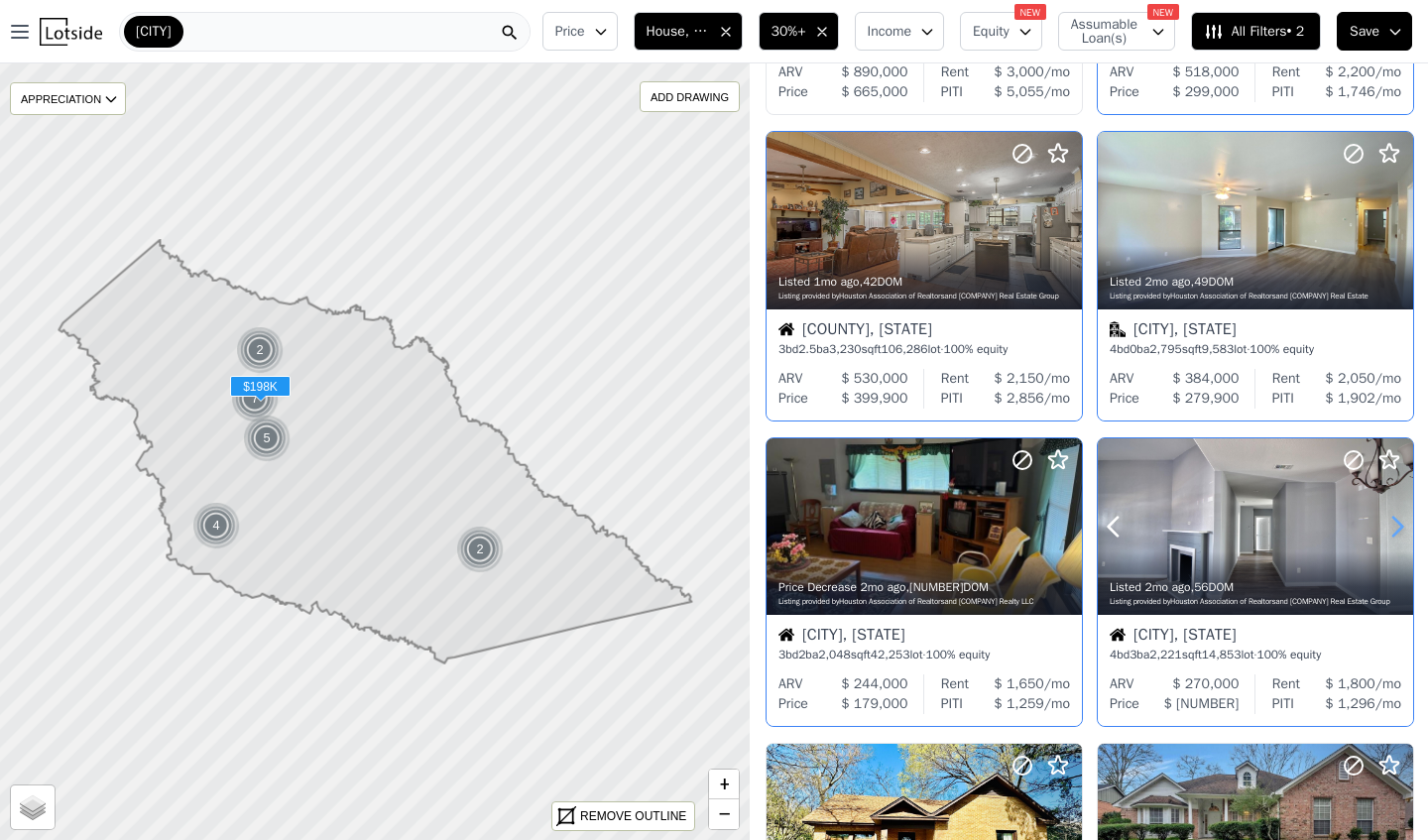 click 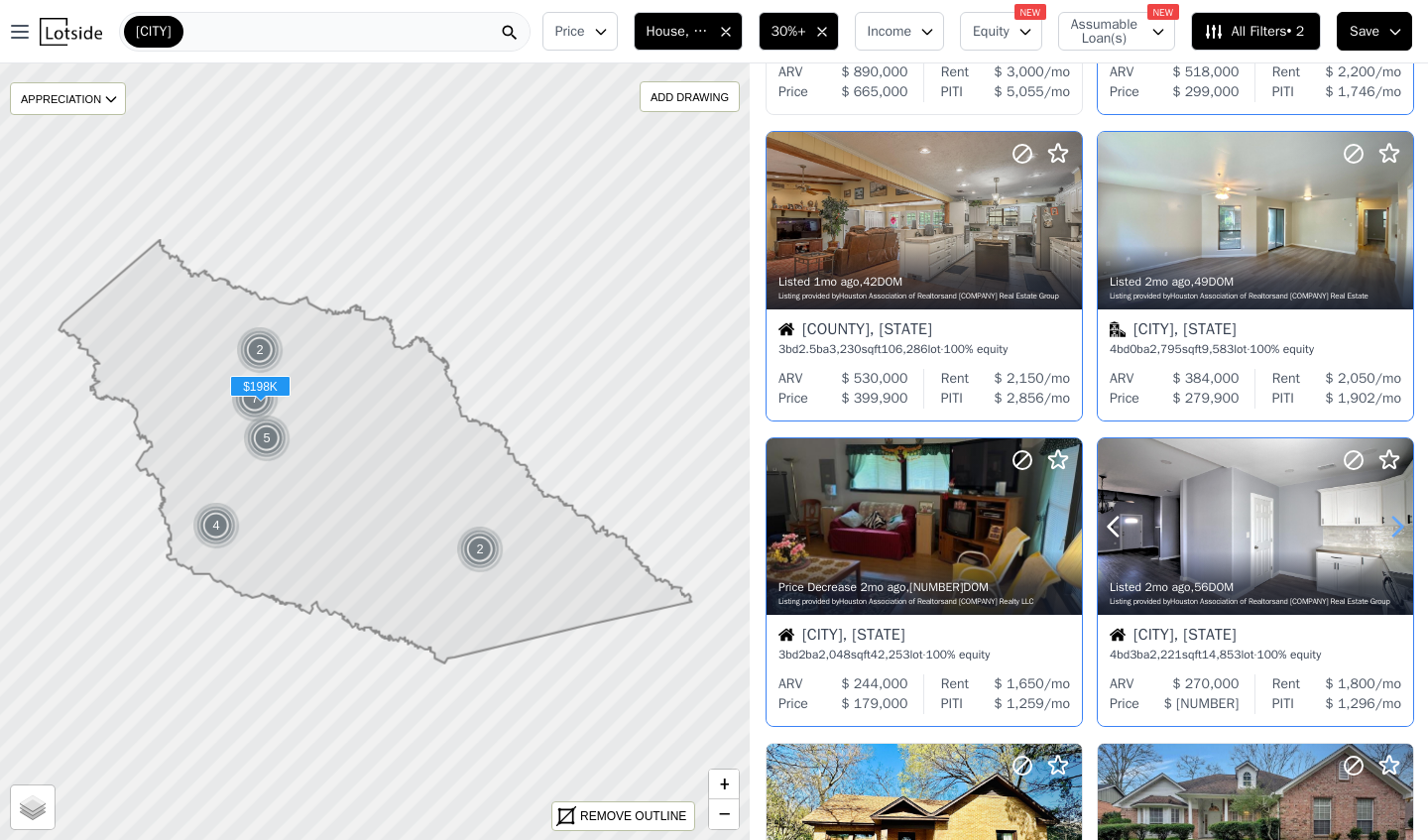 click 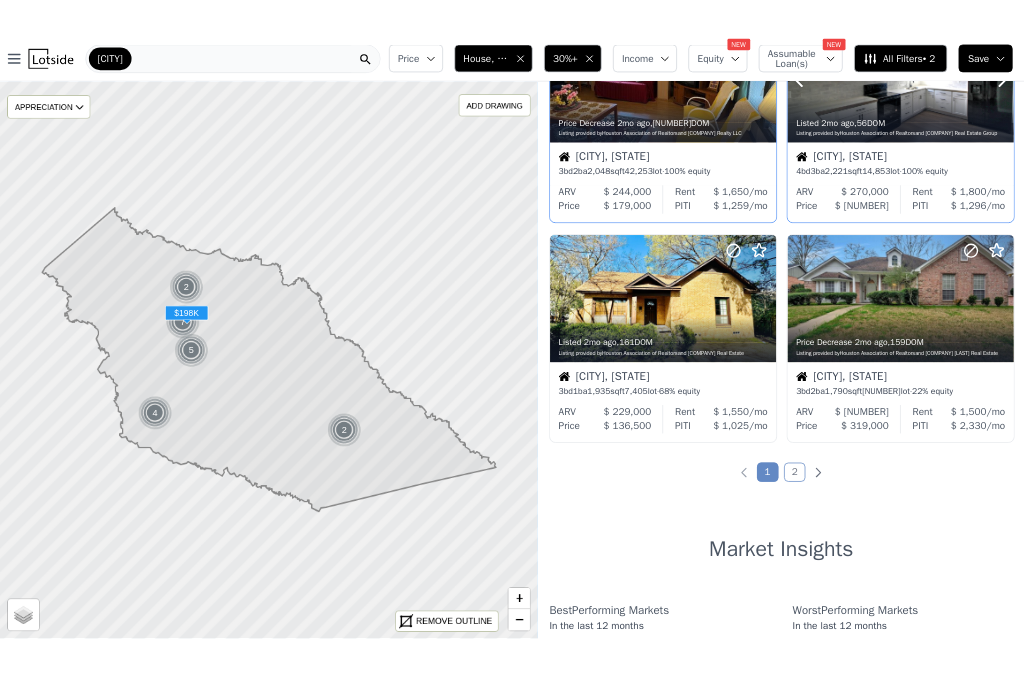 scroll, scrollTop: 1385, scrollLeft: 0, axis: vertical 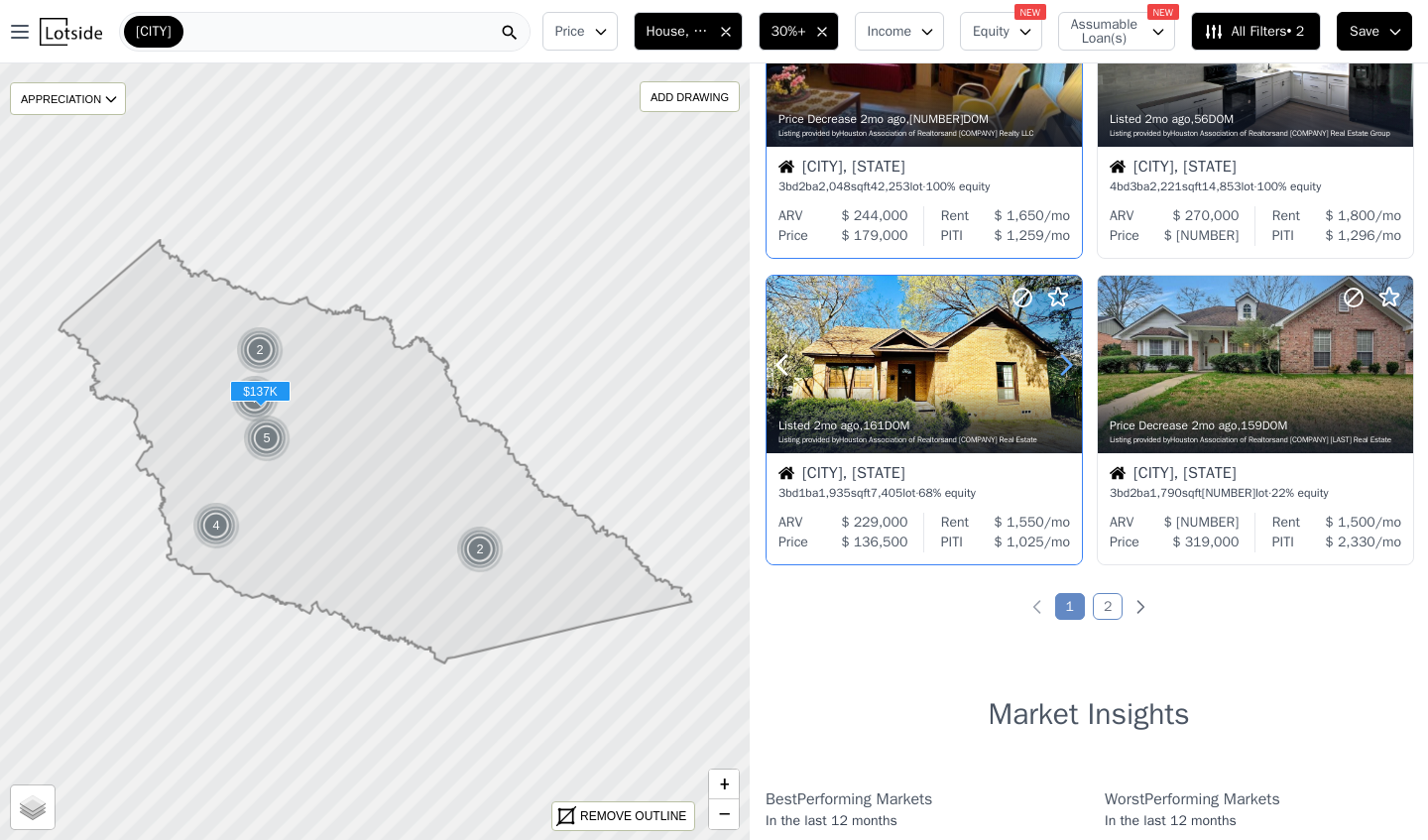 click 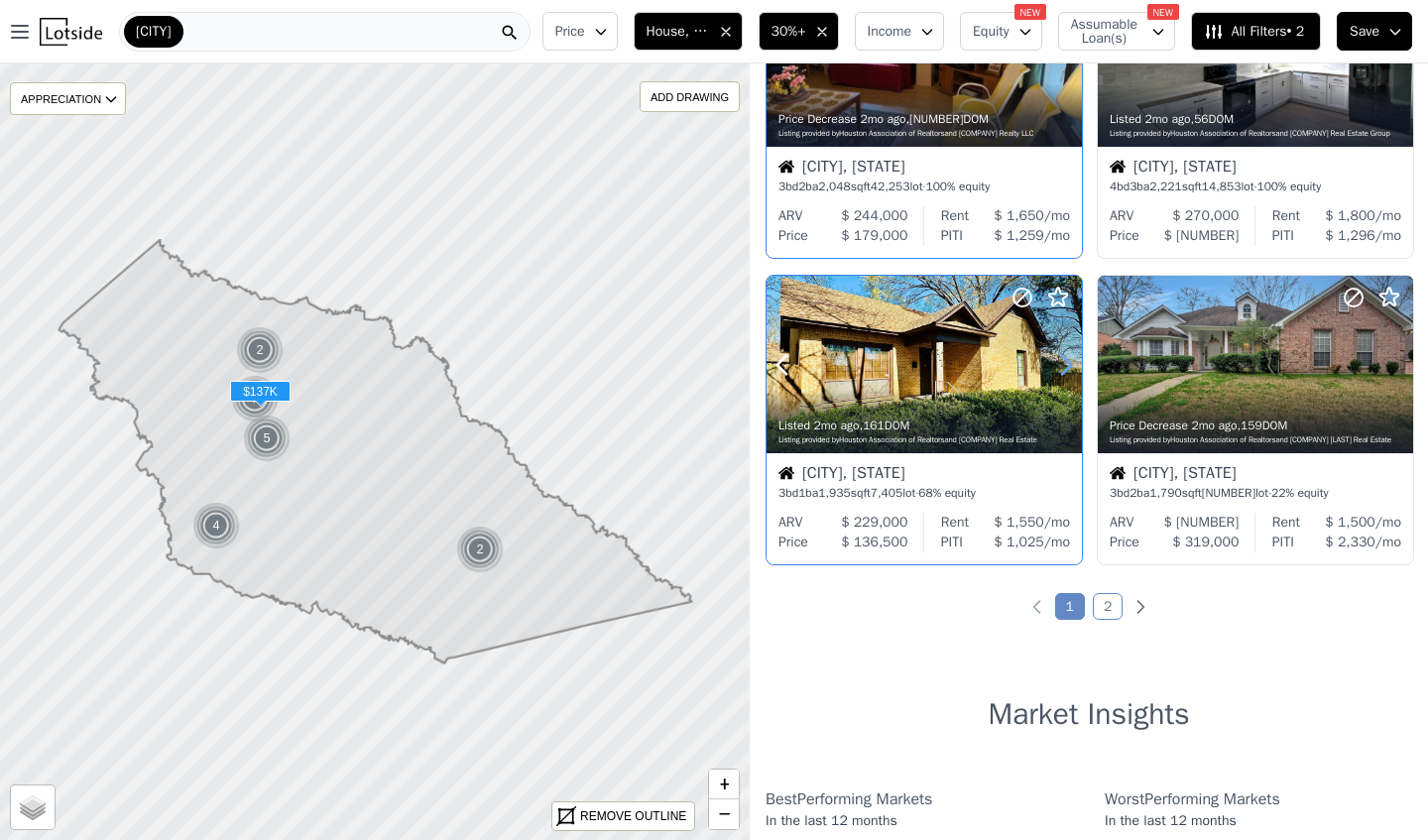 click 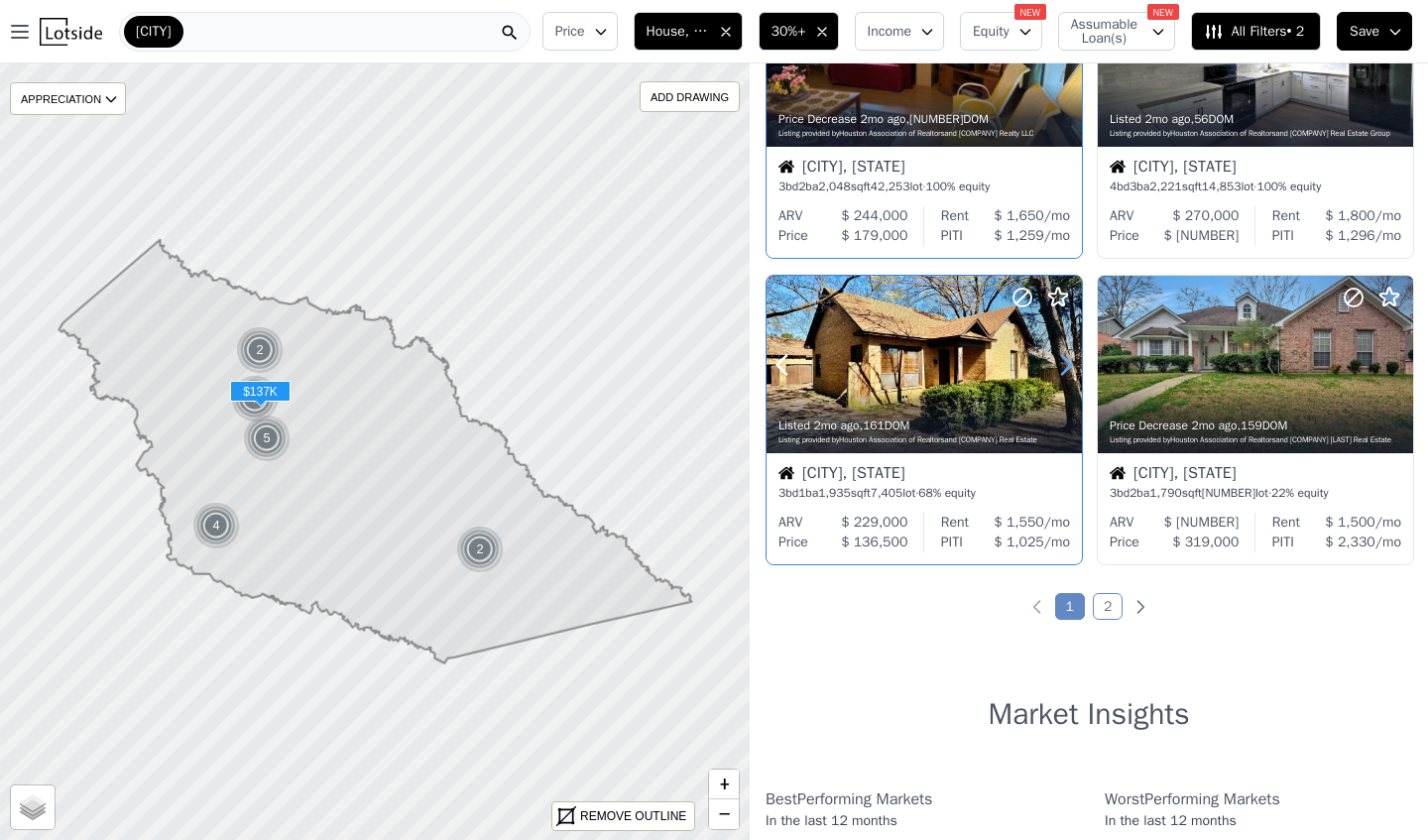 click 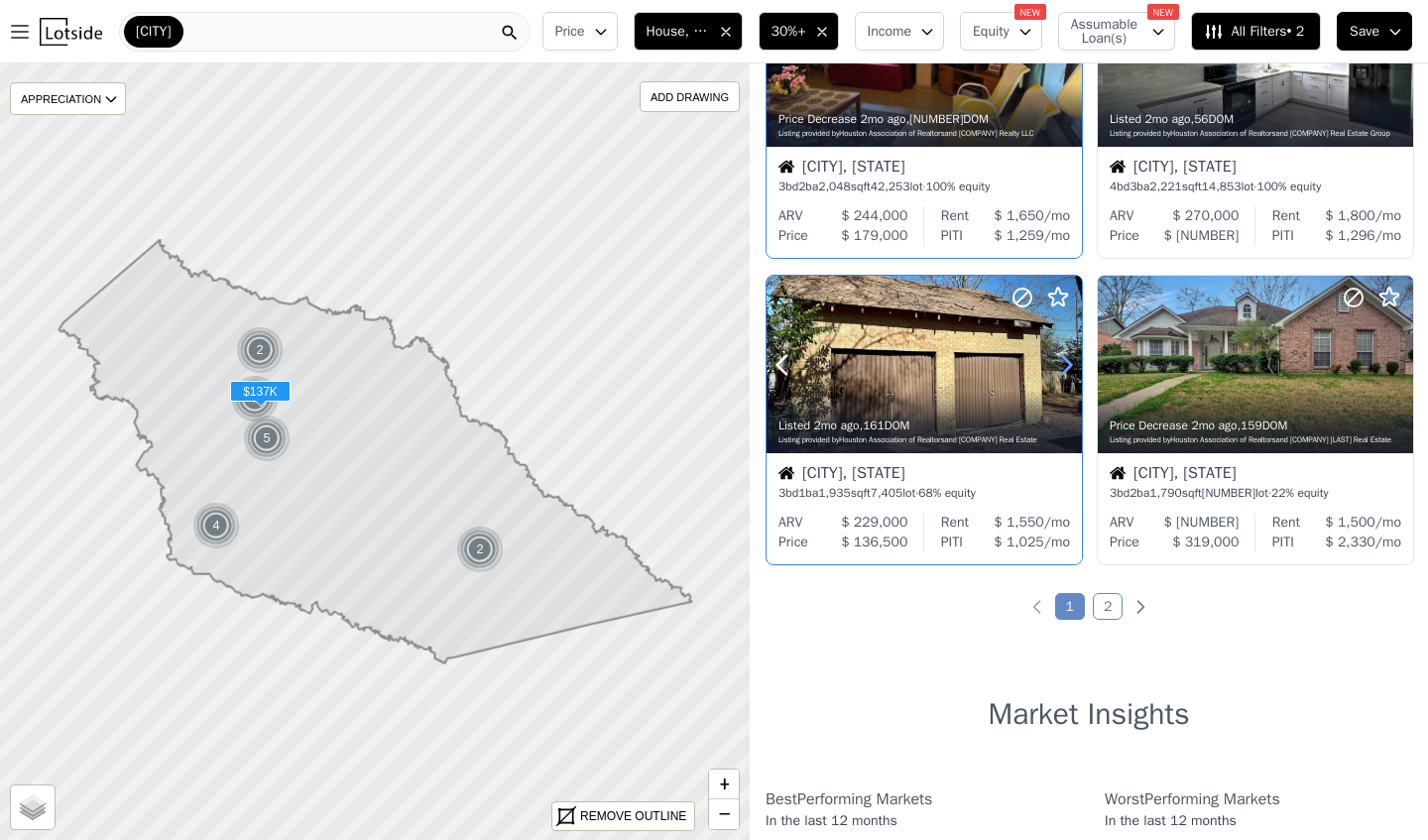 click 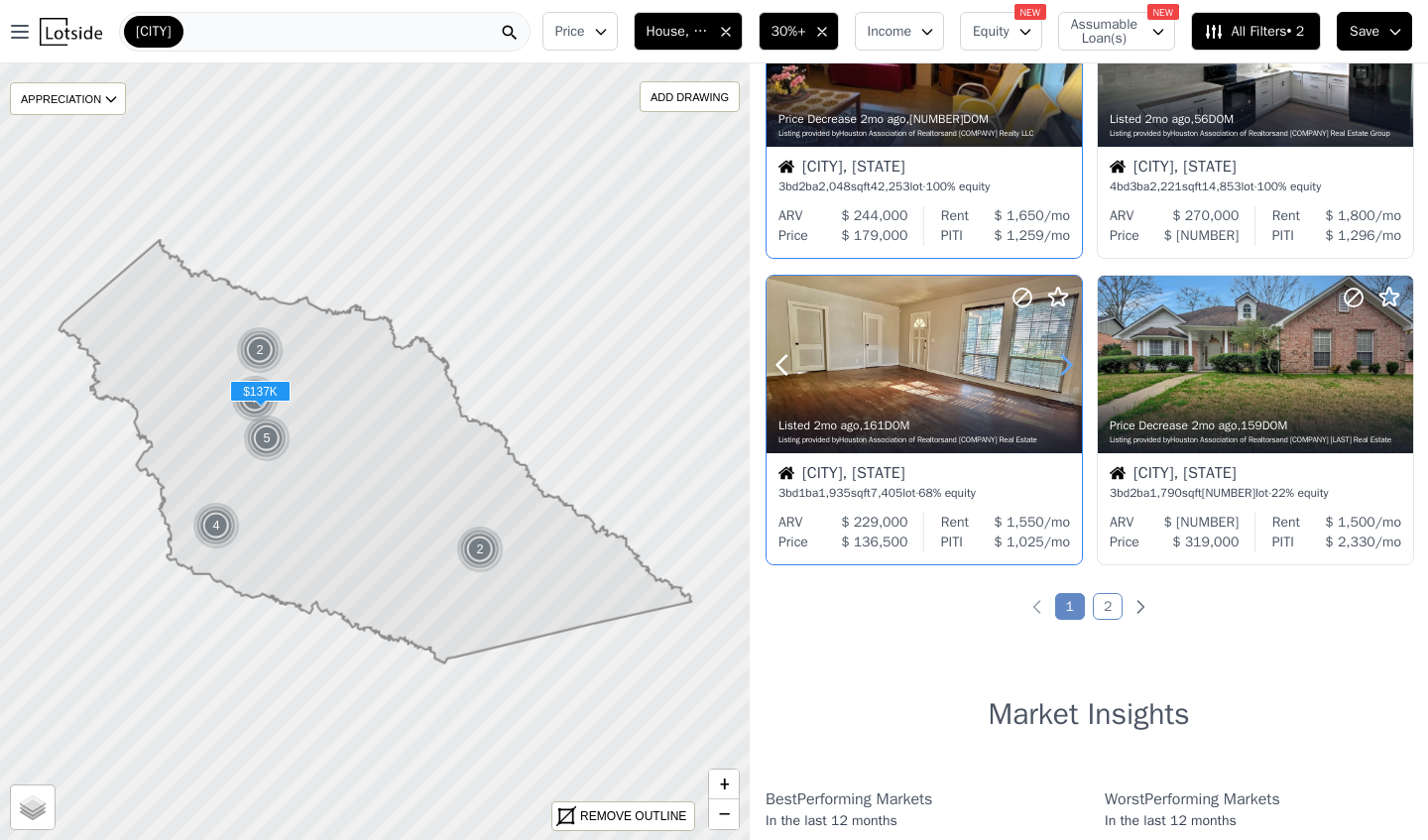 click 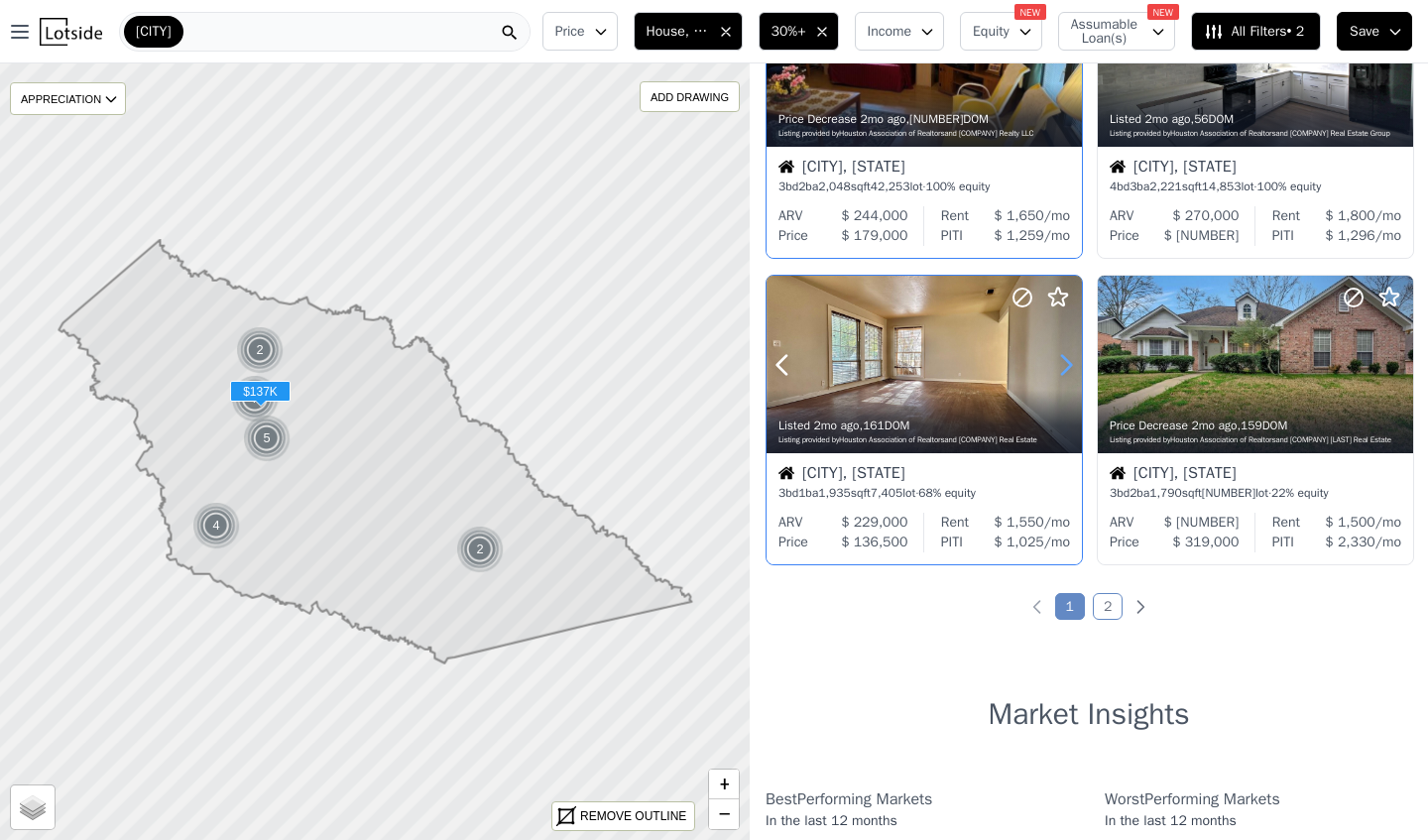 click 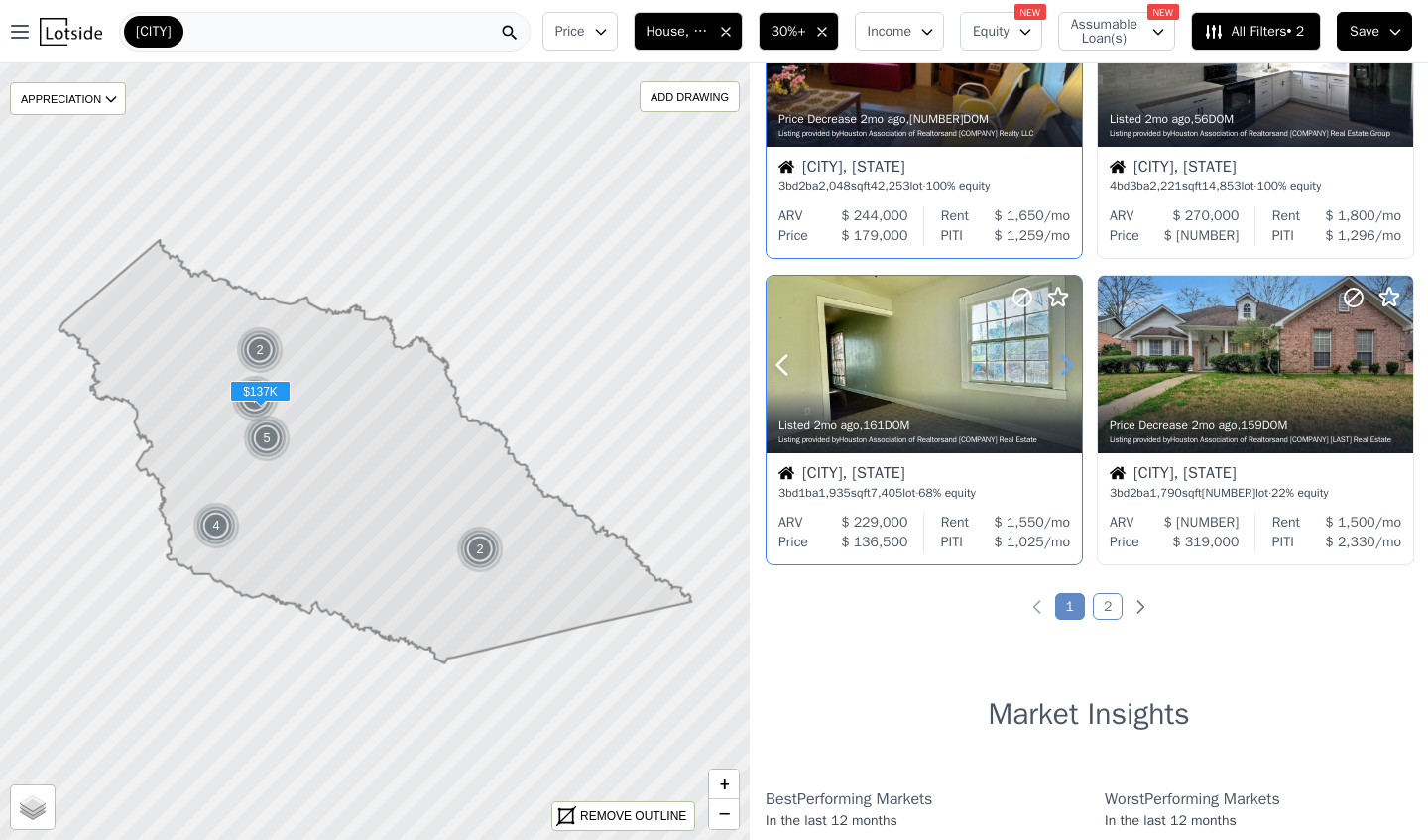 click 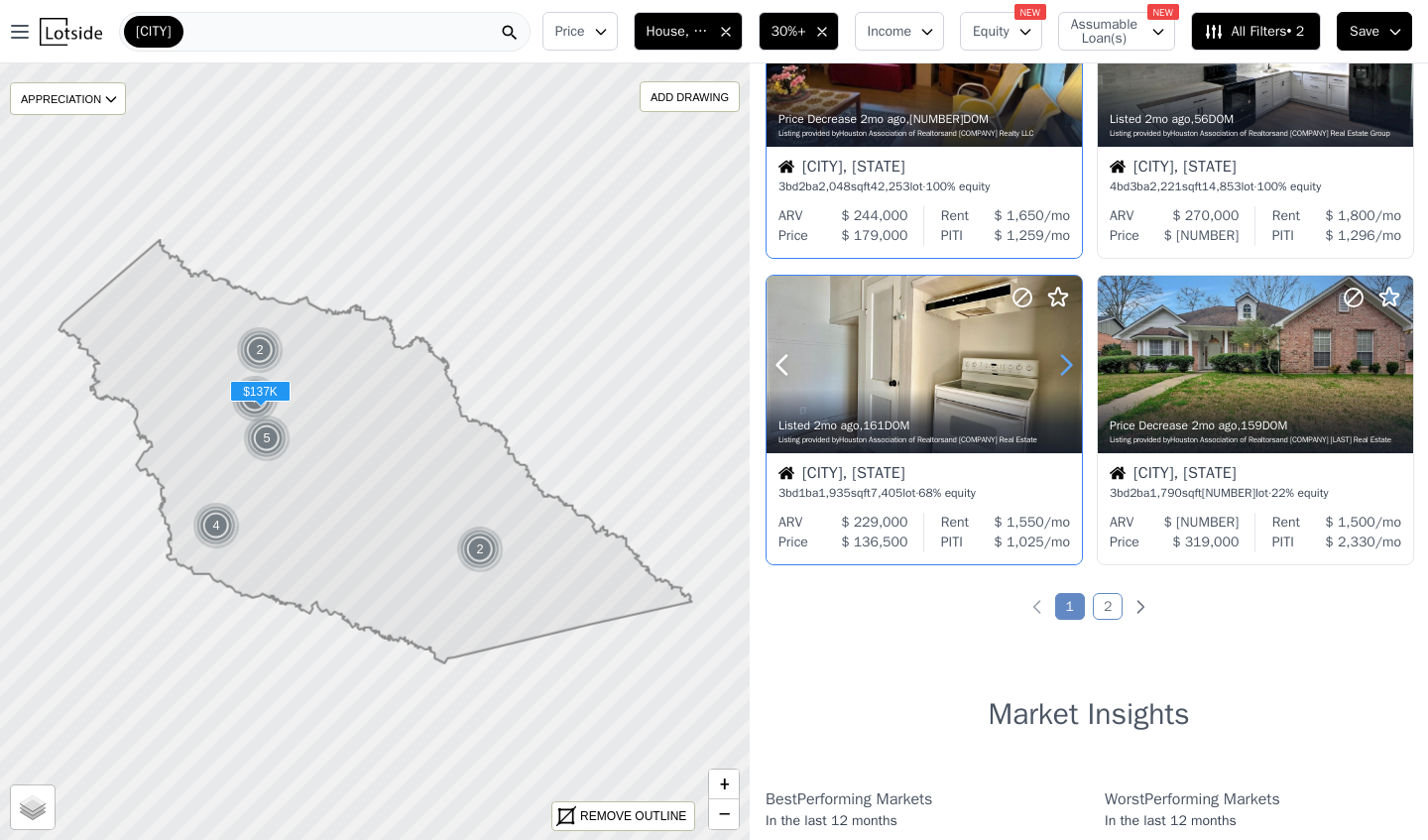 click 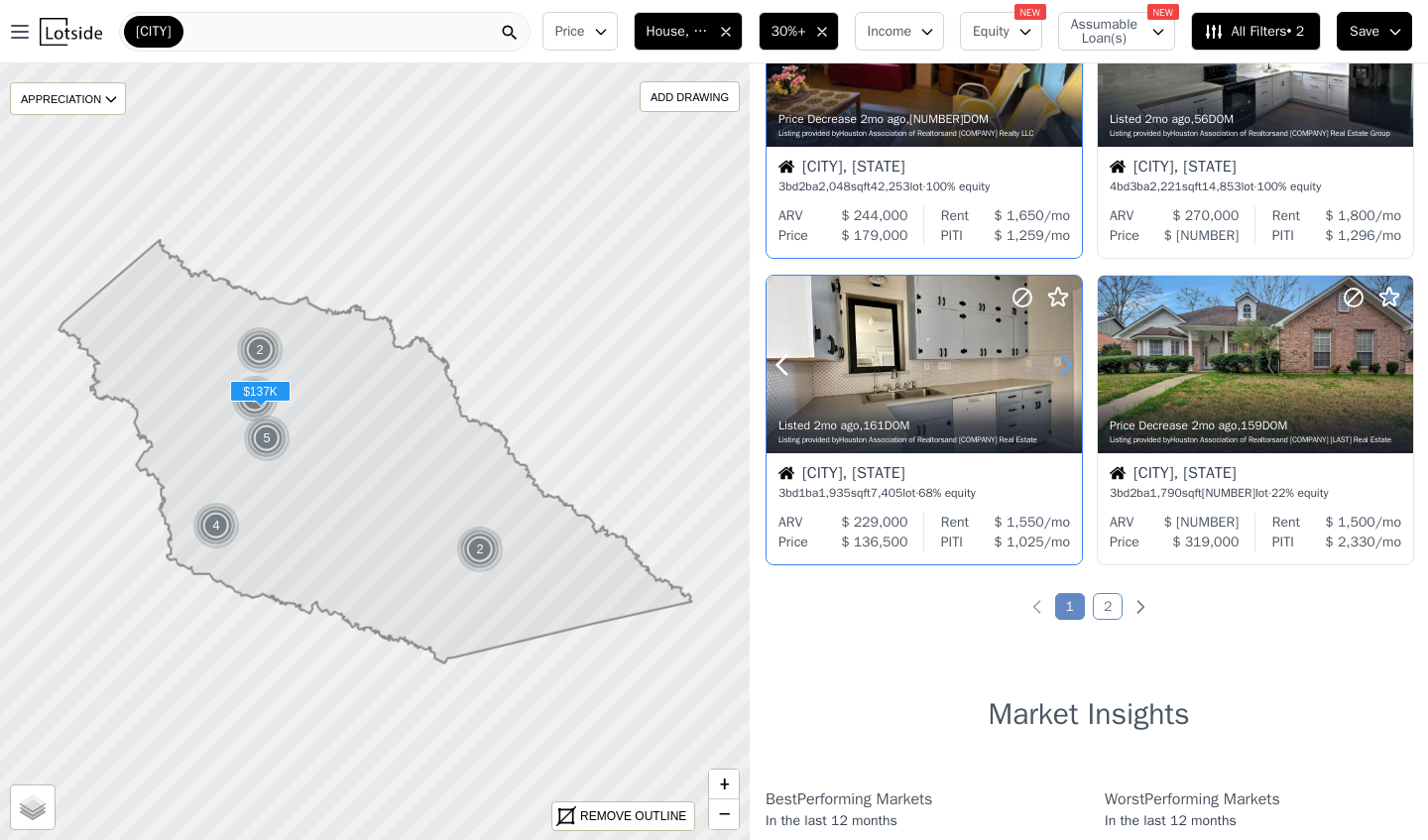 click 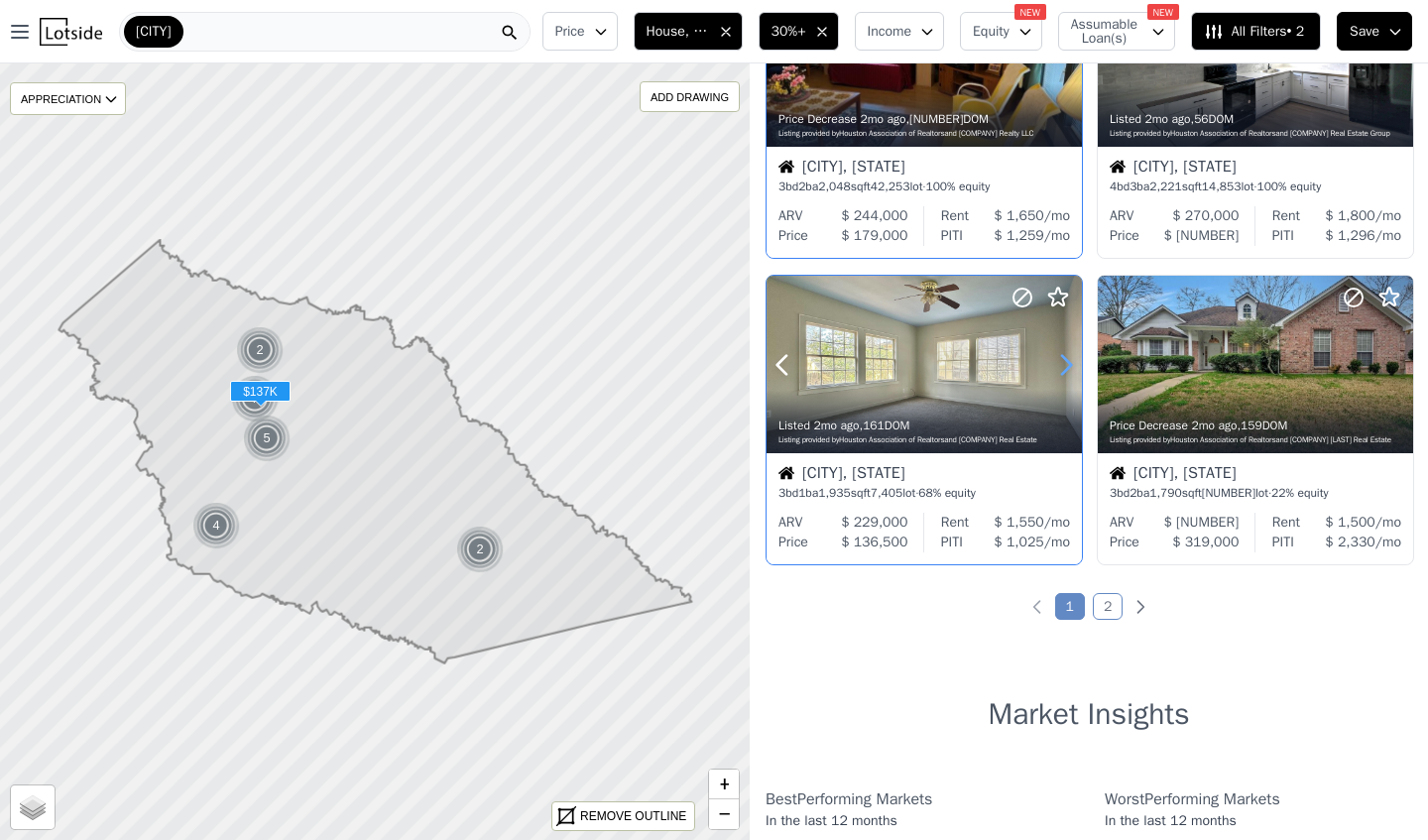 click 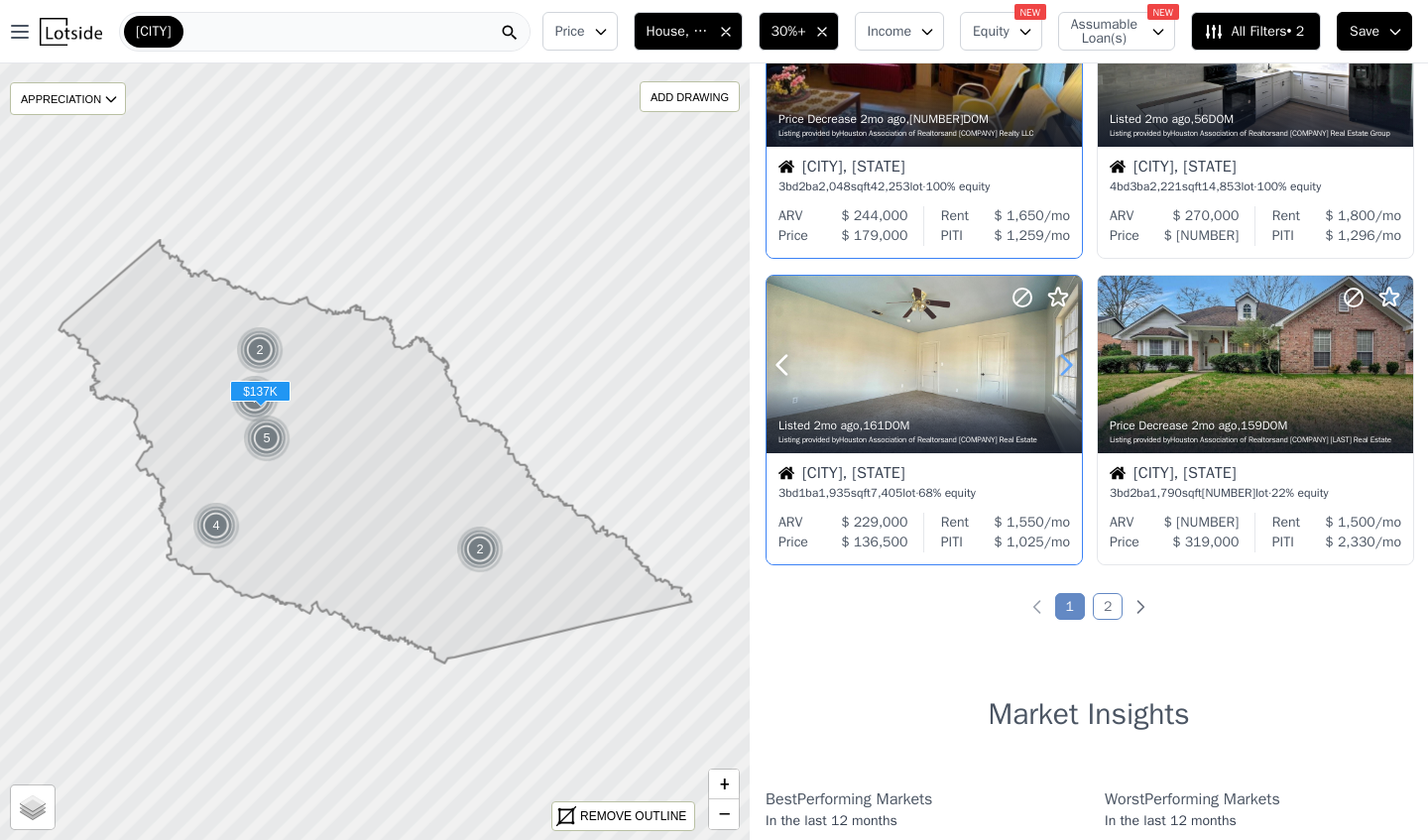 click 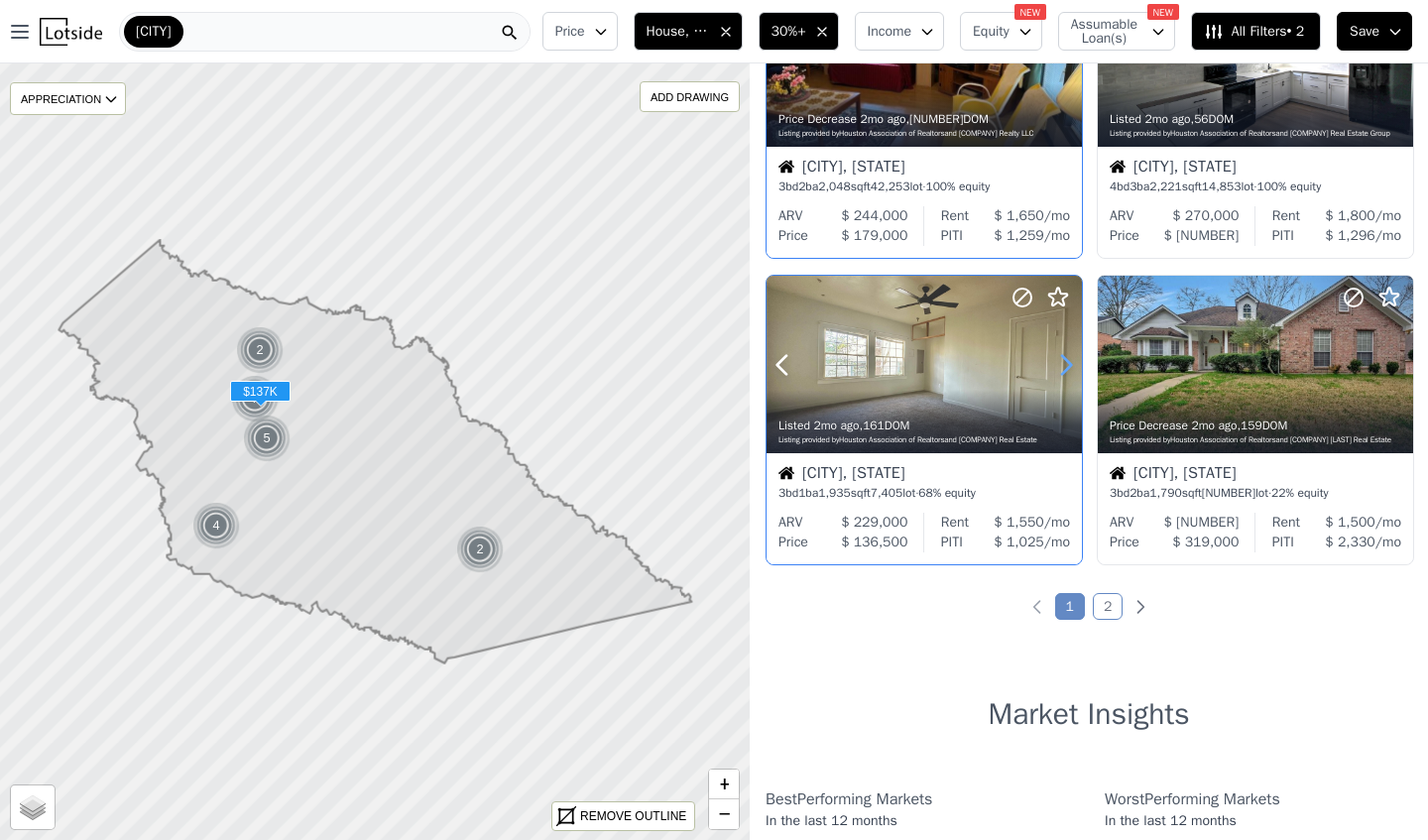 click 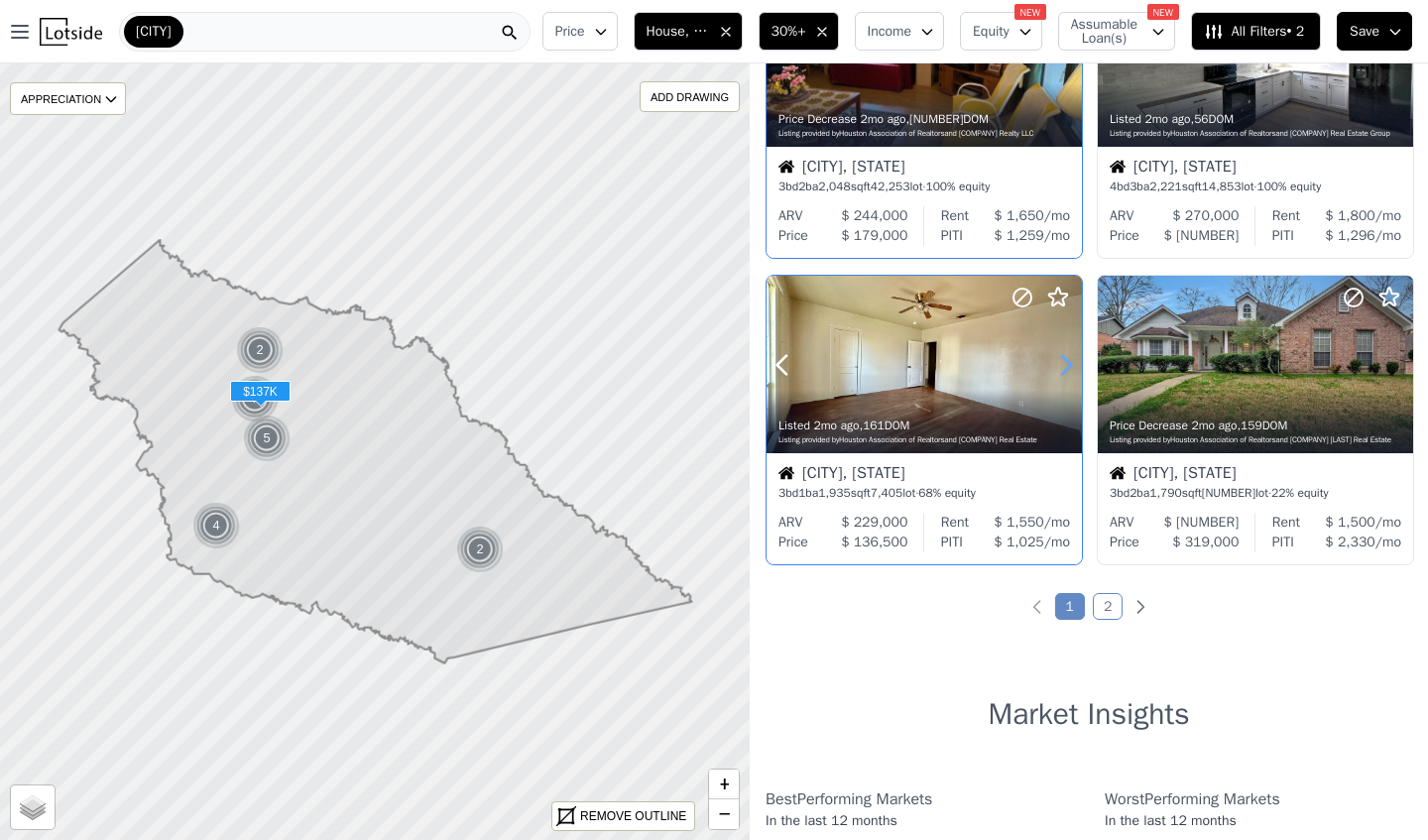 click 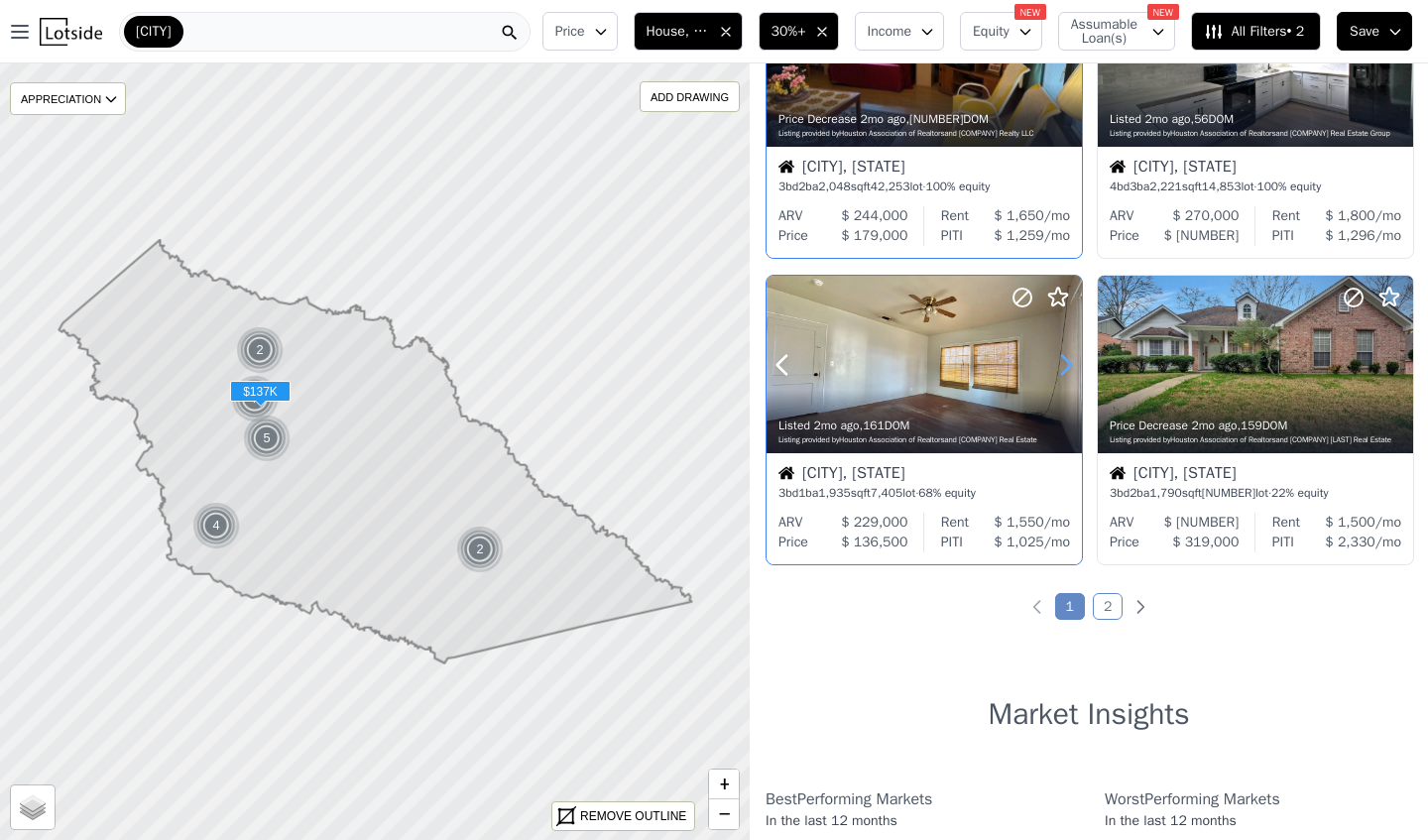 click 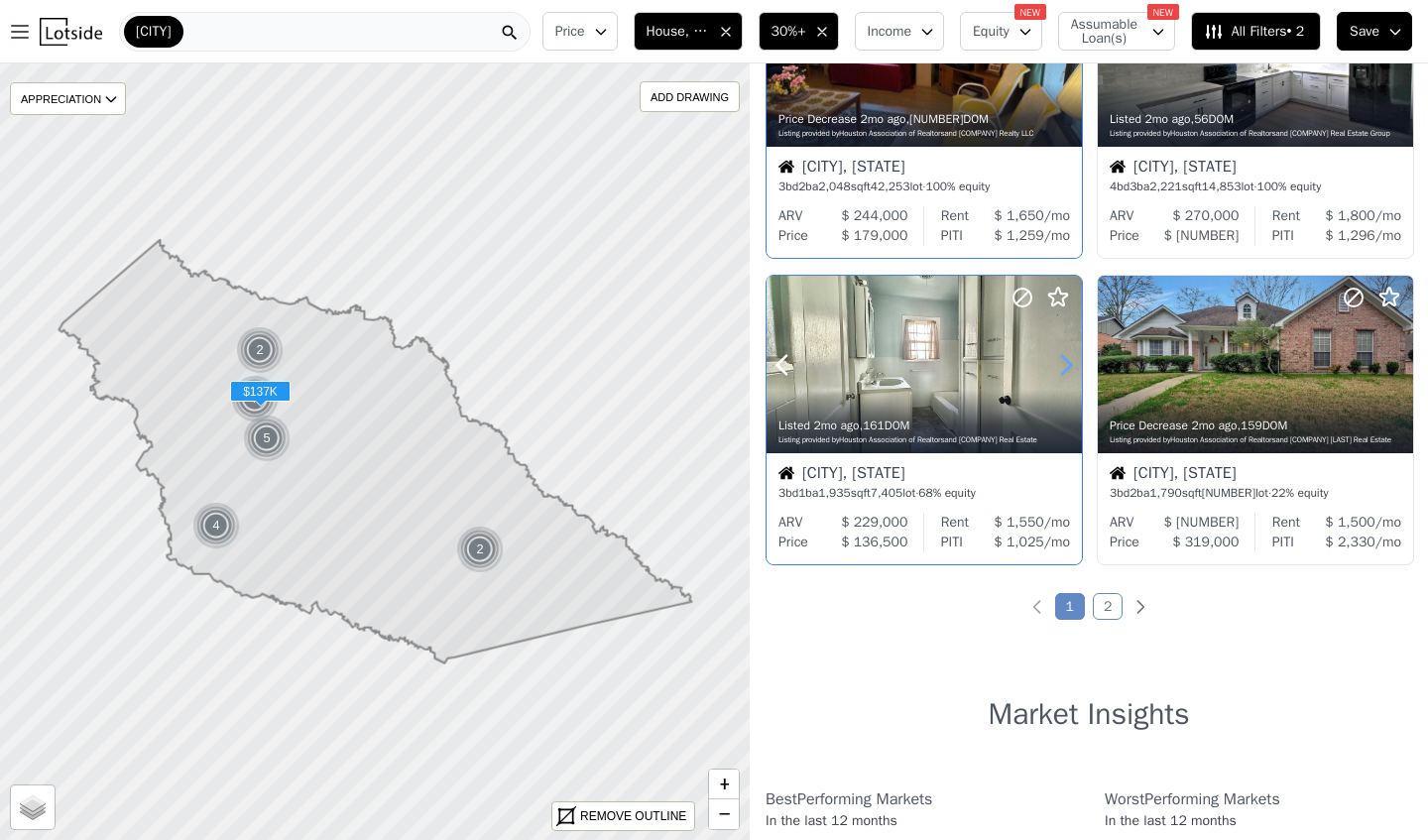 click 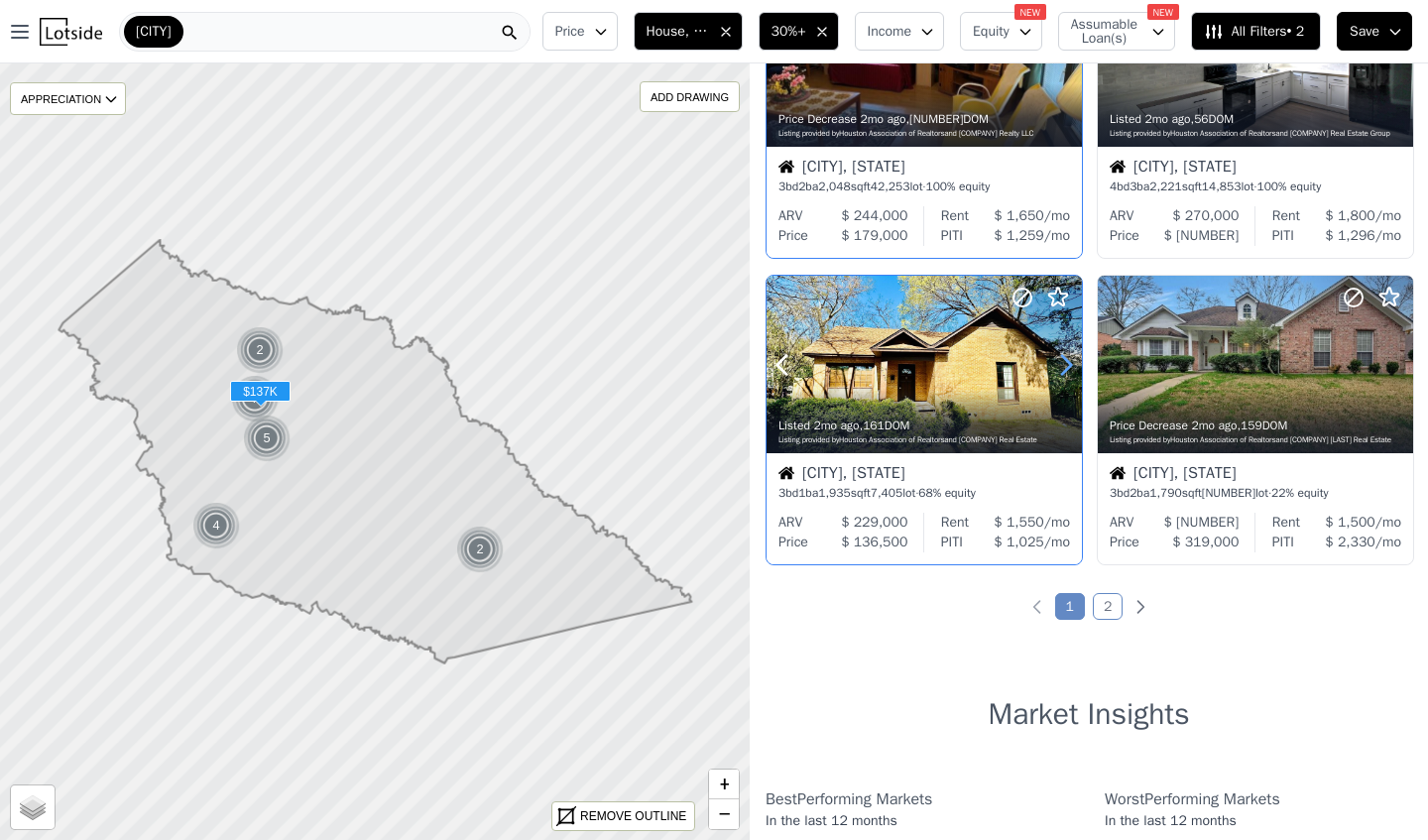 click 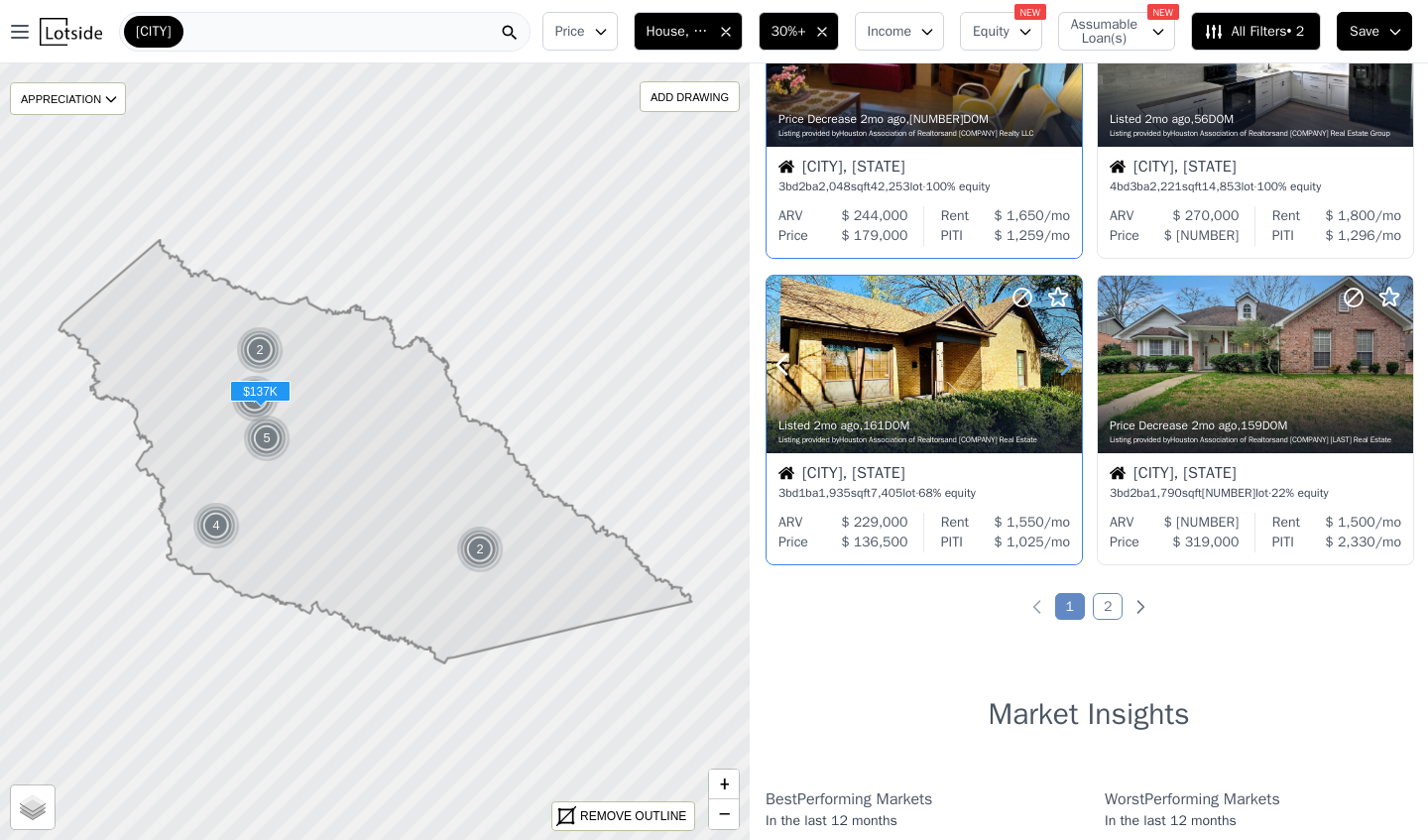 click 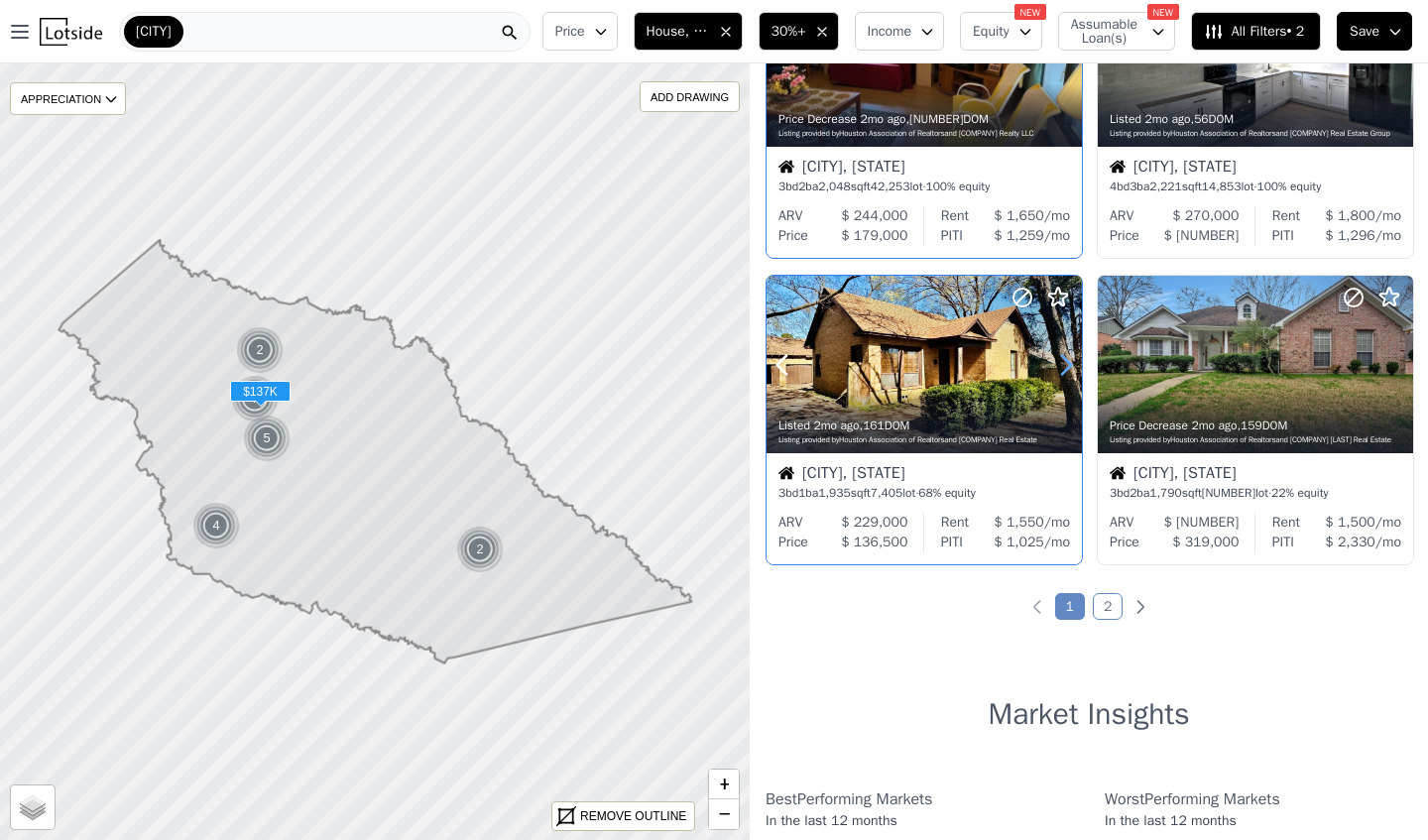 click 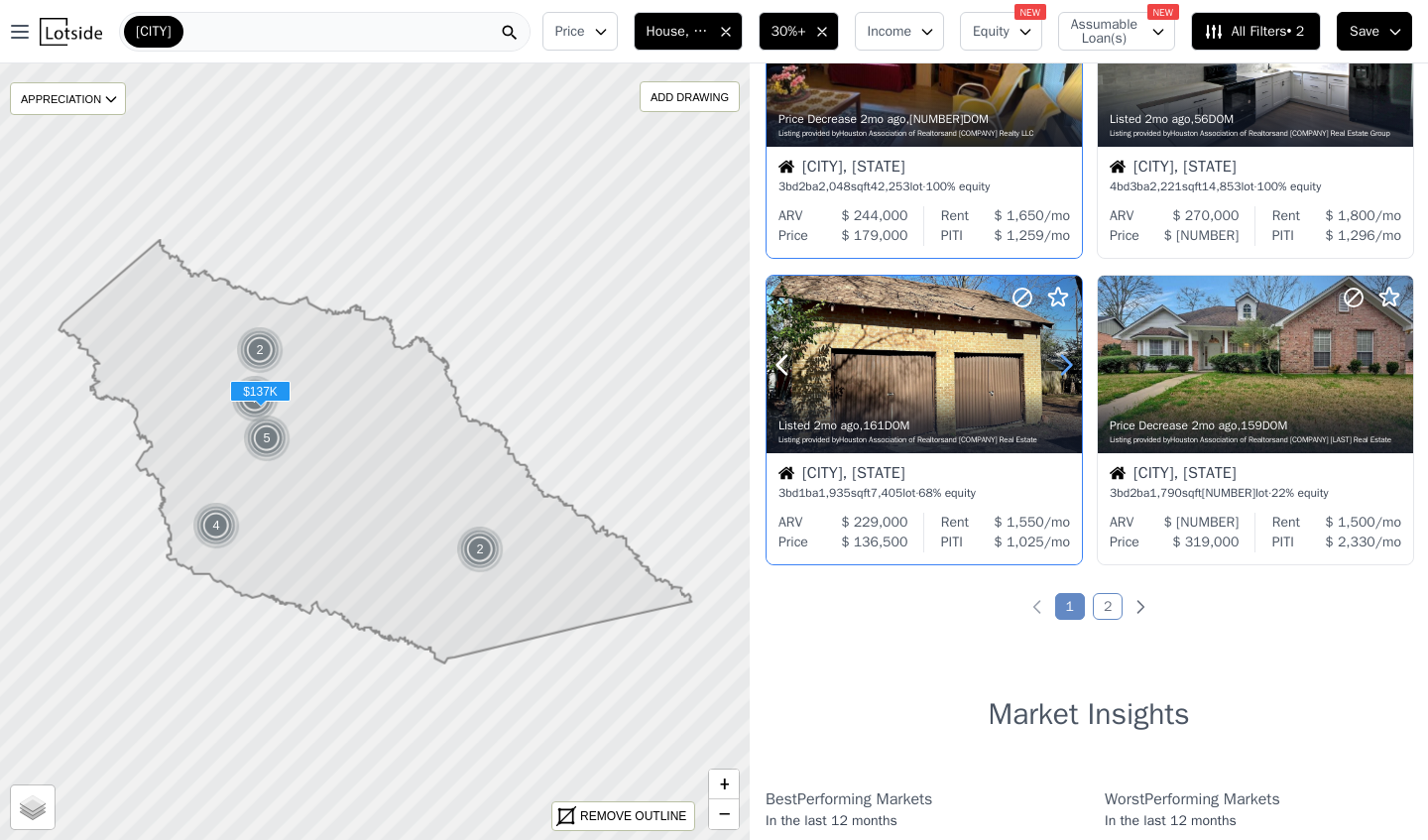click 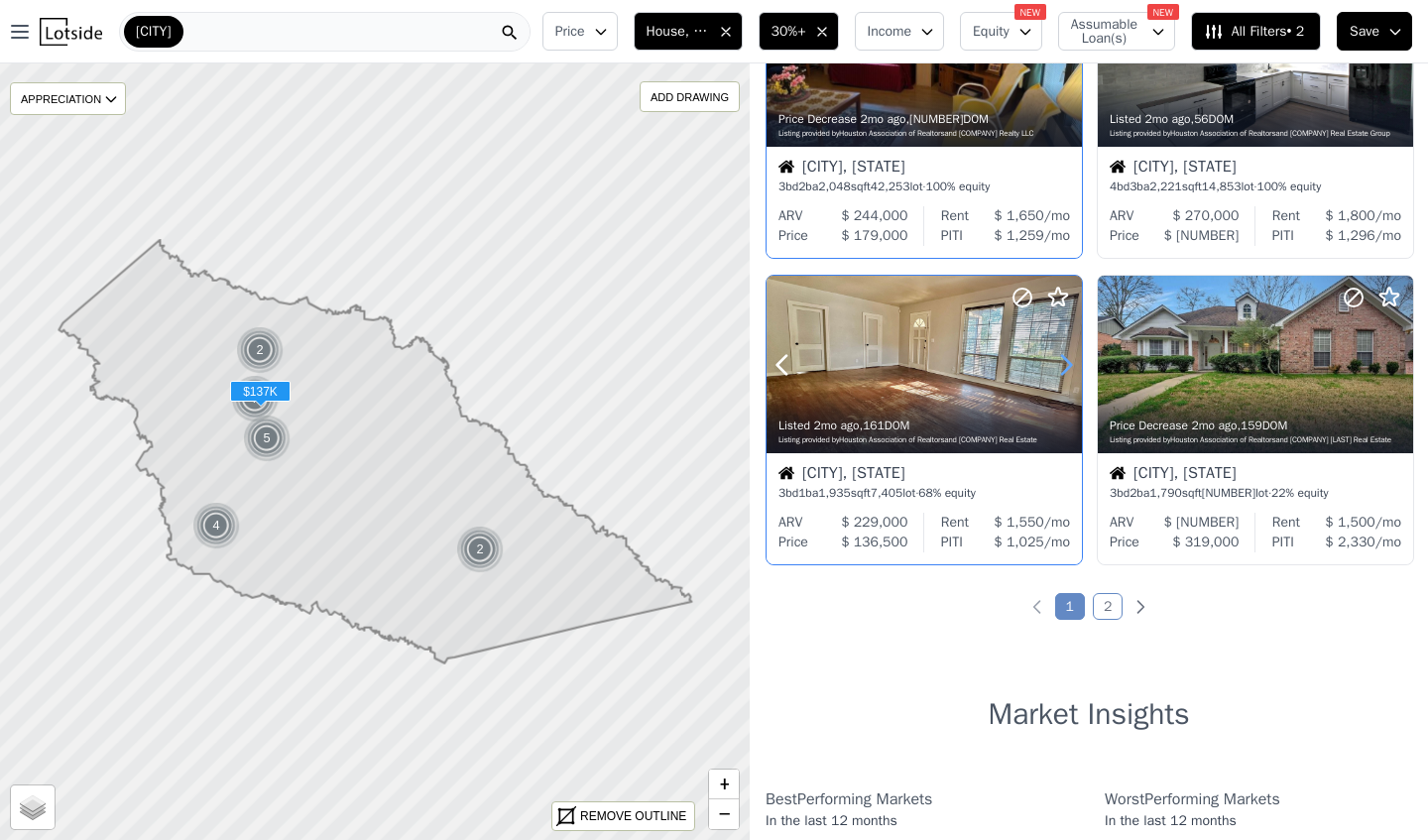click 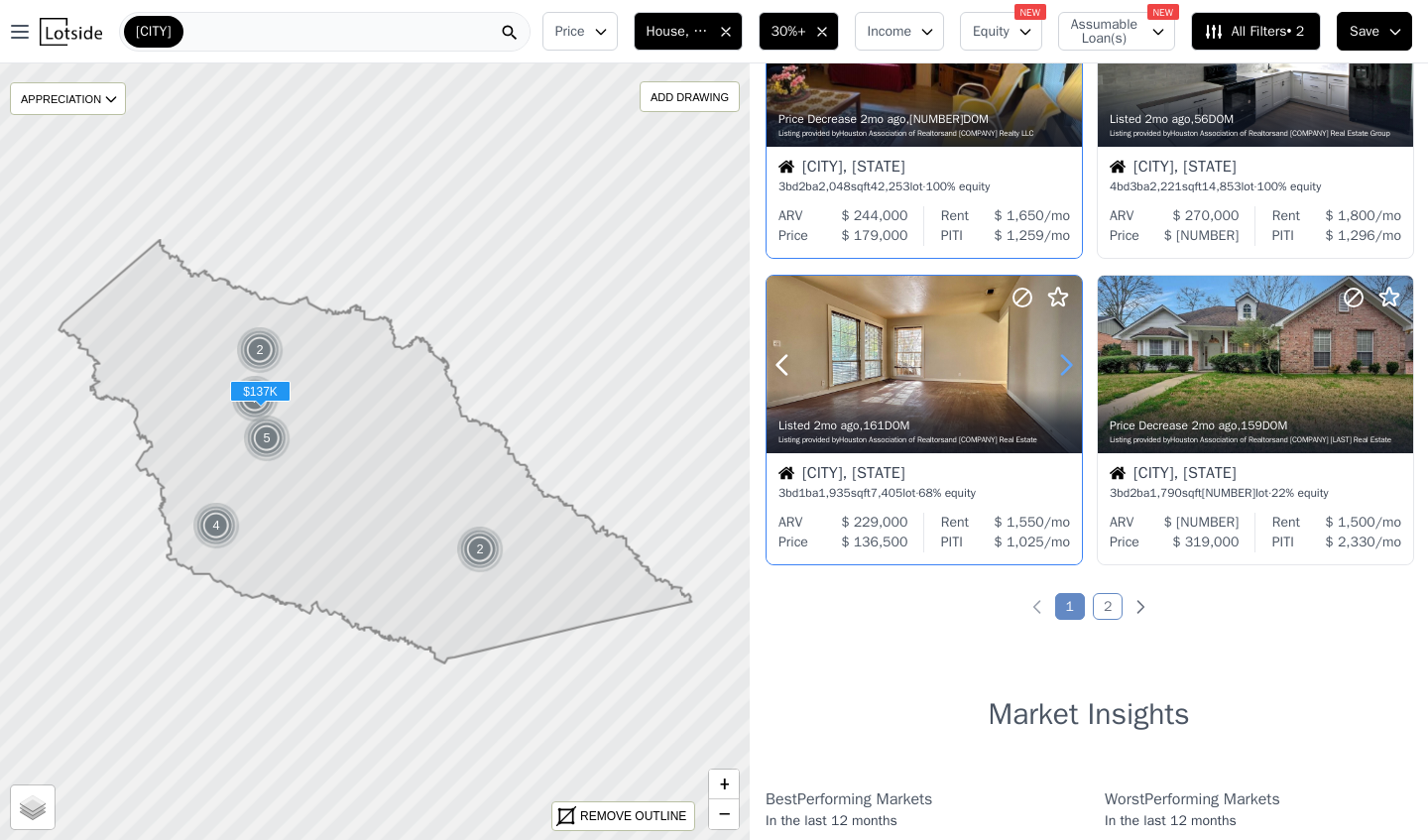 click 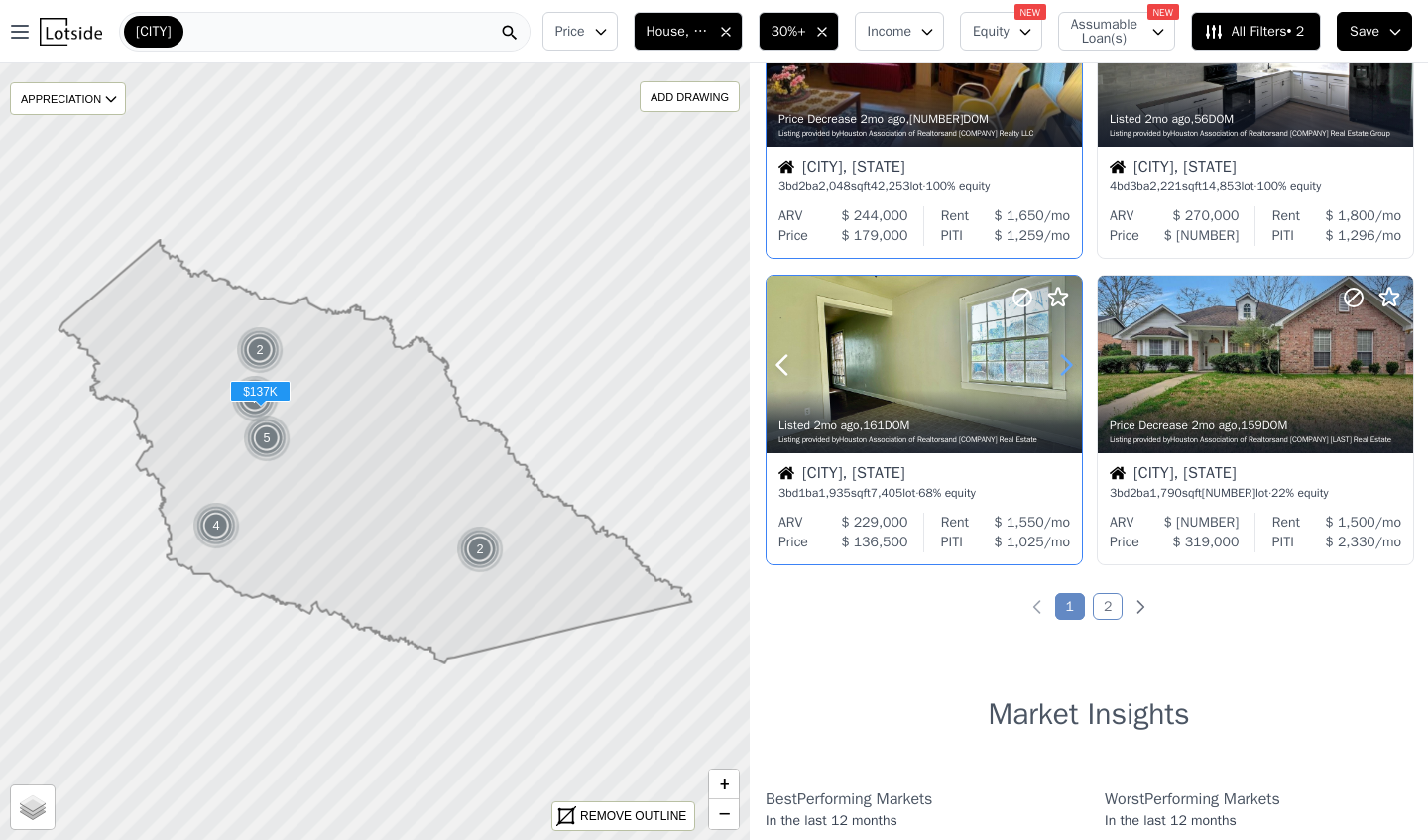 click 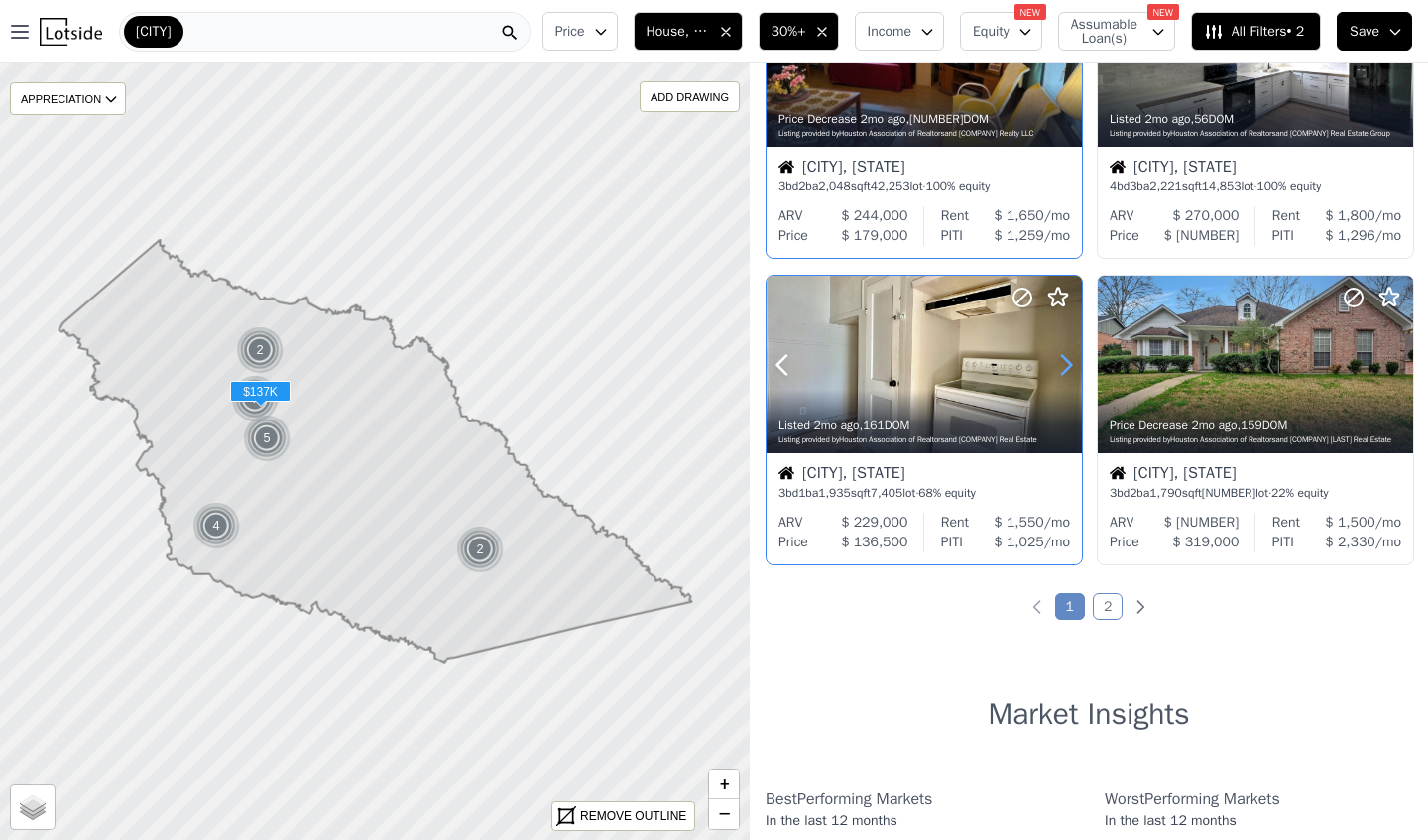 click 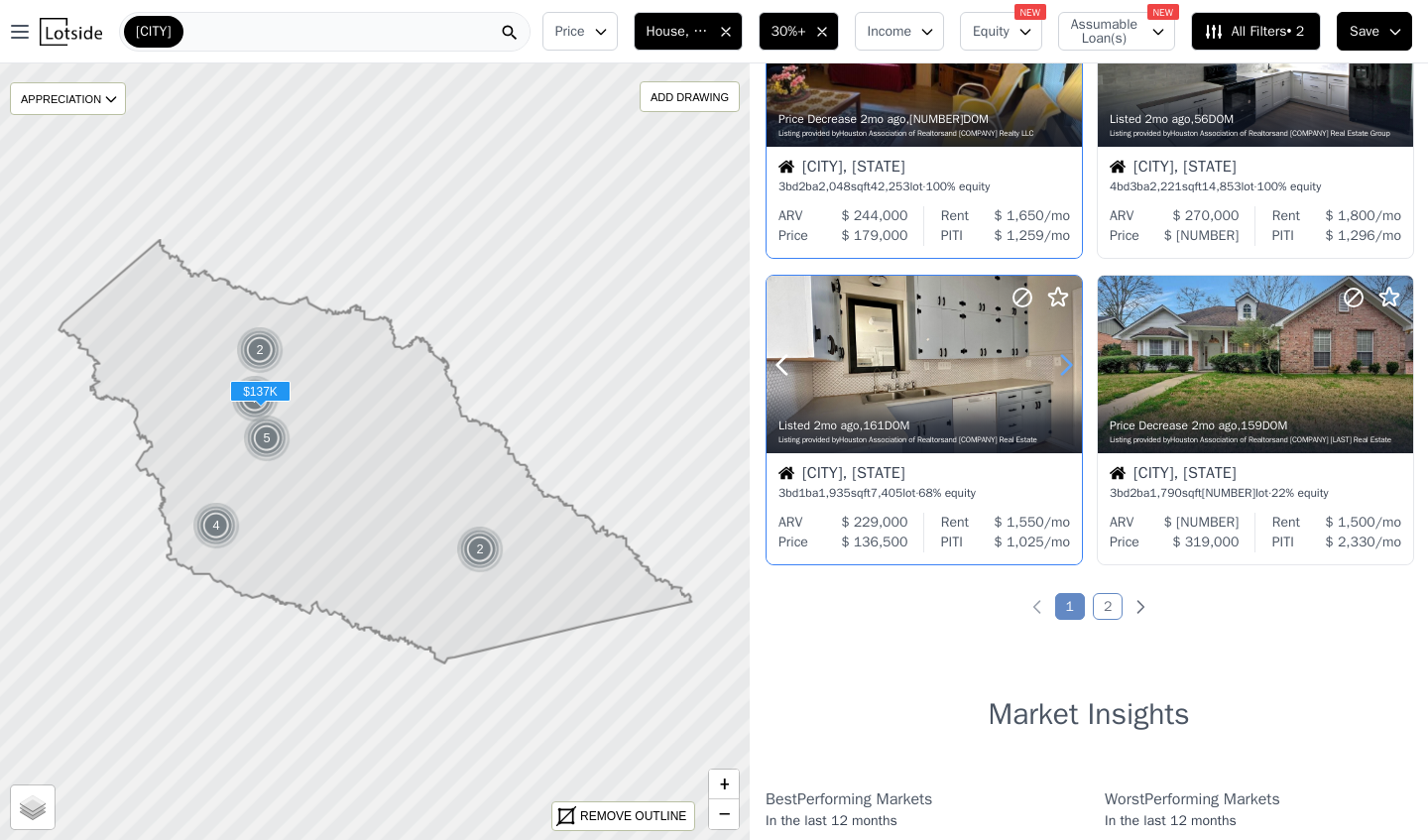 click 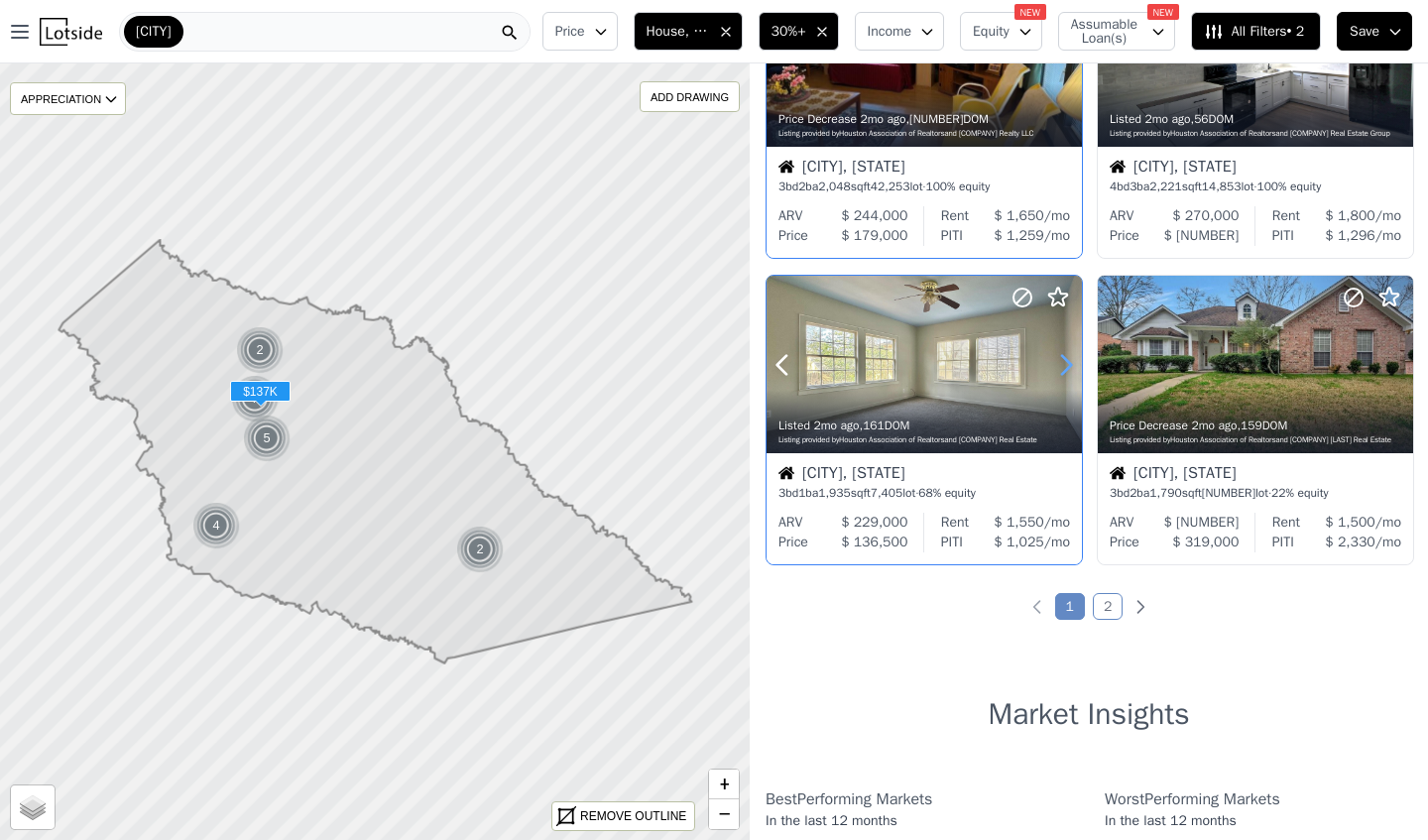 click 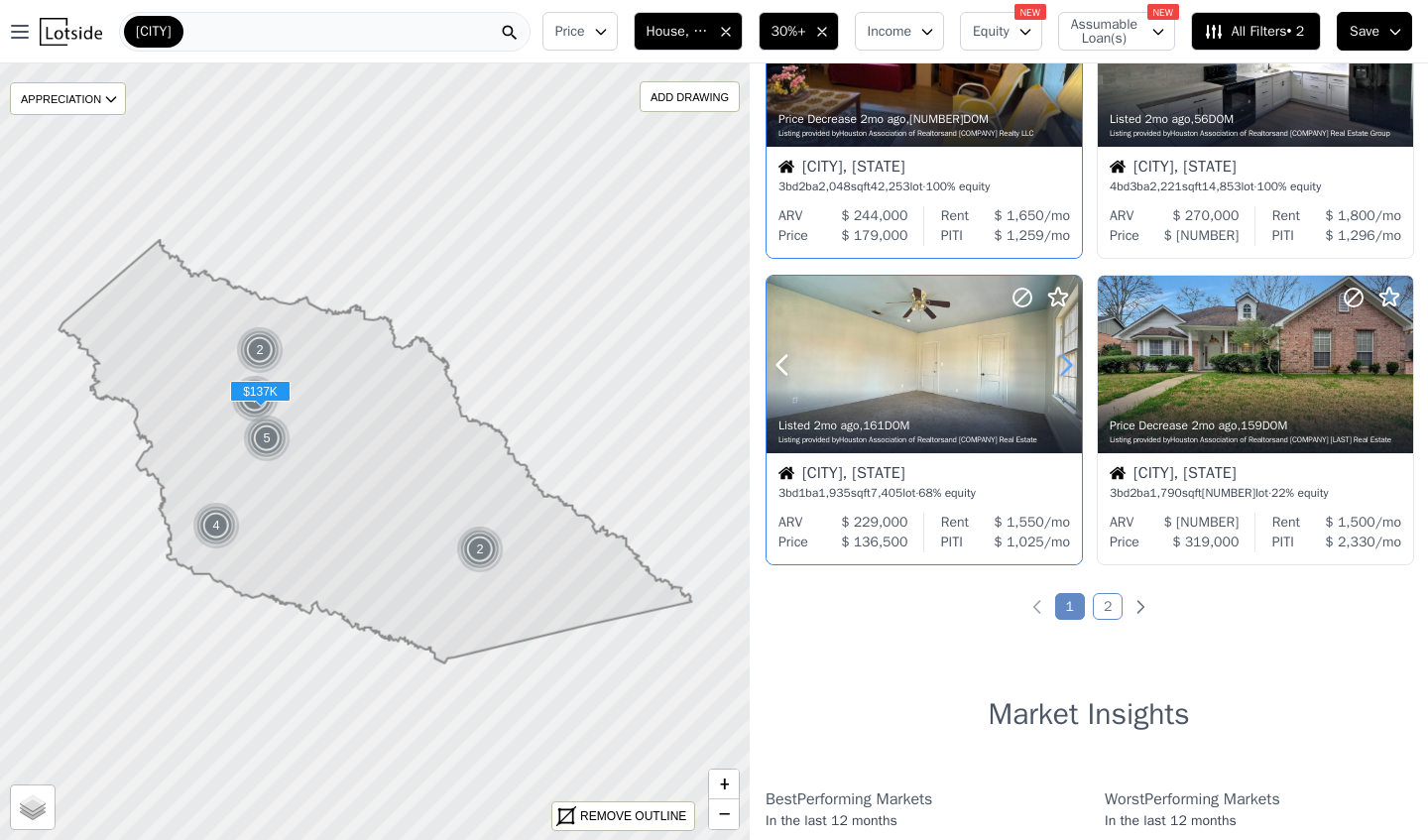 click 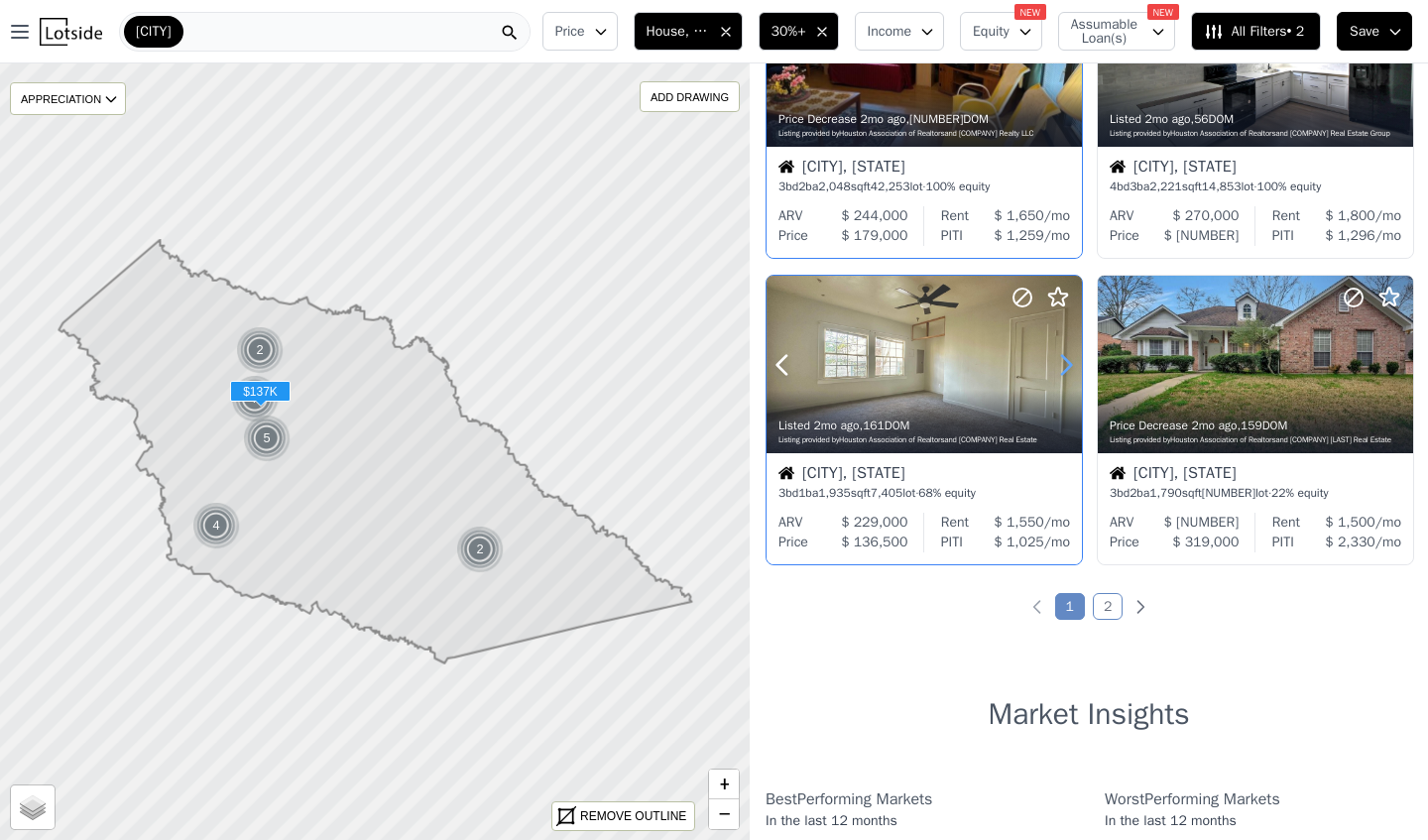 click 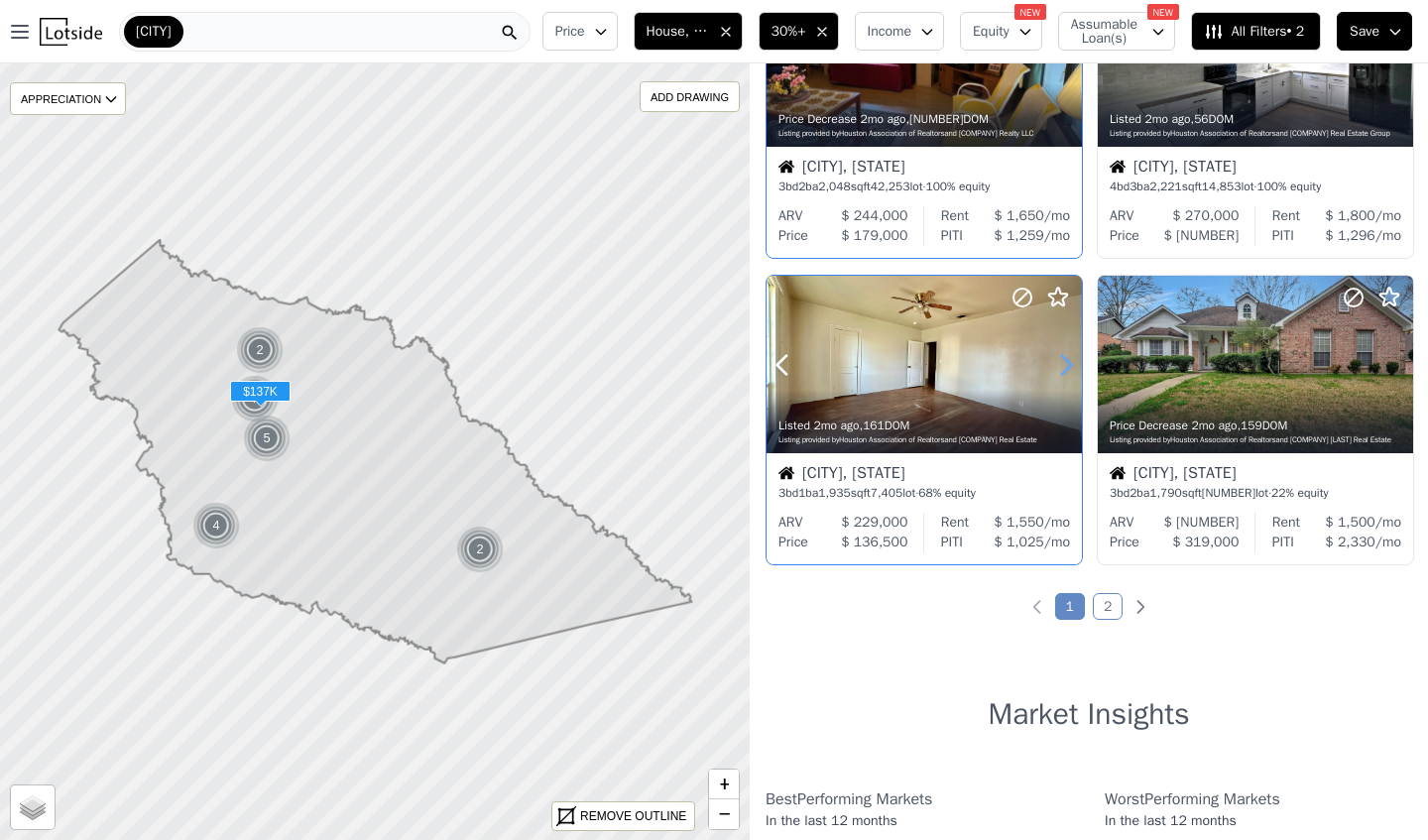 click 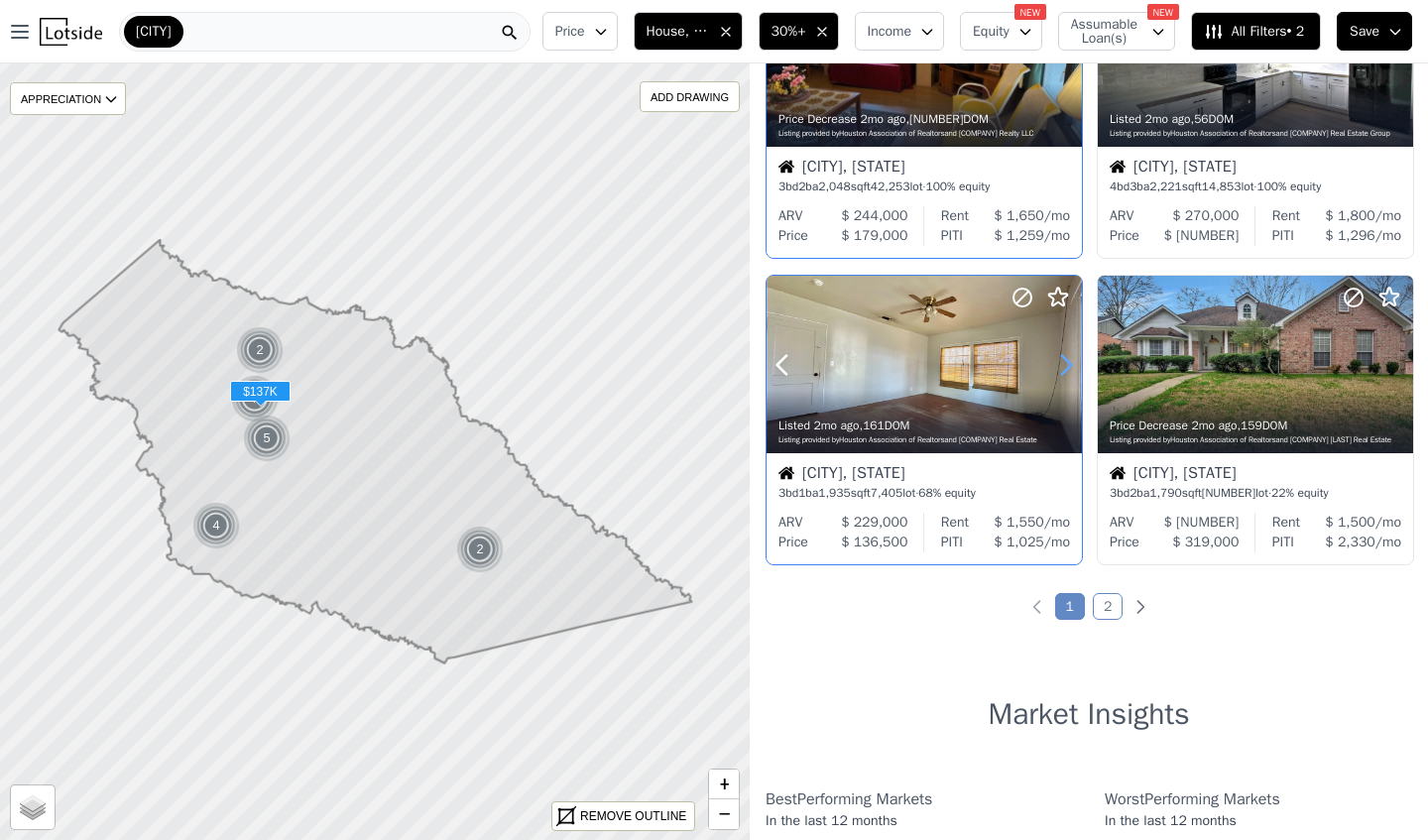 click 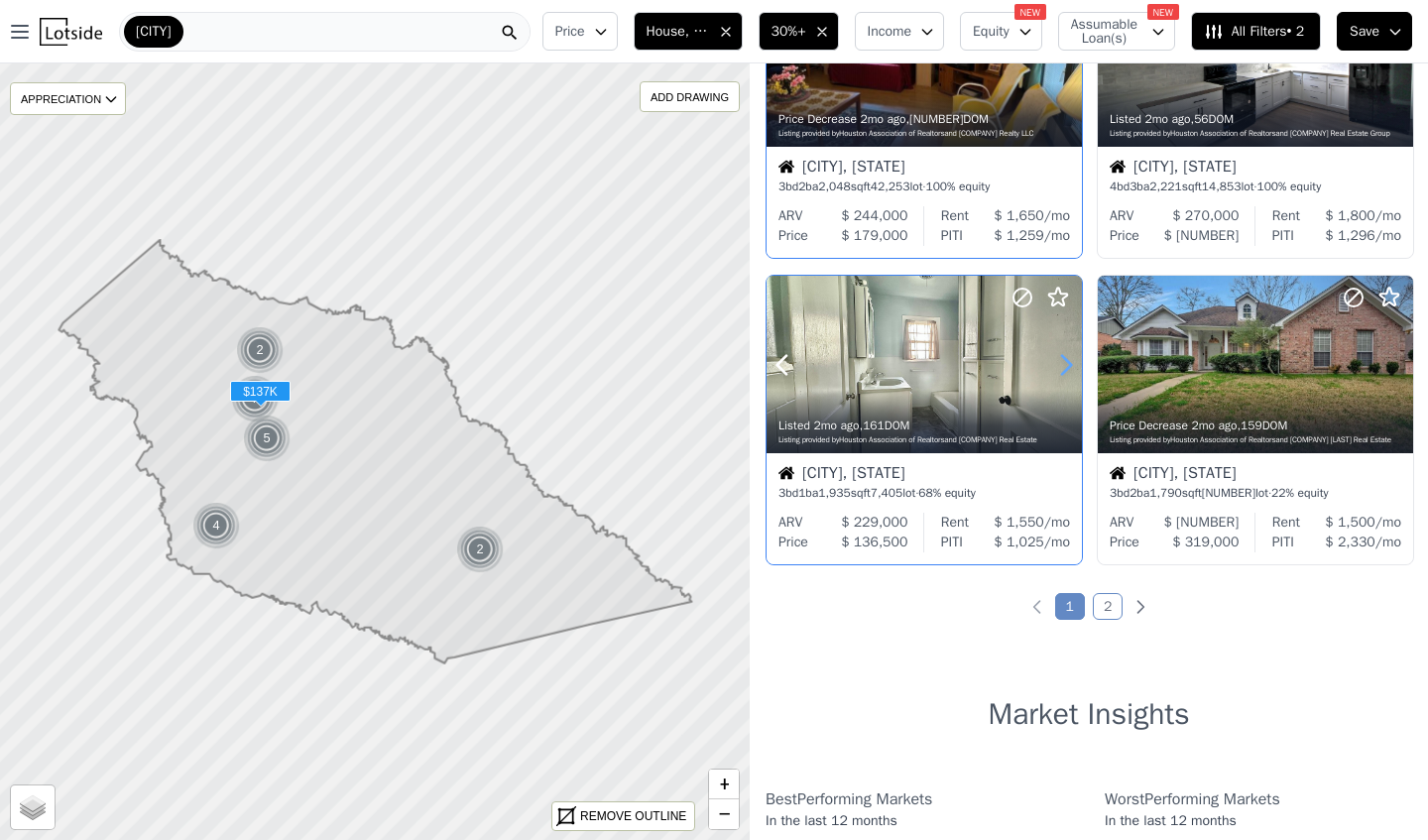 click 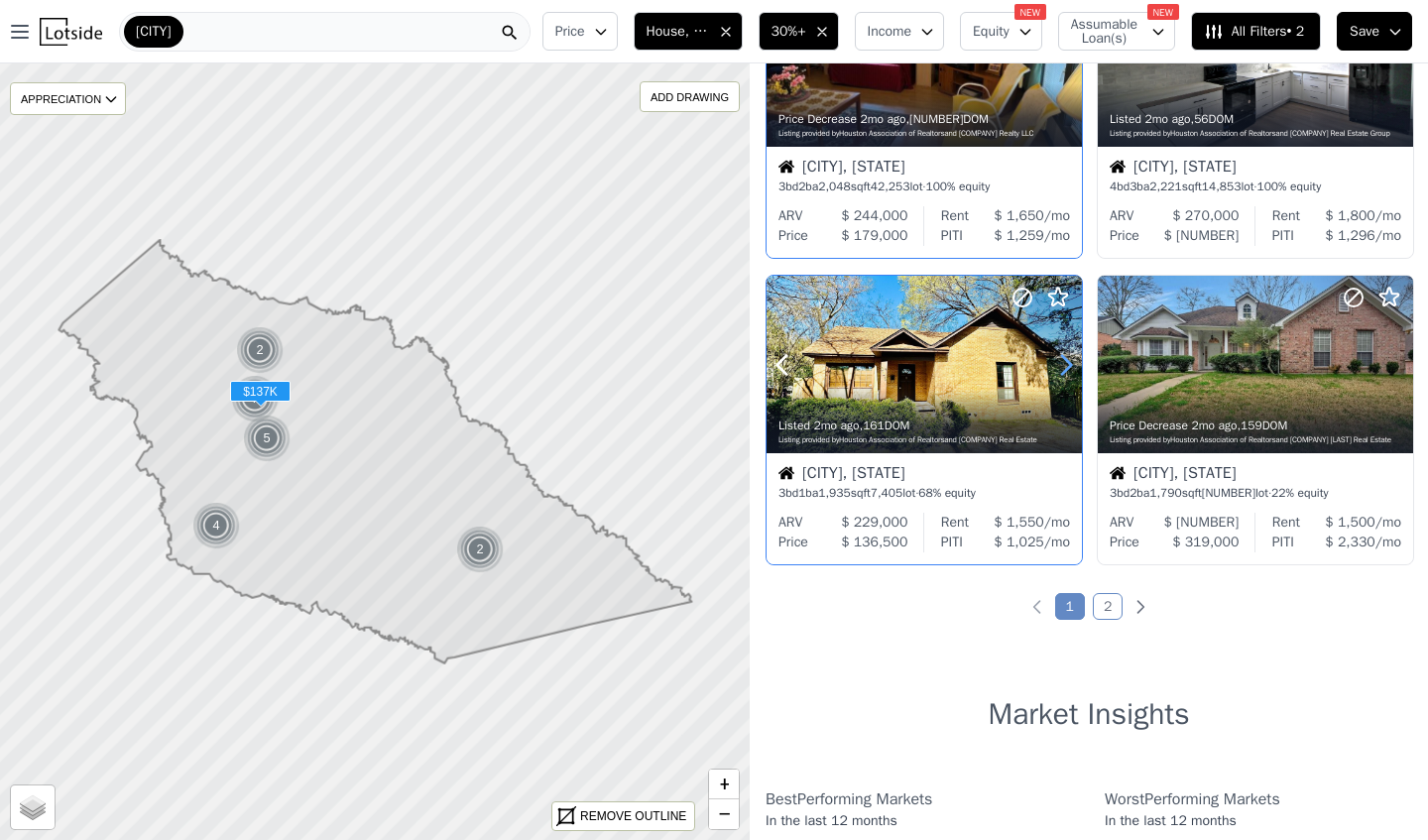 click 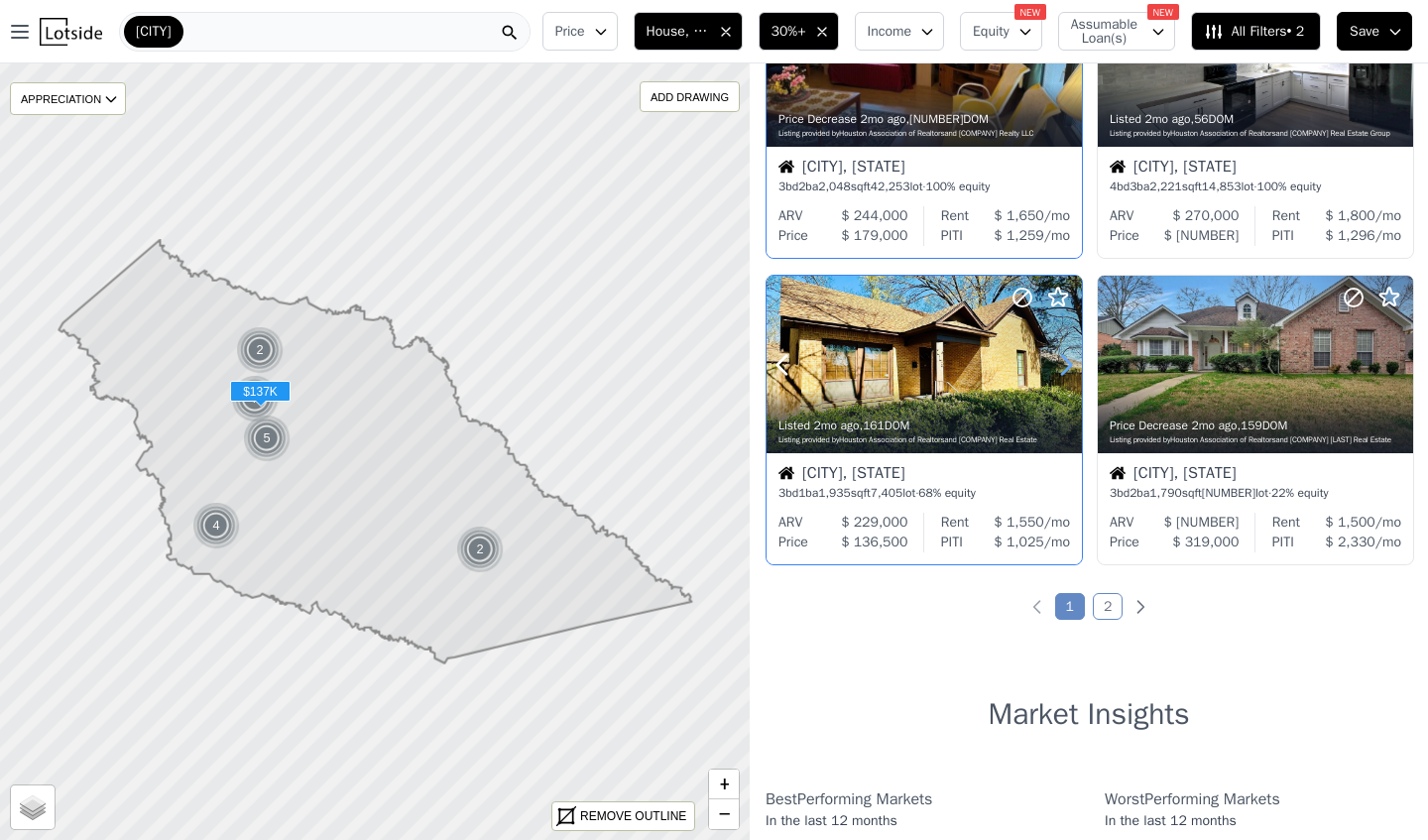 click 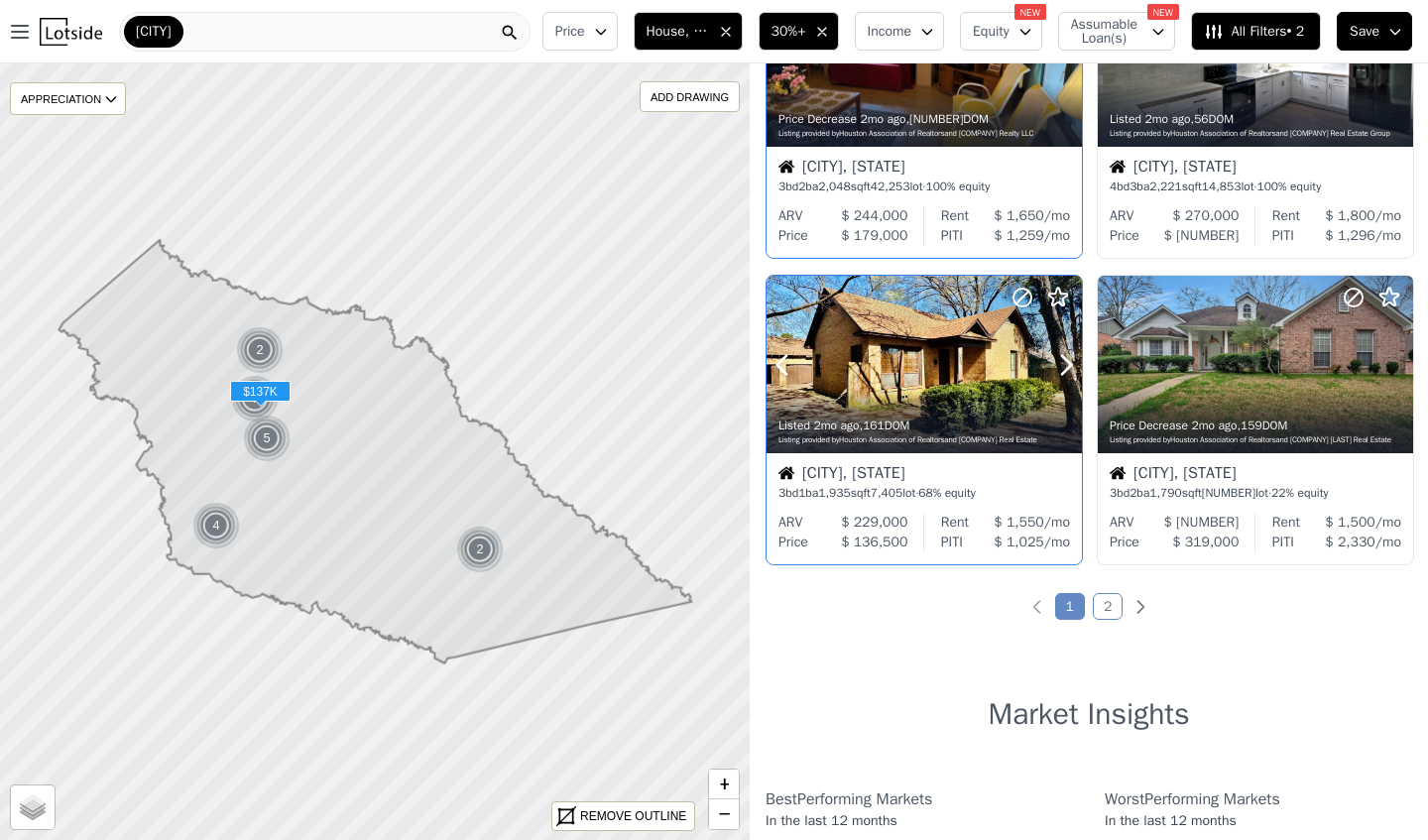 click at bounding box center [1018, 339] 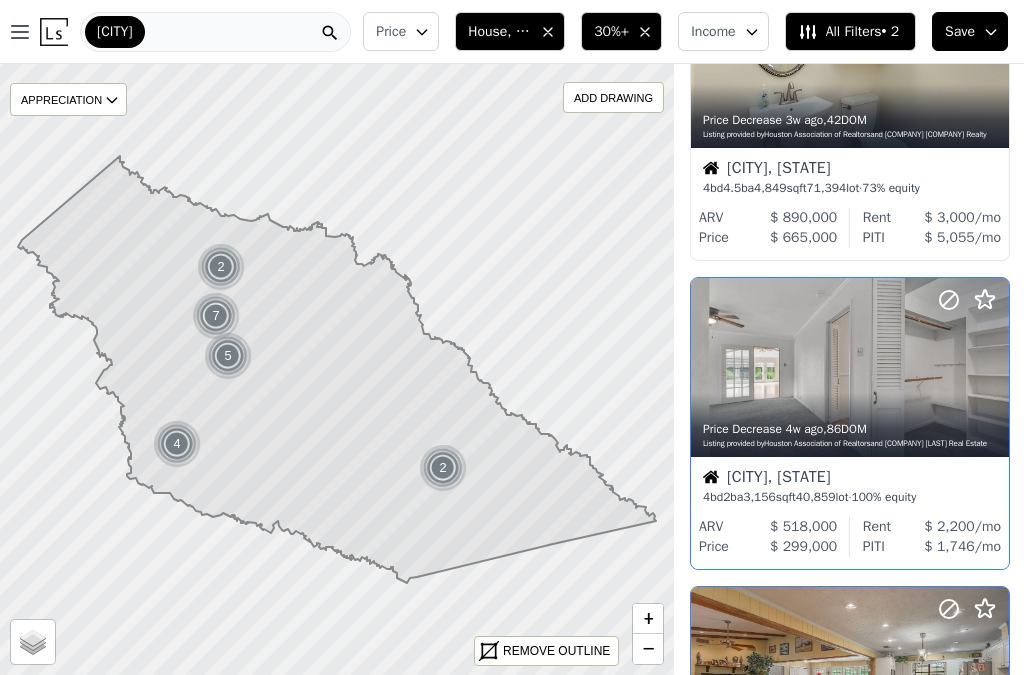 click on "All Filters  • 2" at bounding box center [850, 31] 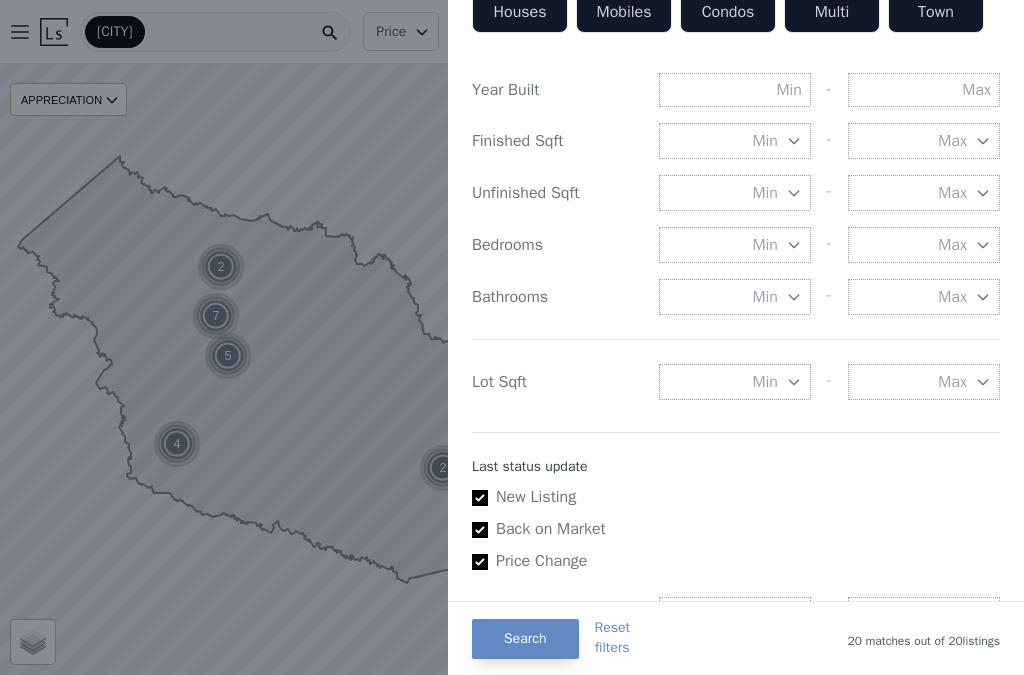 scroll, scrollTop: 690, scrollLeft: 0, axis: vertical 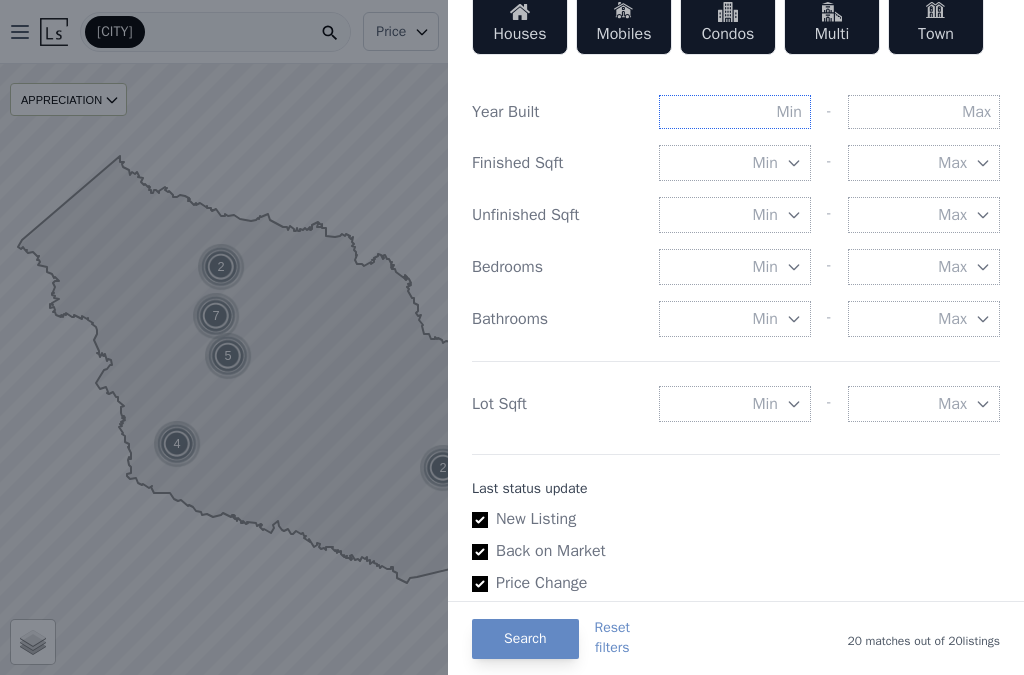 click at bounding box center (735, 112) 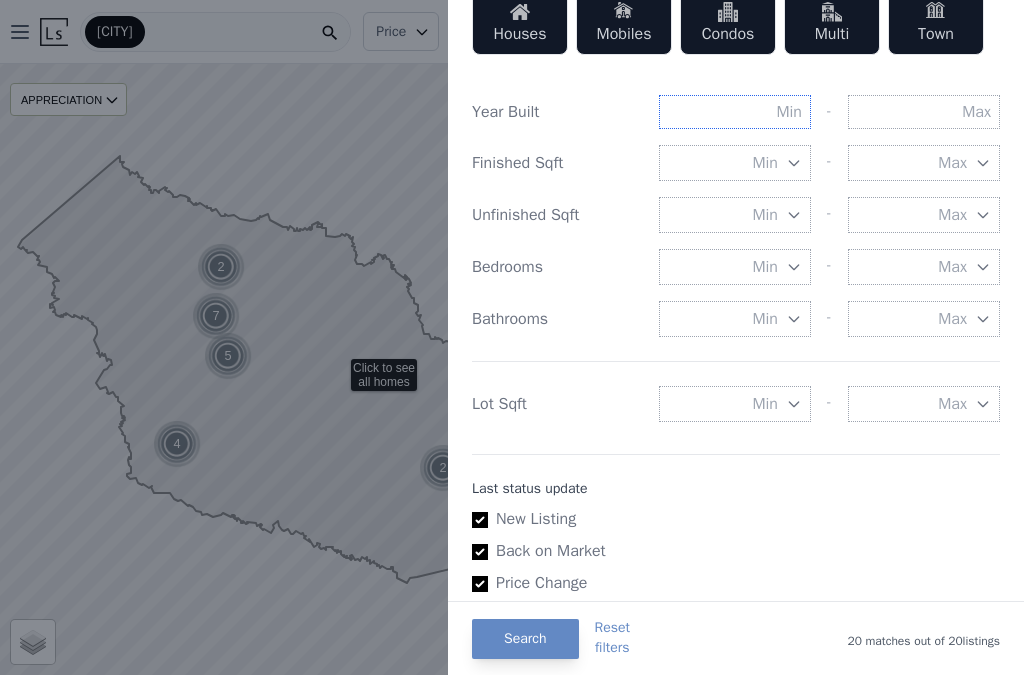 type on "0" 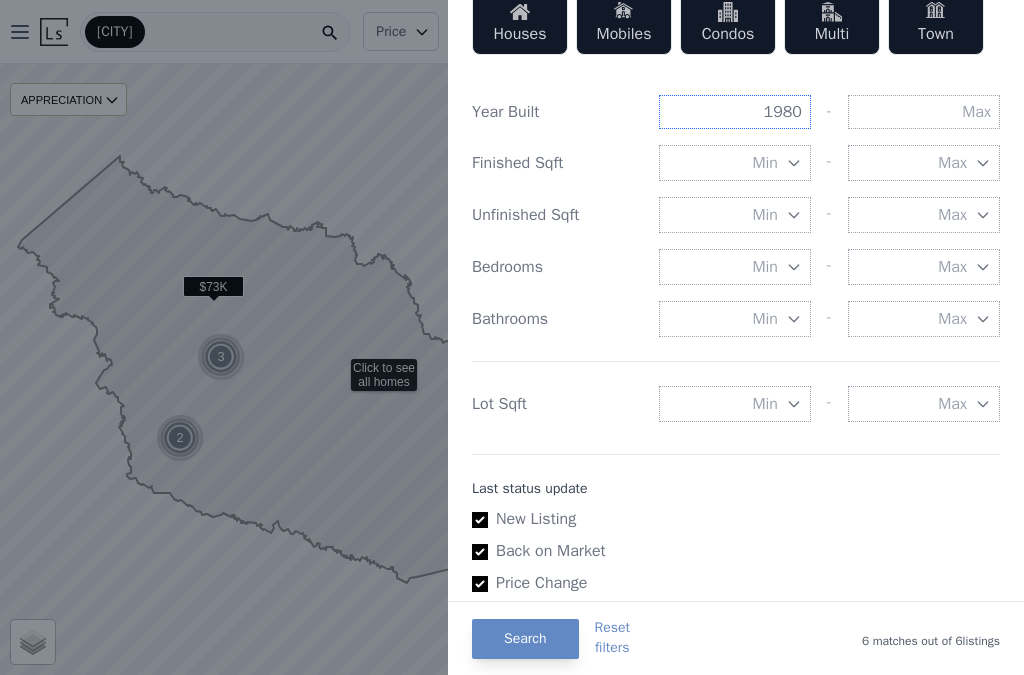 drag, startPoint x: 805, startPoint y: 106, endPoint x: 608, endPoint y: 107, distance: 197.00253 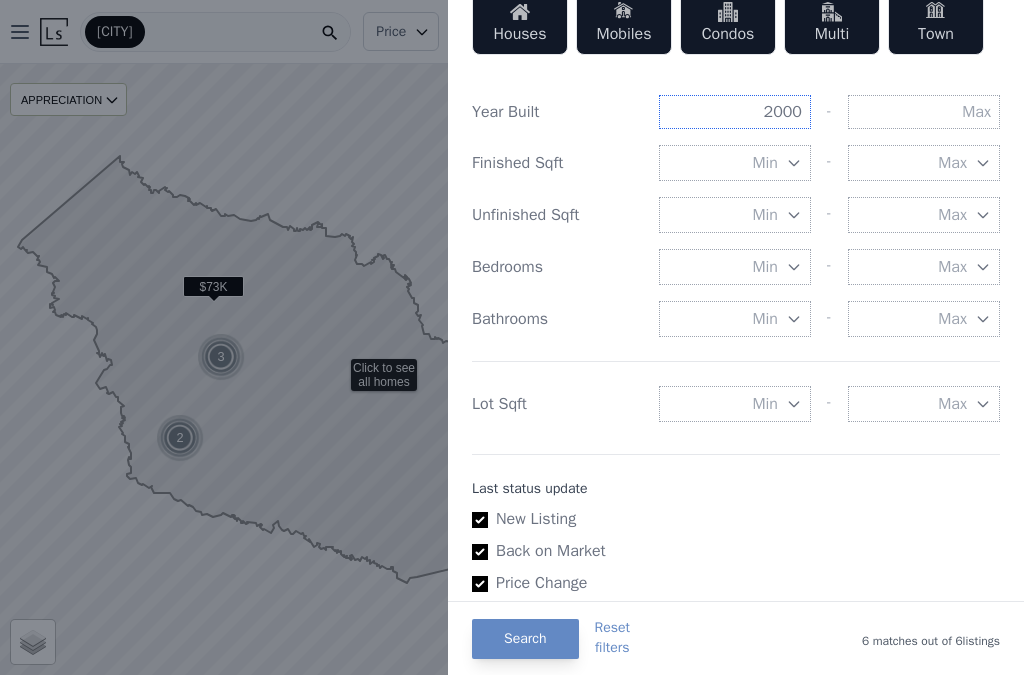 type on "2000" 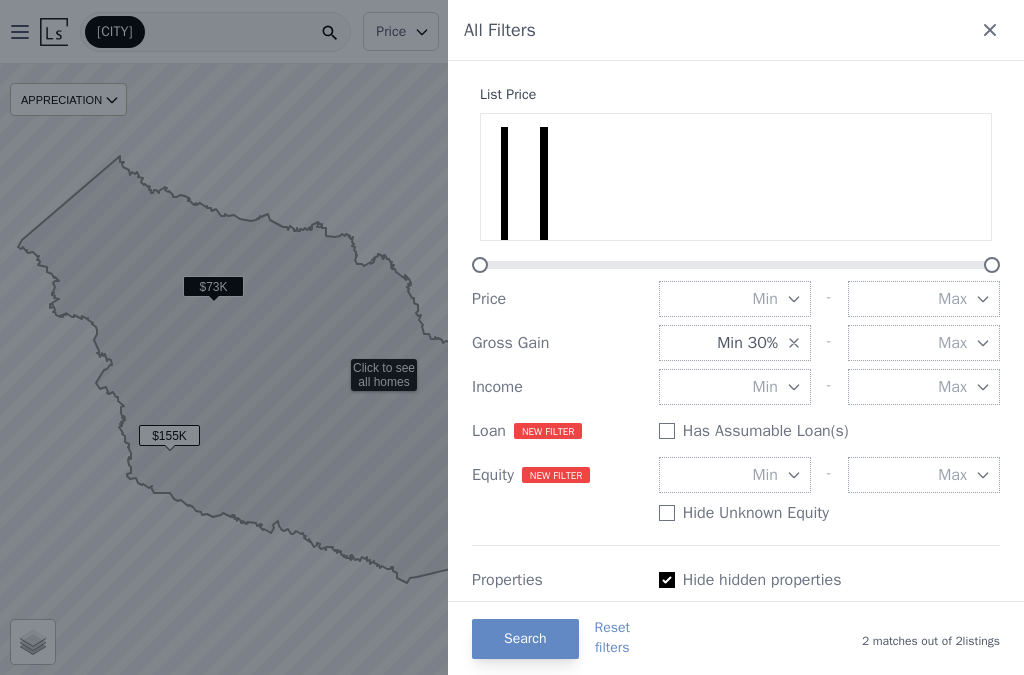 scroll, scrollTop: 0, scrollLeft: 0, axis: both 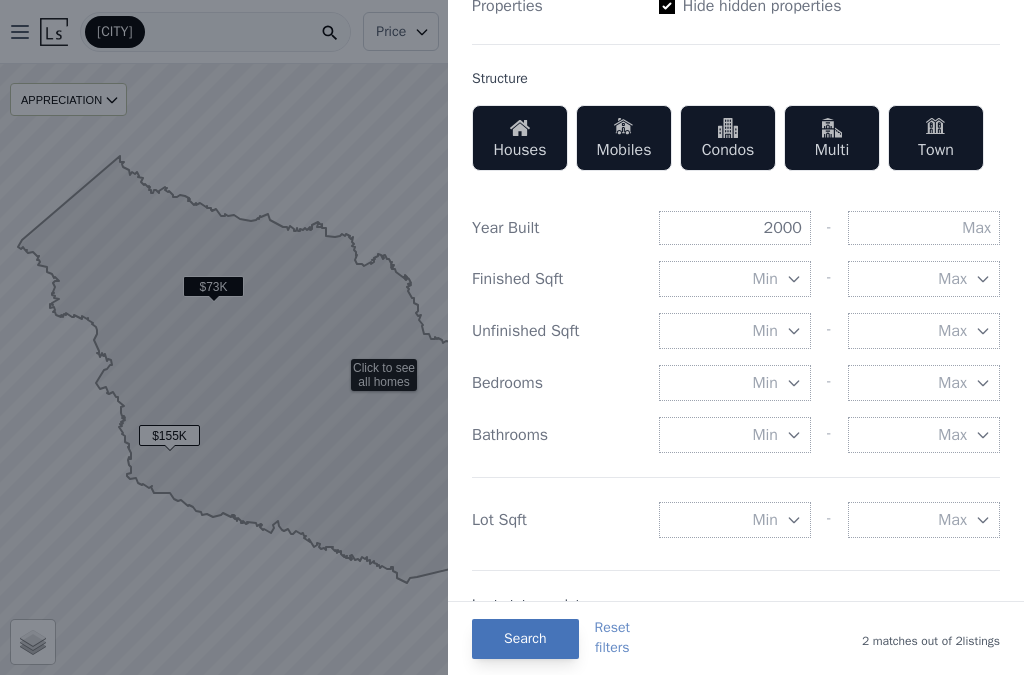 click on "Search" at bounding box center [525, 639] 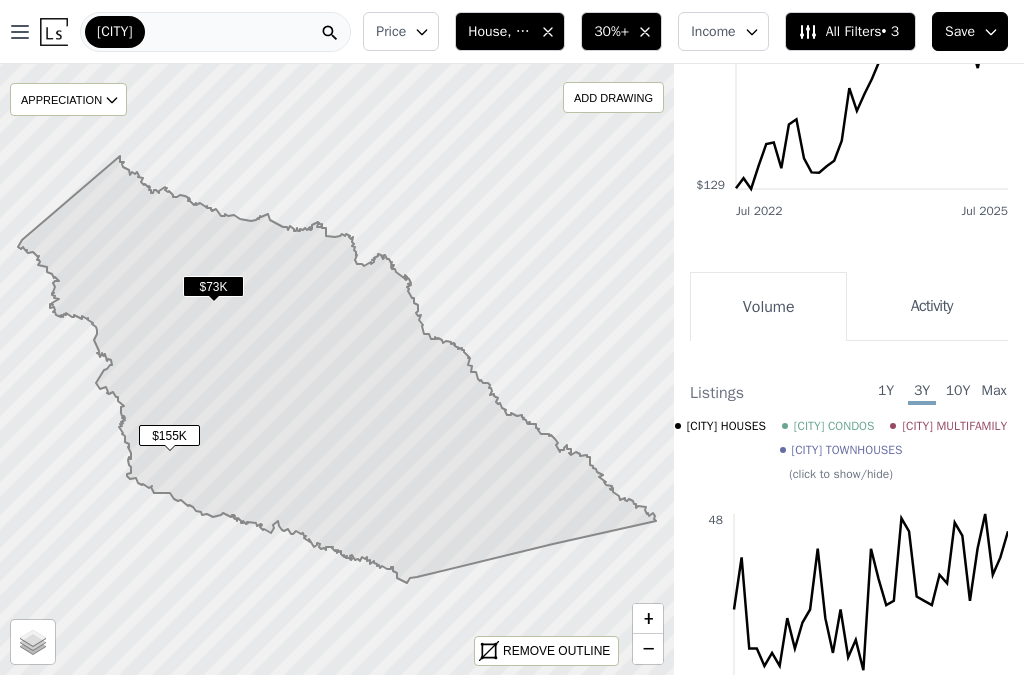 scroll, scrollTop: 0, scrollLeft: 0, axis: both 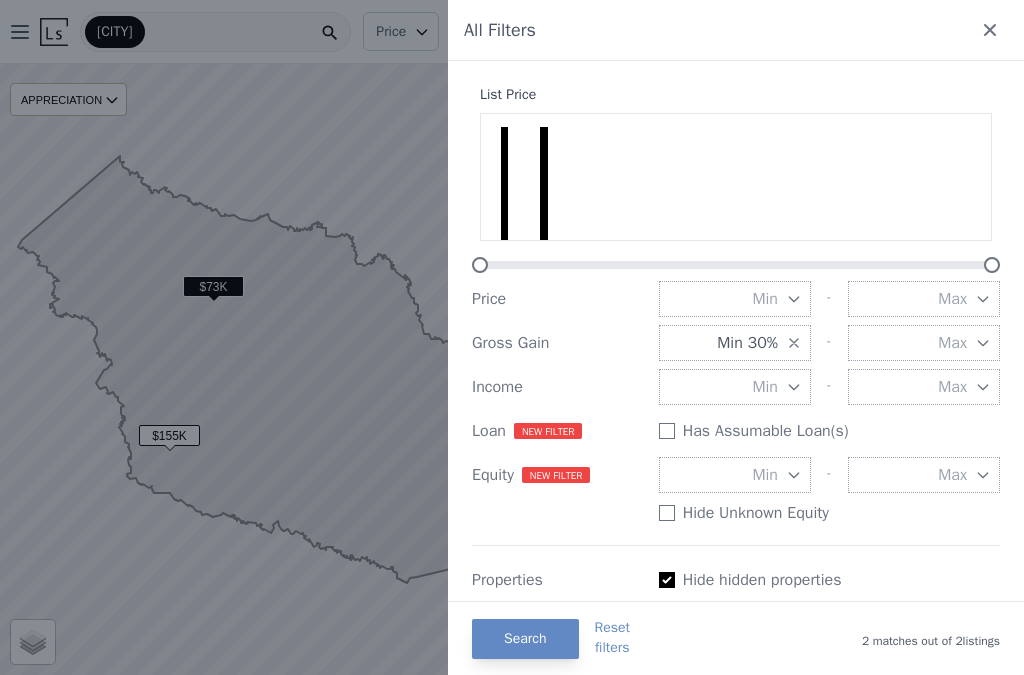 click 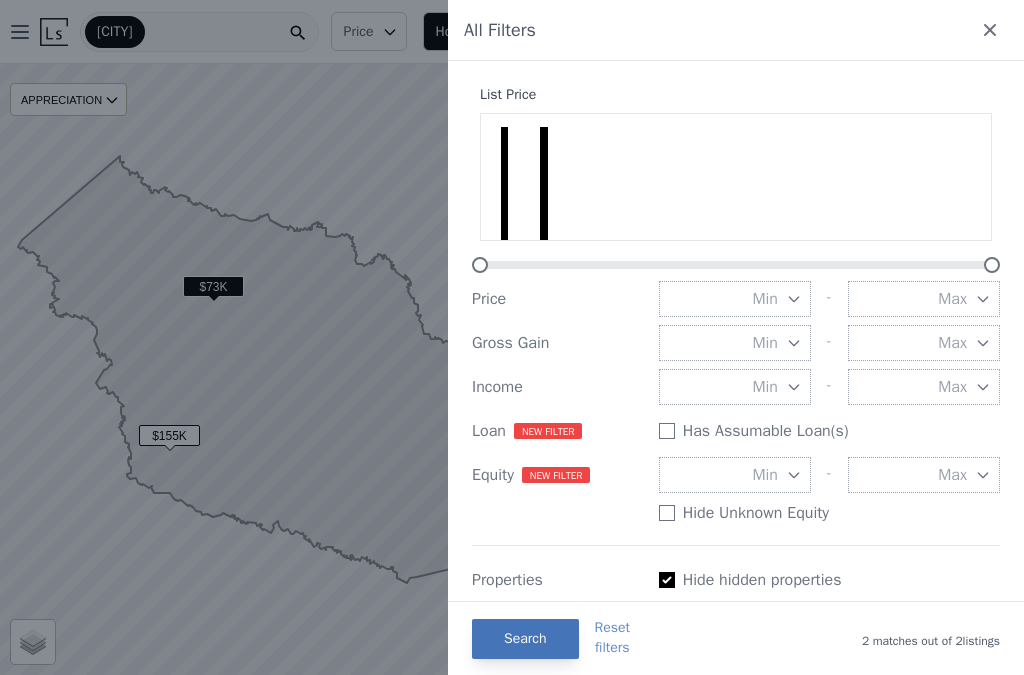 click on "Search" at bounding box center (525, 639) 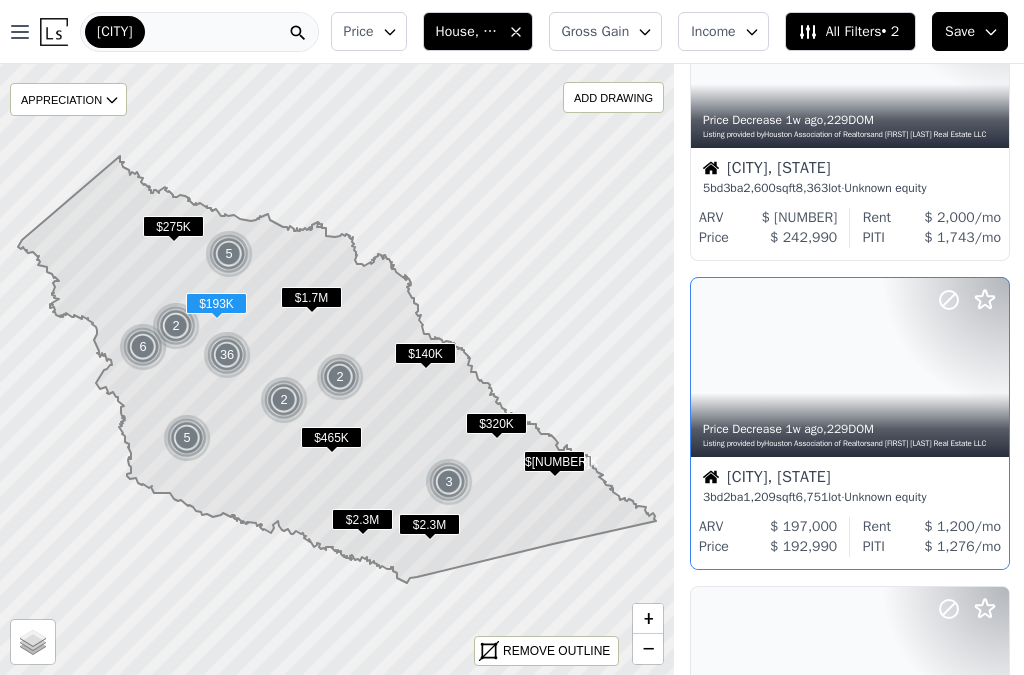 scroll, scrollTop: 0, scrollLeft: 0, axis: both 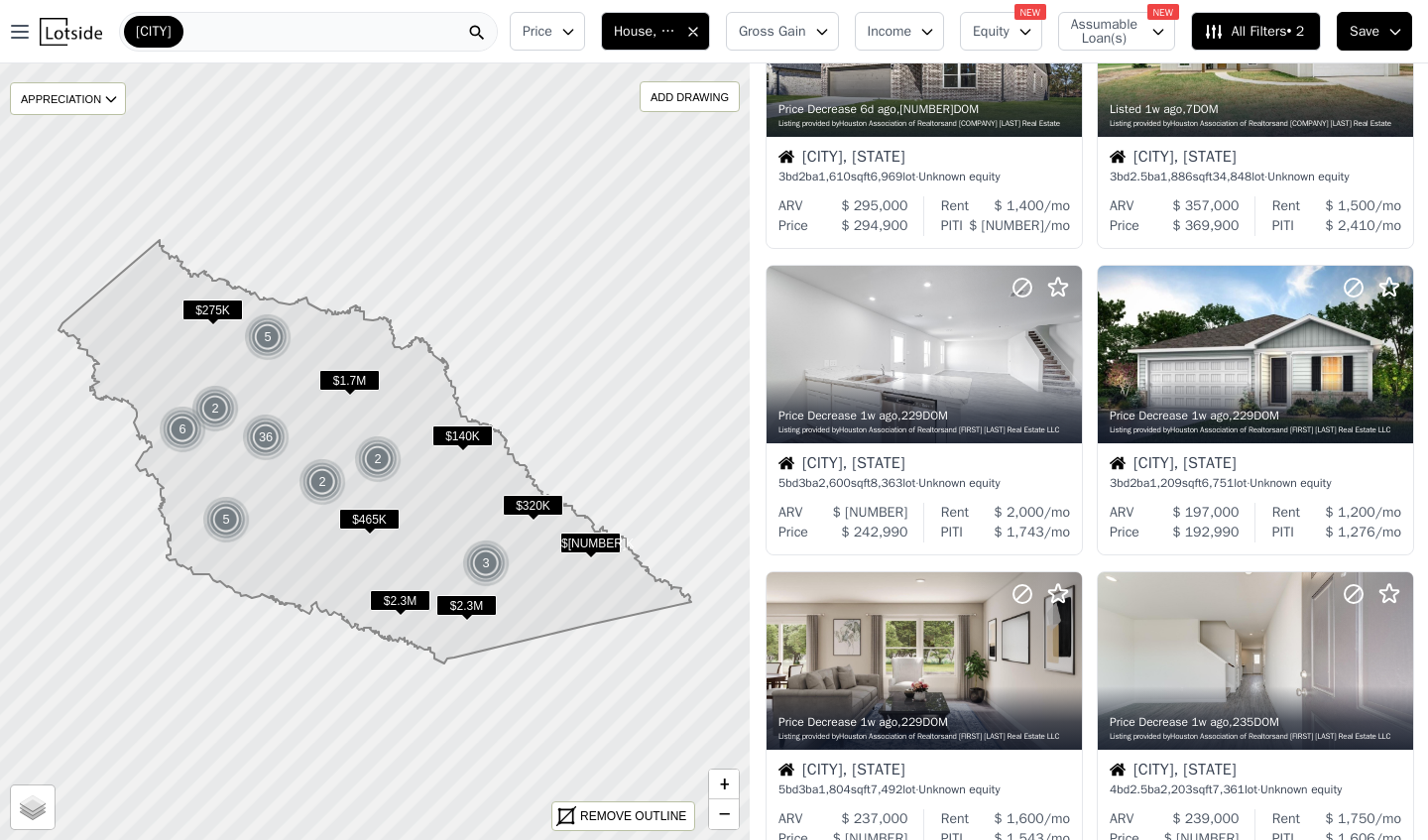 click 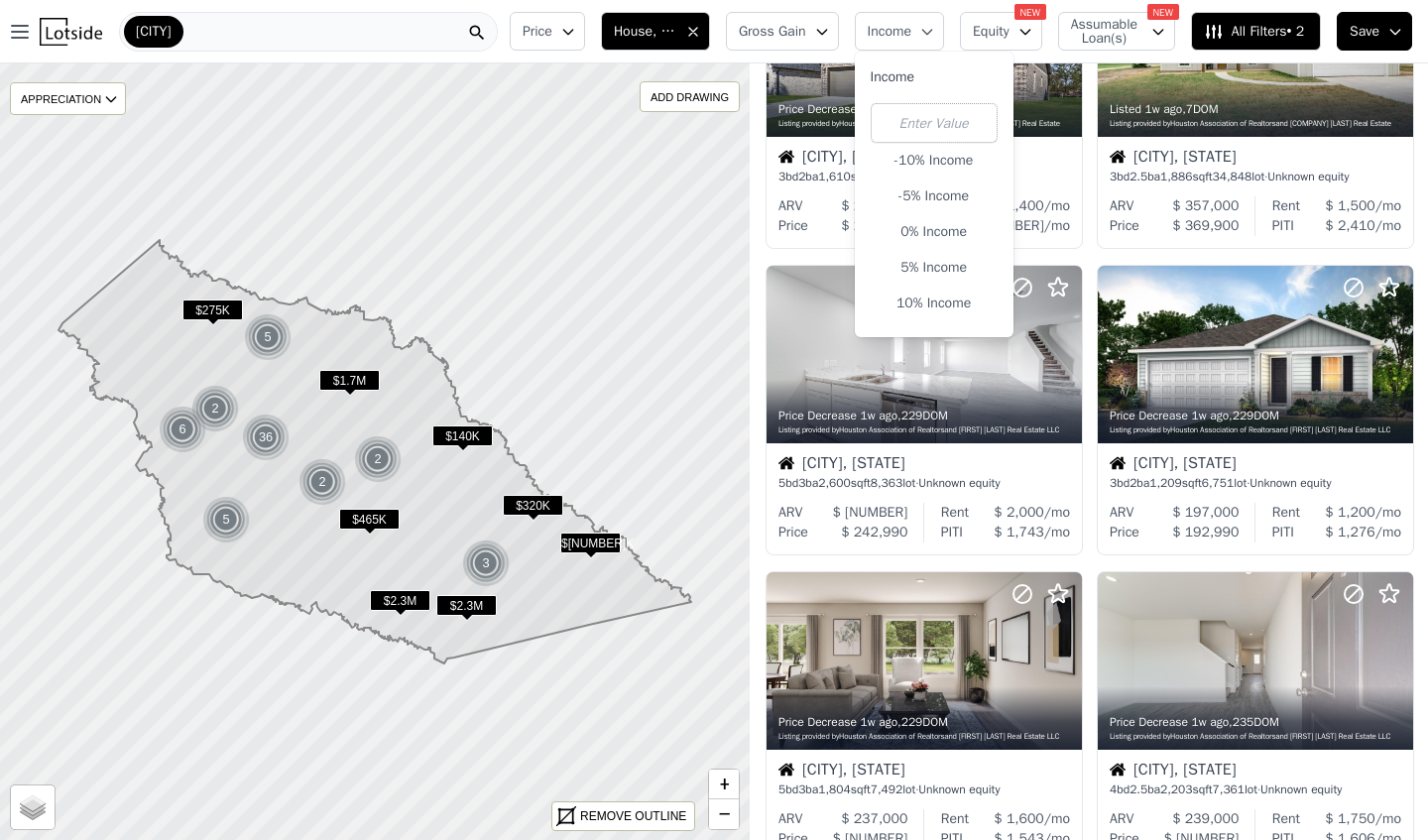 click 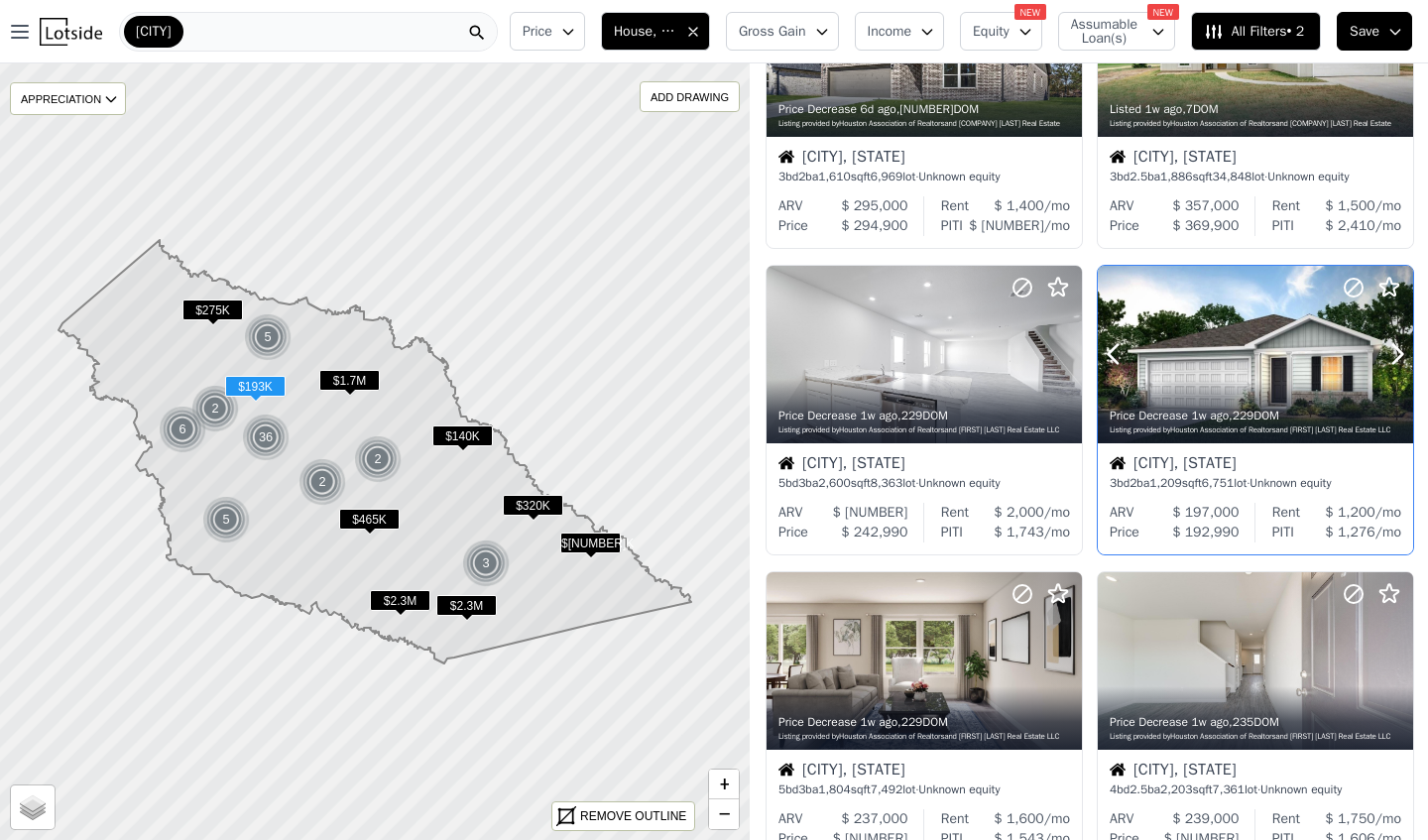 click on "Price Decrease   1w ago ,  229  DOM Listing provided by  Houston Association of Realtors  and Jason Mitchell Real Estate LLC" at bounding box center (1255, 420) 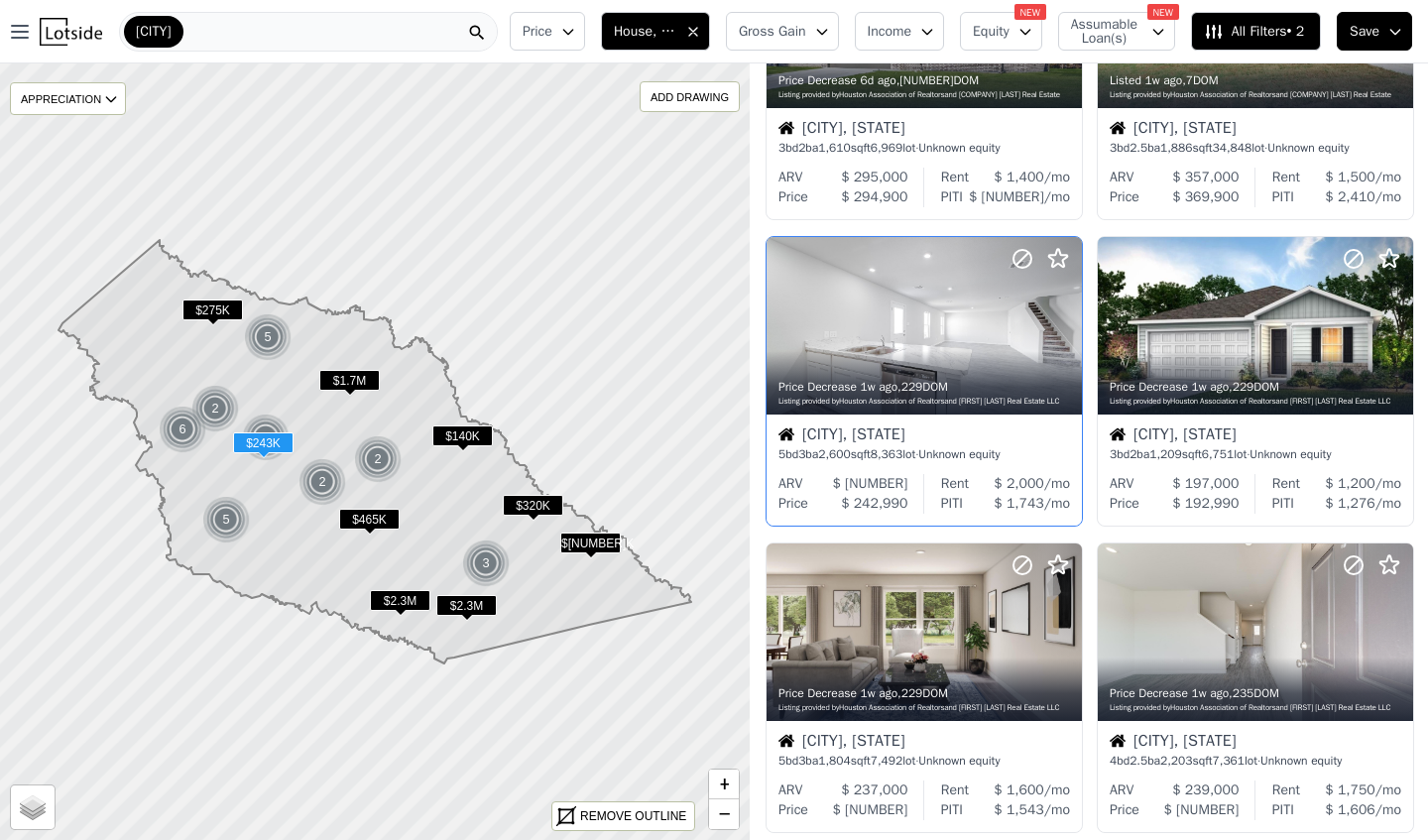 scroll, scrollTop: 497, scrollLeft: 0, axis: vertical 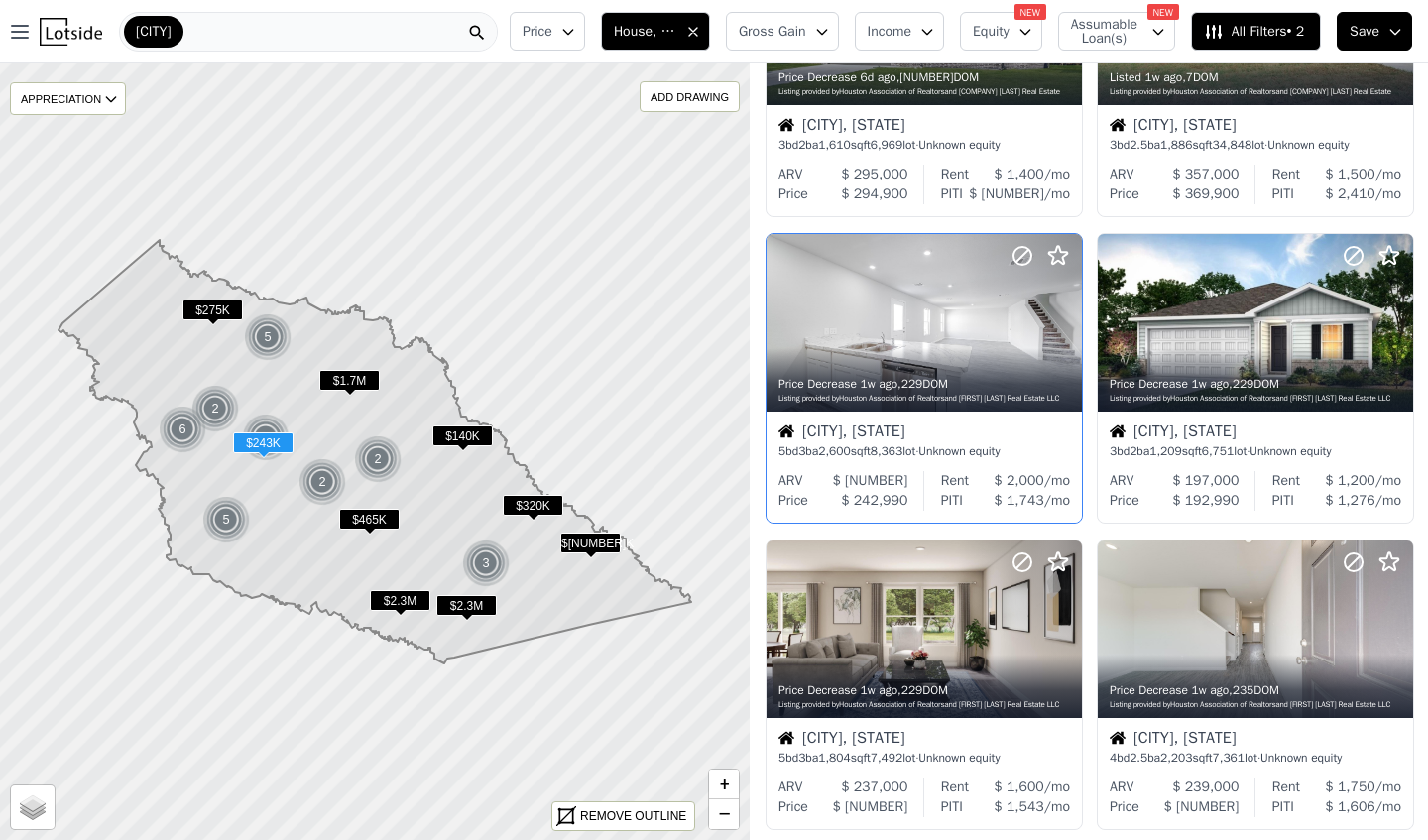 click on "Lufkin, TX 5 bd  3 ba  2,600 sqft  8,363 lot  ·  Unknown   equity" at bounding box center [924, 441] 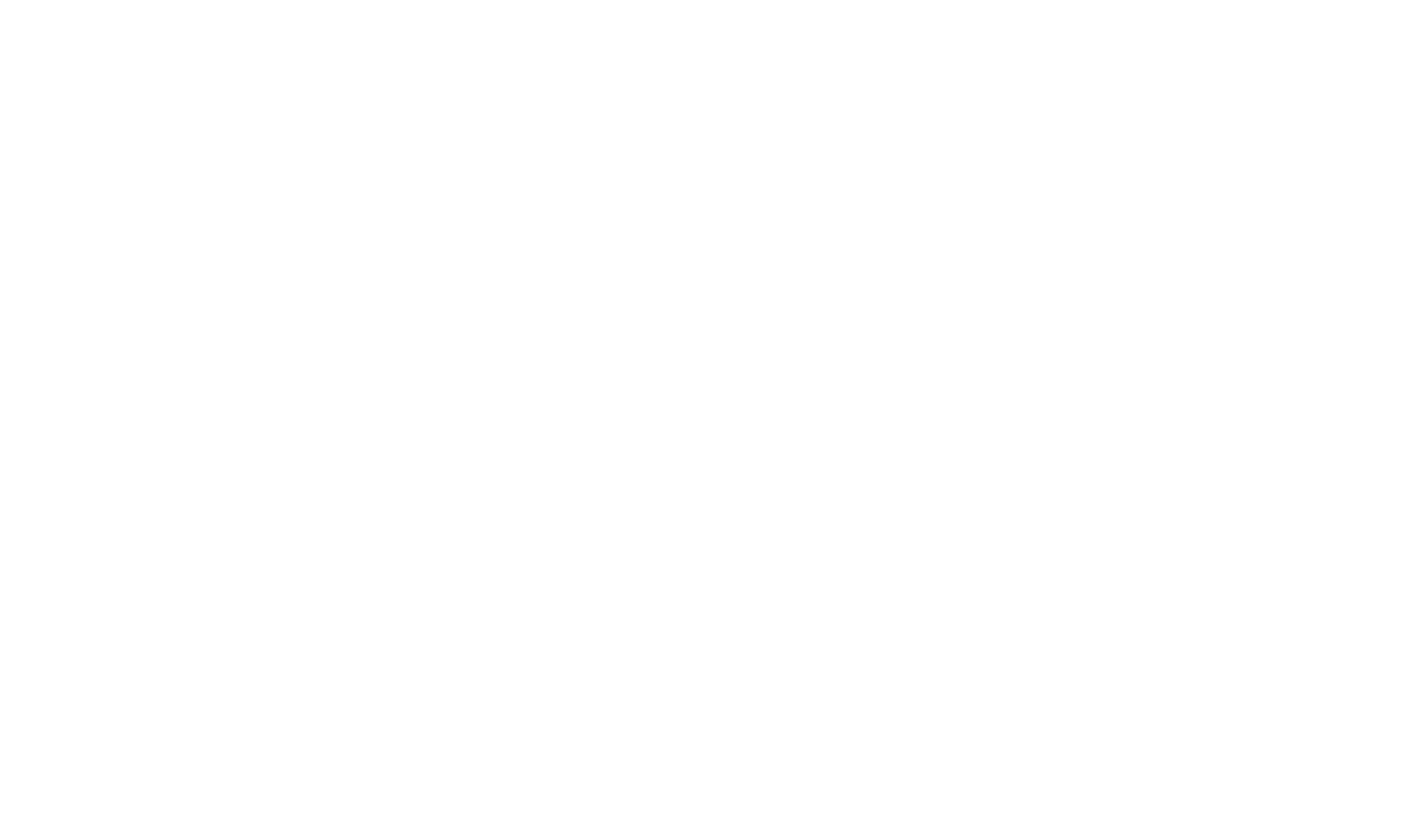 scroll, scrollTop: 0, scrollLeft: 0, axis: both 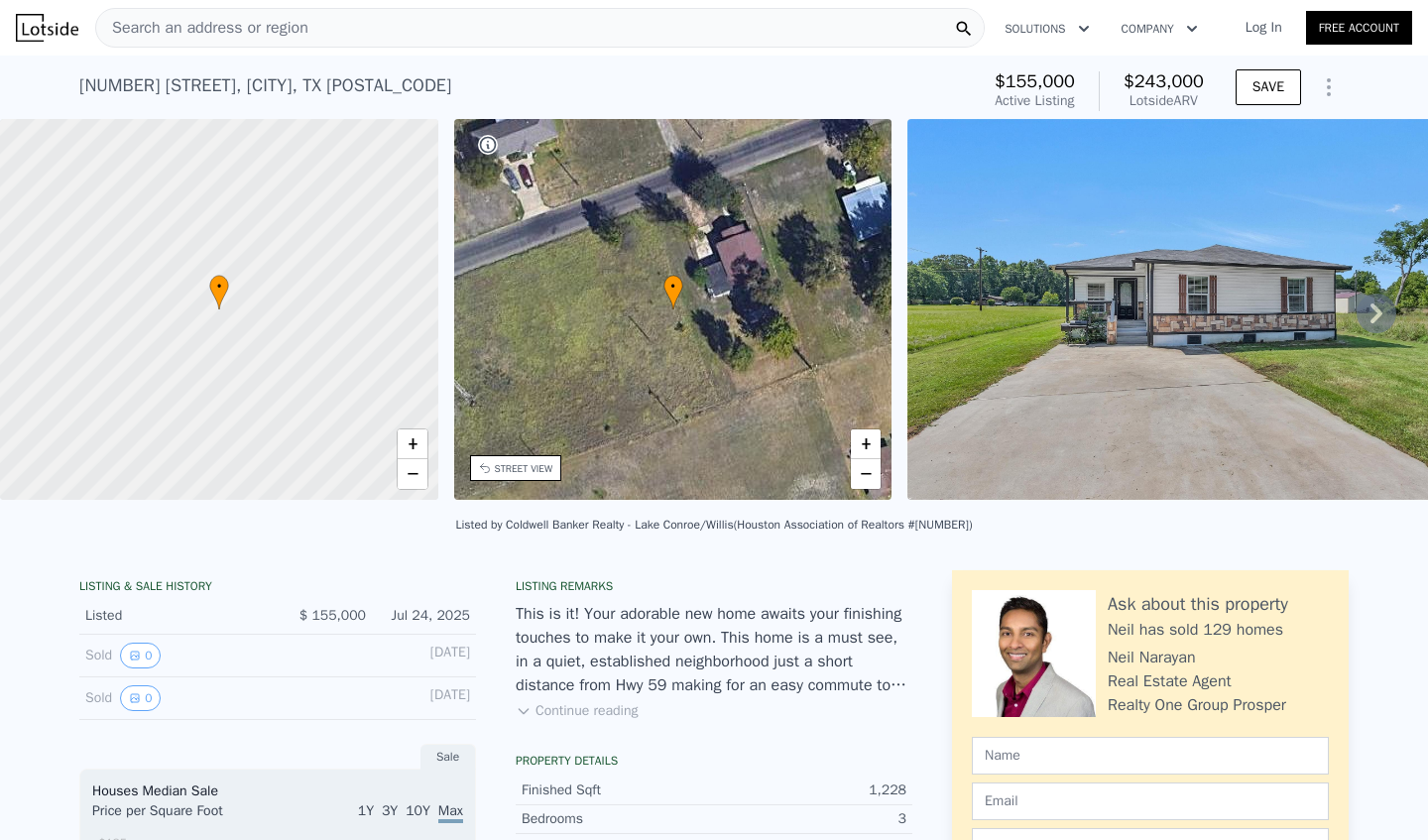 click 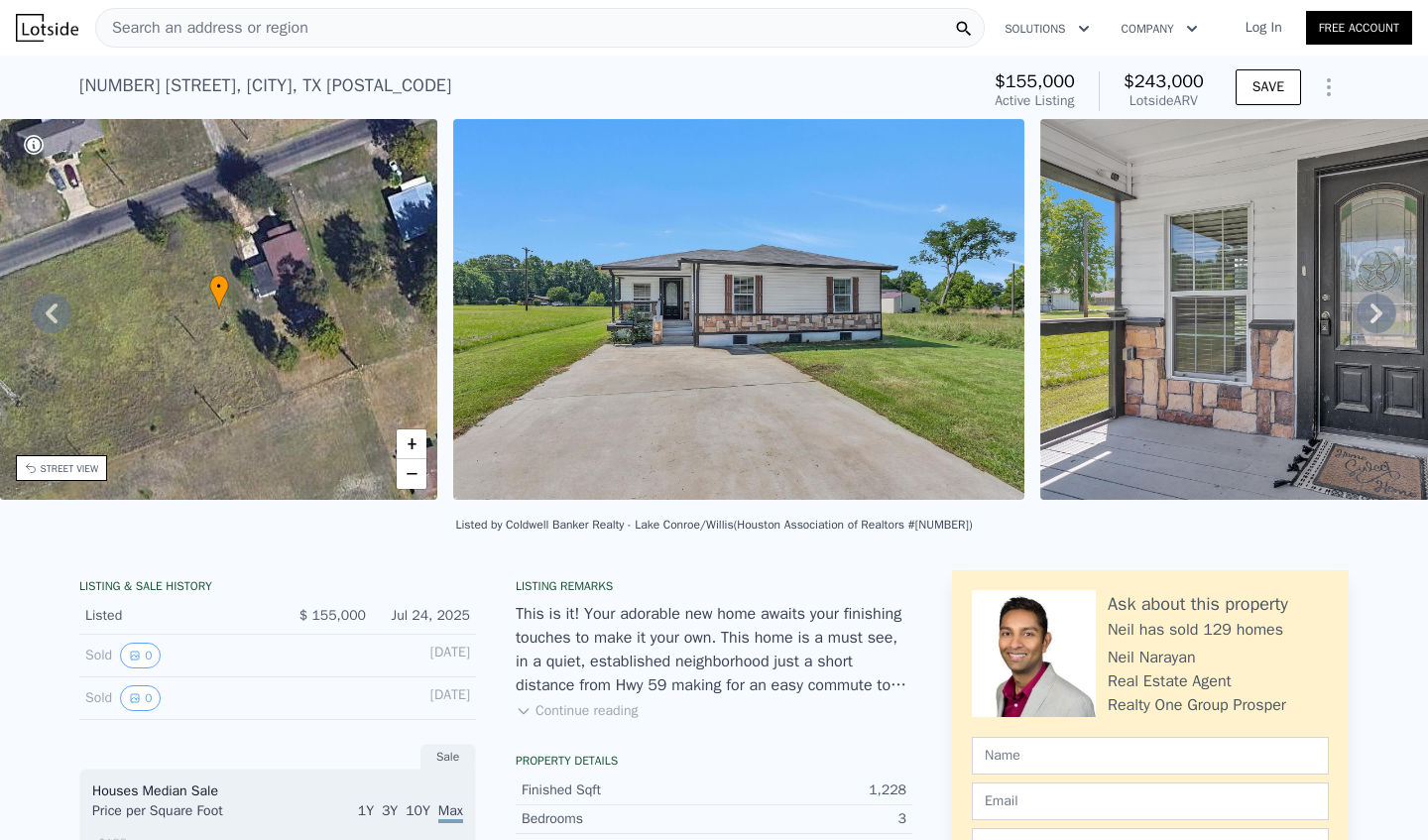 click 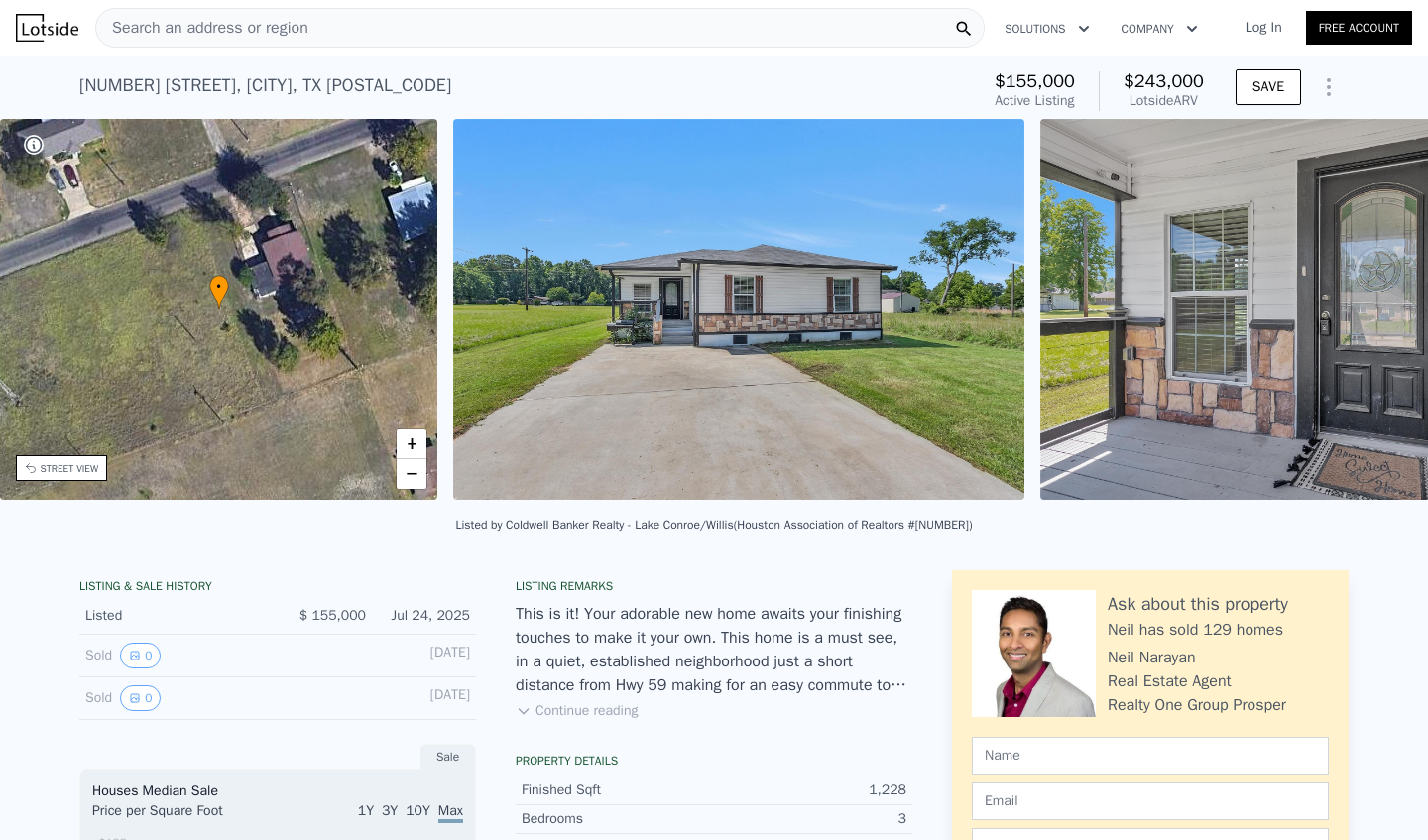 scroll, scrollTop: 0, scrollLeft: 907, axis: horizontal 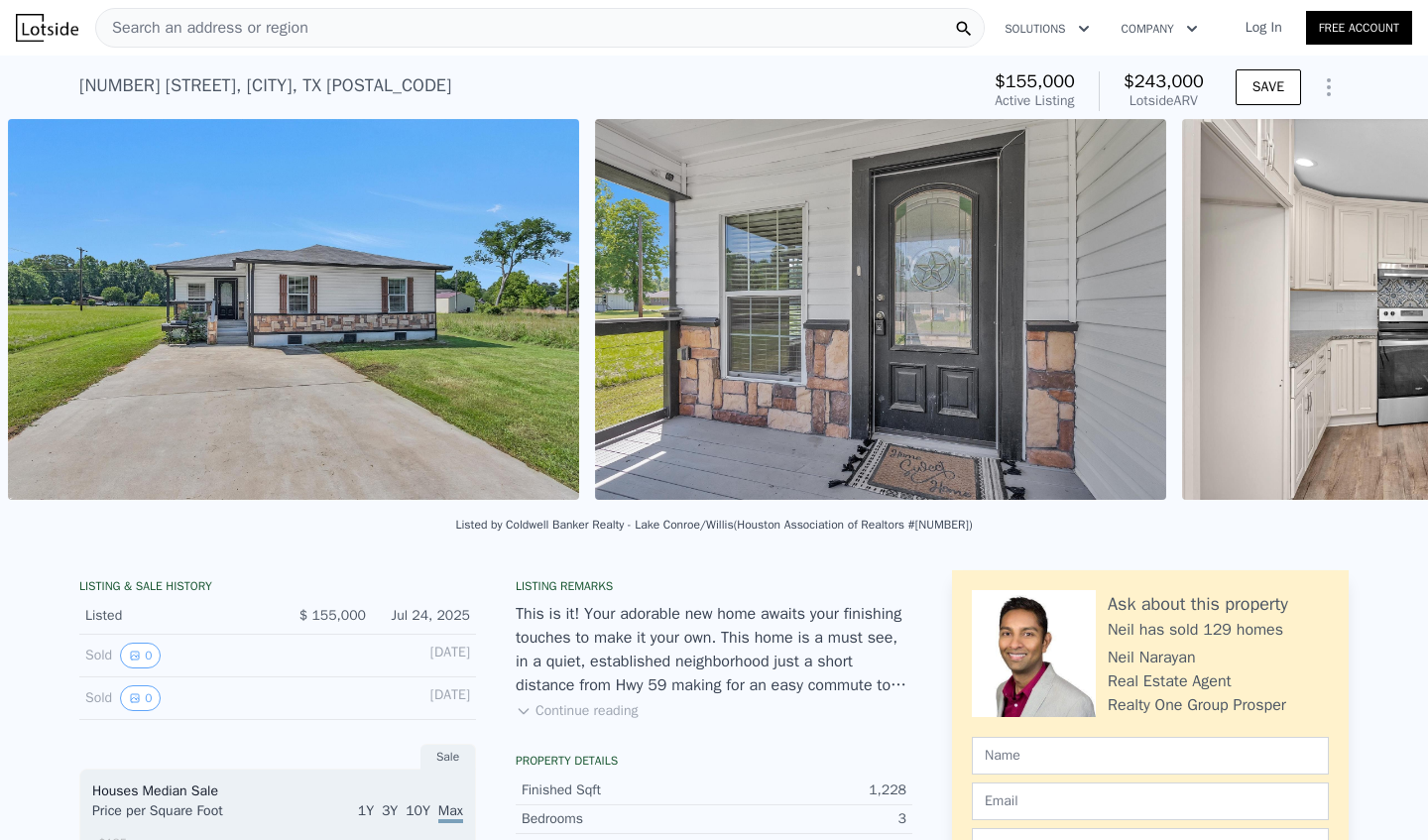 click on "•
+ −
•
+ − STREET VIEW Loading...   SATELLITE VIEW" at bounding box center [714, 312] 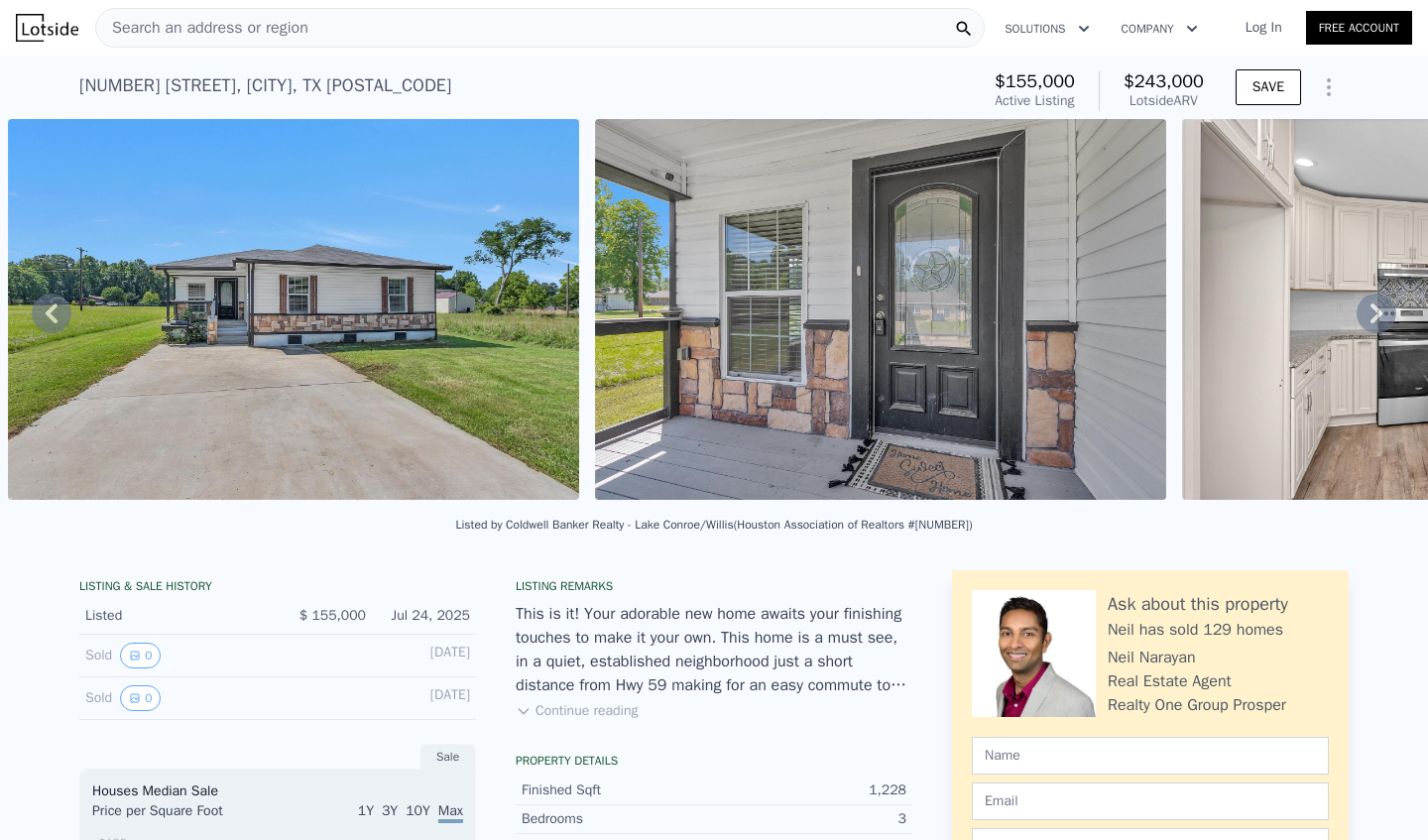 click 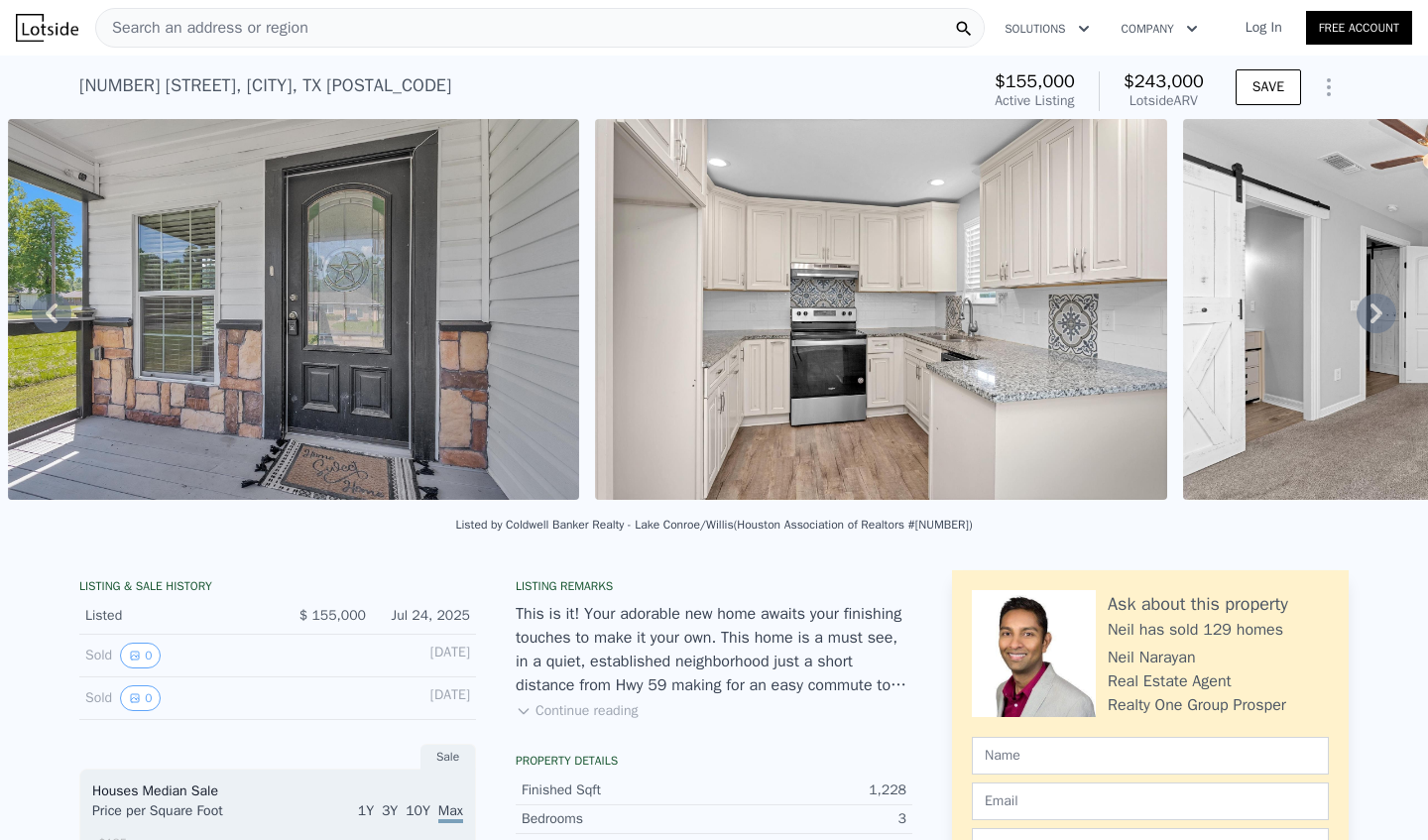 click 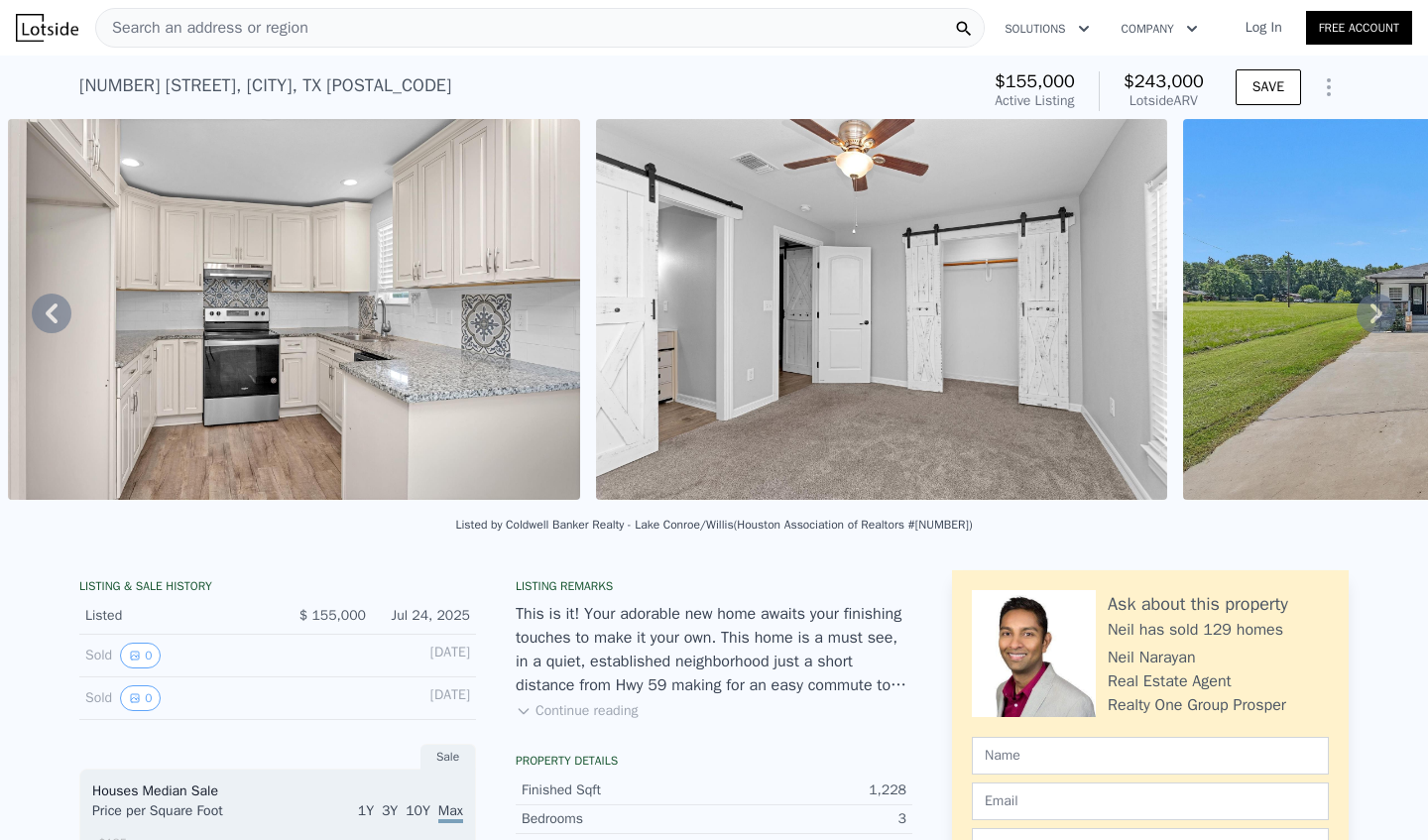 click 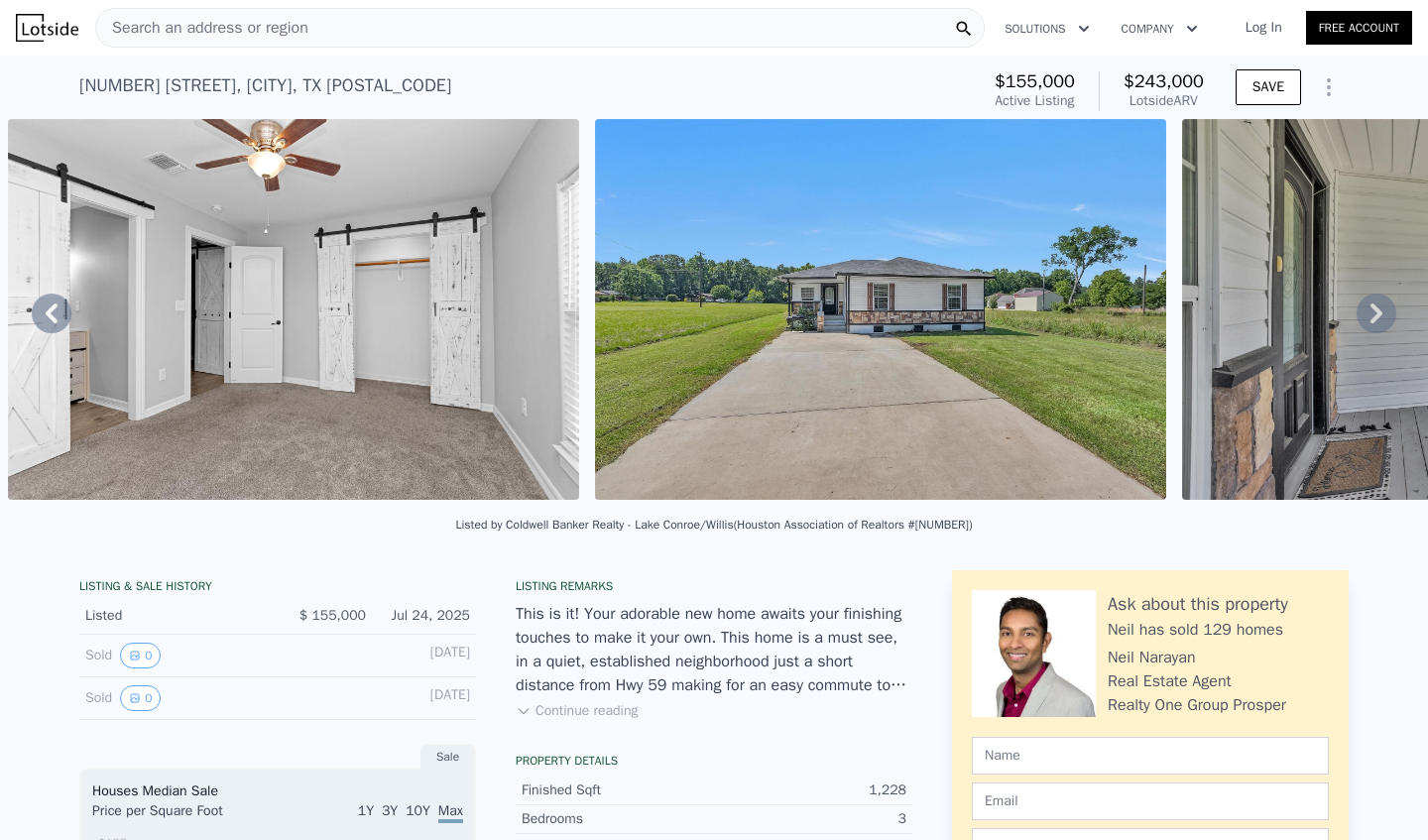 click 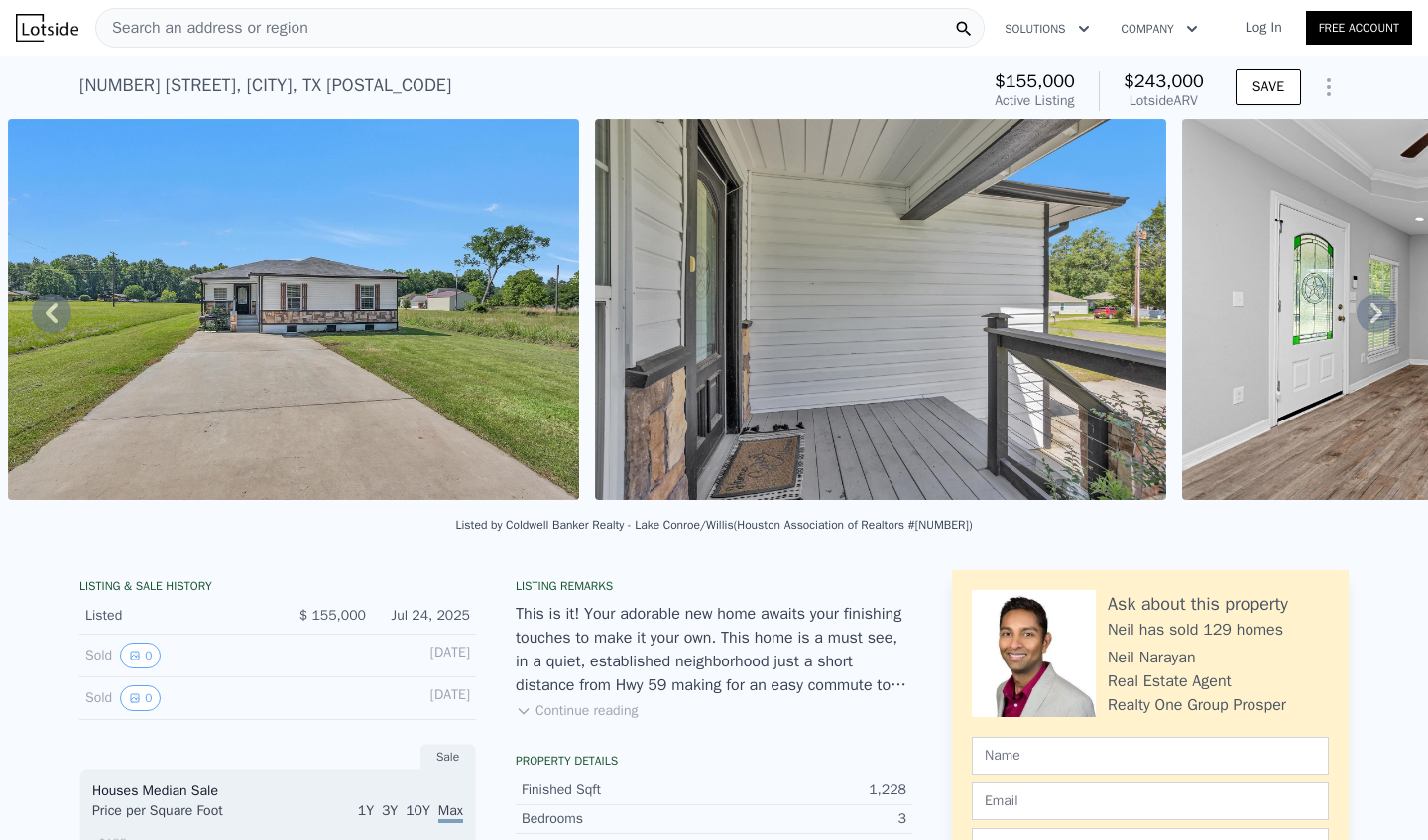 click 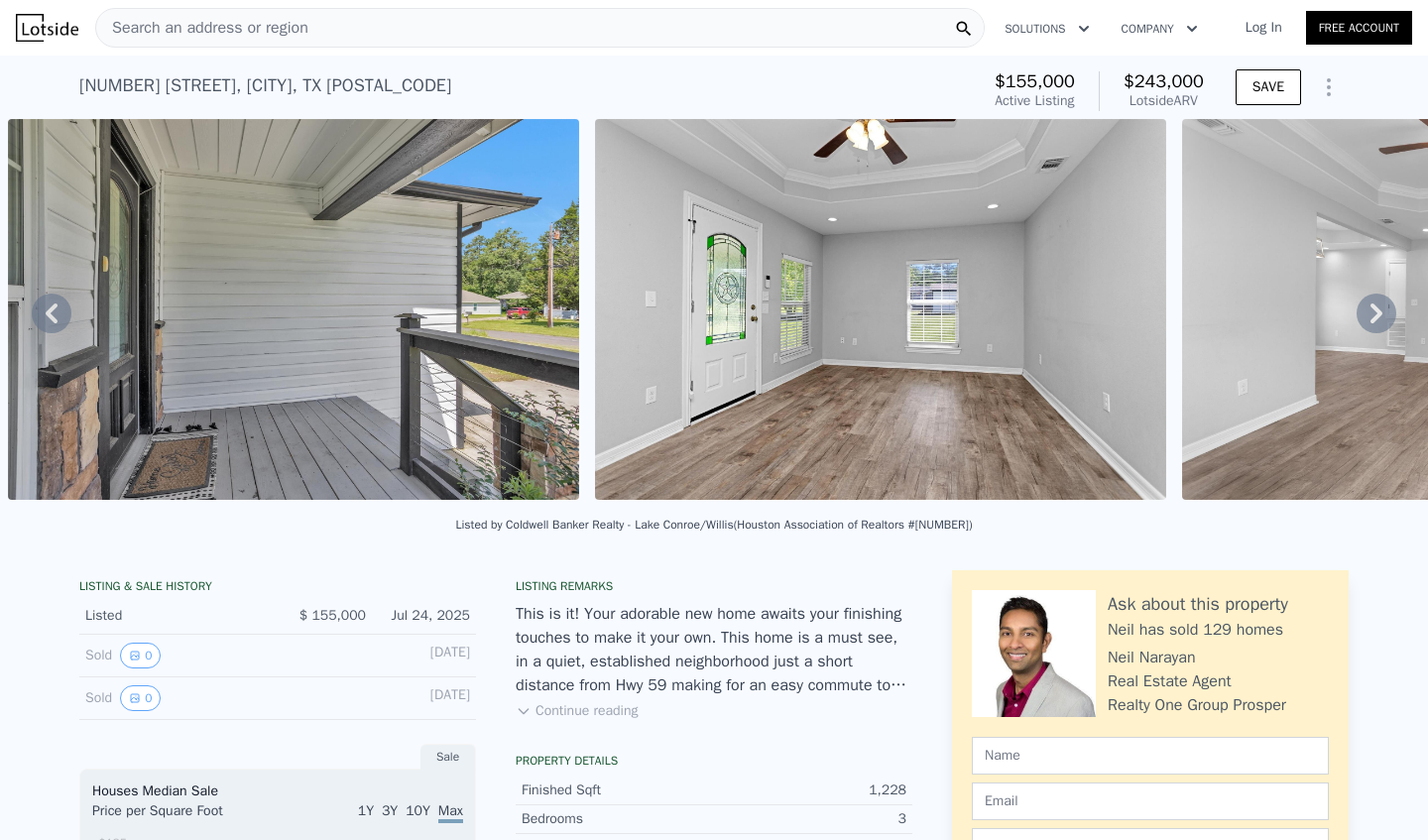click 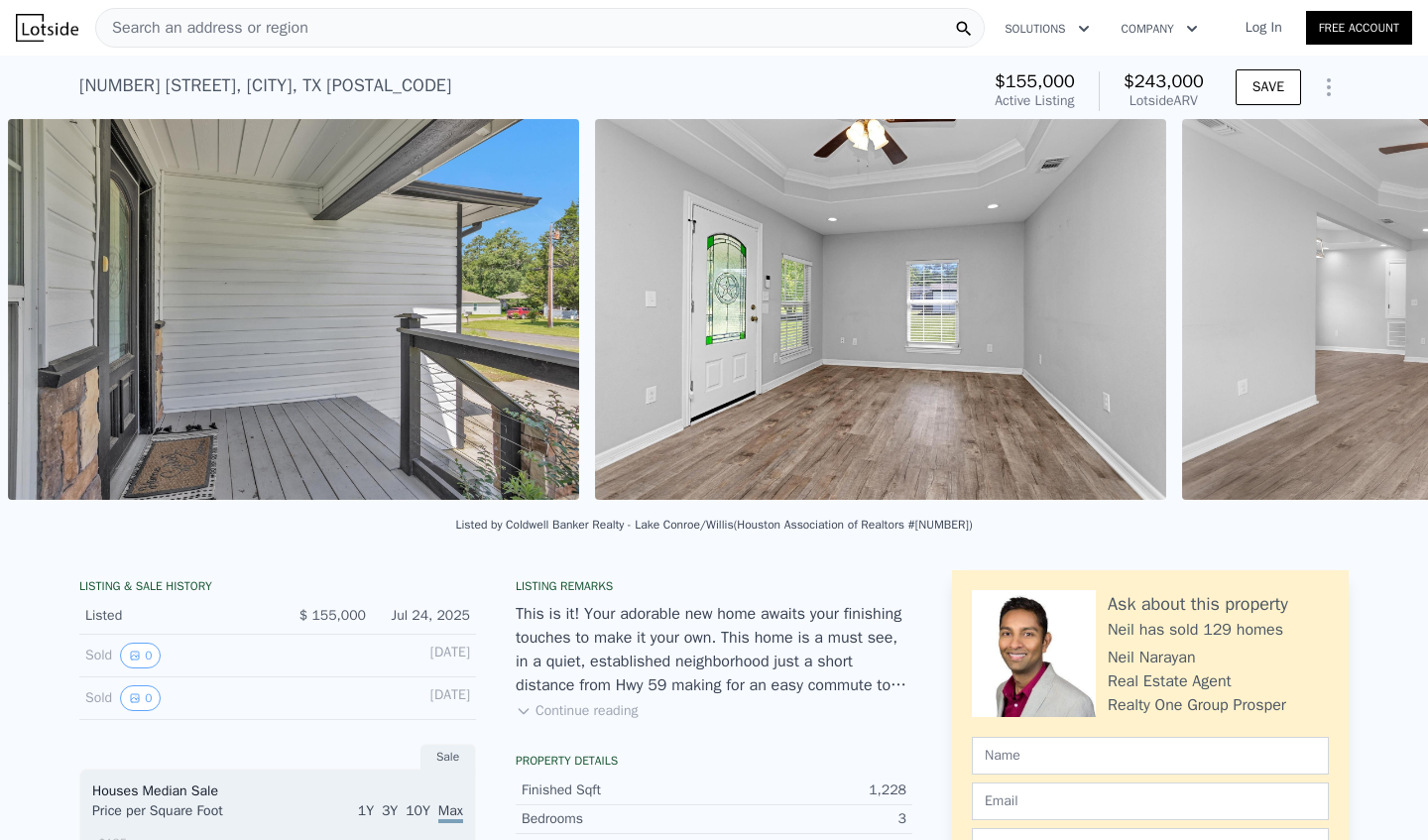 scroll, scrollTop: 0, scrollLeft: 4431, axis: horizontal 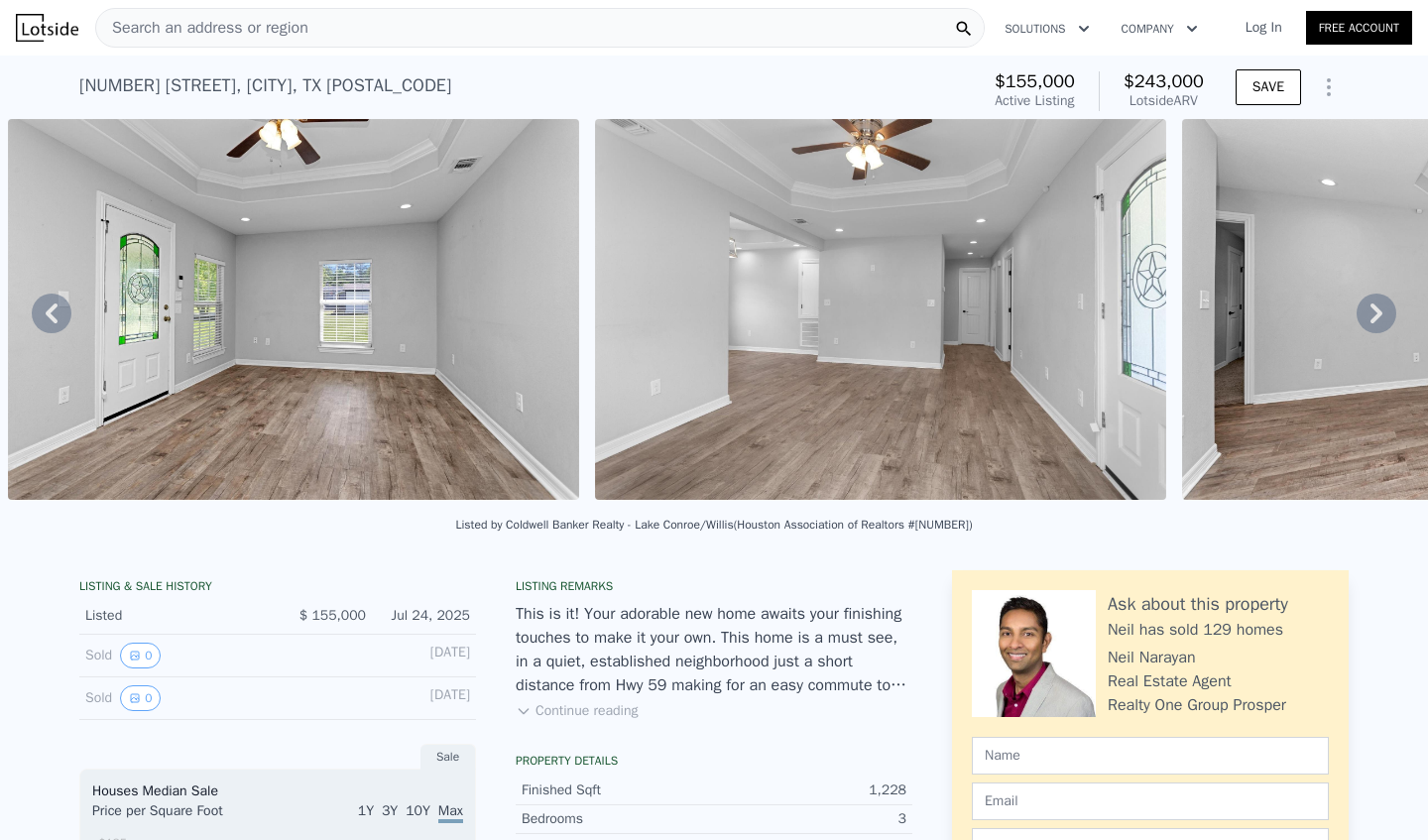 click on "•
+ −
•
+ − STREET VIEW Loading...   SATELLITE VIEW" at bounding box center (714, 312) 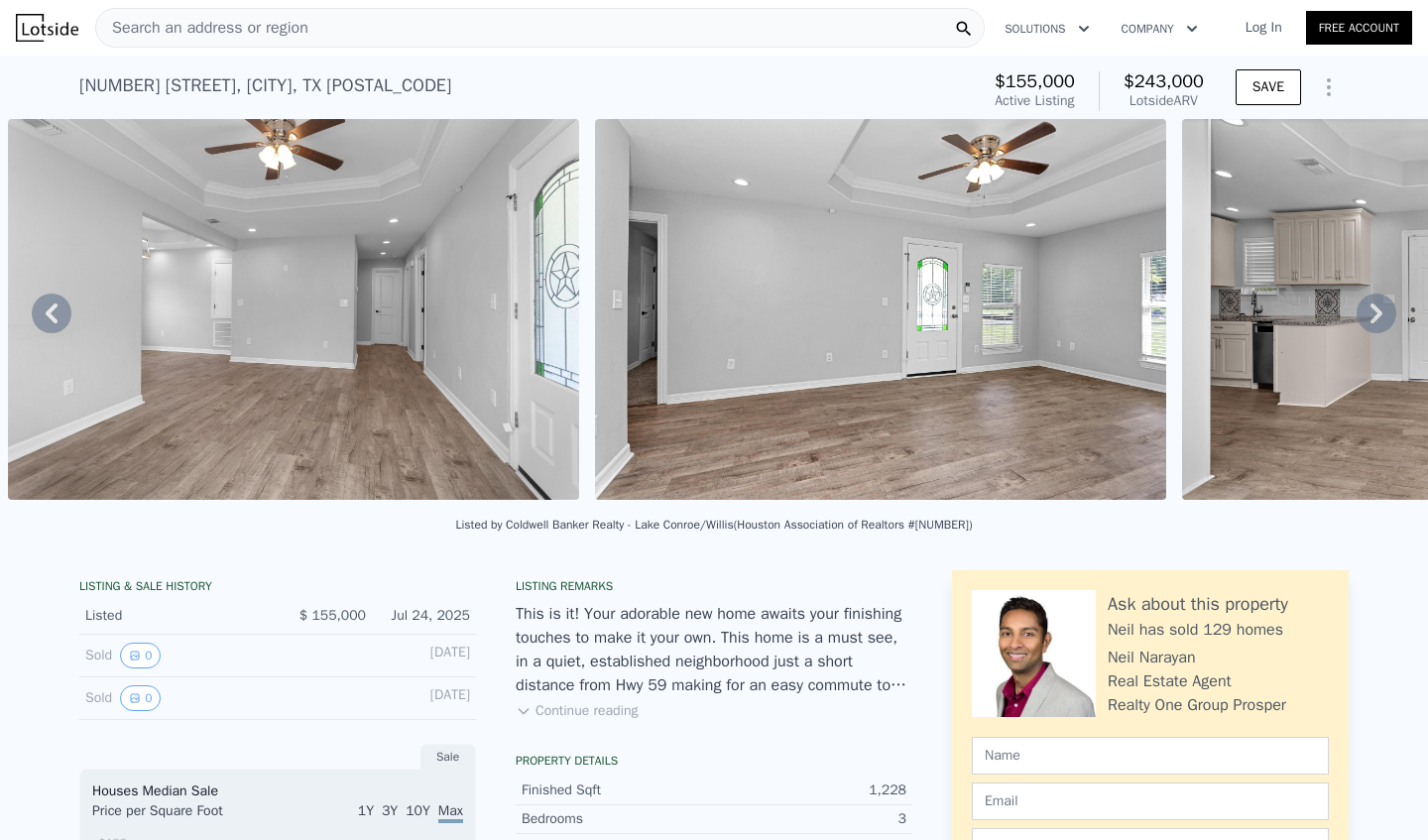 click 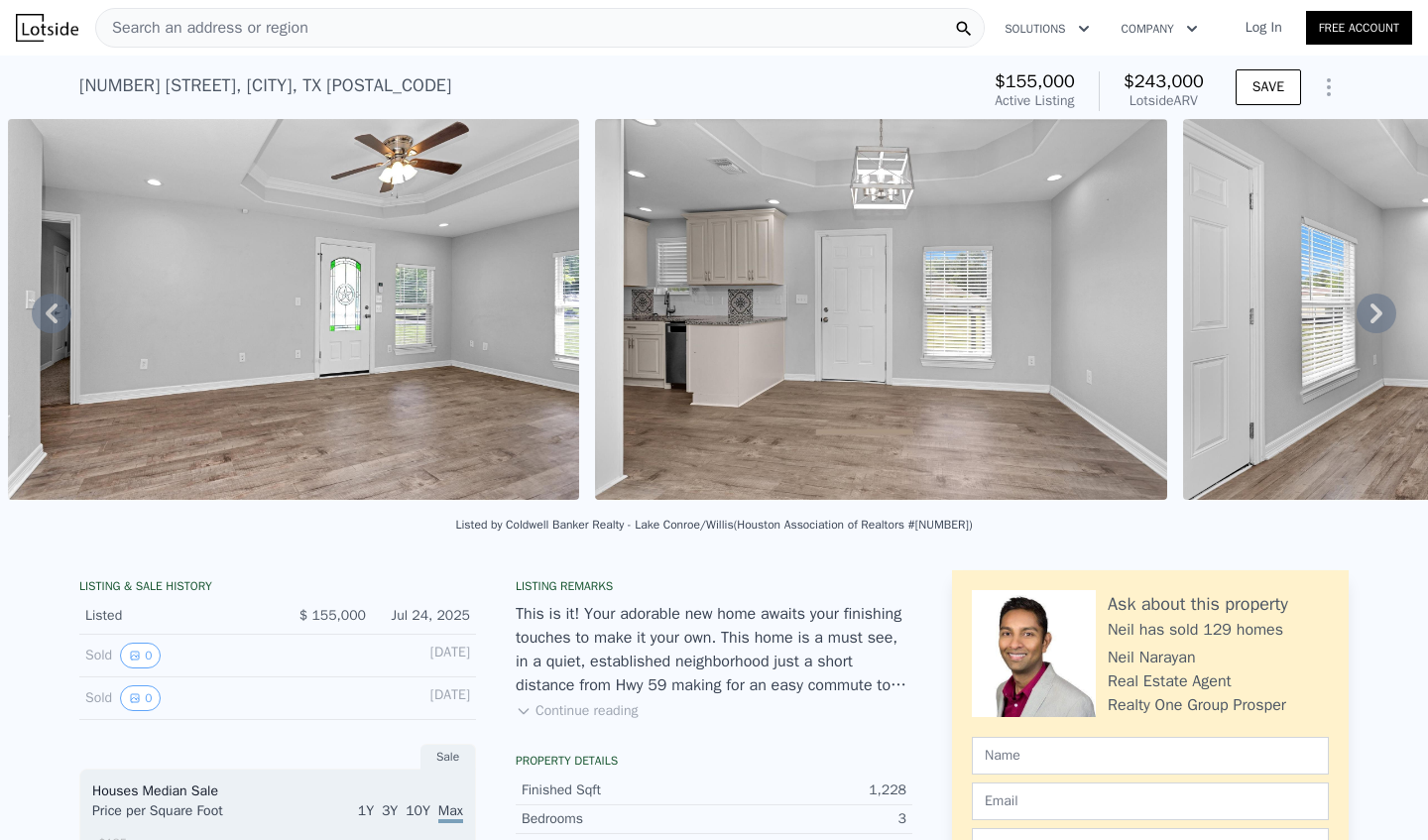 click 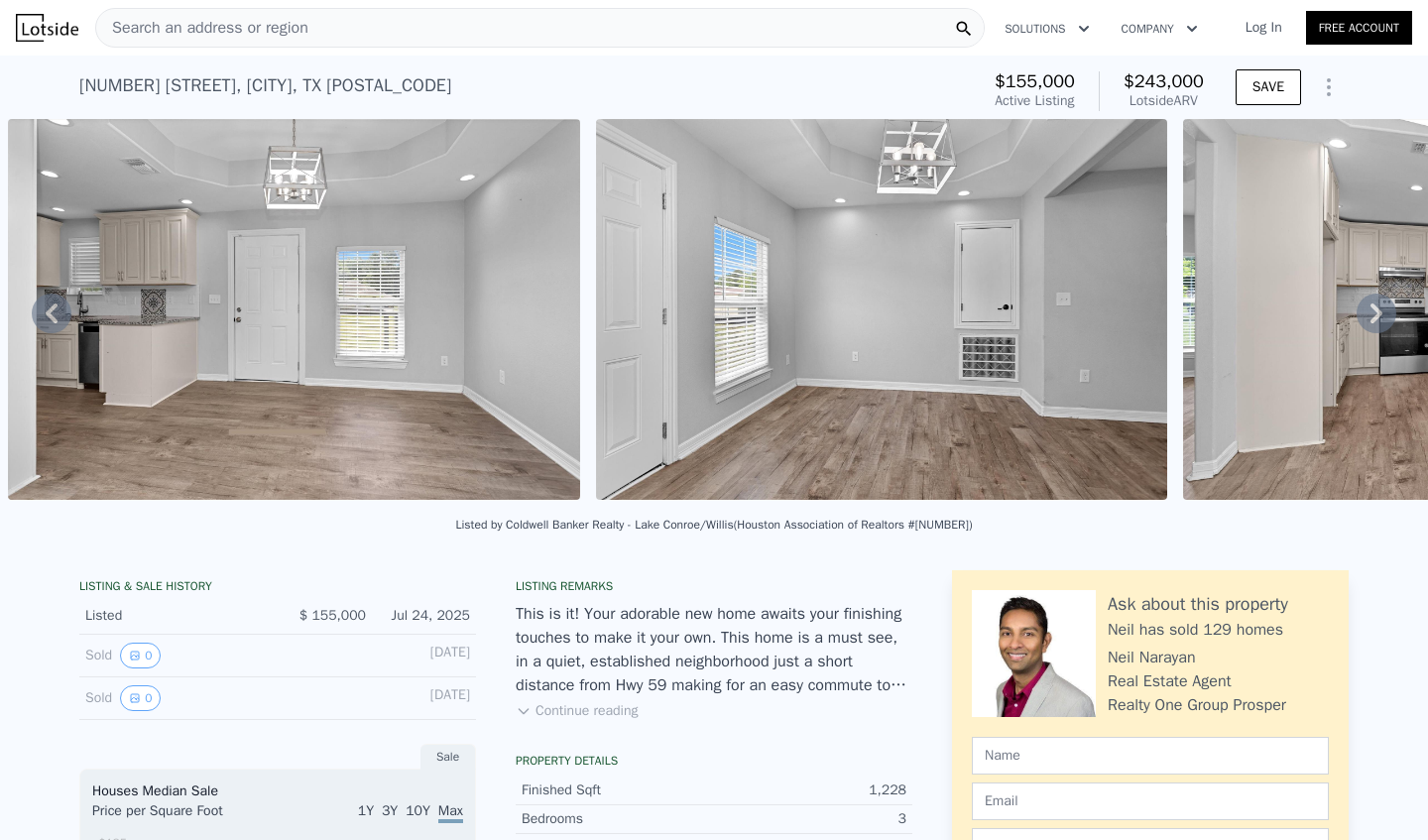click 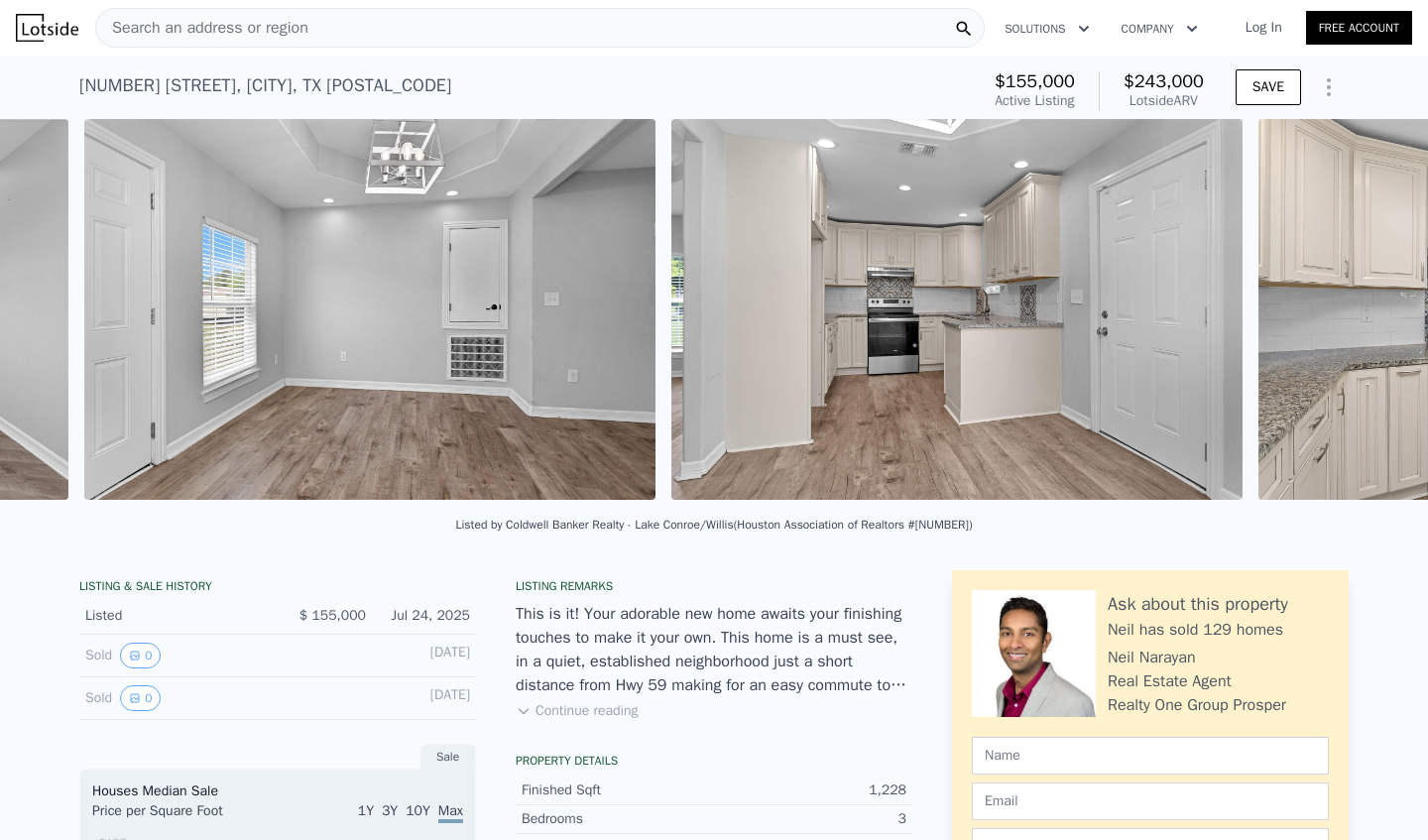 scroll, scrollTop: 0, scrollLeft: 6780, axis: horizontal 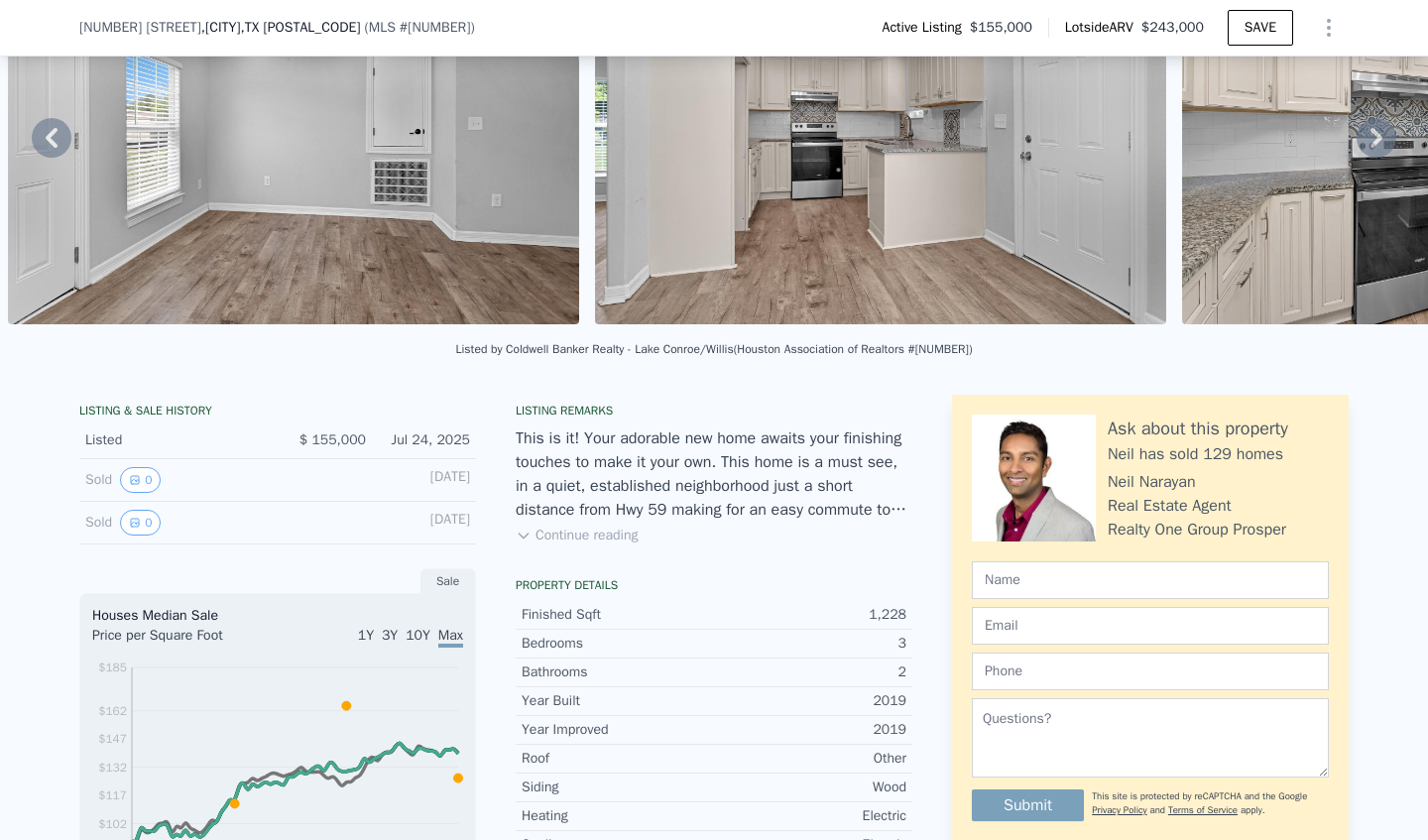 click on "Continue reading" at bounding box center (576, 536) 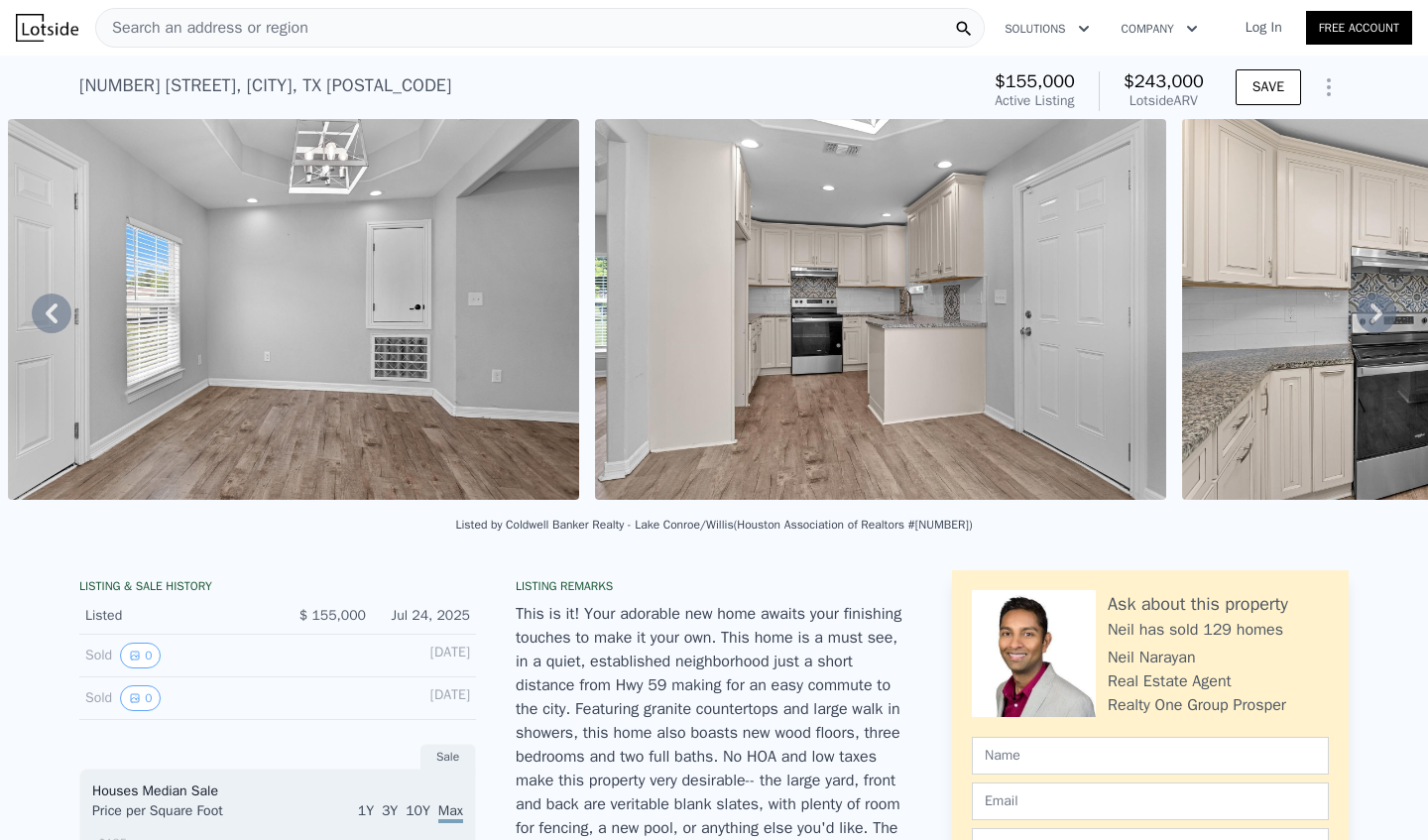 scroll, scrollTop: 0, scrollLeft: 0, axis: both 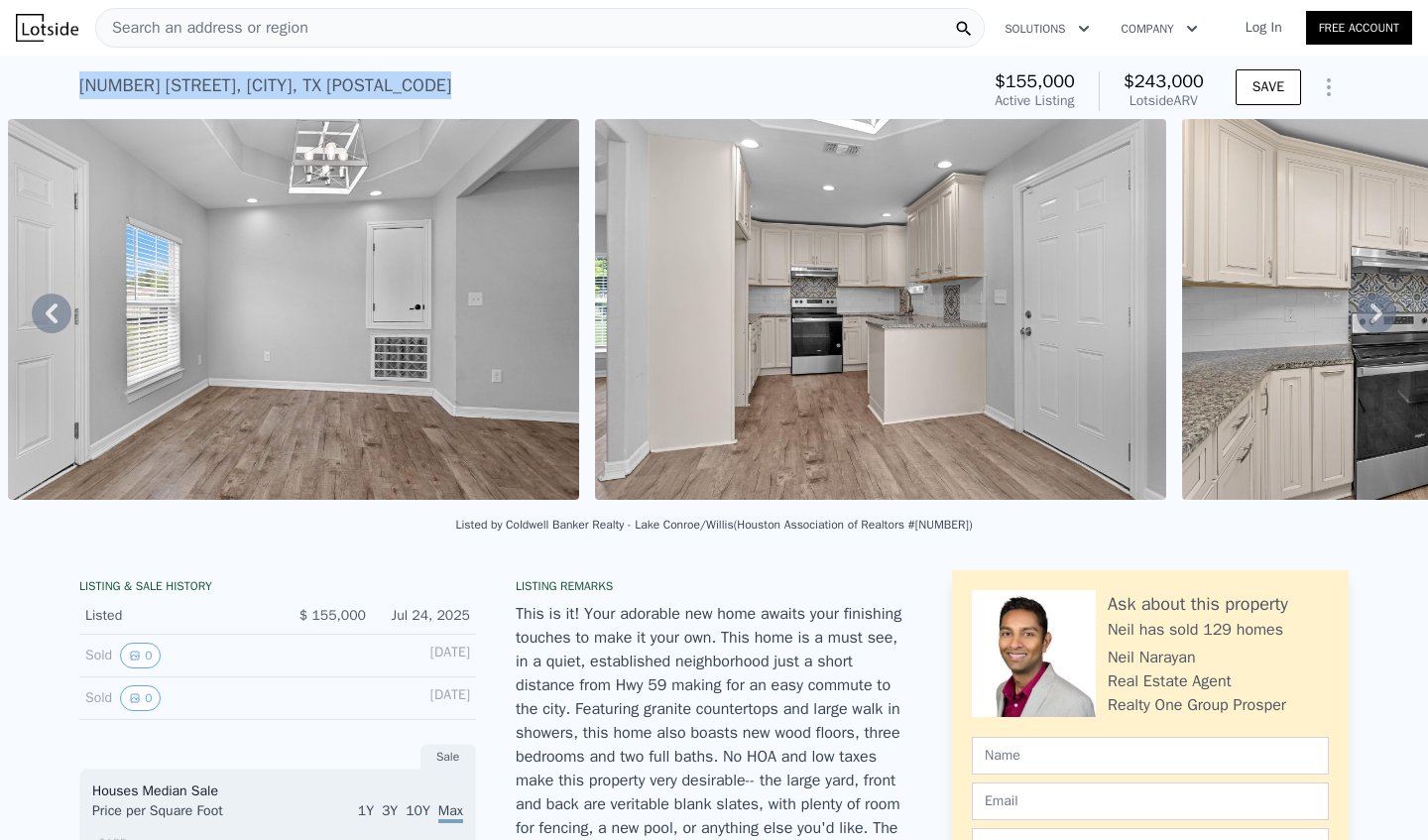 drag, startPoint x: 81, startPoint y: 85, endPoint x: 387, endPoint y: 93, distance: 306.10456 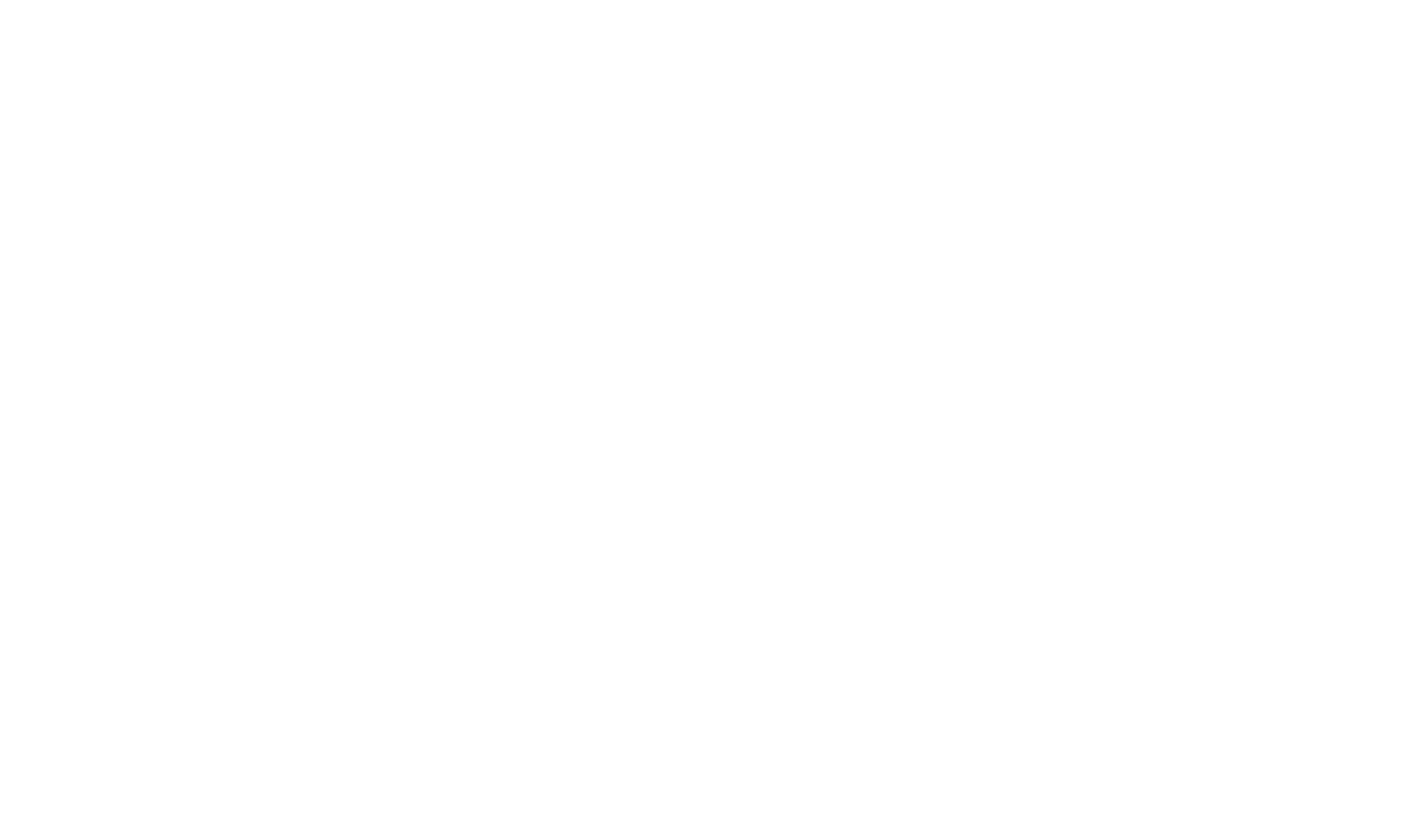 scroll, scrollTop: 0, scrollLeft: 0, axis: both 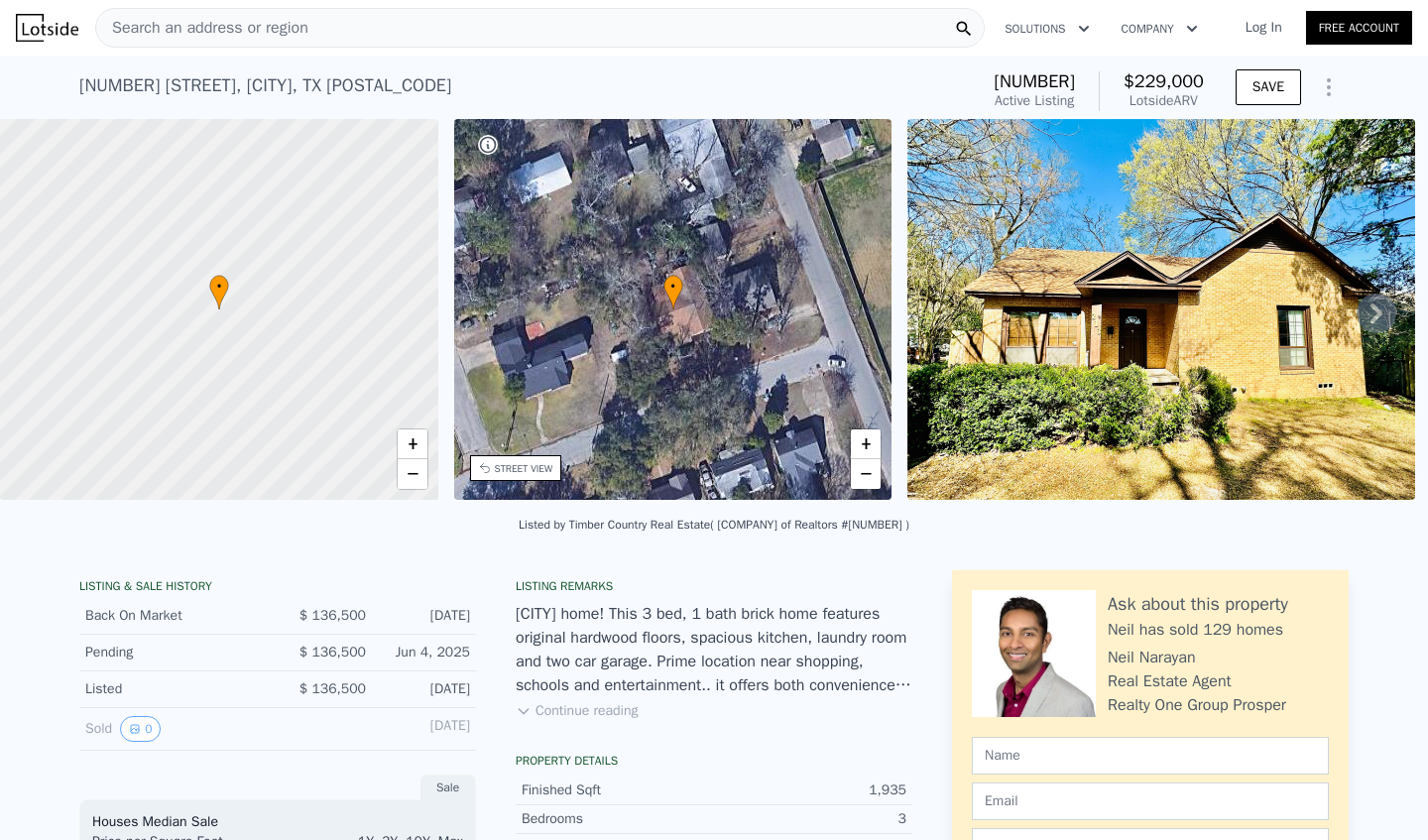 click 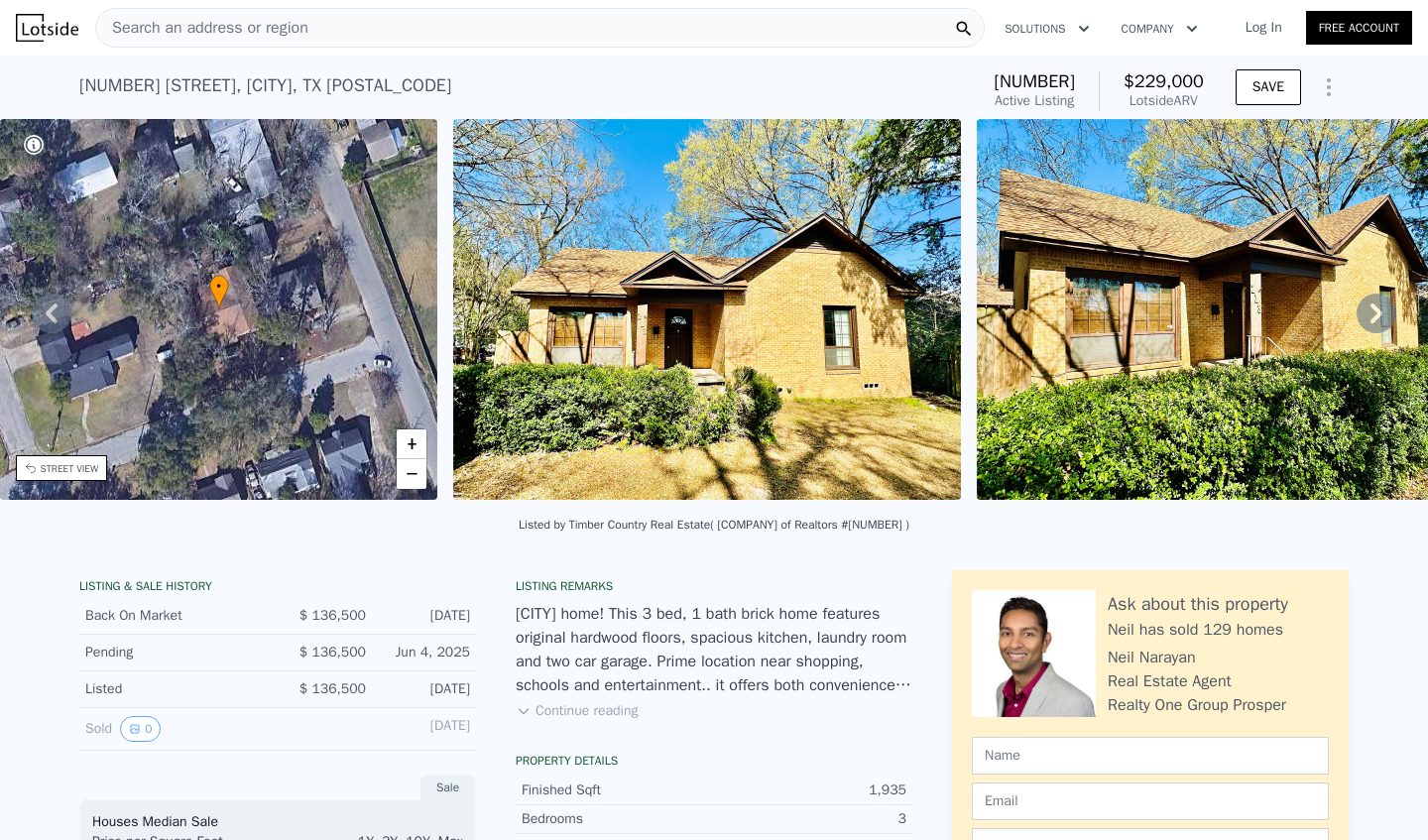 click 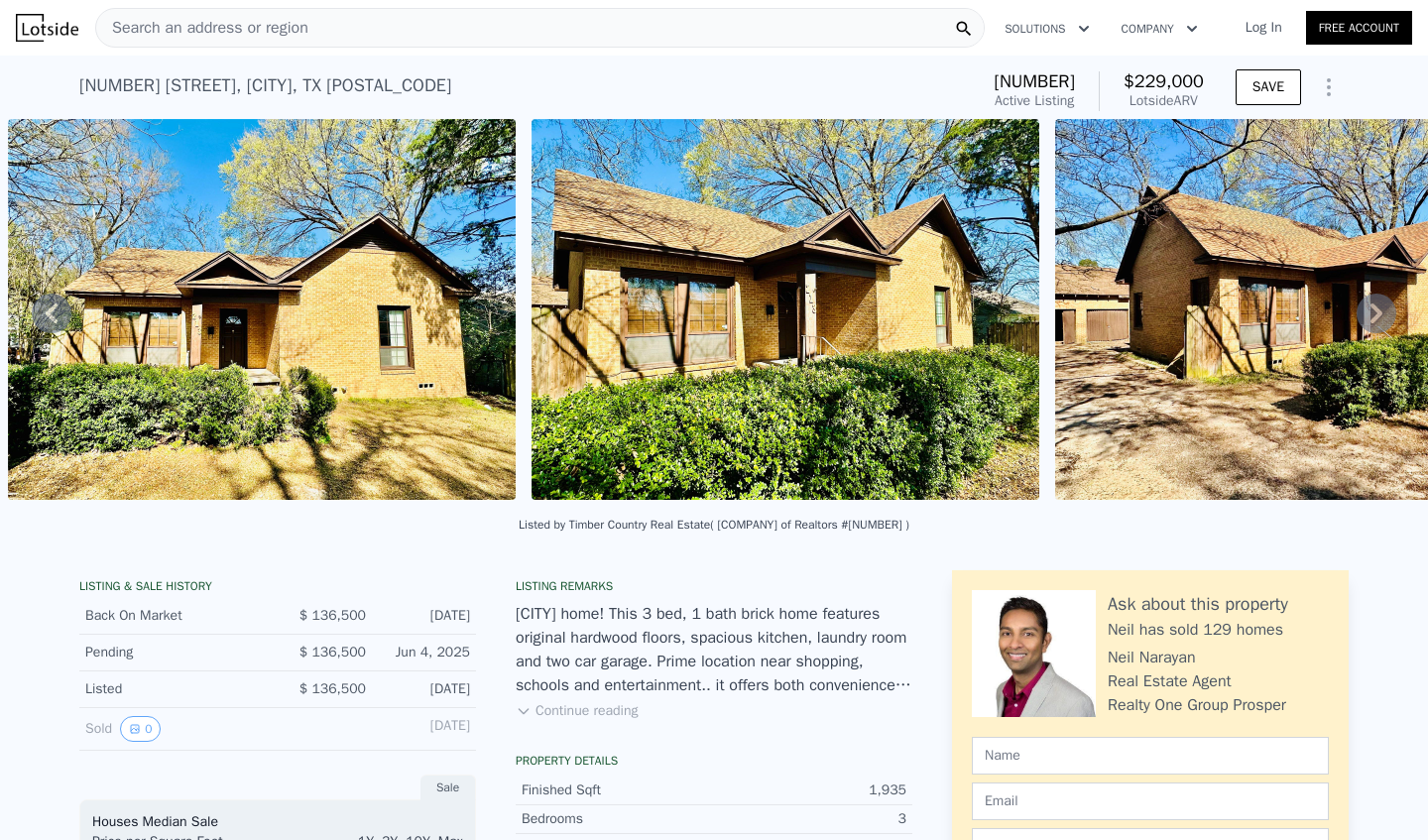 click 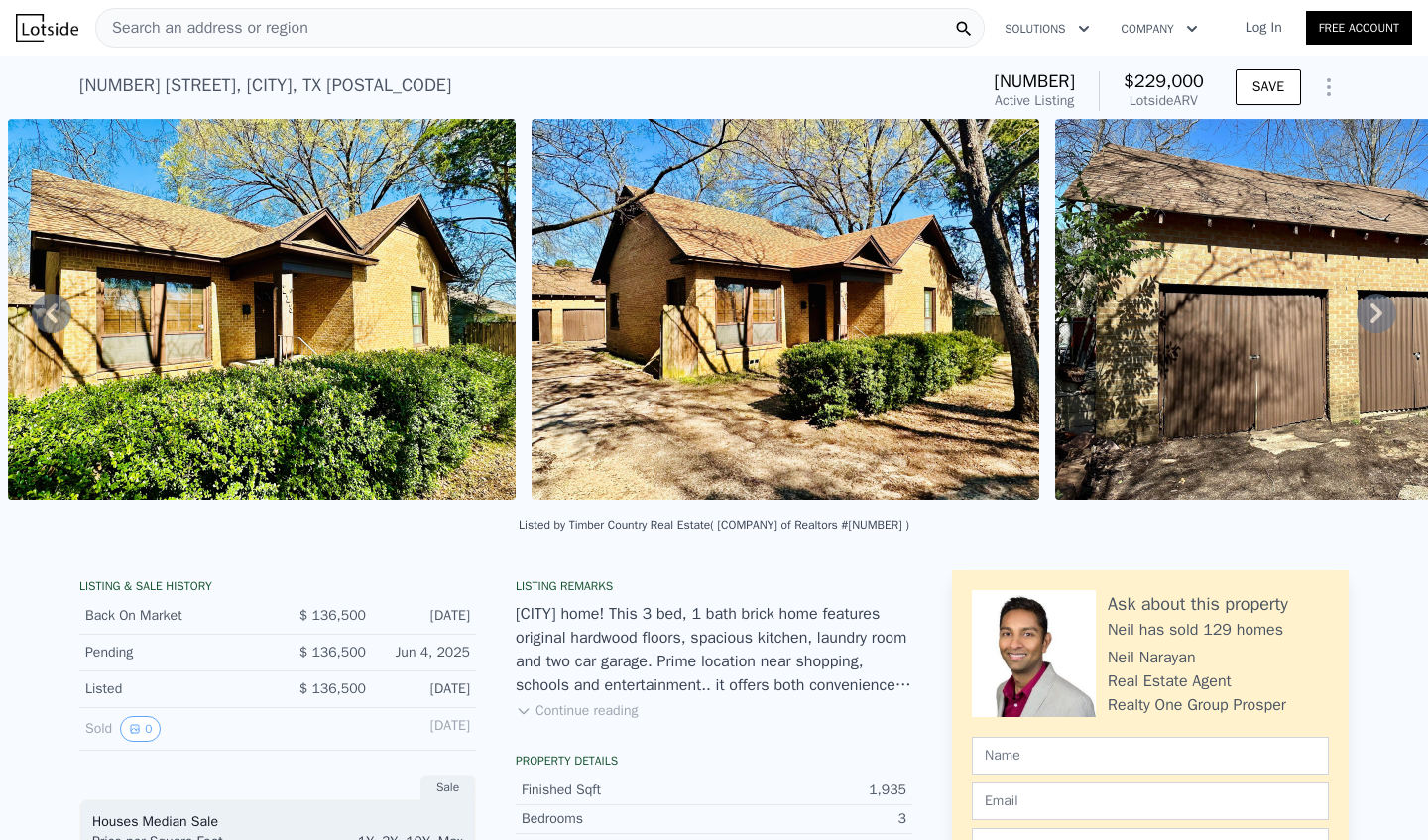 click 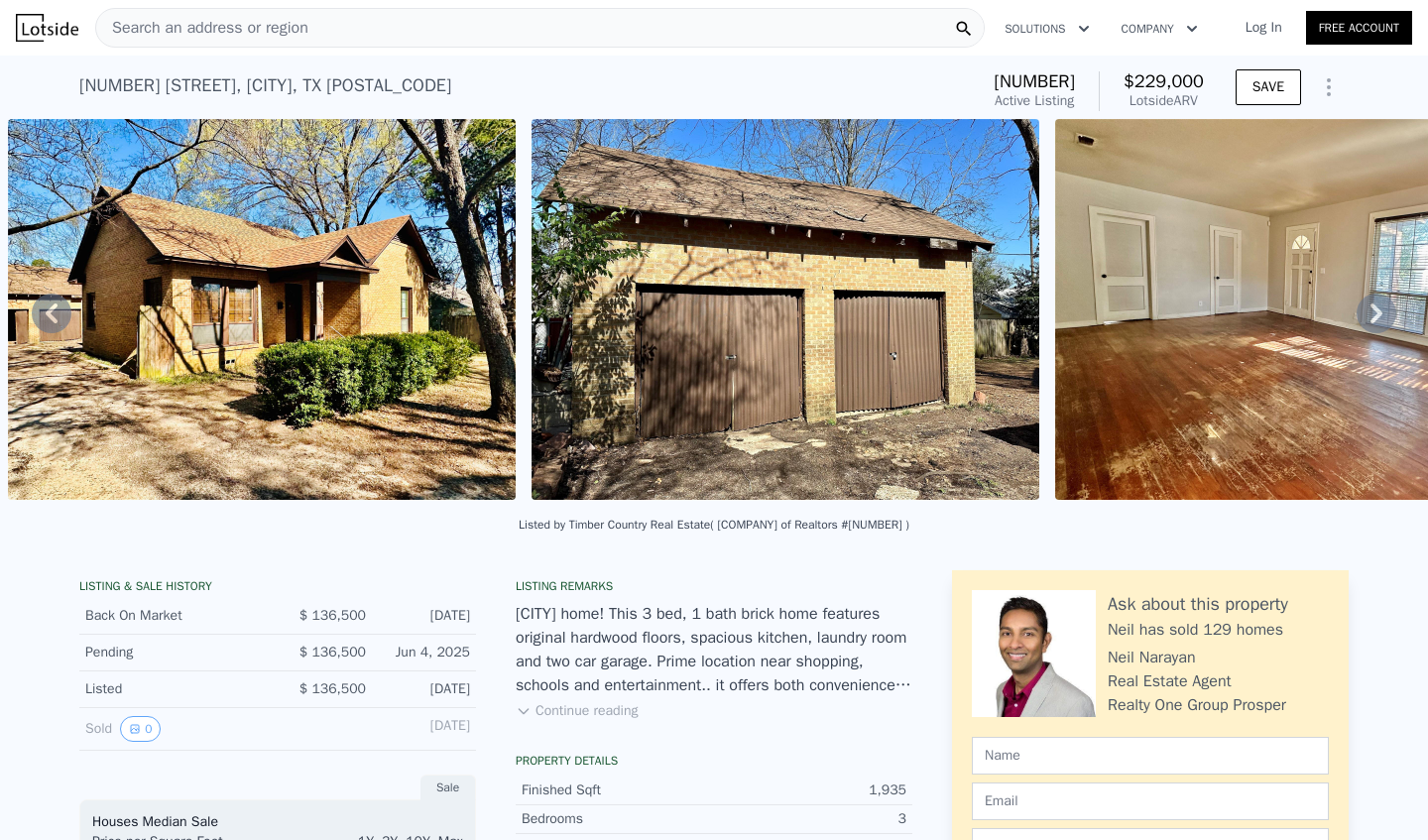 click 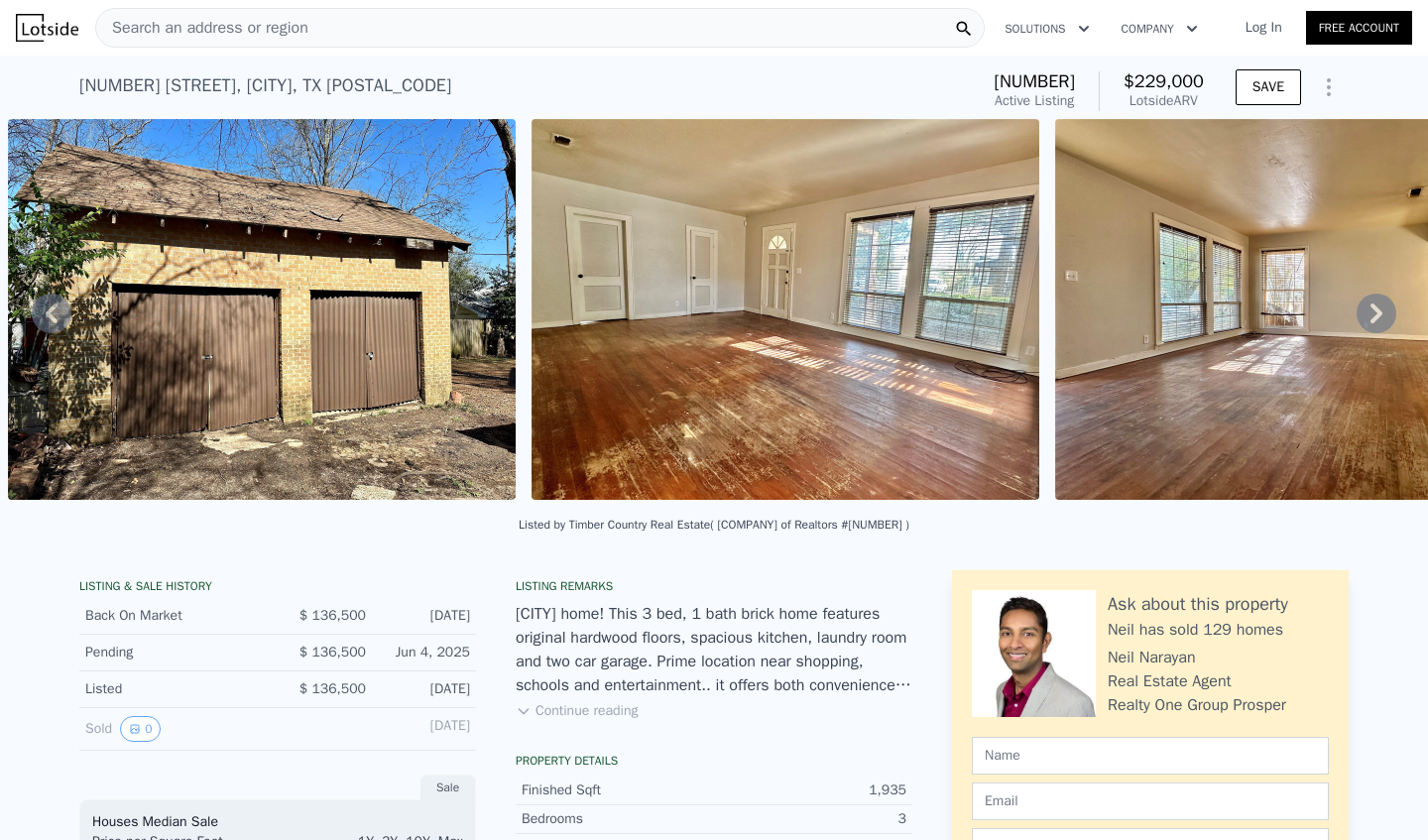 click 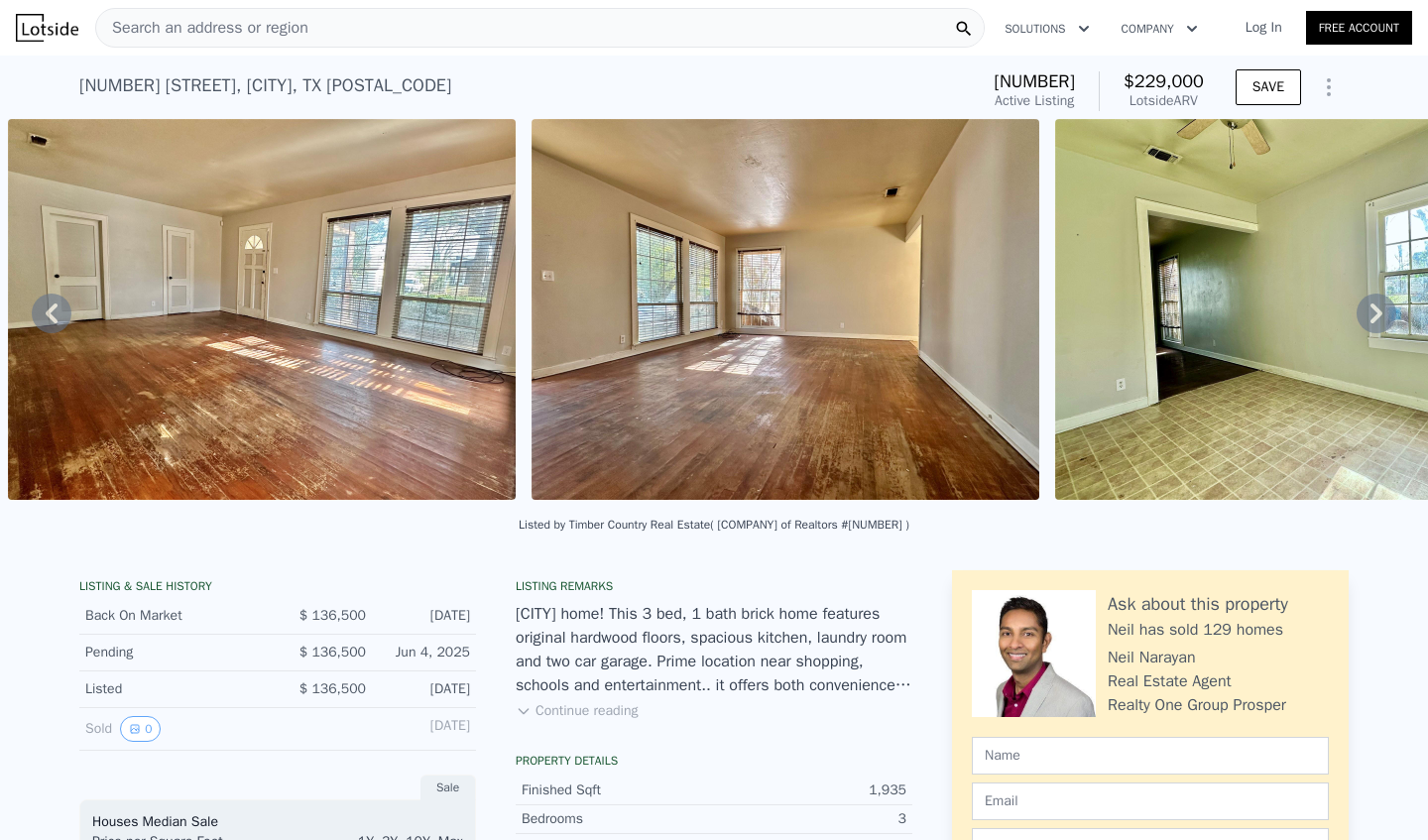 click 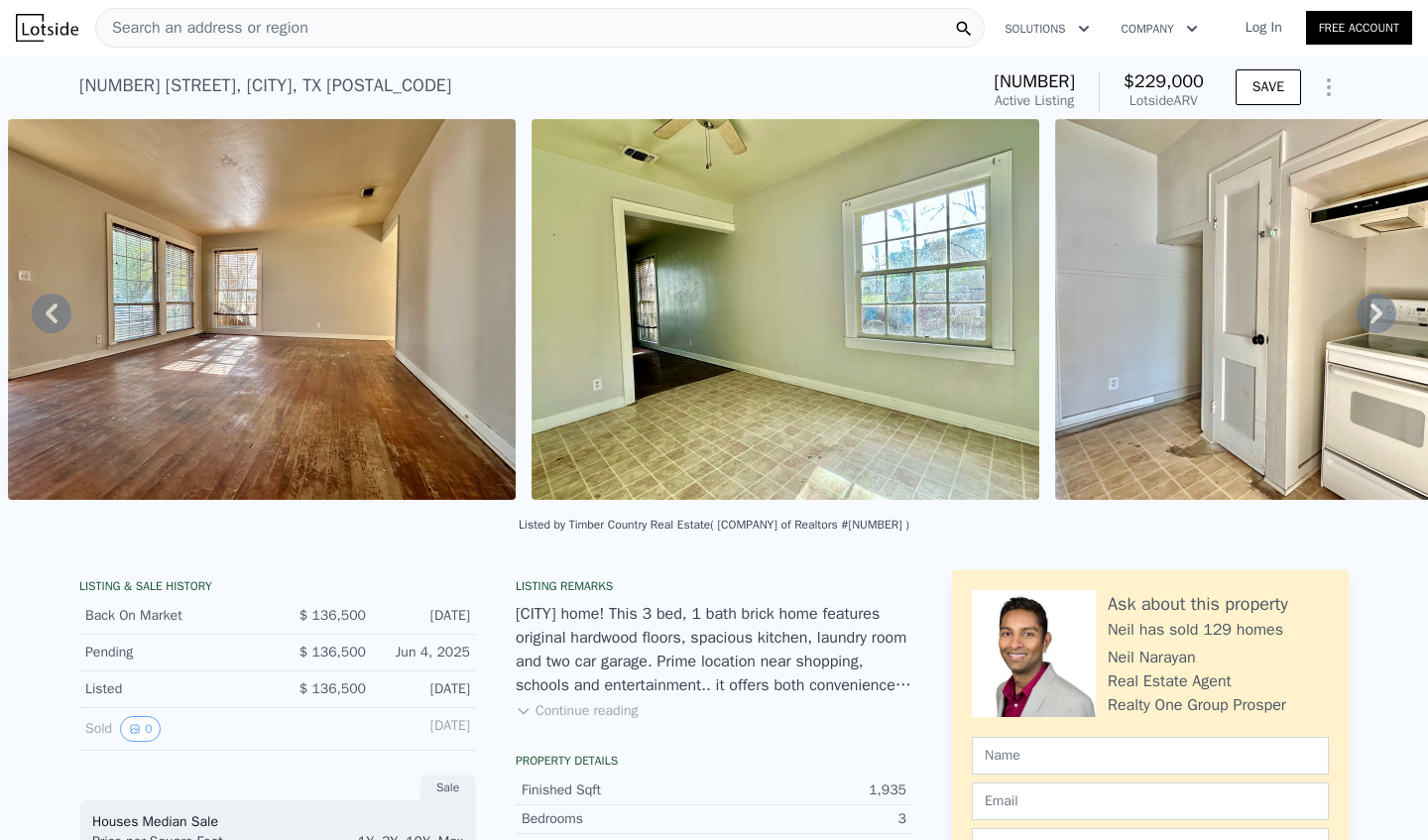 click 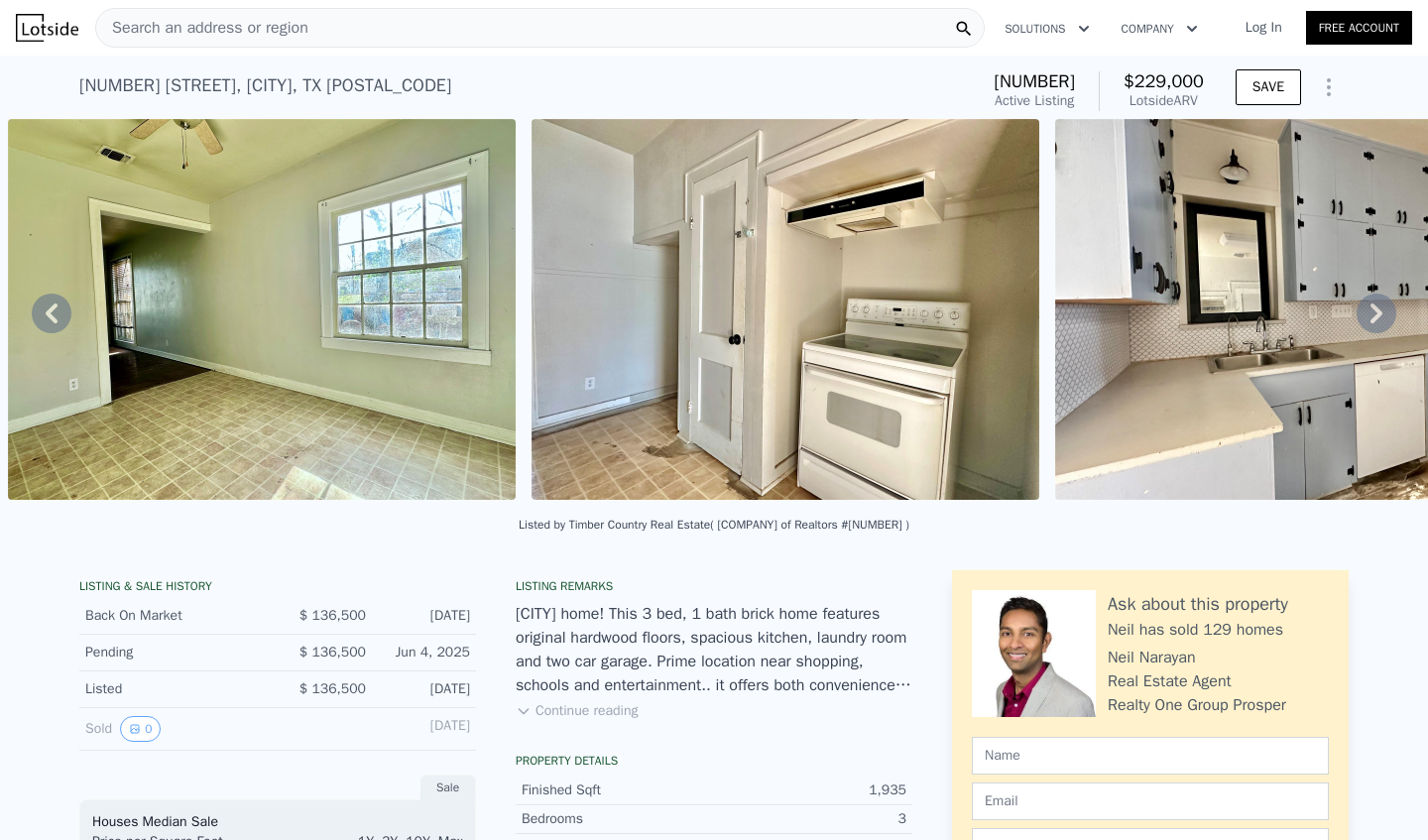 click 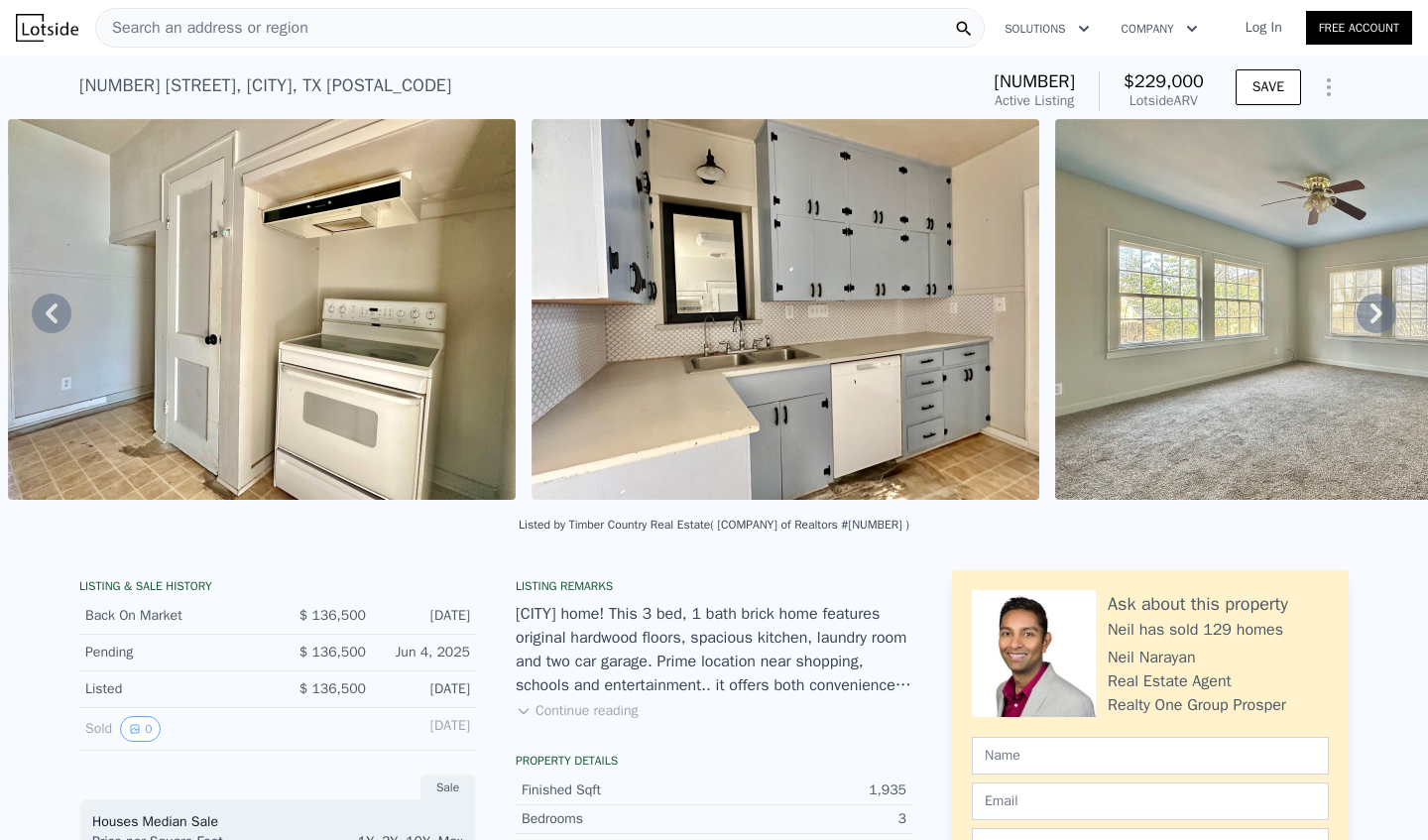 click 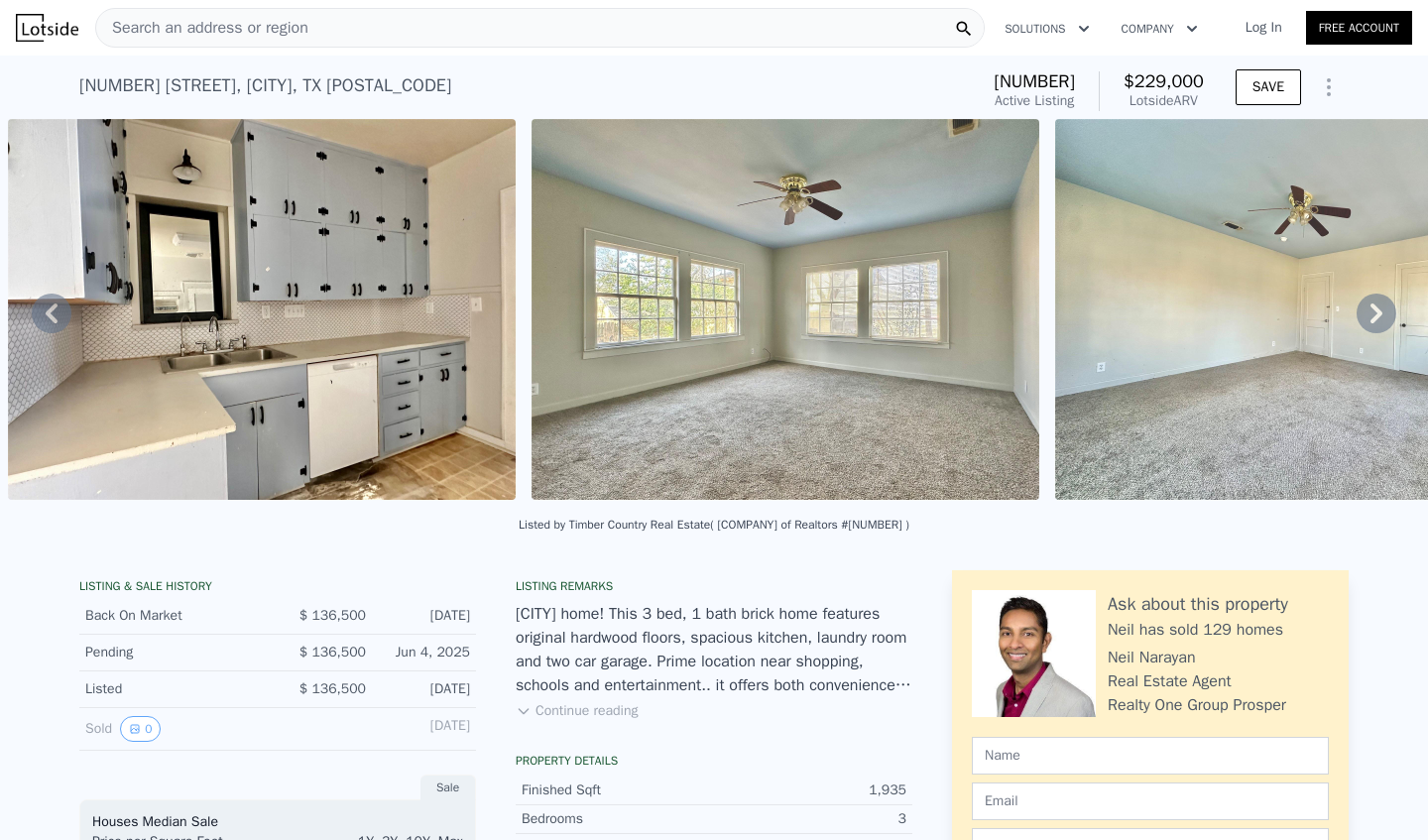 click 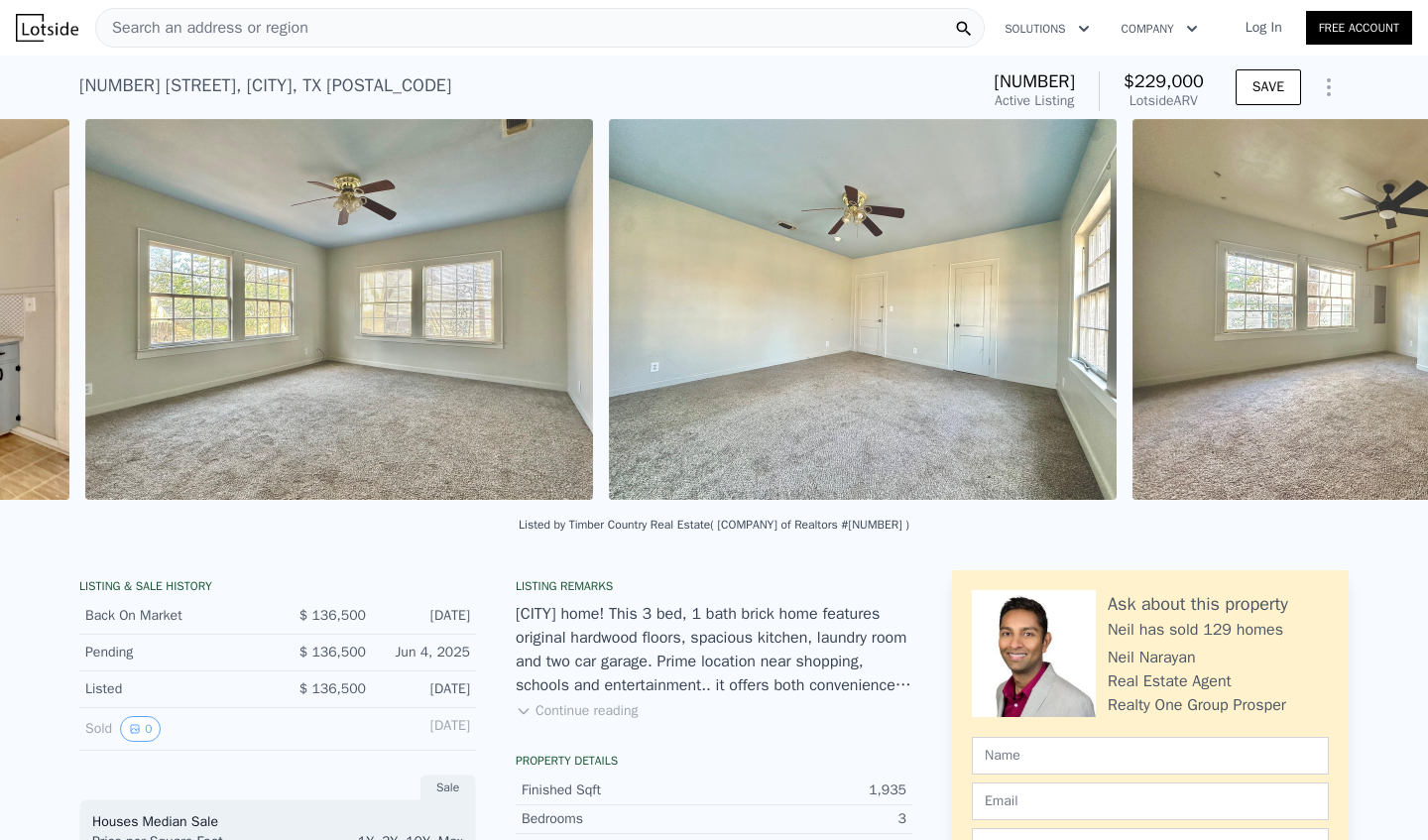 scroll, scrollTop: 0, scrollLeft: 5620, axis: horizontal 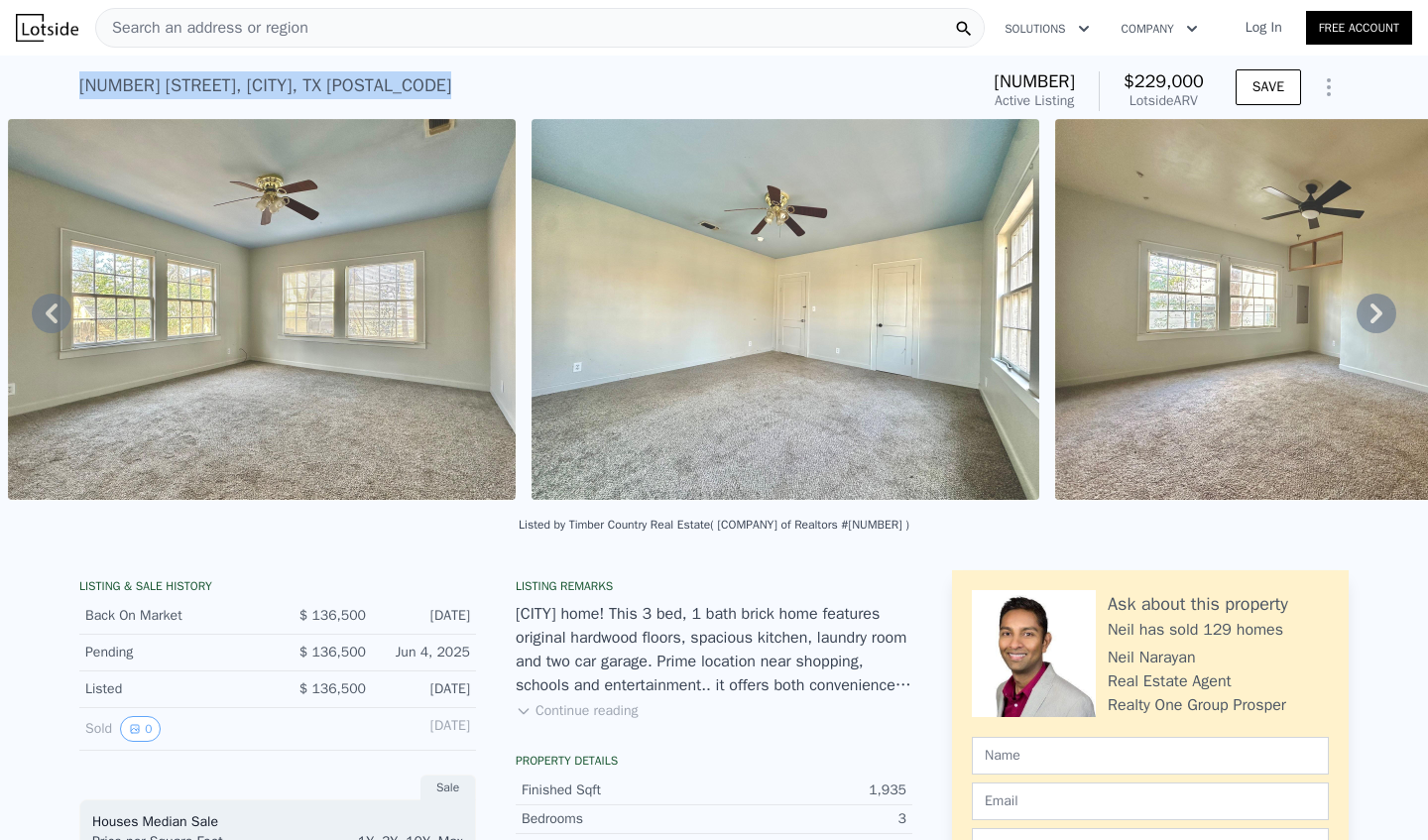 drag, startPoint x: 77, startPoint y: 82, endPoint x: 378, endPoint y: 85, distance: 301.01495 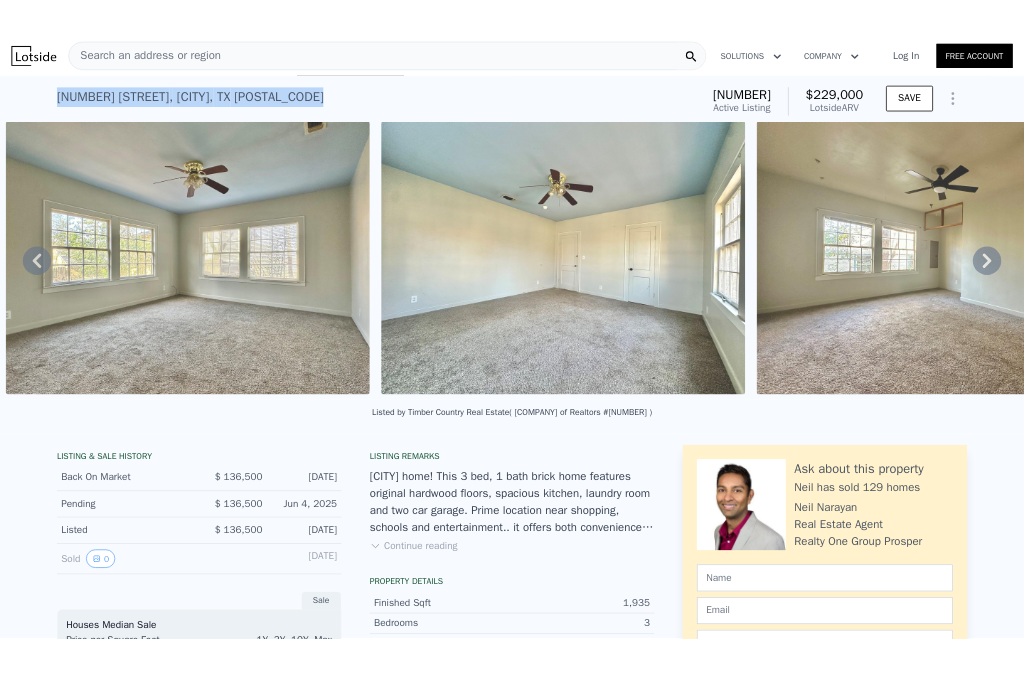 scroll, scrollTop: 0, scrollLeft: 0, axis: both 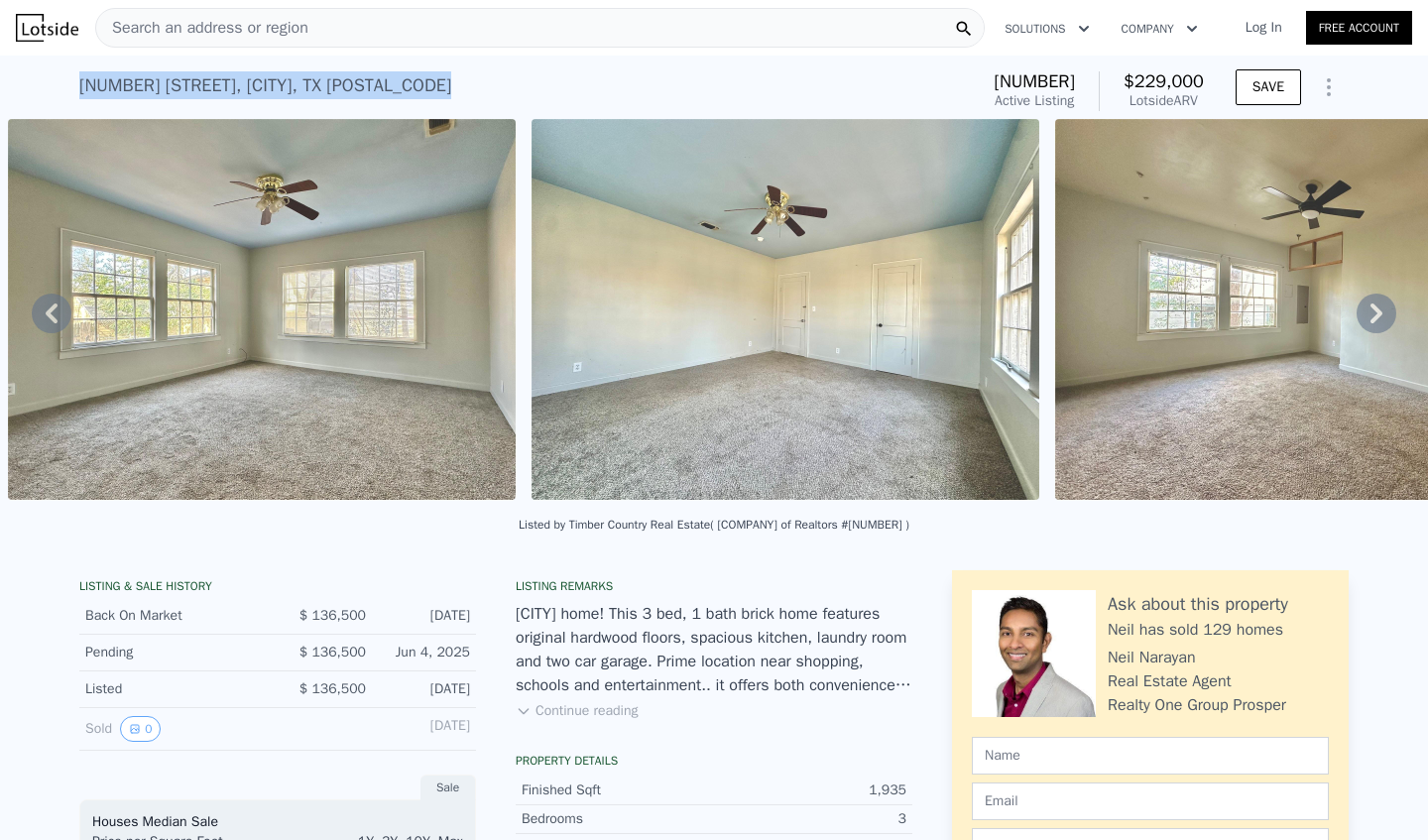 click on "213 E Menefee St ,   Lufkin ,   TX   75901" at bounding box center (265, 85) 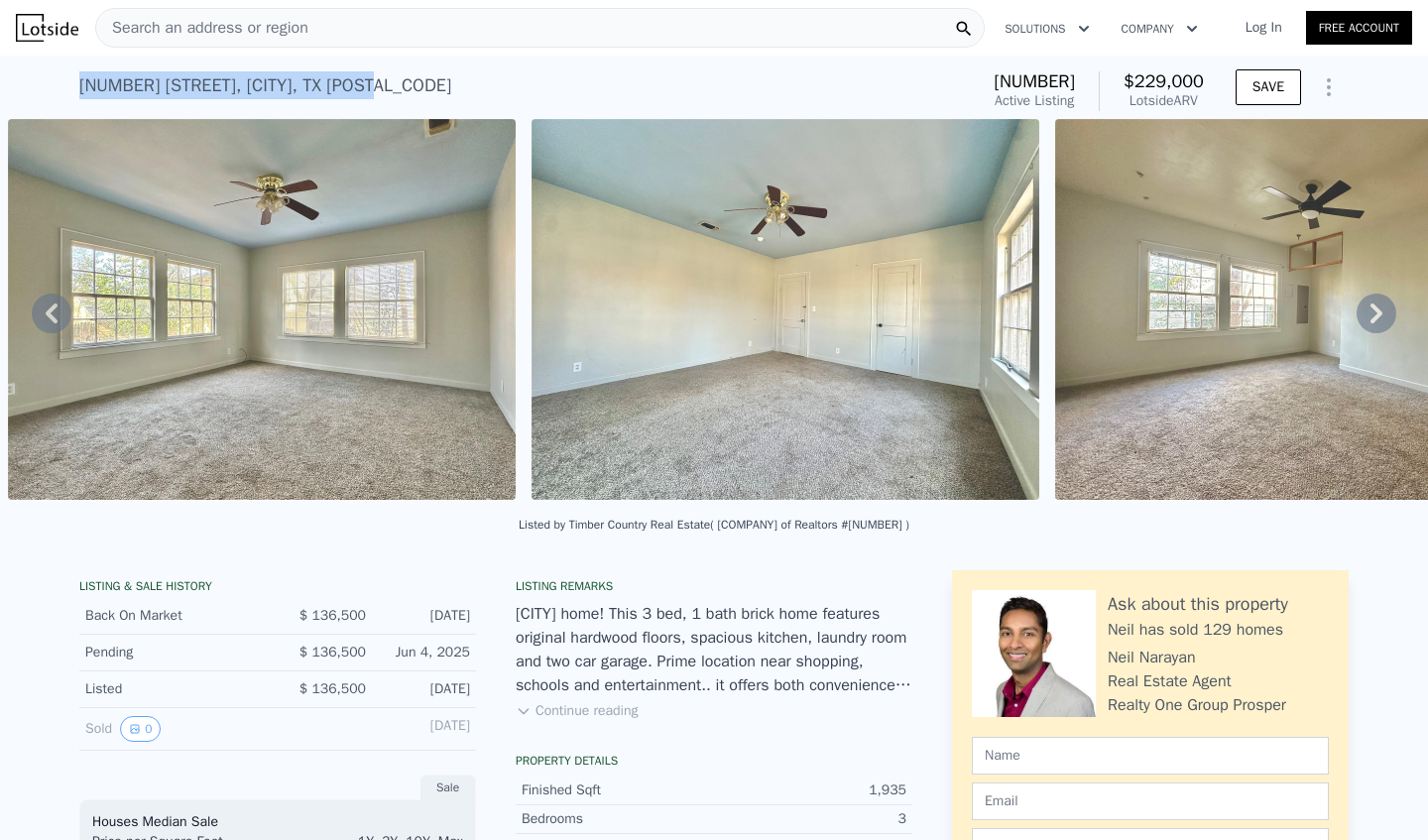 drag, startPoint x: 367, startPoint y: 81, endPoint x: 127, endPoint y: 65, distance: 240.53274 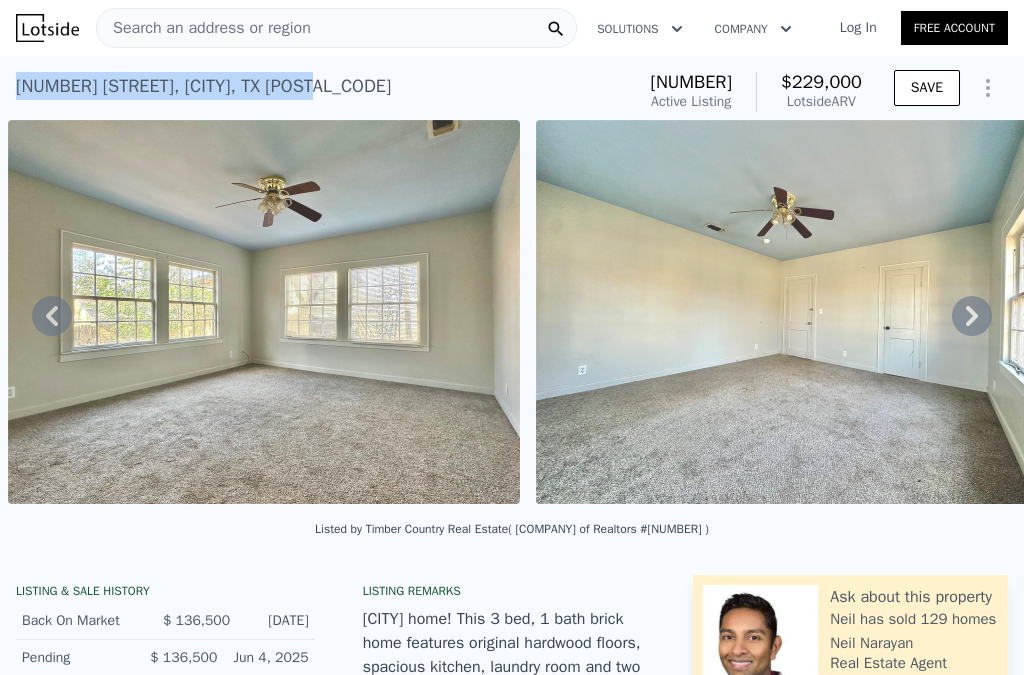click on "213 E Menefee St ,   Lufkin ,   TX   75901" at bounding box center [203, 86] 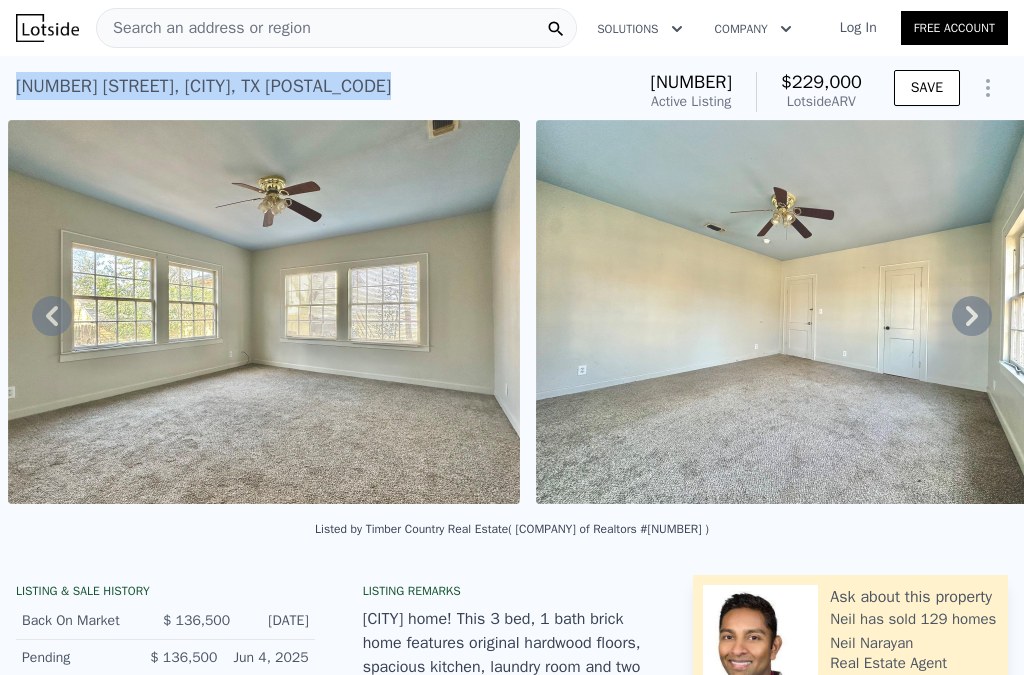 drag, startPoint x: 318, startPoint y: 84, endPoint x: 9, endPoint y: 84, distance: 309 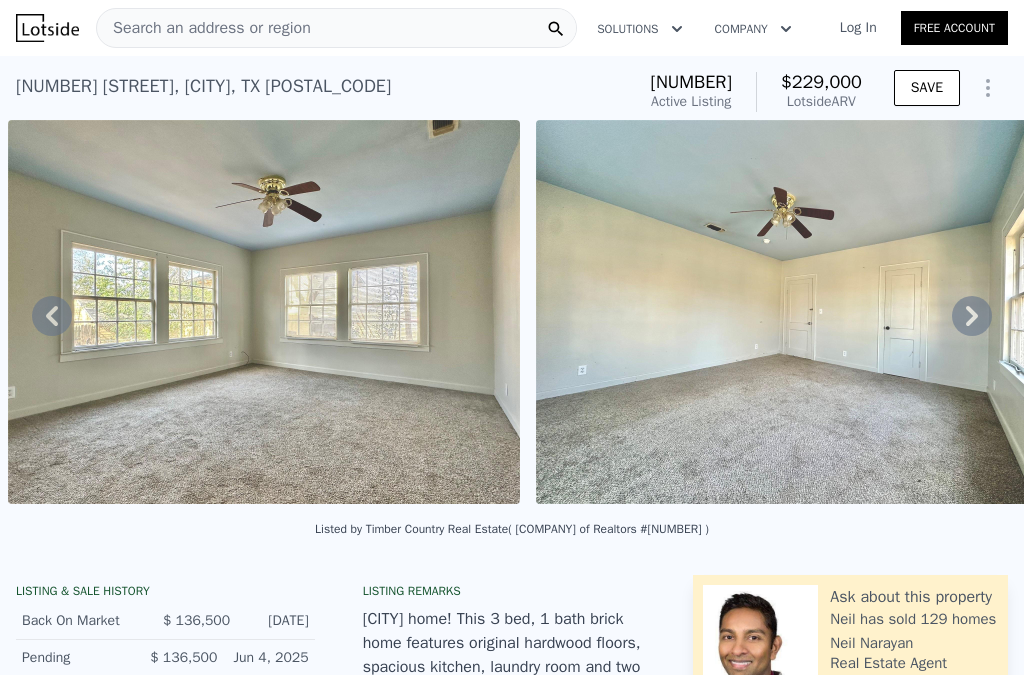 click on "213 E Menefee St ,   Lufkin ,   TX   75901 Active at  $136,500 (~ARV  $229k )" at bounding box center (321, 92) 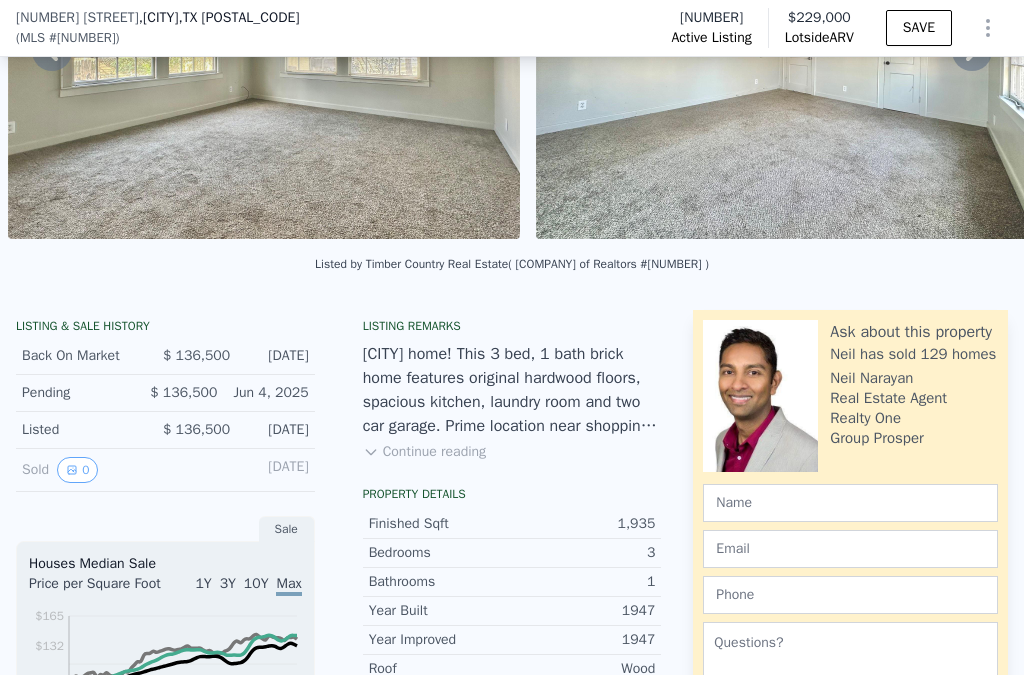 scroll, scrollTop: 240, scrollLeft: 0, axis: vertical 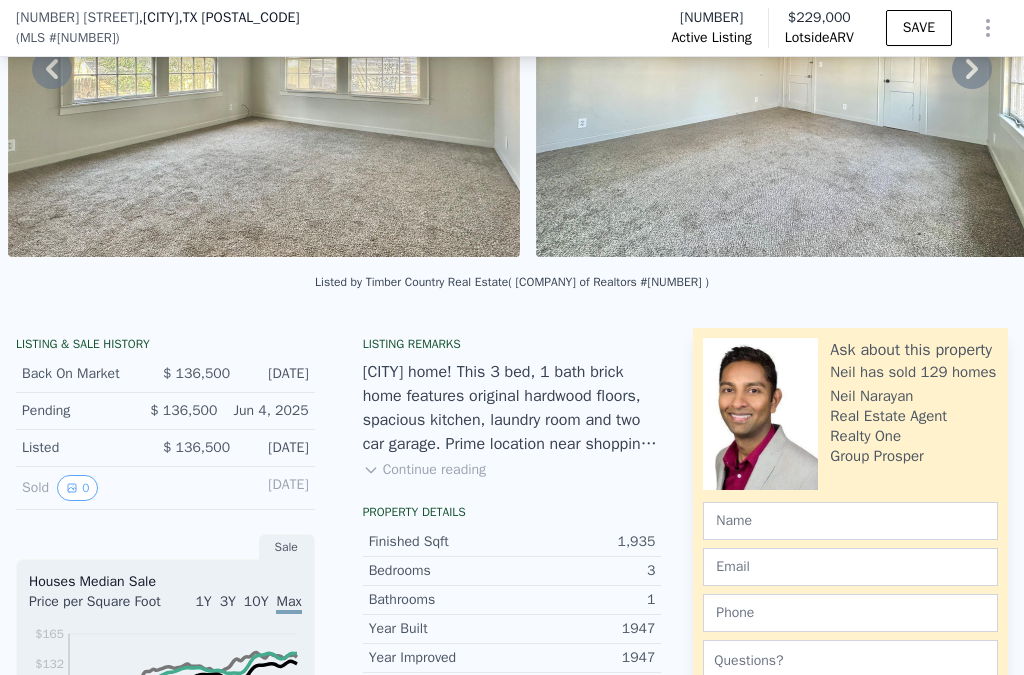click on "Continue reading" at bounding box center (424, 470) 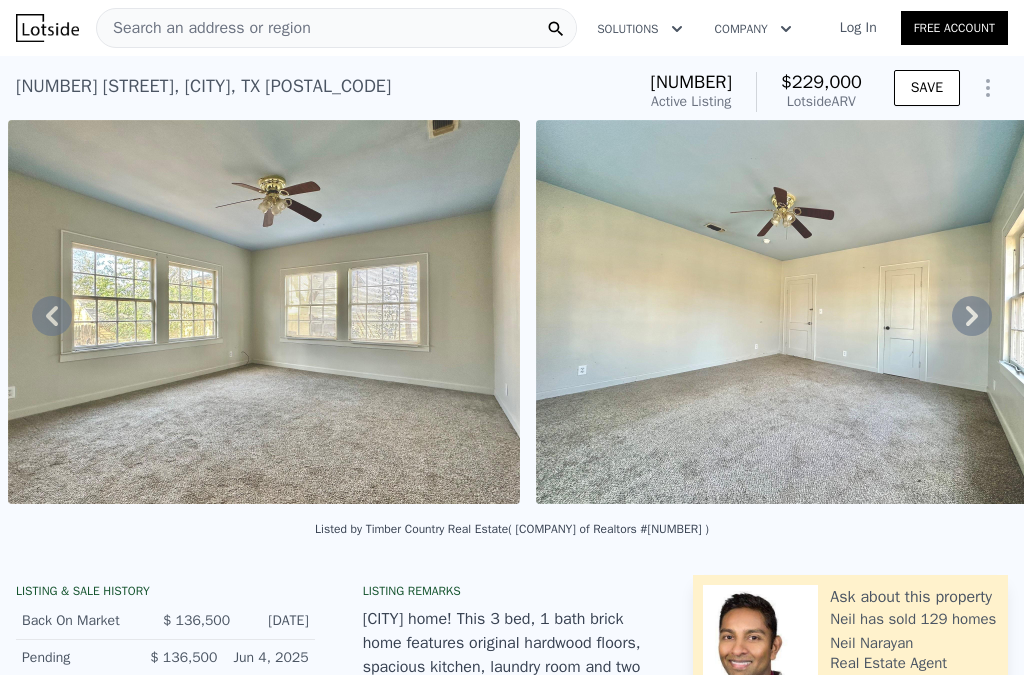 scroll, scrollTop: 0, scrollLeft: 0, axis: both 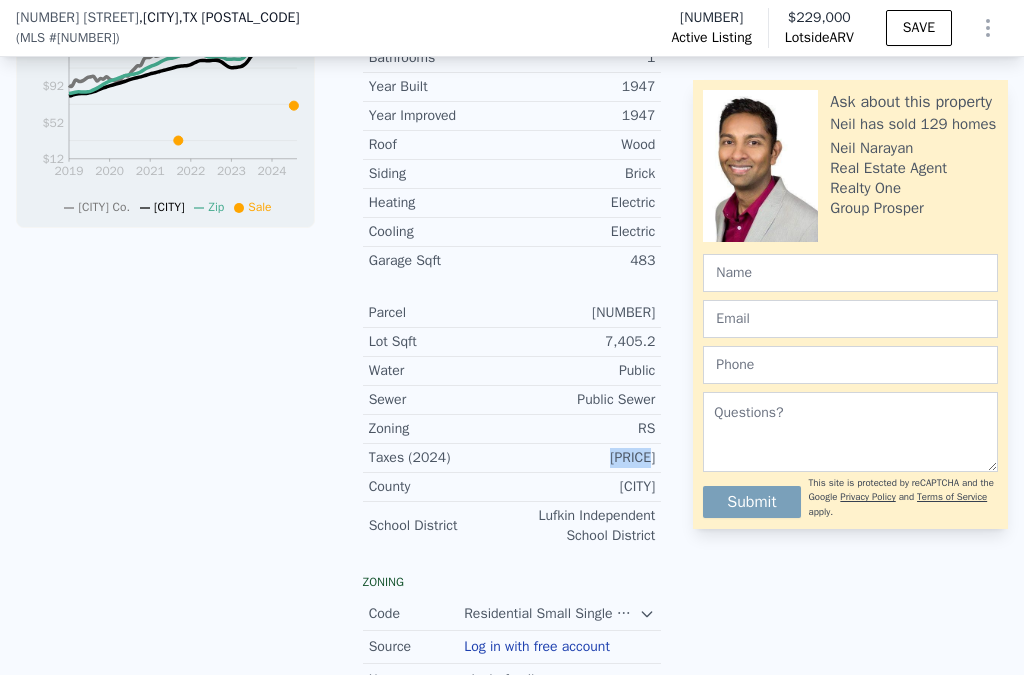 drag, startPoint x: 612, startPoint y: 503, endPoint x: 658, endPoint y: 504, distance: 46.010868 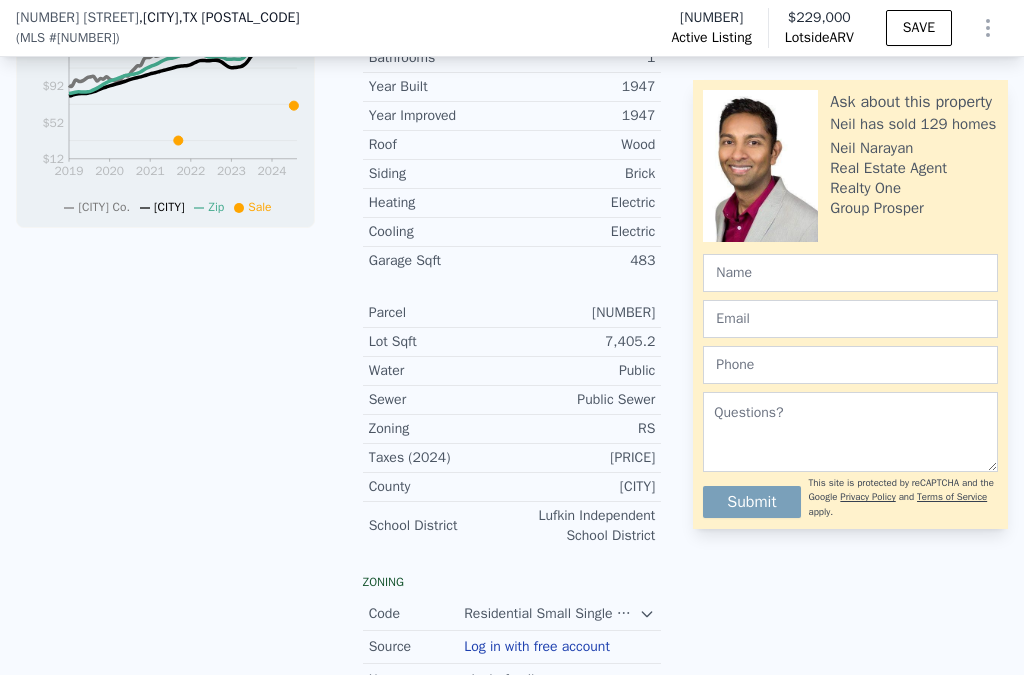 click on "Property details Finished Sqft 1,935 Bedrooms 3 Bathrooms 1 Year Built 1947 Year Improved 1947 Roof Wood Siding Brick Heating Electric Cooling Electric Garage Sqft 483 Parcel 0040-390-152-000-00 Lot Sqft 7,405.2 Water Public Sewer Public Sewer Zoning RS Taxes (2024) $2,688 County Angelina School District Lufkin Independent School District" at bounding box center [512, 264] 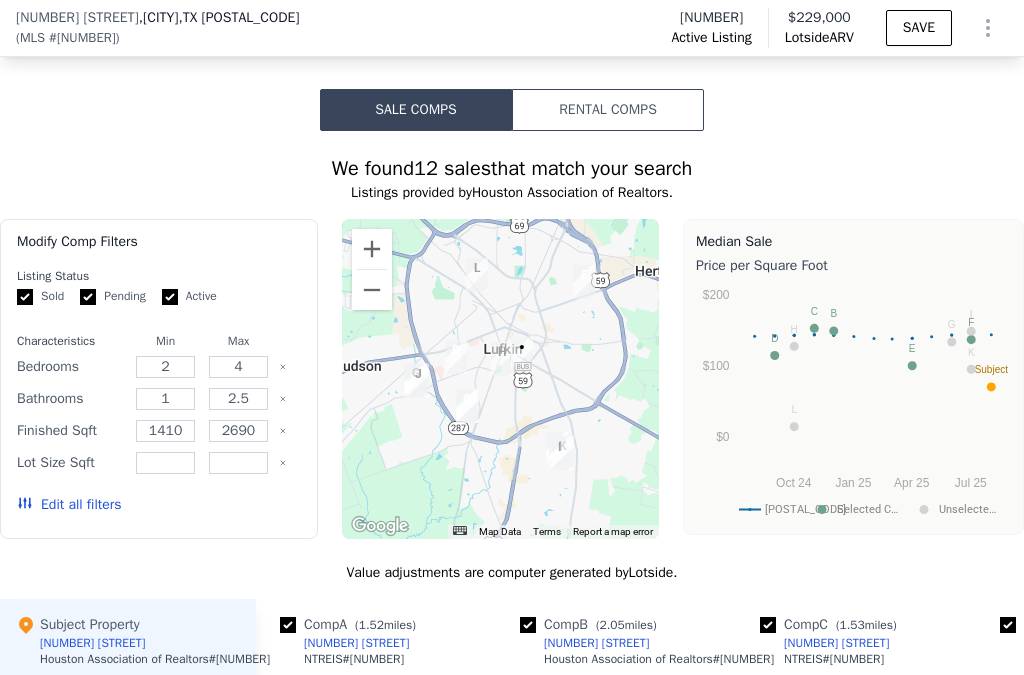 scroll, scrollTop: 1869, scrollLeft: 0, axis: vertical 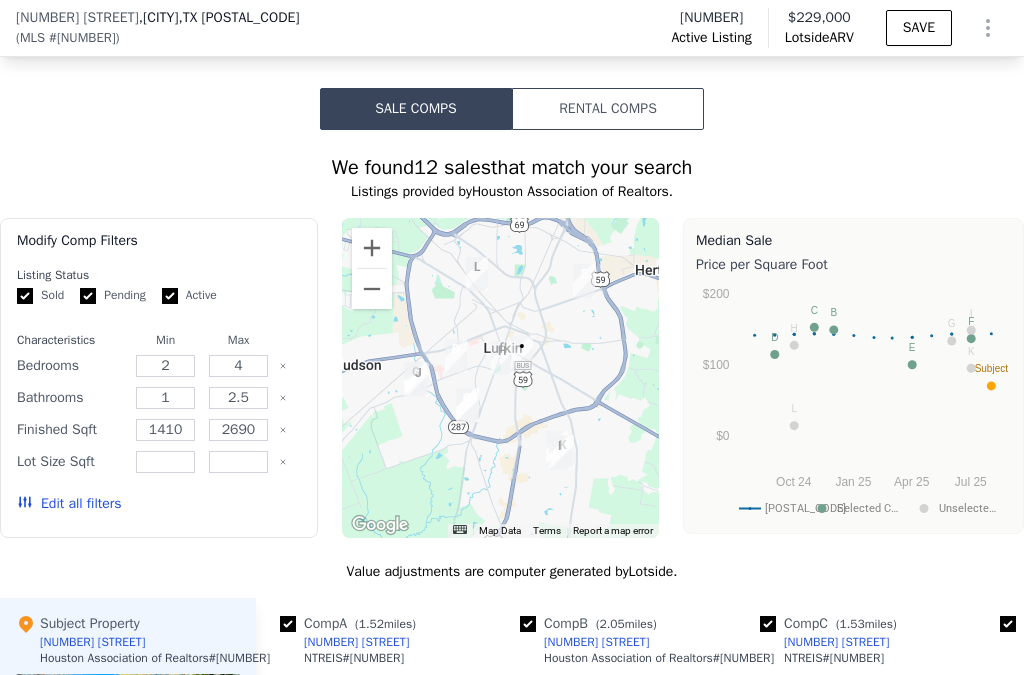 click on "Rental Comps" at bounding box center (608, 109) 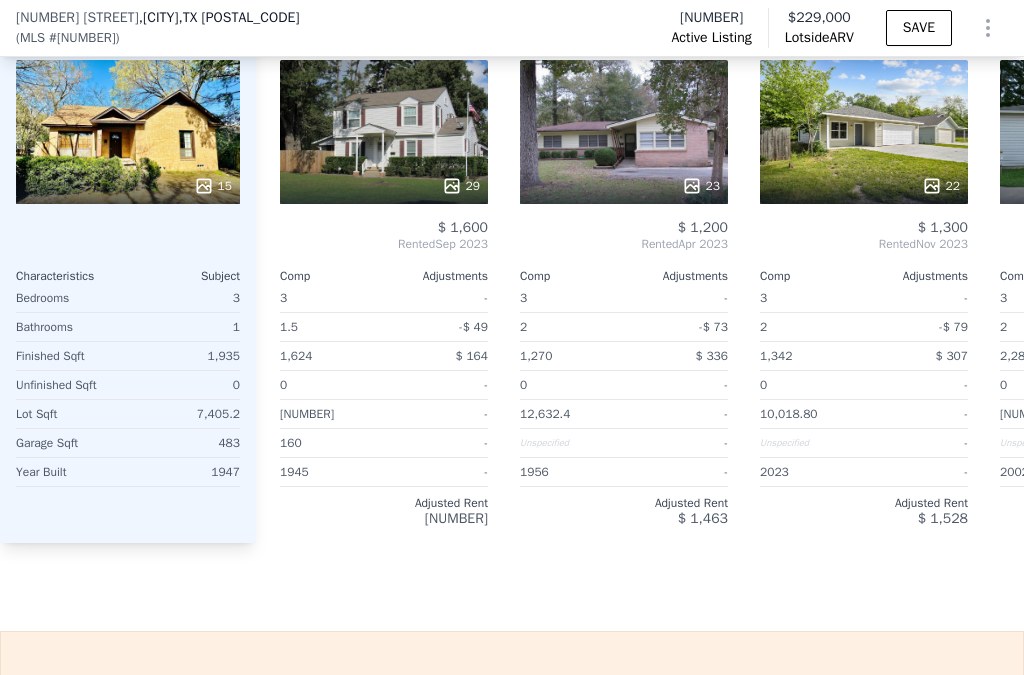 scroll, scrollTop: 2458, scrollLeft: 0, axis: vertical 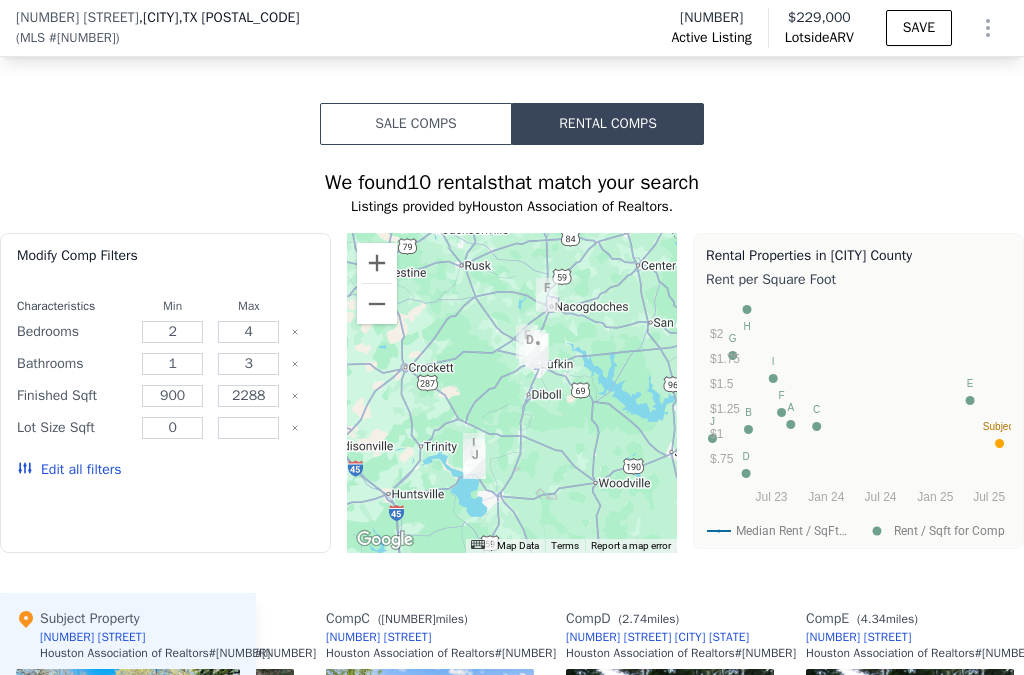 click on "Sale Comps" at bounding box center [416, 124] 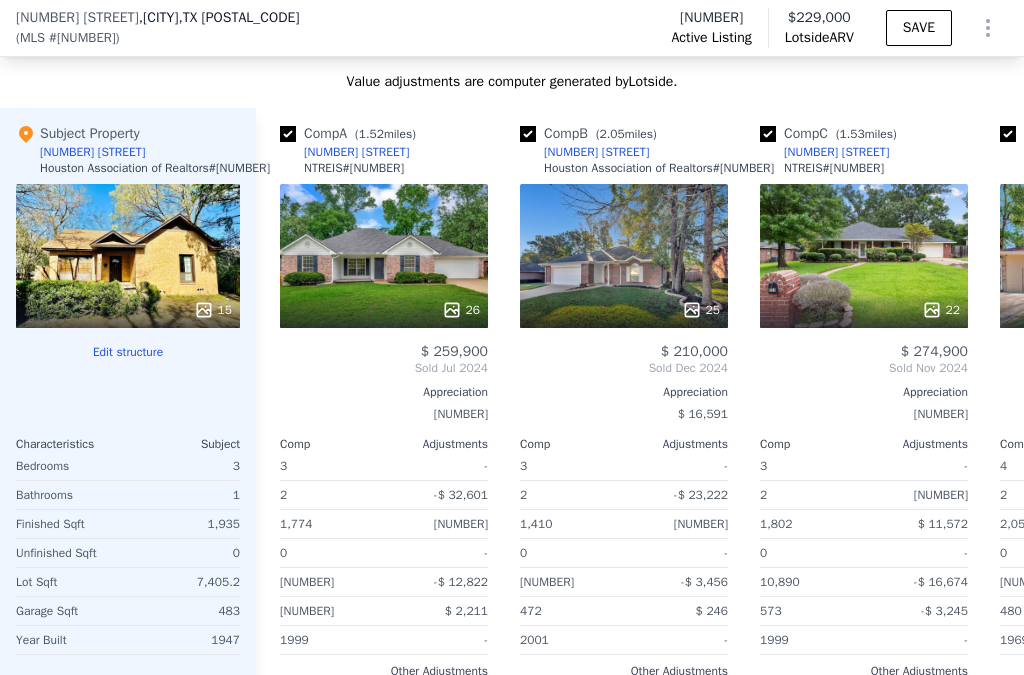 scroll, scrollTop: 2348, scrollLeft: 0, axis: vertical 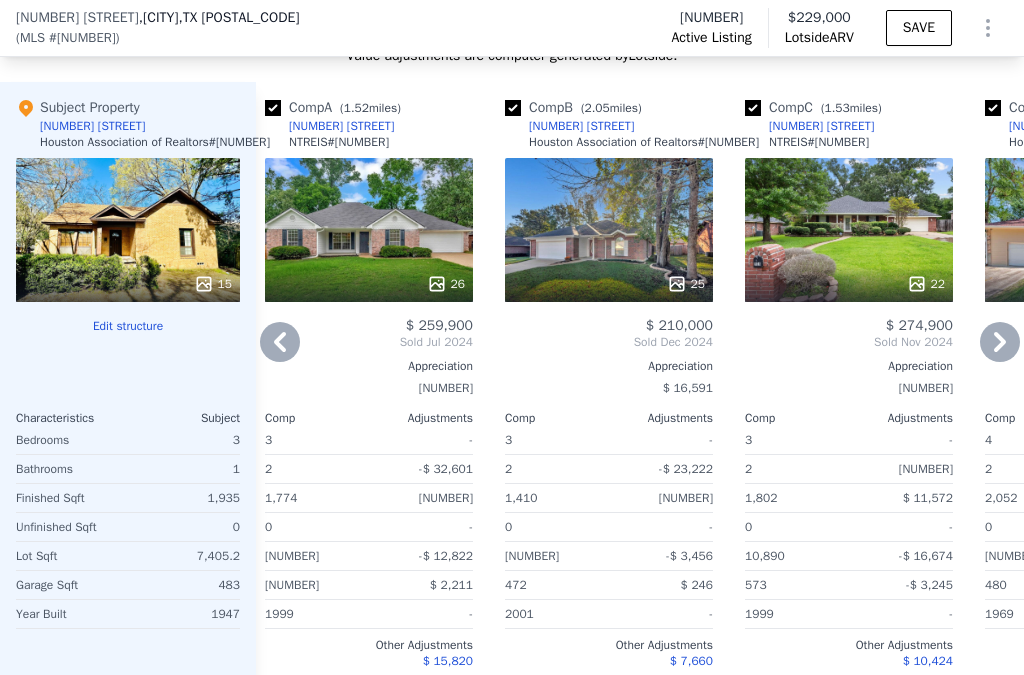 click on "906 Abby Rd" at bounding box center (341, 126) 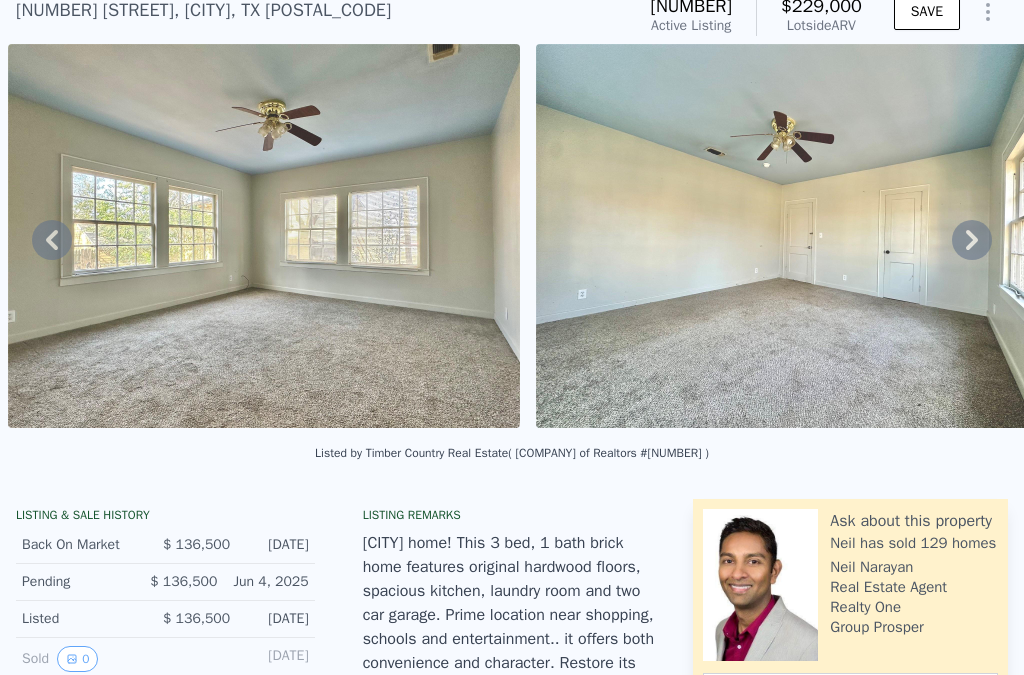 scroll, scrollTop: 0, scrollLeft: 0, axis: both 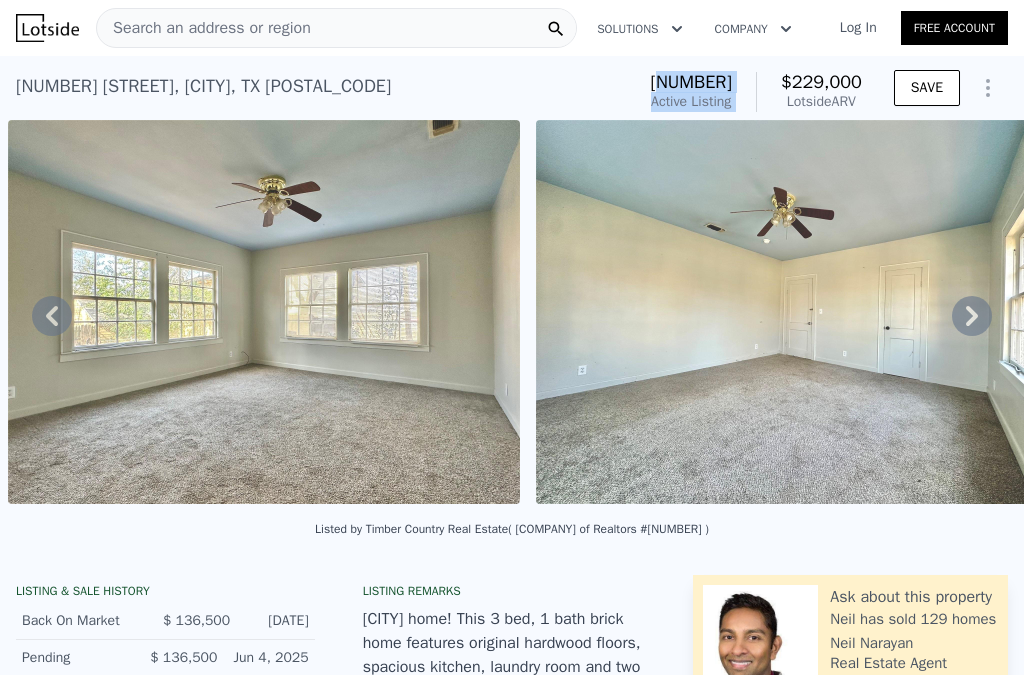 drag, startPoint x: 653, startPoint y: 84, endPoint x: 745, endPoint y: 83, distance: 92.00543 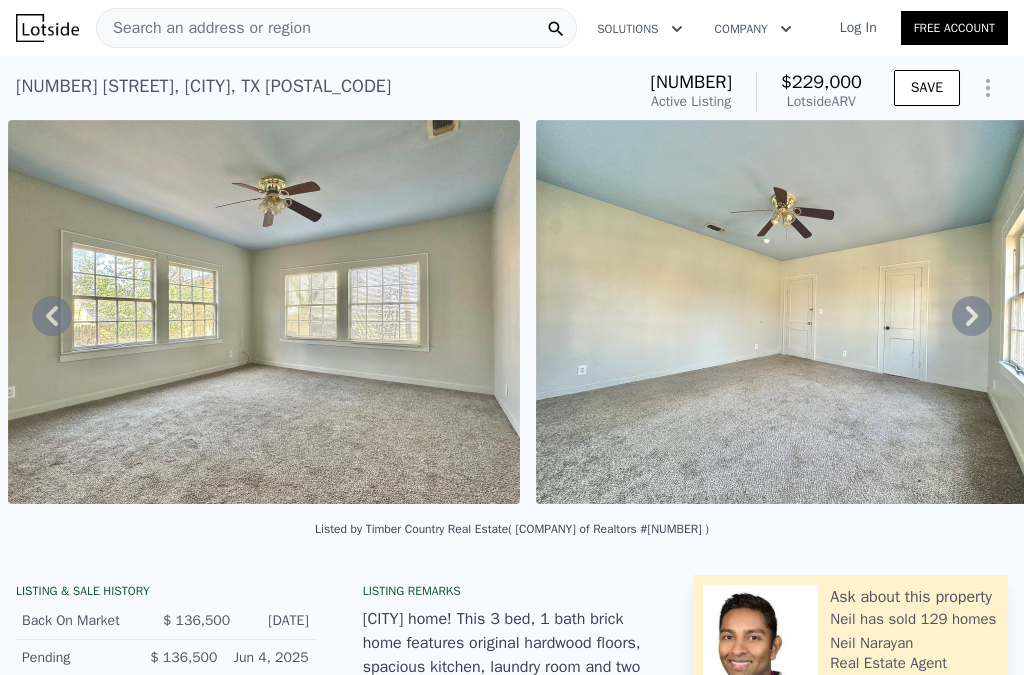 scroll, scrollTop: 0, scrollLeft: 0, axis: both 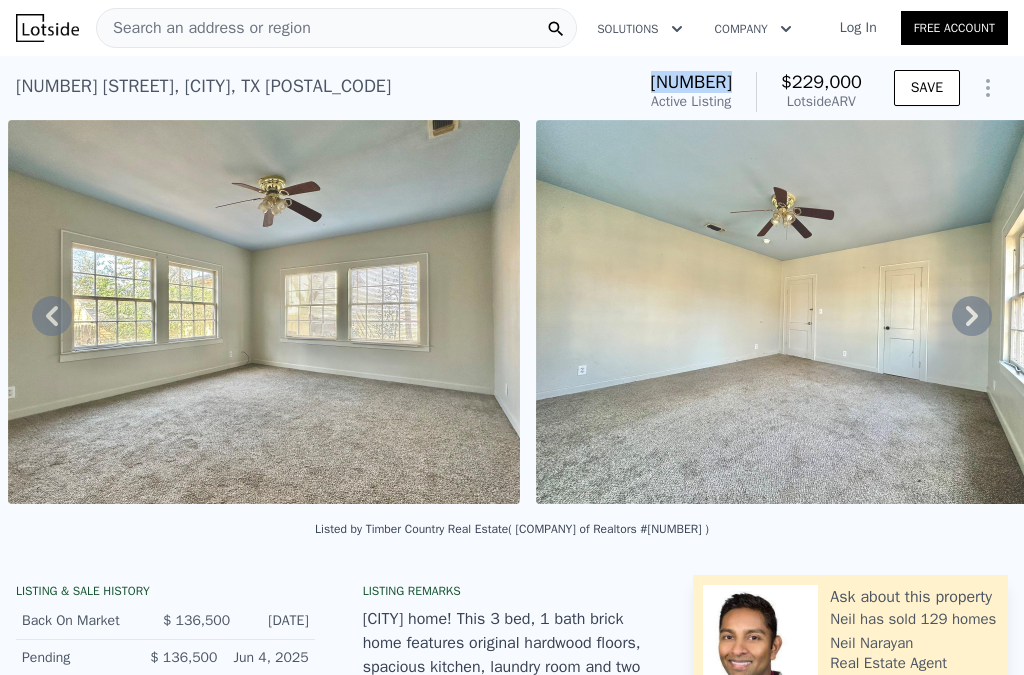 drag, startPoint x: 636, startPoint y: 86, endPoint x: 715, endPoint y: 91, distance: 79.15807 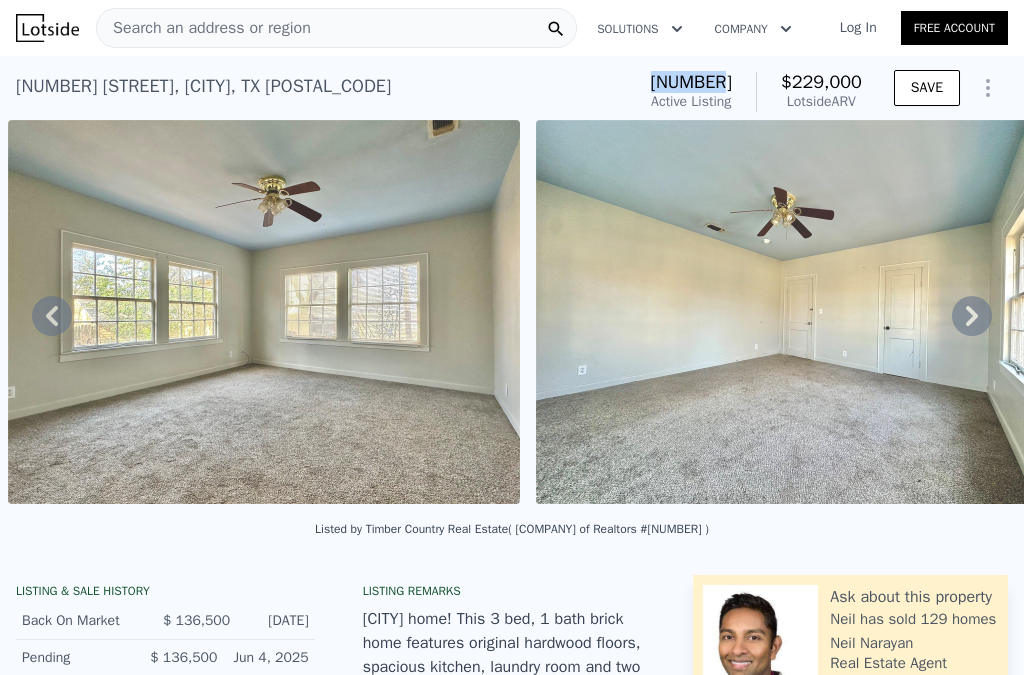click on "213 E Menefee St ,   Lufkin ,   TX   75901 Active at  $136,500 (~ARV  $229k )" at bounding box center (321, 92) 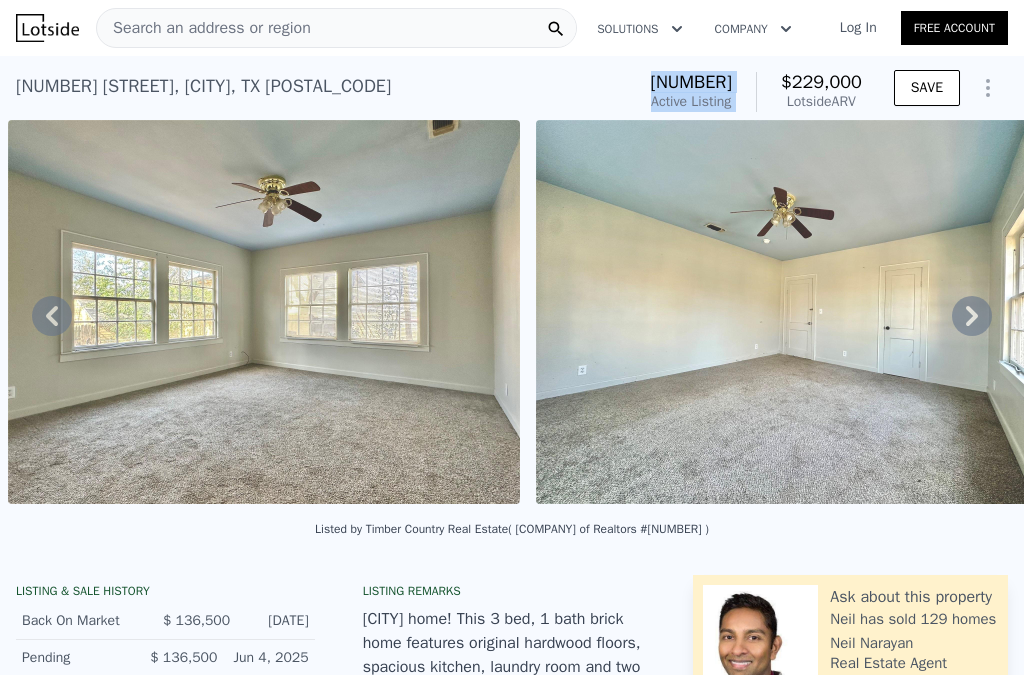 drag, startPoint x: 641, startPoint y: 81, endPoint x: 739, endPoint y: 81, distance: 98 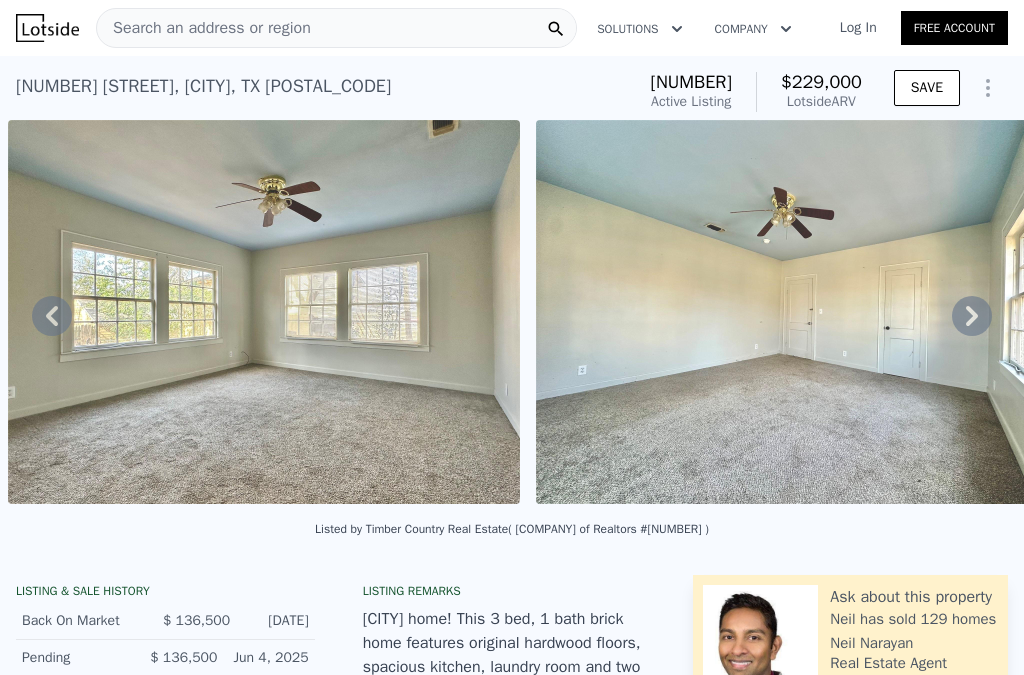 click on "$136,500  Active Listing $229,000 Lotside  ARV" at bounding box center [756, 92] 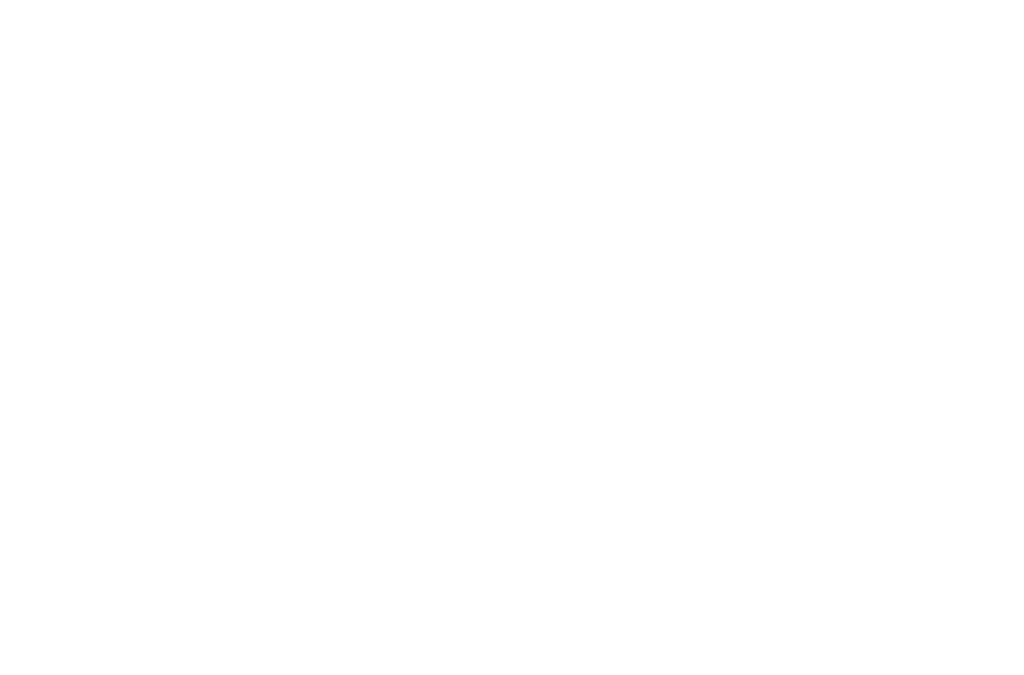 scroll, scrollTop: 0, scrollLeft: 0, axis: both 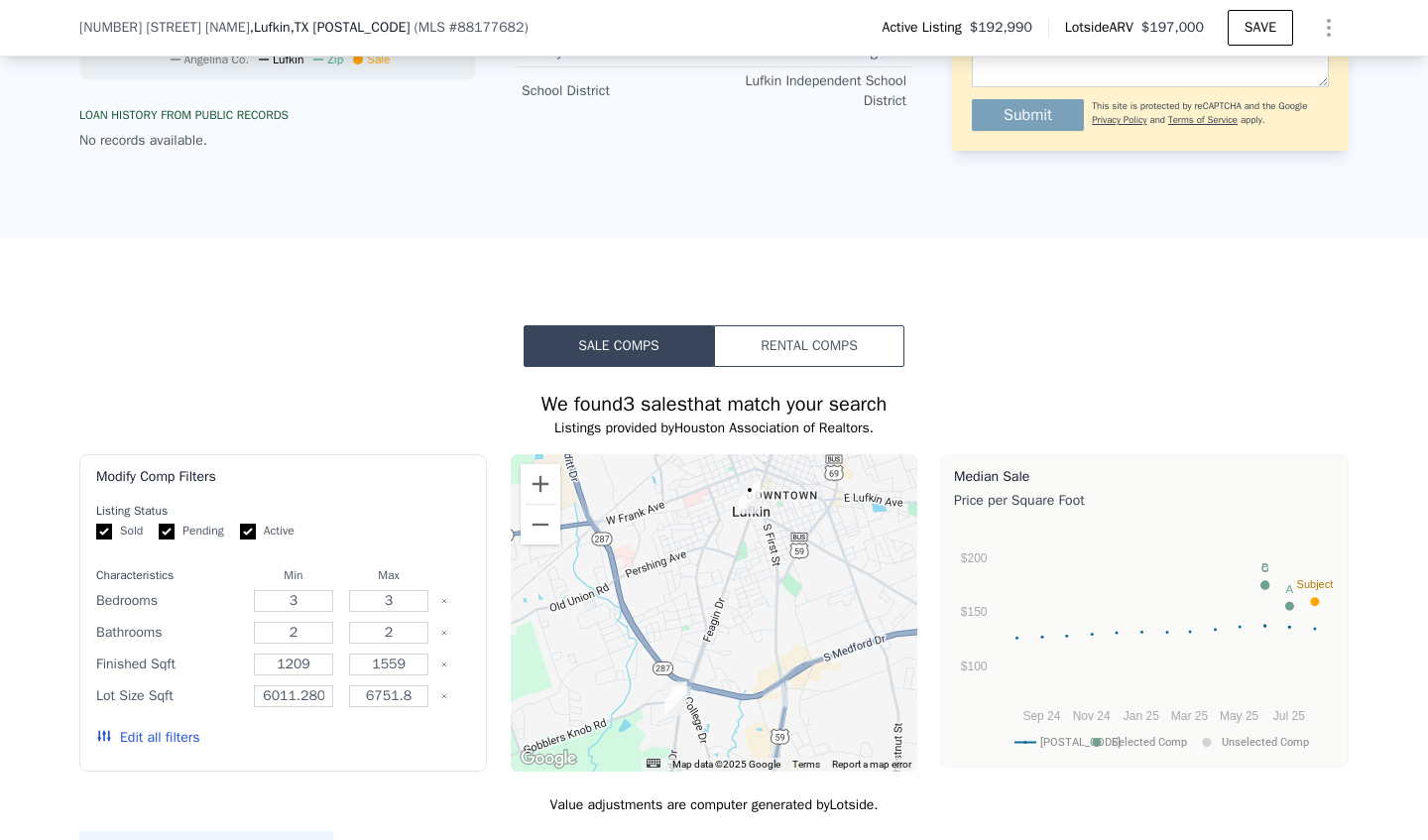 click on "Rental Comps" at bounding box center (809, 346) 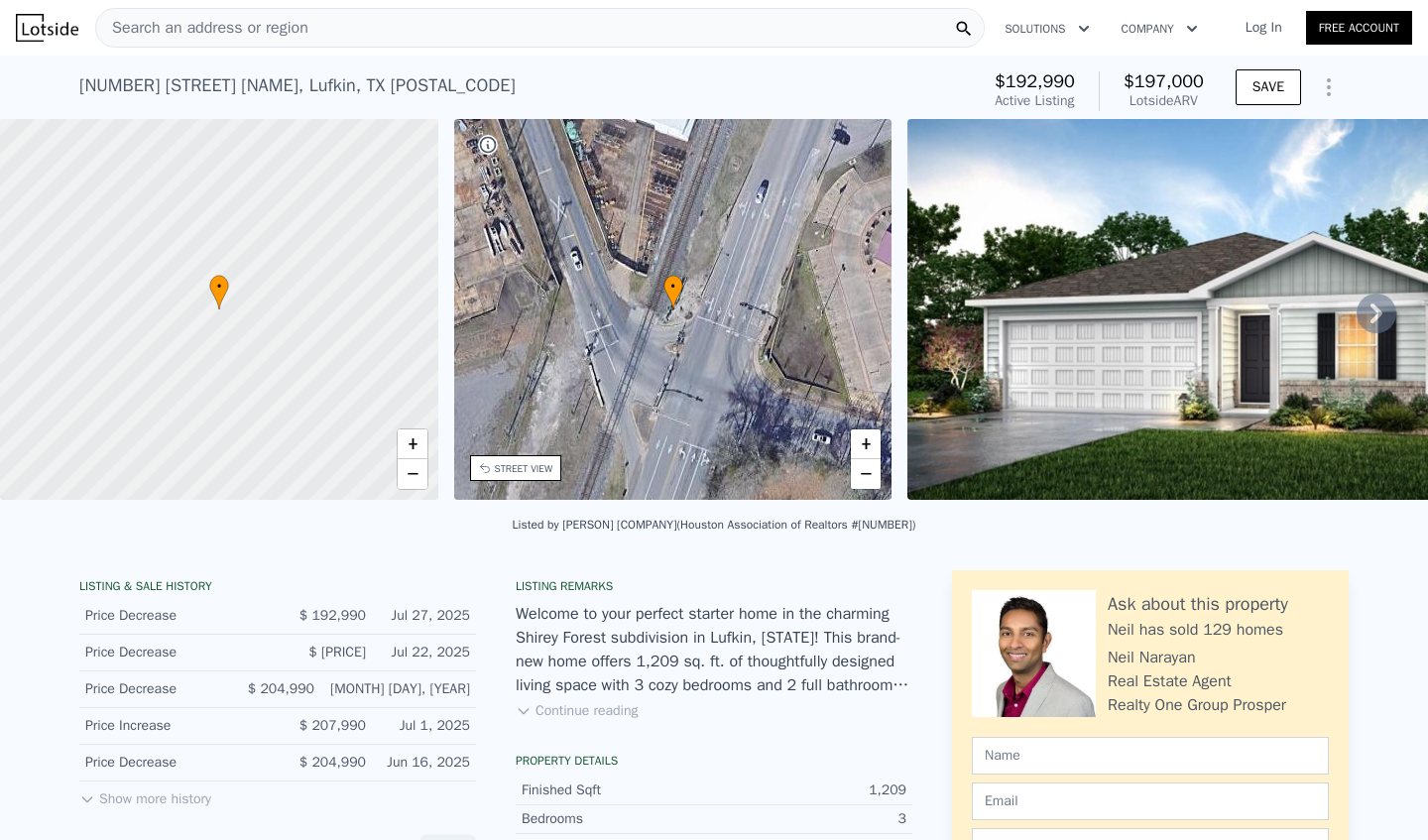 scroll, scrollTop: 0, scrollLeft: 0, axis: both 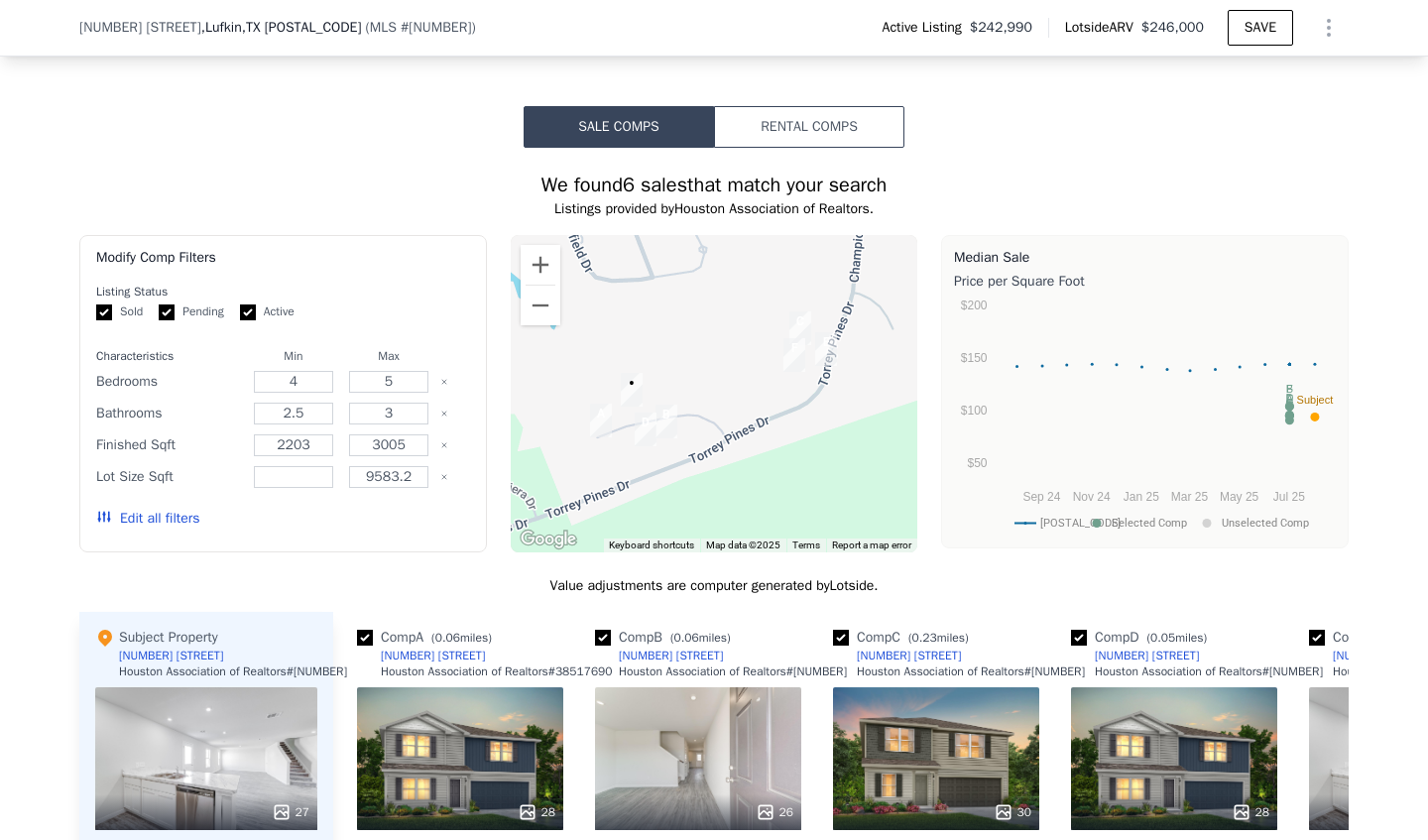 click on "Rental Comps" at bounding box center [809, 127] 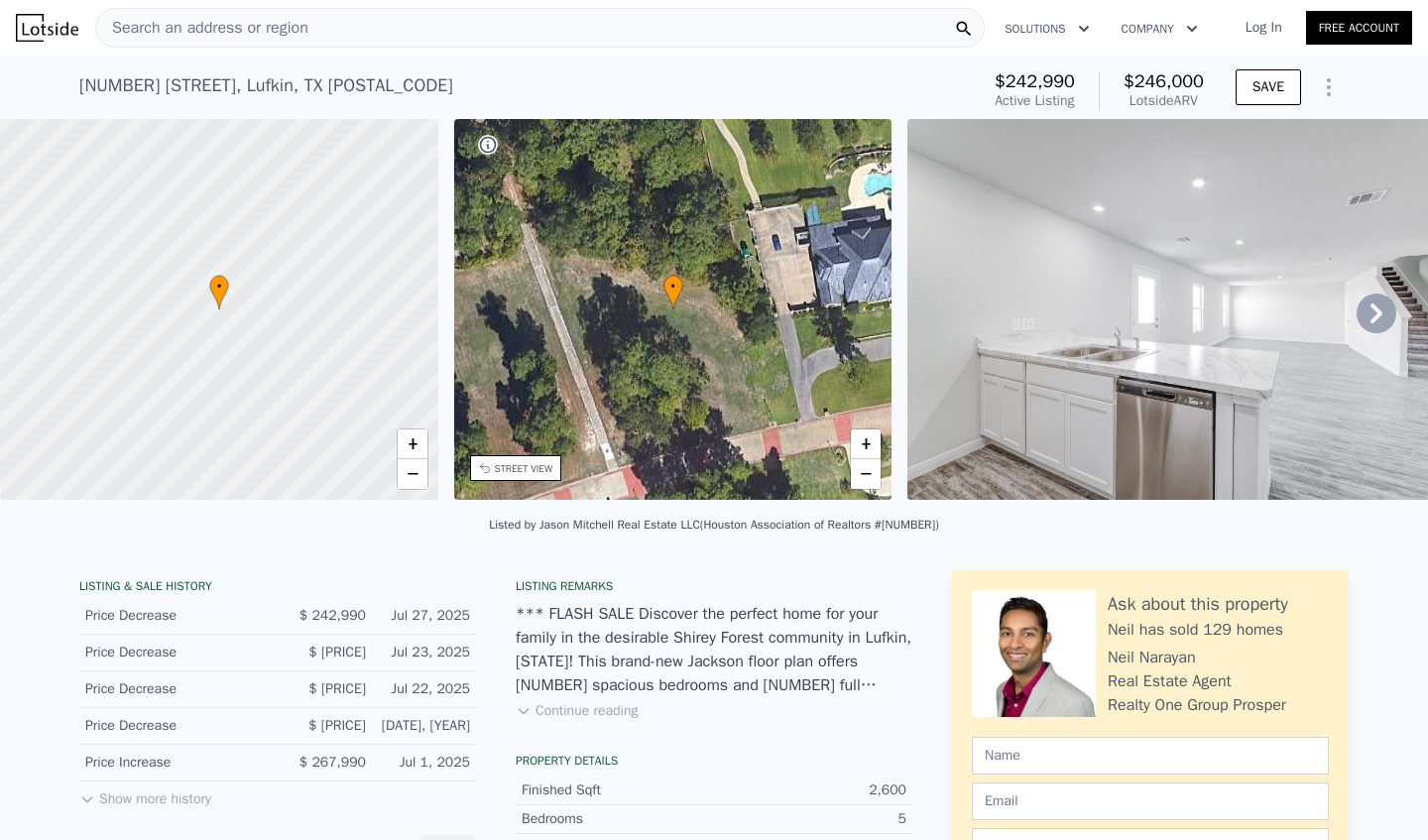 scroll, scrollTop: 0, scrollLeft: 0, axis: both 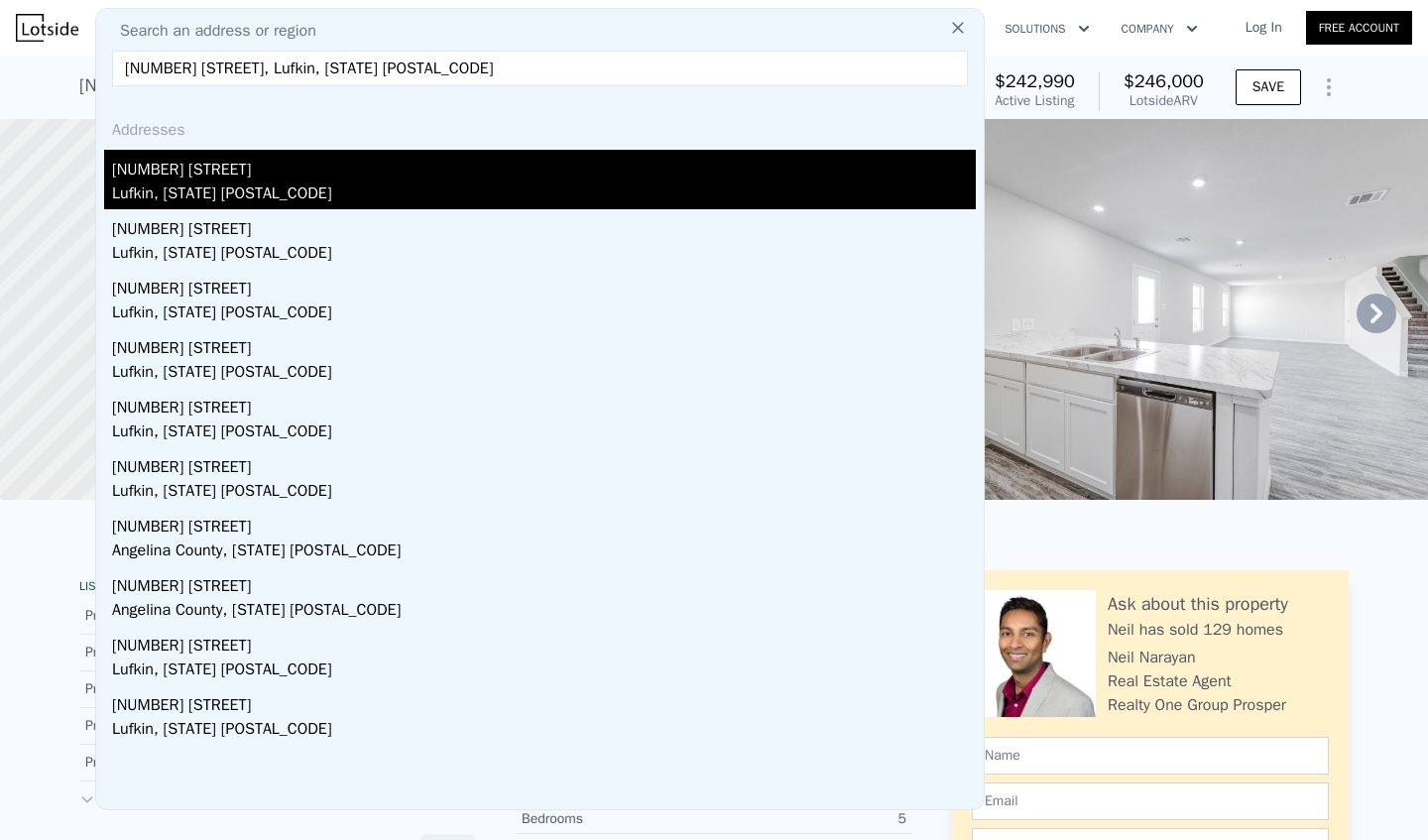 type on "[NUMBER] [STREET], Lufkin, [STATE] [POSTAL_CODE]" 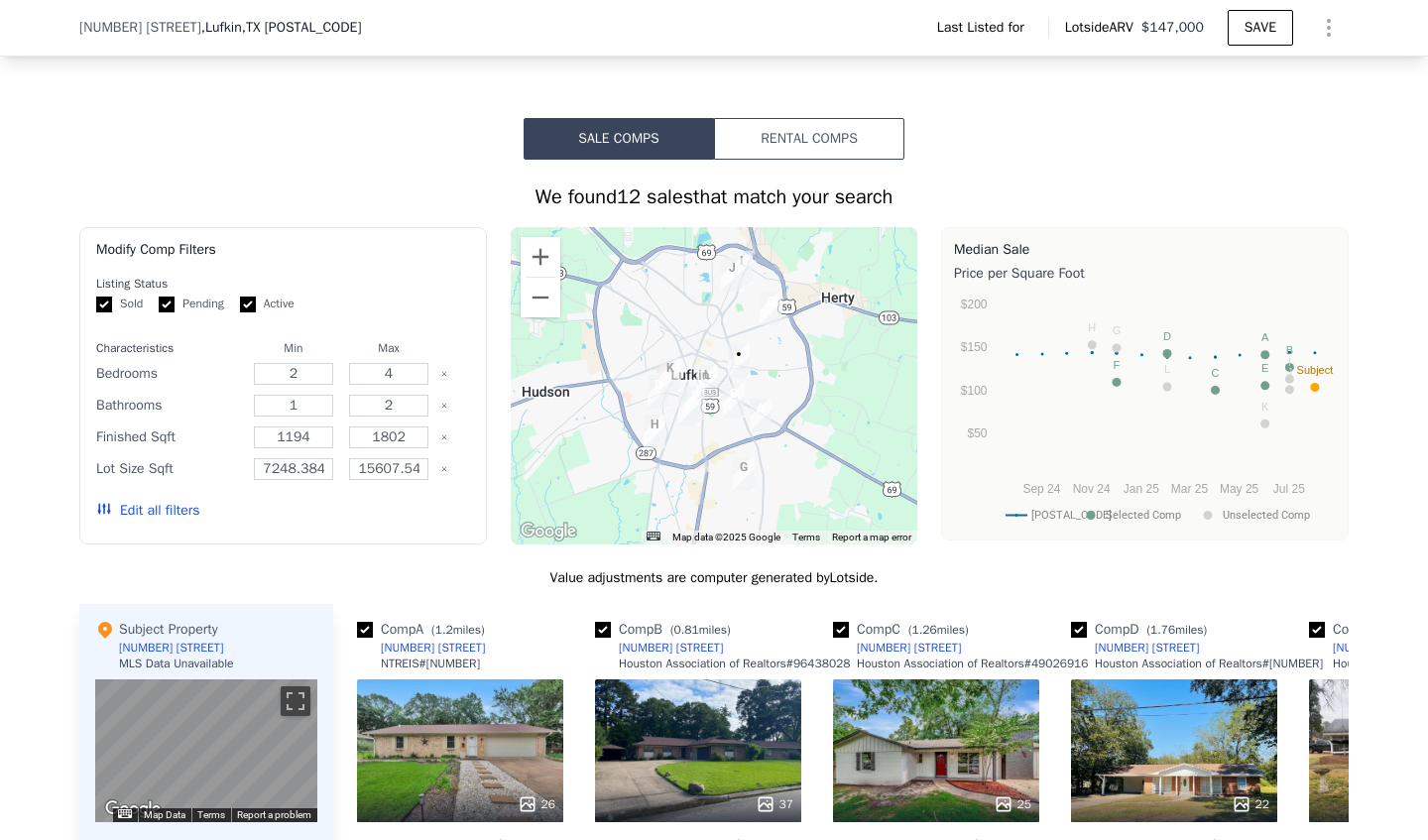 scroll, scrollTop: 1114, scrollLeft: 0, axis: vertical 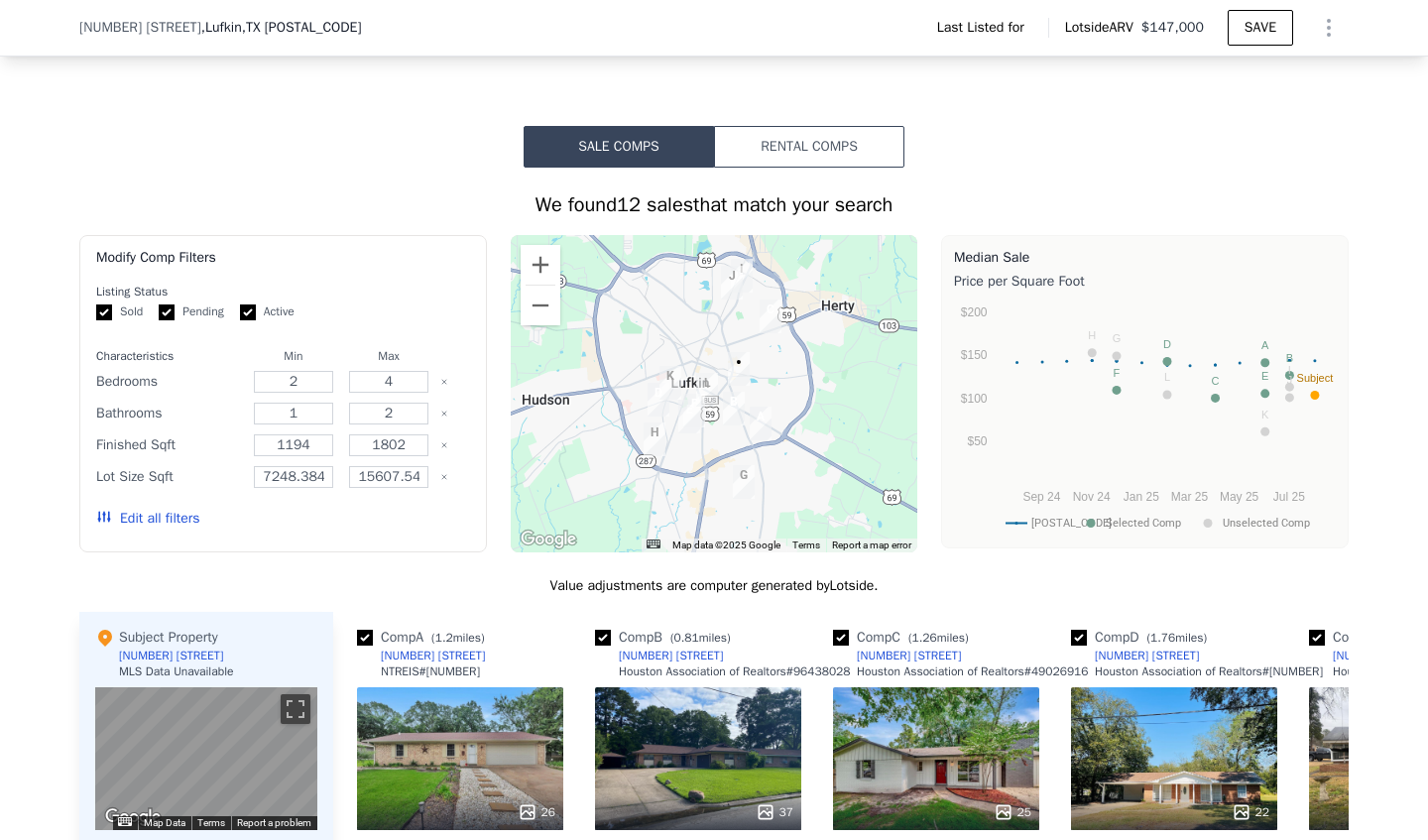 click on "Rental Comps" at bounding box center [809, 147] 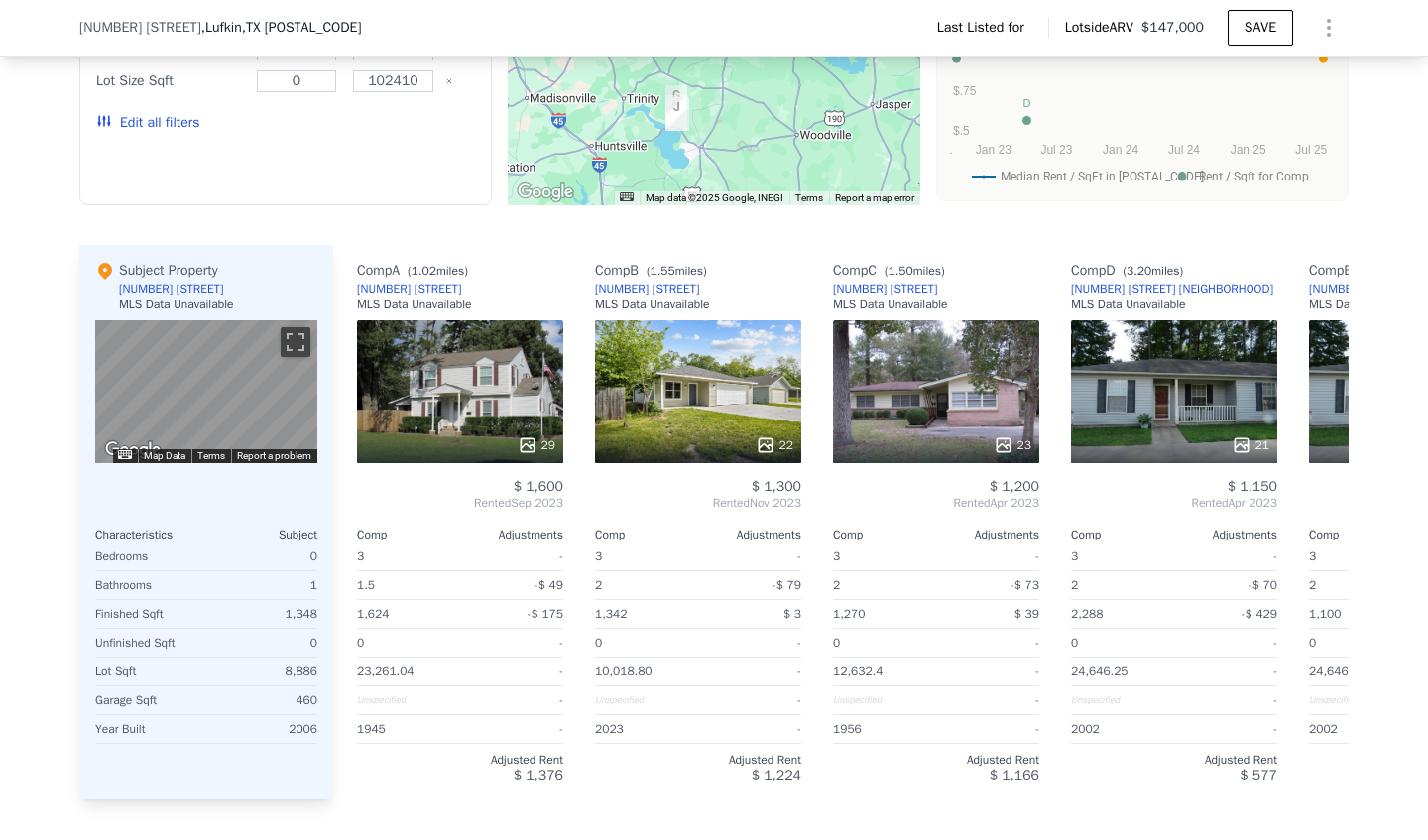 scroll, scrollTop: 1496, scrollLeft: 0, axis: vertical 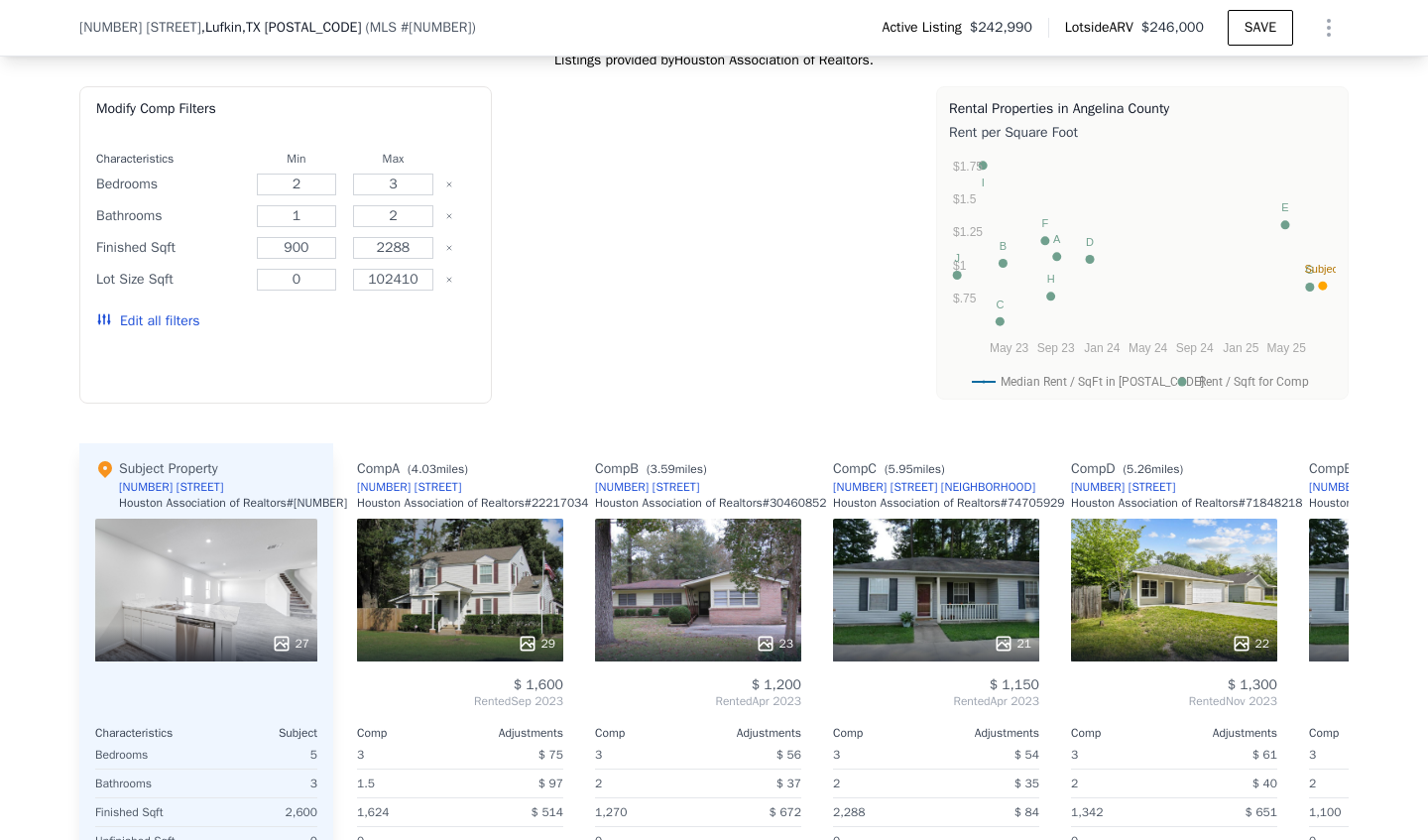type on "$ 246,000" 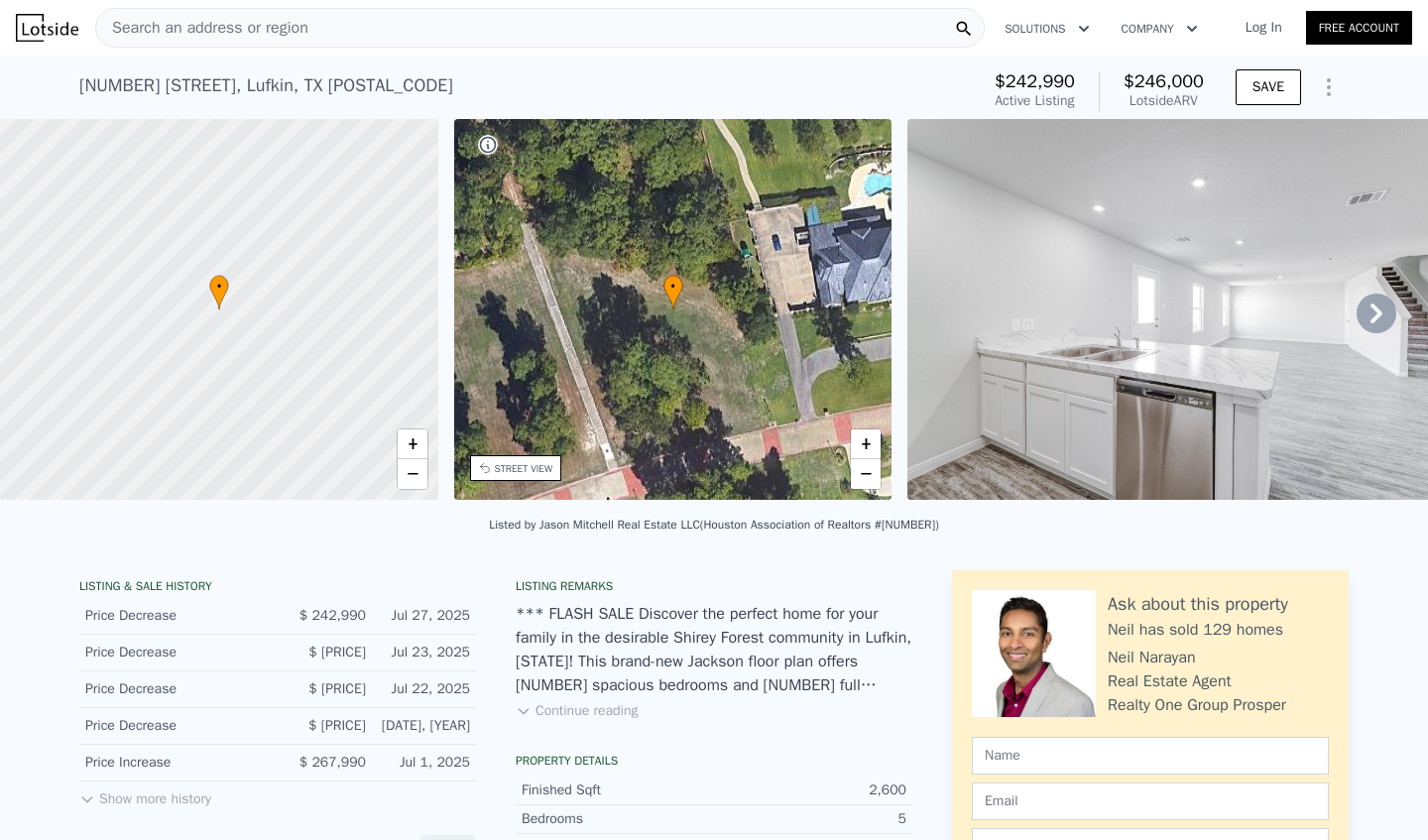 scroll, scrollTop: 0, scrollLeft: 0, axis: both 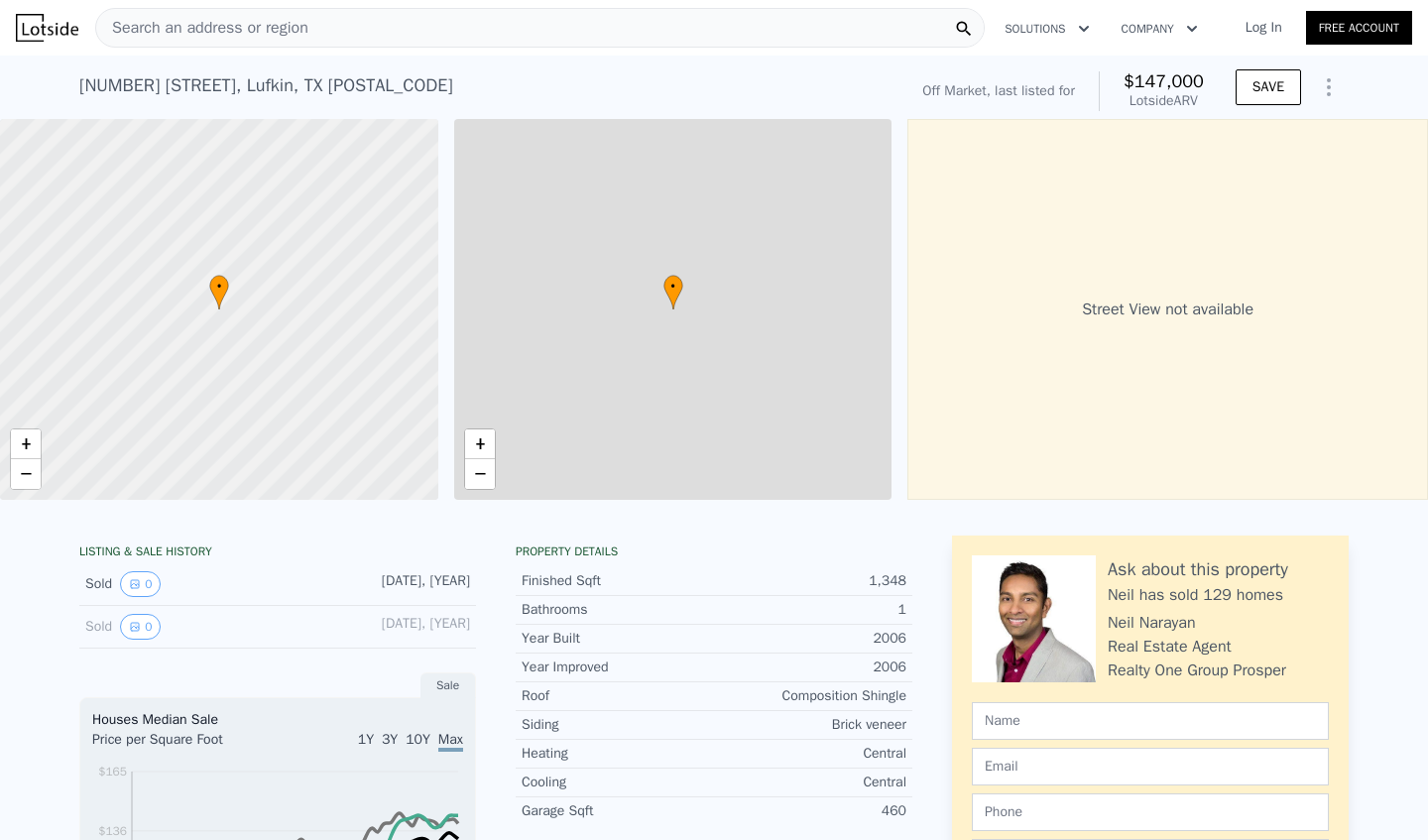 type on "$ 147,000" 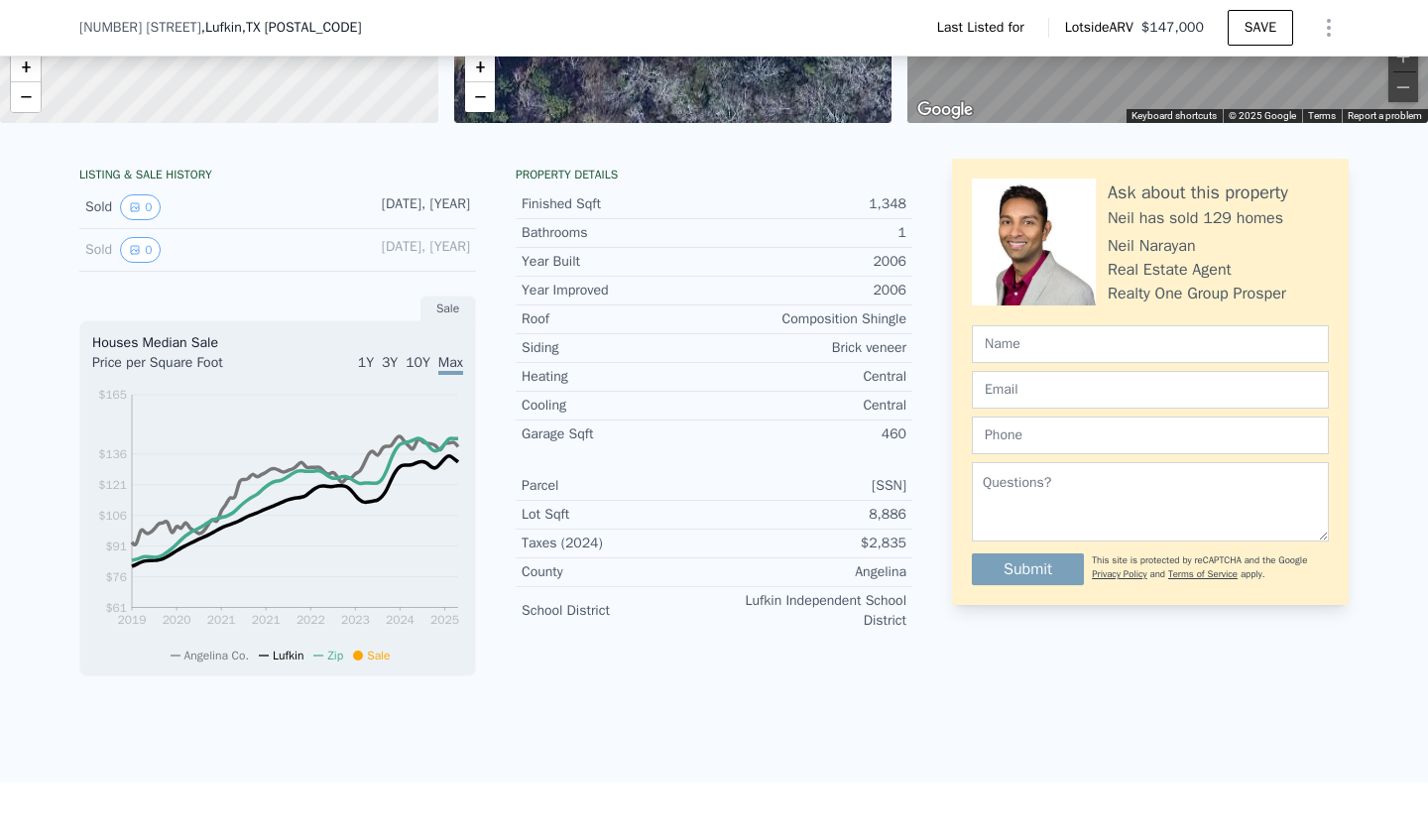 scroll, scrollTop: 370, scrollLeft: 0, axis: vertical 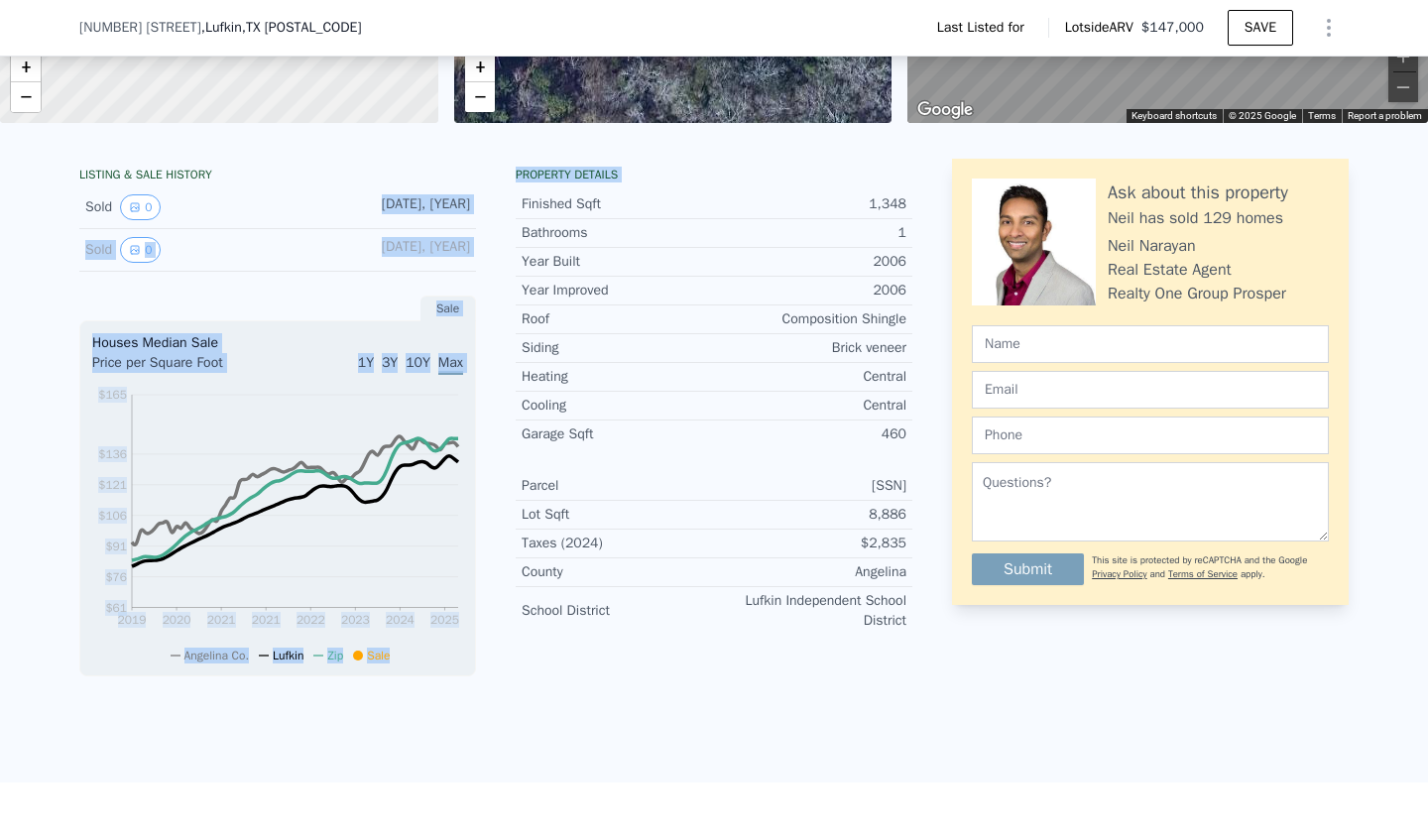 drag, startPoint x: 394, startPoint y: 204, endPoint x: 521, endPoint y: 204, distance: 127 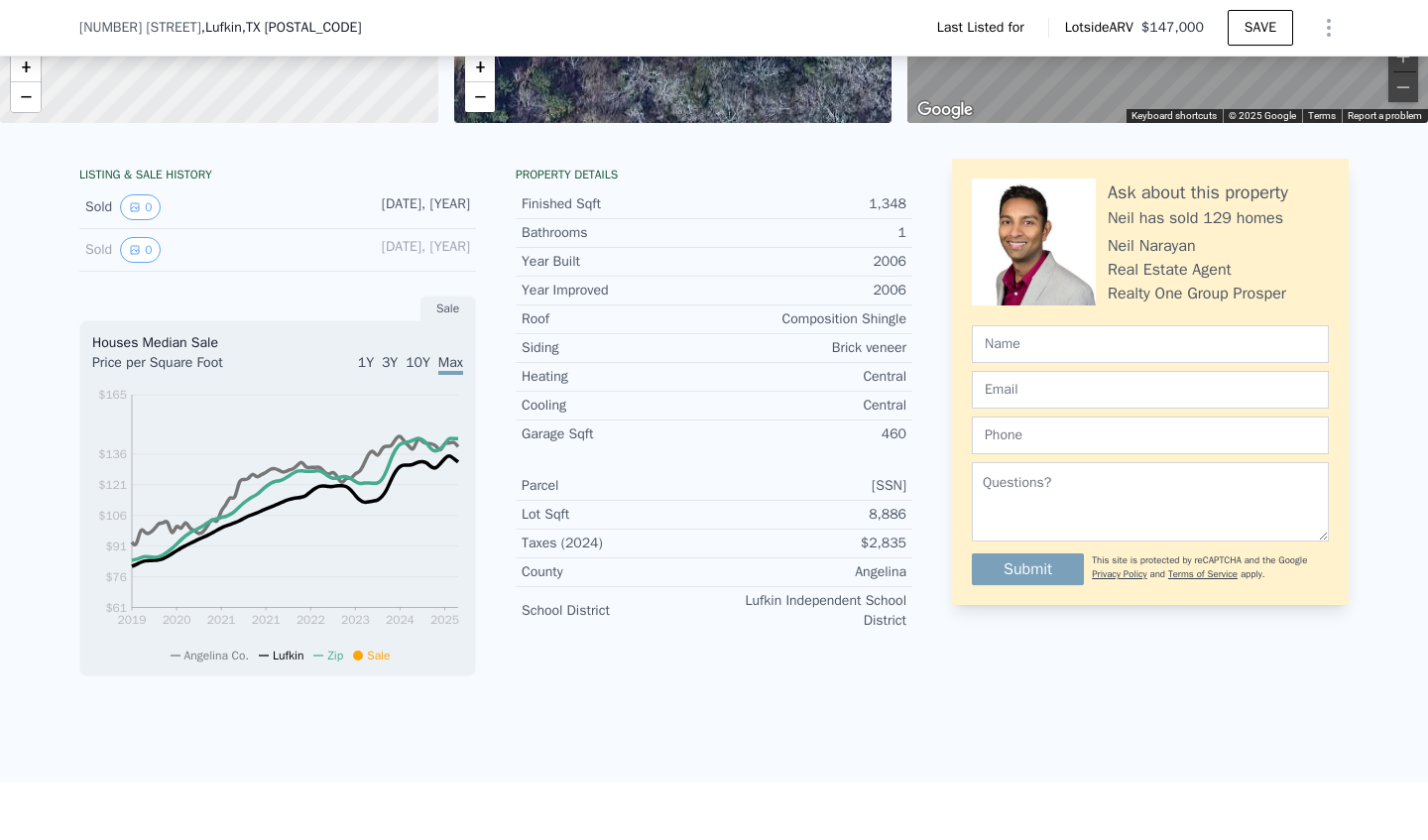 click on "LISTING & SALE HISTORY Sold 0 [DATE], [YEAR] Sold 0 [DATE], [YEAR] Sale Houses Median Sale Price per Square Foot 1Y 3Y 10Y Max [YEAR] [YEAR] [YEAR] [YEAR] [YEAR] [YEAR] [YEAR] [YEAR] $[PRICE] $[PRICE] $[PRICE] $[PRICE] $[PRICE] $[PRICE] $[PRICE] Angelina Co. Lufkin Zip Sale [DATE], [YEAR] Property details Finished Sqft [NUMBER] Bathrooms [NUMBER] Year Built [YEAR] Year Improved [YEAR] Roof Composition Shingle Siding Brick veneer Heating Central Cooling Central Garage Sqft [NUMBER] Parcel [SSN] Lot Sqft [NUMBER] Taxes ([YEAR]) $[PRICE] County Angelina School District Lufkin Independent School District" at bounding box center (496, 426) 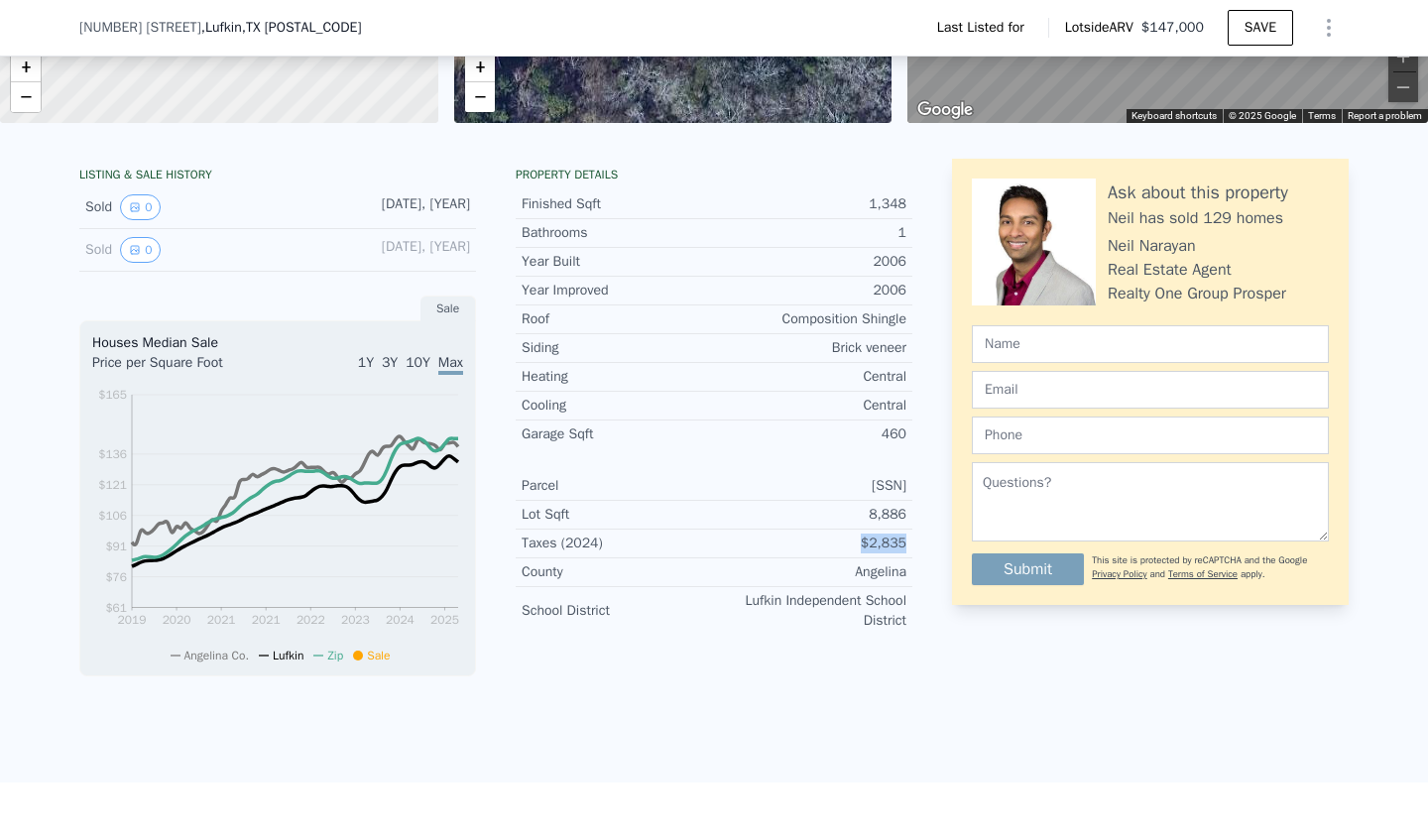 drag, startPoint x: 839, startPoint y: 545, endPoint x: 904, endPoint y: 544, distance: 65.007692 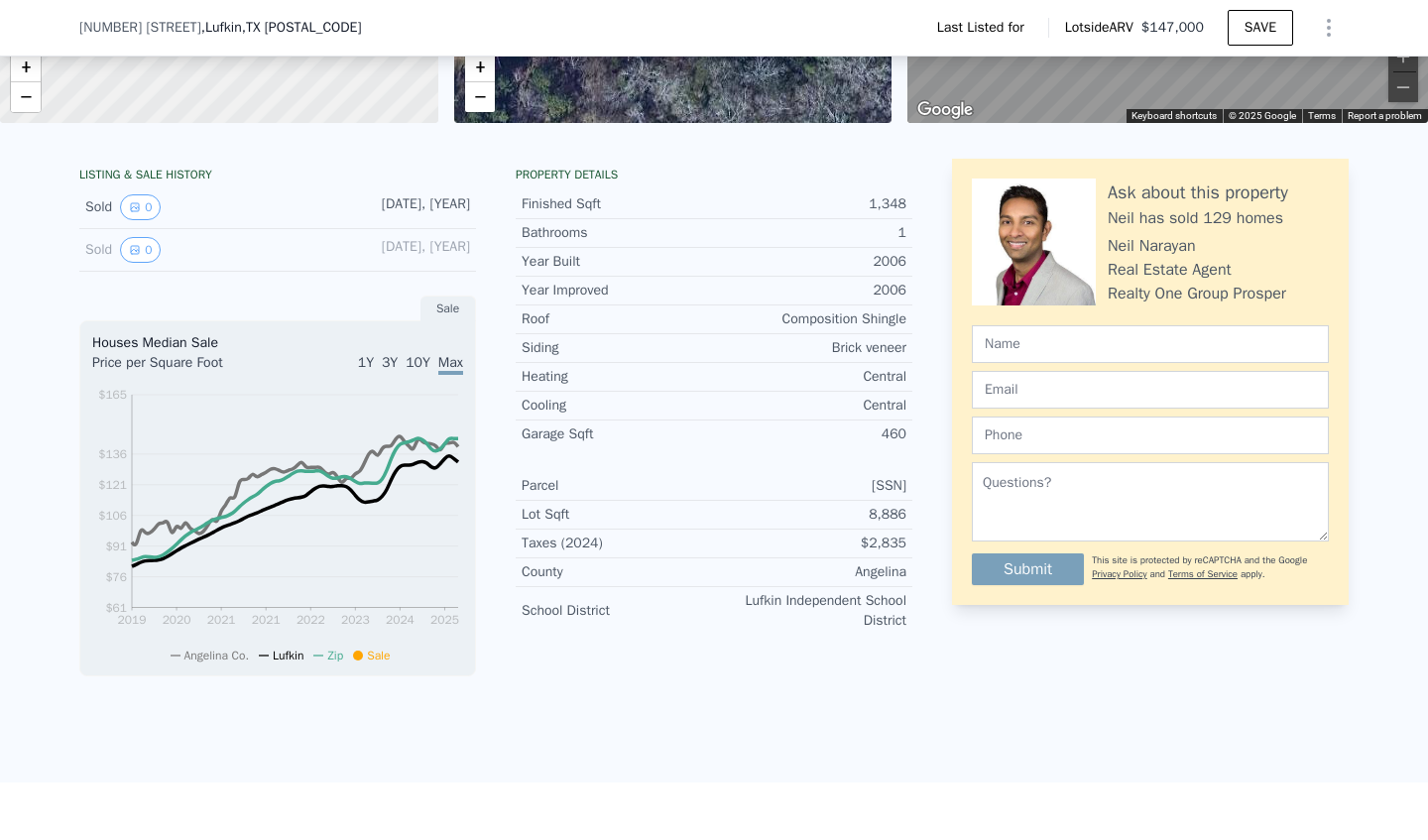 click on "LISTING & SALE HISTORY Sold 0 [DATE], [YEAR] Sold 0 [DATE], [YEAR] Sale Houses Median Sale Price per Square Foot 1Y 3Y 10Y Max [YEAR] [YEAR] [YEAR] [YEAR] [YEAR] [YEAR] [YEAR] [YEAR] $[PRICE] $[PRICE] $[PRICE] $[PRICE] $[PRICE] $[PRICE] $[PRICE] Angelina Co. Lufkin Zip Sale [DATE], [YEAR] Property details Finished Sqft [NUMBER] Bathrooms [NUMBER] Year Built [YEAR] Year Improved [YEAR] Roof Composition Shingle Siding Brick veneer Heating Central Cooling Central Garage Sqft [NUMBER] Parcel [SSN] Lot Sqft [NUMBER] Taxes ([YEAR]) $[PRICE] County Angelina School District Lufkin Independent School District Ask about this property Neil has sold [NUMBER] homes Neil Narayan Real Estate Agent Realty One Group Prosper Submit This site is protected by reCAPTCHA and the Google Privacy Policy and Terms of Service apply." at bounding box center [714, 426] 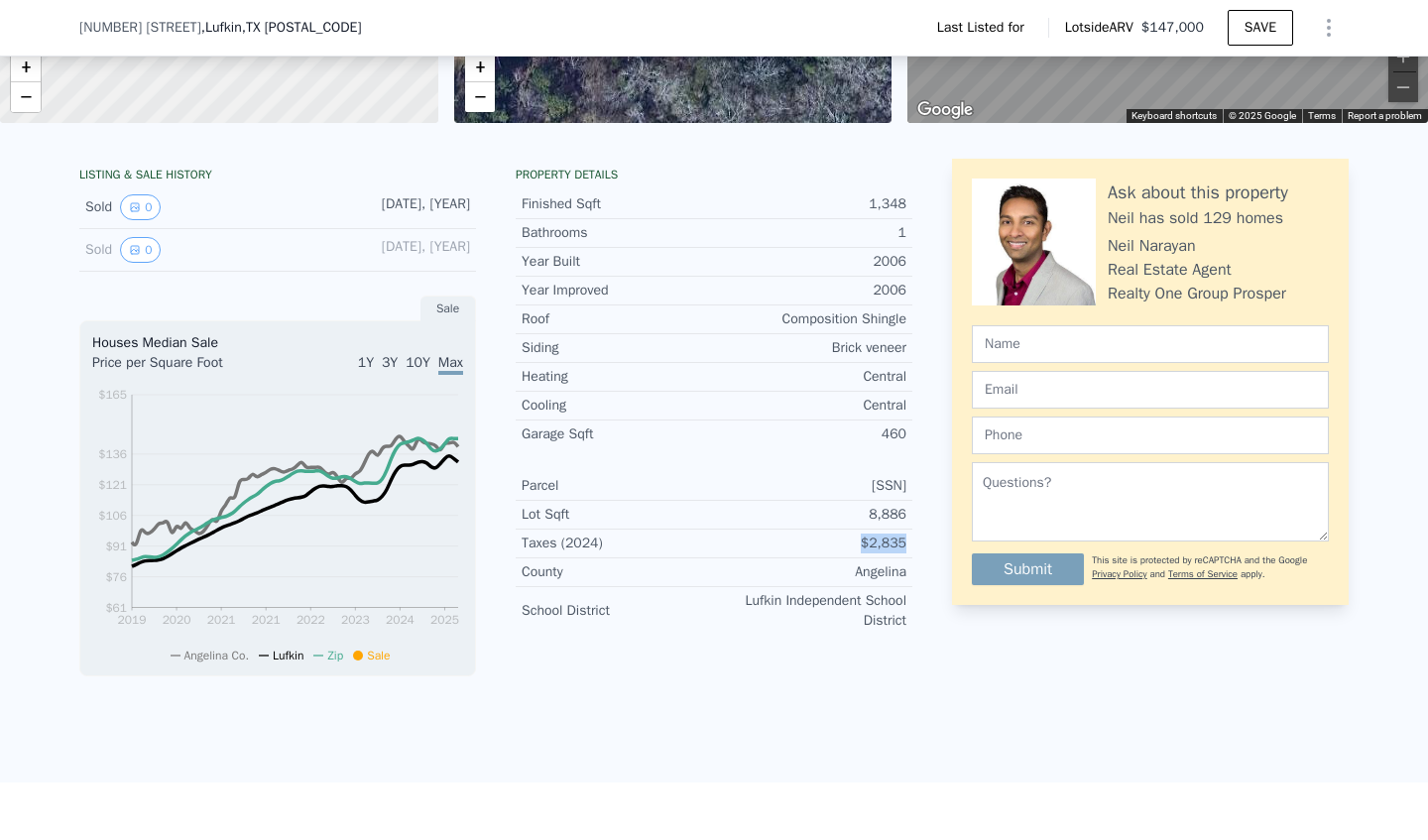 drag, startPoint x: 865, startPoint y: 541, endPoint x: 918, endPoint y: 541, distance: 53 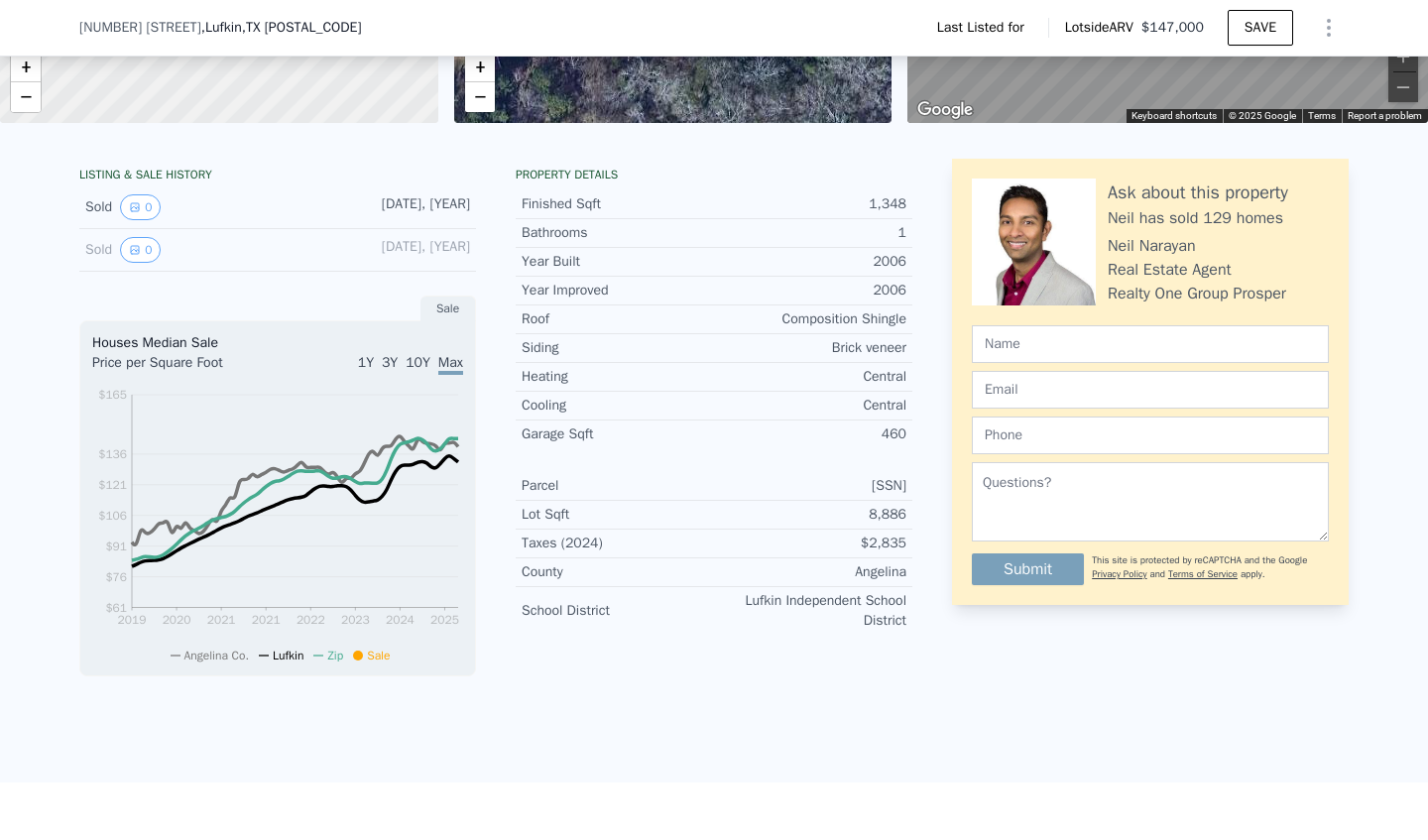 click on "LISTING & SALE HISTORY Sold 0 [DATE], [YEAR] Sold 0 [DATE], [YEAR] Sale Houses Median Sale Price per Square Foot 1Y 3Y 10Y Max [YEAR] [YEAR] [YEAR] [YEAR] [YEAR] [YEAR] [YEAR] [YEAR] $[PRICE] $[PRICE] $[PRICE] $[PRICE] $[PRICE] $[PRICE] $[PRICE] Angelina Co. Lufkin Zip Sale [DATE], [YEAR] Property details Finished Sqft [NUMBER] Bathrooms [NUMBER] Year Built [YEAR] Year Improved [YEAR] Roof Composition Shingle Siding Brick veneer Heating Central Cooling Central Garage Sqft [NUMBER] Parcel [SSN] Lot Sqft [NUMBER] Taxes ([YEAR]) $[PRICE] County Angelina School District Lufkin Independent School District Ask about this property Neil has sold [NUMBER] homes Neil Narayan Real Estate Agent Realty One Group Prosper Submit This site is protected by reCAPTCHA and the Google Privacy Policy and Terms of Service apply." at bounding box center (714, 462) 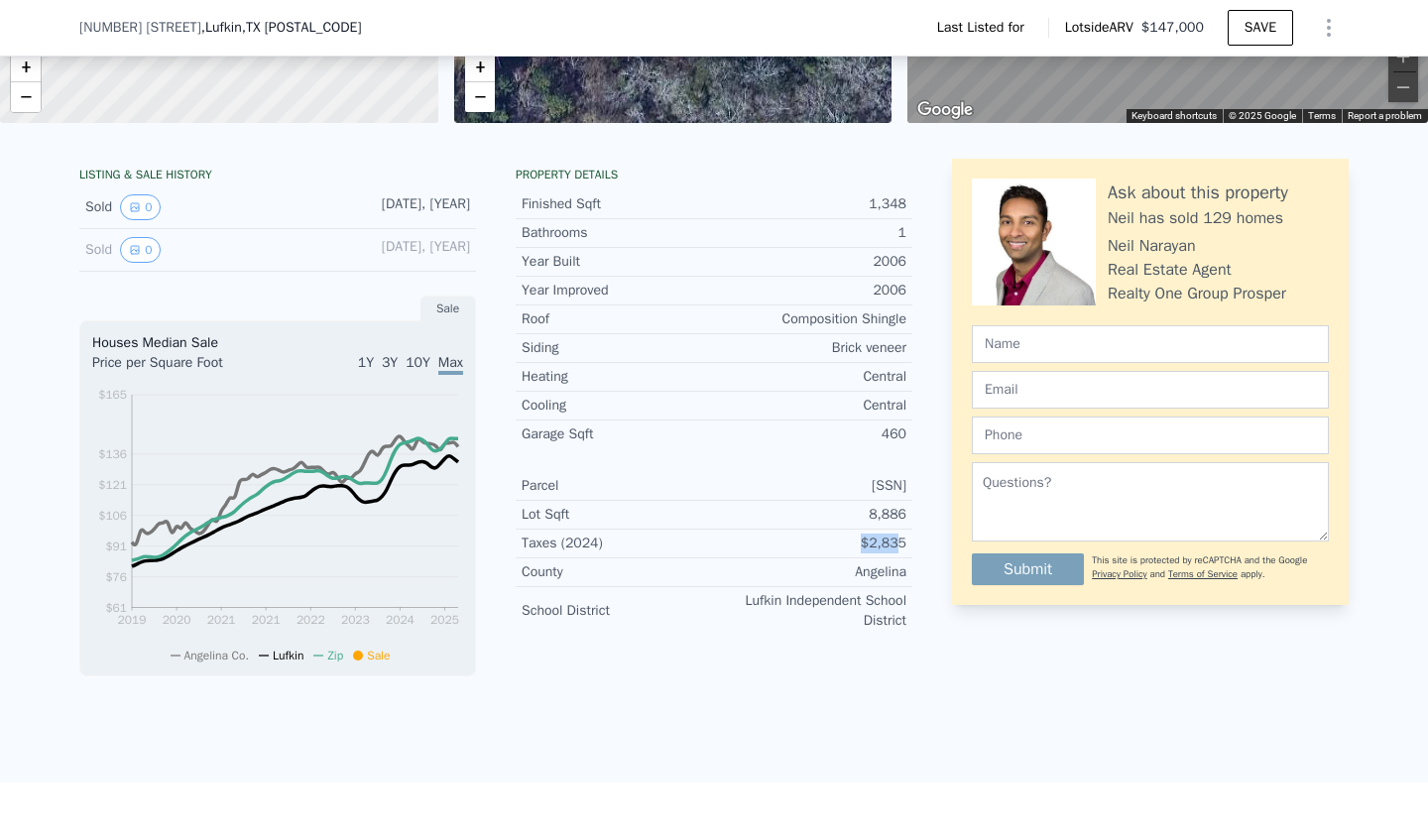 drag, startPoint x: 864, startPoint y: 541, endPoint x: 897, endPoint y: 541, distance: 33 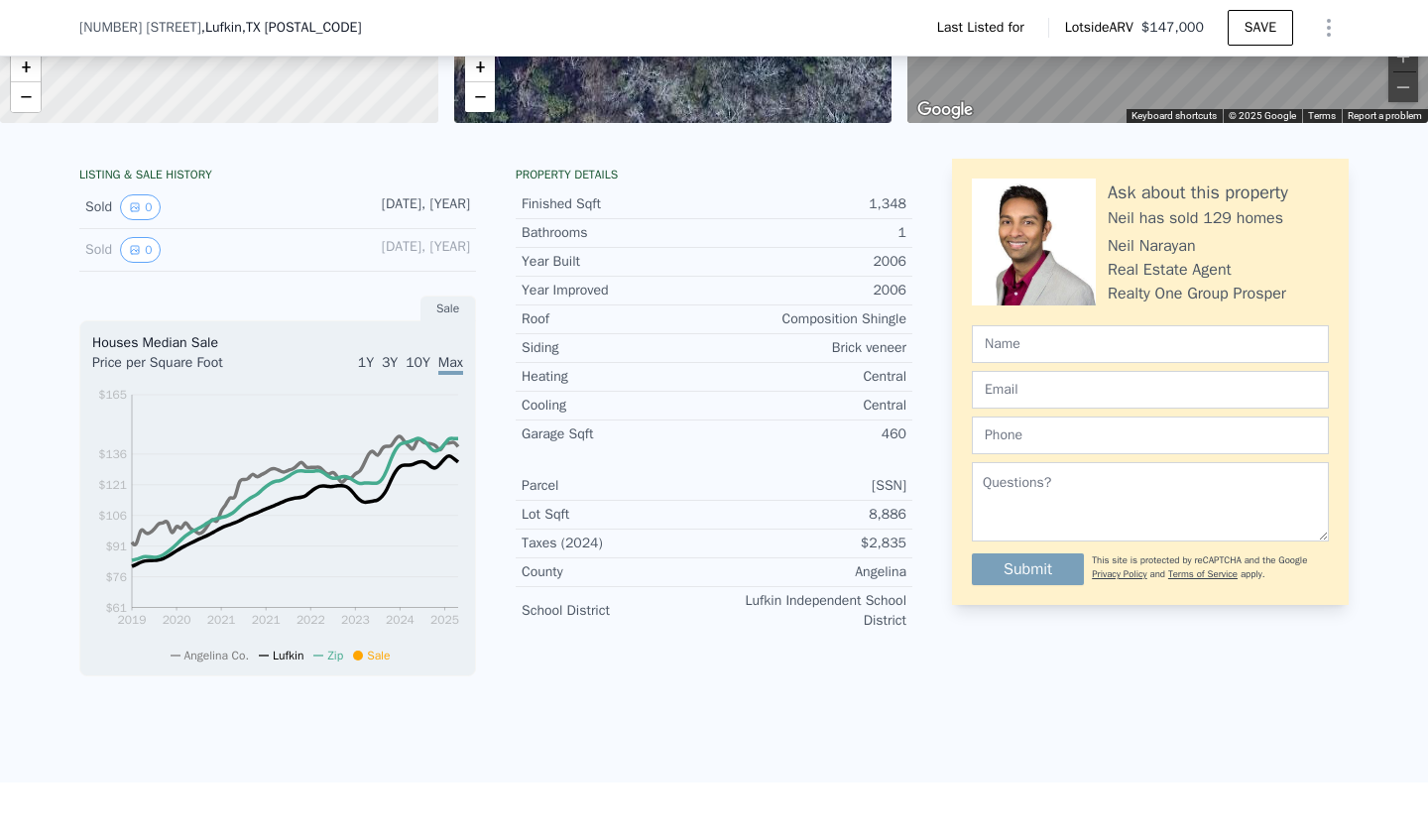 click on "LISTING & SALE HISTORY Sold 0 [DATE], [YEAR] Sold 0 [DATE], [YEAR] Sale Houses Median Sale Price per Square Foot 1Y 3Y 10Y Max [YEAR] [YEAR] [YEAR] [YEAR] [YEAR] [YEAR] [YEAR] [YEAR] $[PRICE] $[PRICE] $[PRICE] $[PRICE] $[PRICE] $[PRICE] $[PRICE] Angelina Co. Lufkin Zip Sale [DATE], [YEAR] Property details Finished Sqft [NUMBER] Bathrooms [NUMBER] Year Built [YEAR] Year Improved [YEAR] Roof Composition Shingle Siding Brick veneer Heating Central Cooling Central Garage Sqft [NUMBER] Parcel [SSN] Lot Sqft [NUMBER] Taxes ([YEAR]) $[PRICE] County Angelina School District Lufkin Independent School District Ask about this property Neil has sold [NUMBER] homes Neil Narayan Real Estate Agent Realty One Group Prosper Submit This site is protected by reCAPTCHA and the Google Privacy Policy and Terms of Service apply." at bounding box center [714, 426] 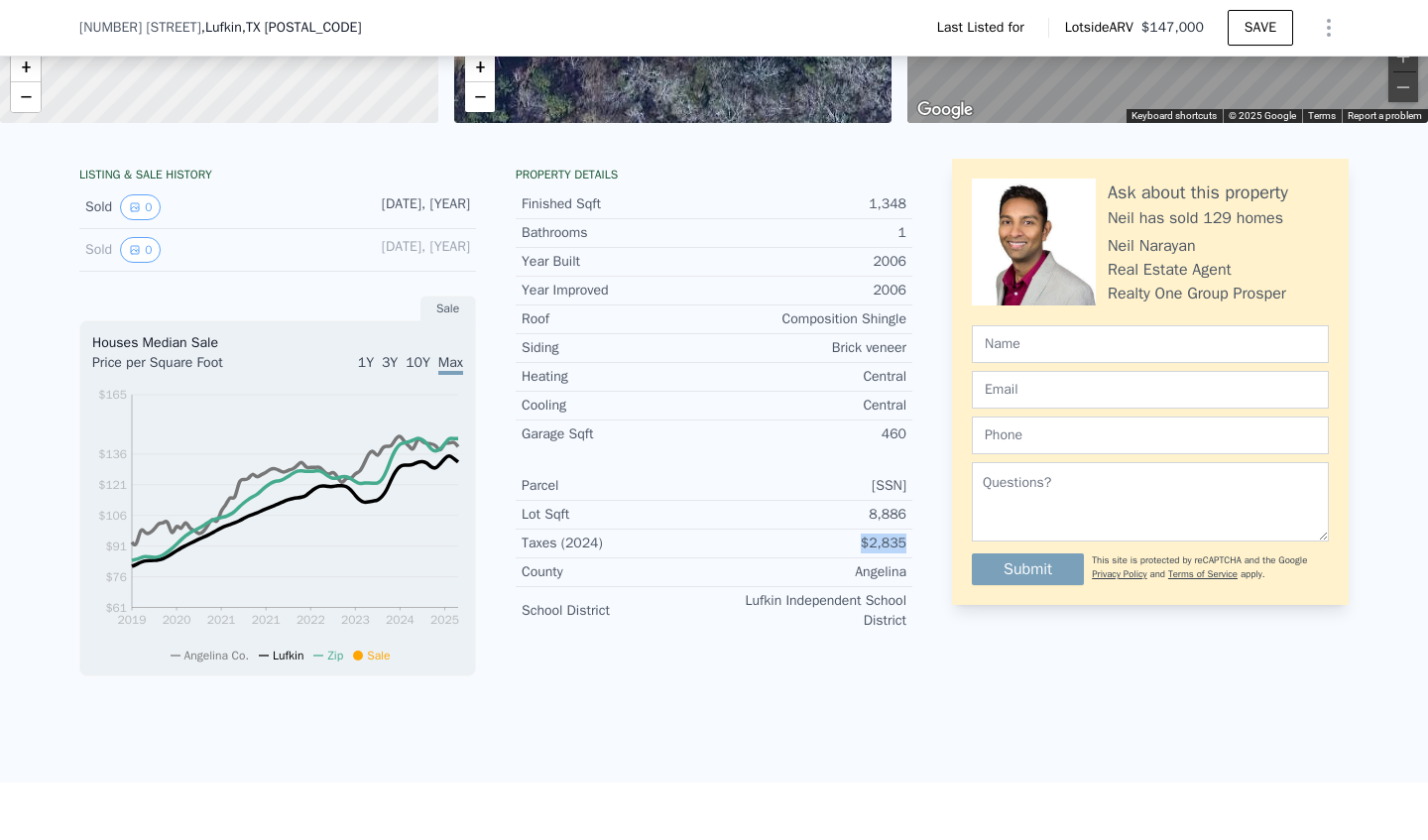 drag, startPoint x: 863, startPoint y: 546, endPoint x: 905, endPoint y: 546, distance: 42 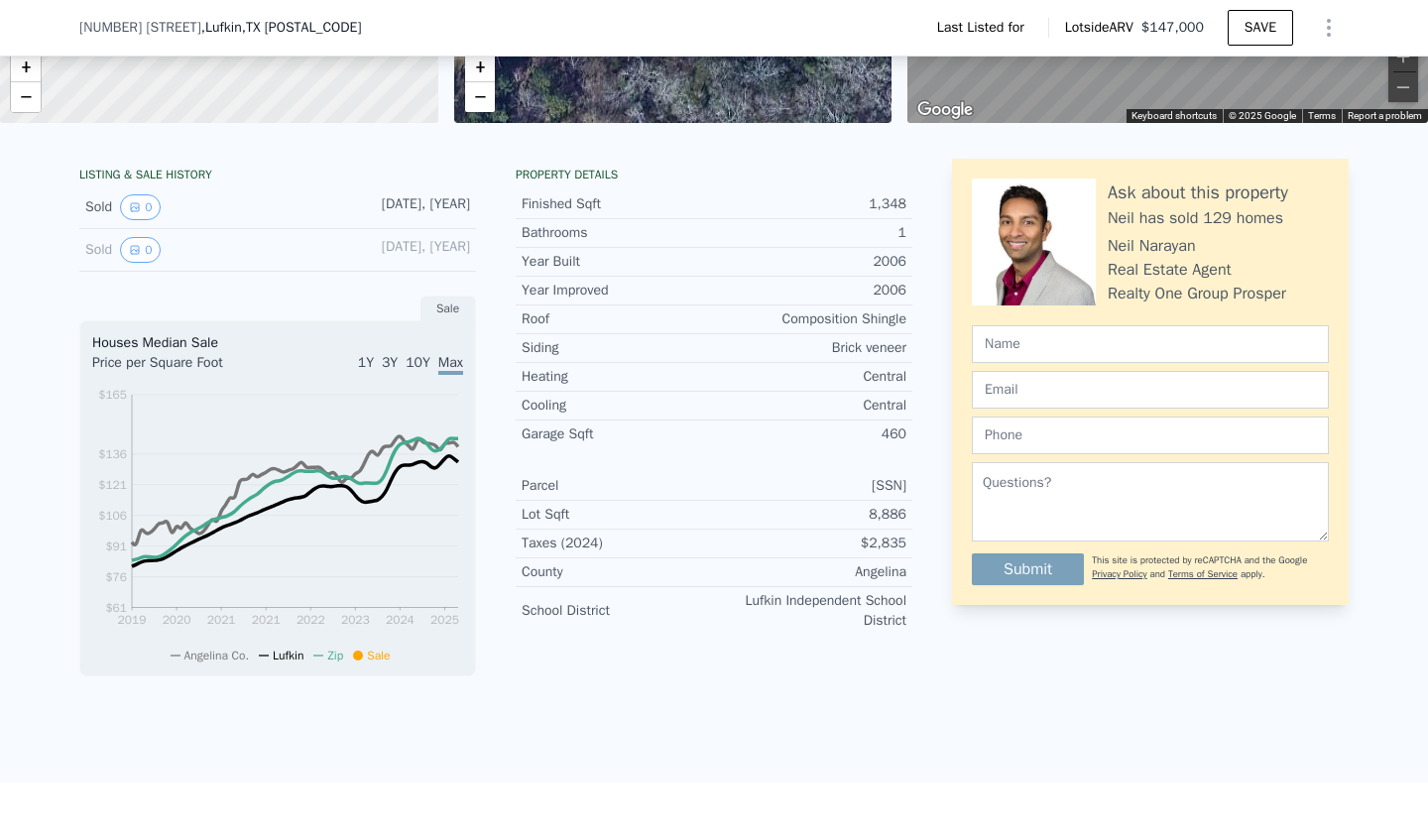 click on "Ask about this property Neil has sold [NUMBER] homes Neil Narayan Real Estate Agent Realty One Group Prosper Submit This site is protected by reCAPTCHA and the Google Privacy Policy and Terms of Service apply." at bounding box center [1150, 426] 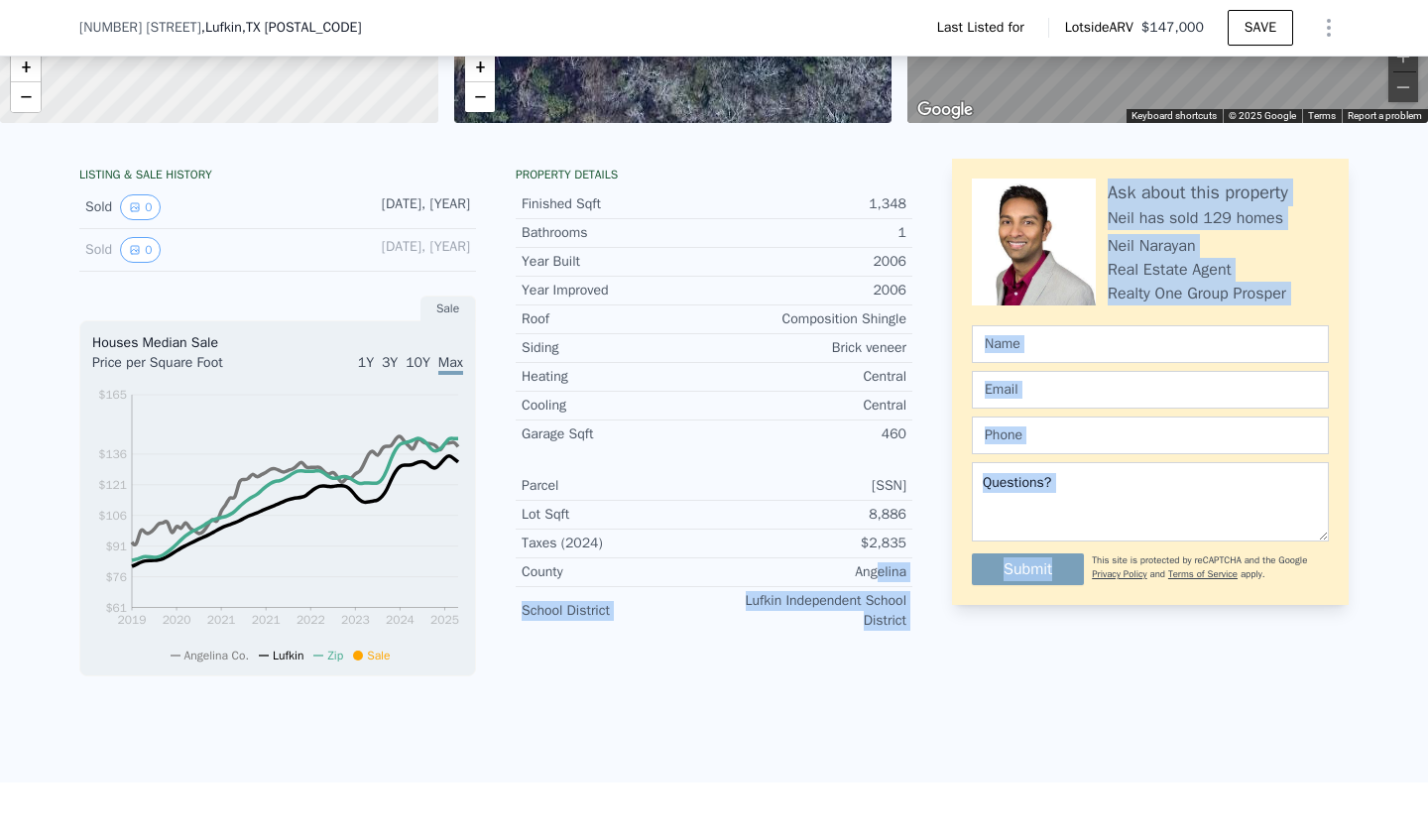 drag, startPoint x: 874, startPoint y: 567, endPoint x: 945, endPoint y: 678, distance: 131.76494 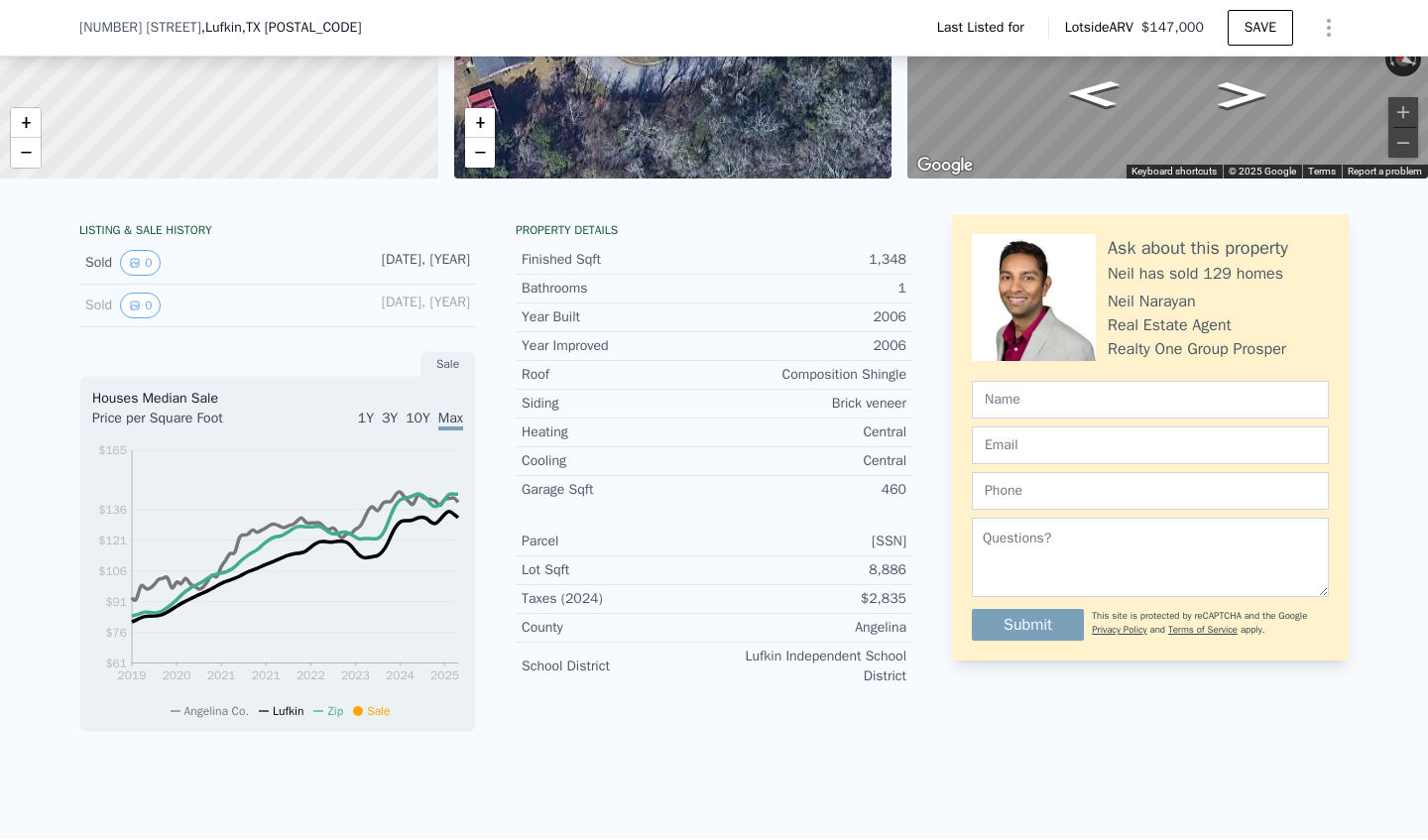 scroll, scrollTop: 310, scrollLeft: 0, axis: vertical 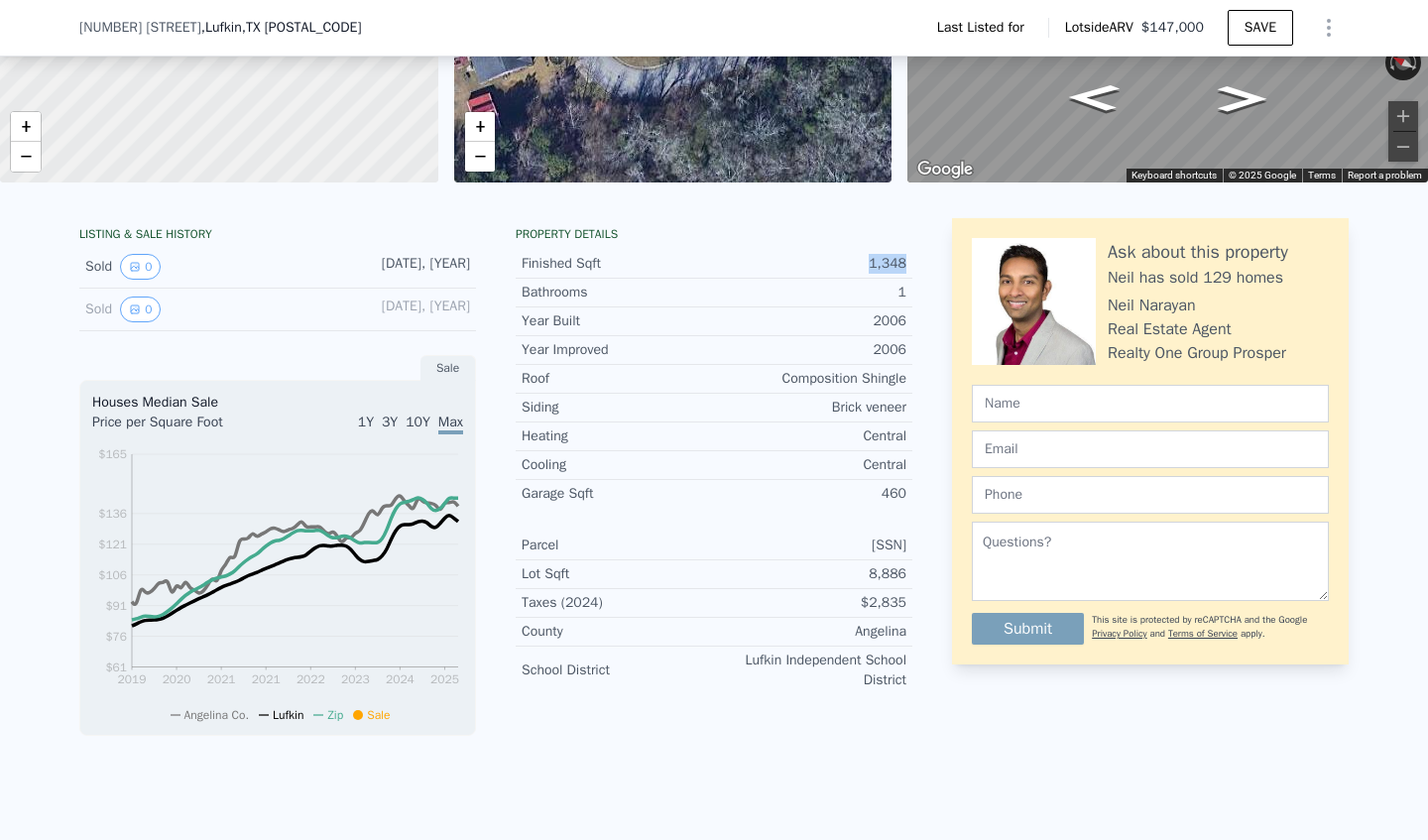 drag, startPoint x: 873, startPoint y: 261, endPoint x: 911, endPoint y: 262, distance: 38.013156 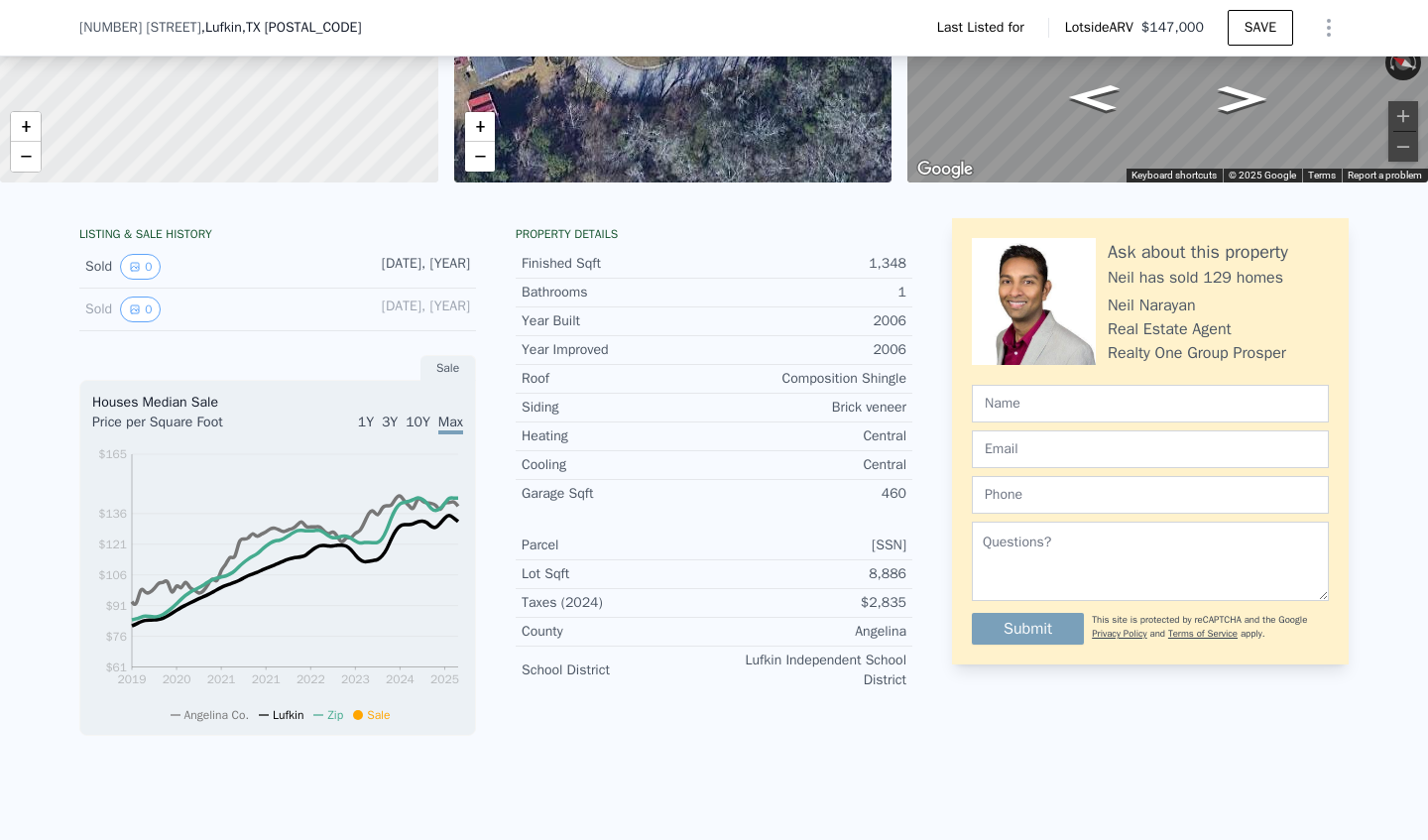 click on "LISTING & SALE HISTORY Sold 0 [DATE], [YEAR] Sold 0 [DATE], [YEAR] Sale Houses Median Sale Price per Square Foot 1Y 3Y 10Y Max [YEAR] [YEAR] [YEAR] [YEAR] [YEAR] [YEAR] [YEAR] [YEAR] $[PRICE] $[PRICE] $[PRICE] $[PRICE] $[PRICE] $[PRICE] $[PRICE] Angelina Co. Lufkin Zip Sale [DATE], [YEAR] Property details Finished Sqft [NUMBER] Bathrooms [NUMBER] Year Built [YEAR] Year Improved [YEAR] Roof Composition Shingle Siding Brick veneer Heating Central Cooling Central Garage Sqft [NUMBER] Parcel [SSN] Lot Sqft [NUMBER] Taxes ([YEAR]) $[PRICE] County Angelina School District Lufkin Independent School District Ask about this property Neil has sold [NUMBER] homes Neil Narayan Real Estate Agent Realty One Group Prosper Submit This site is protected by reCAPTCHA and the Google Privacy Policy and Terms of Service apply." at bounding box center (714, 486) 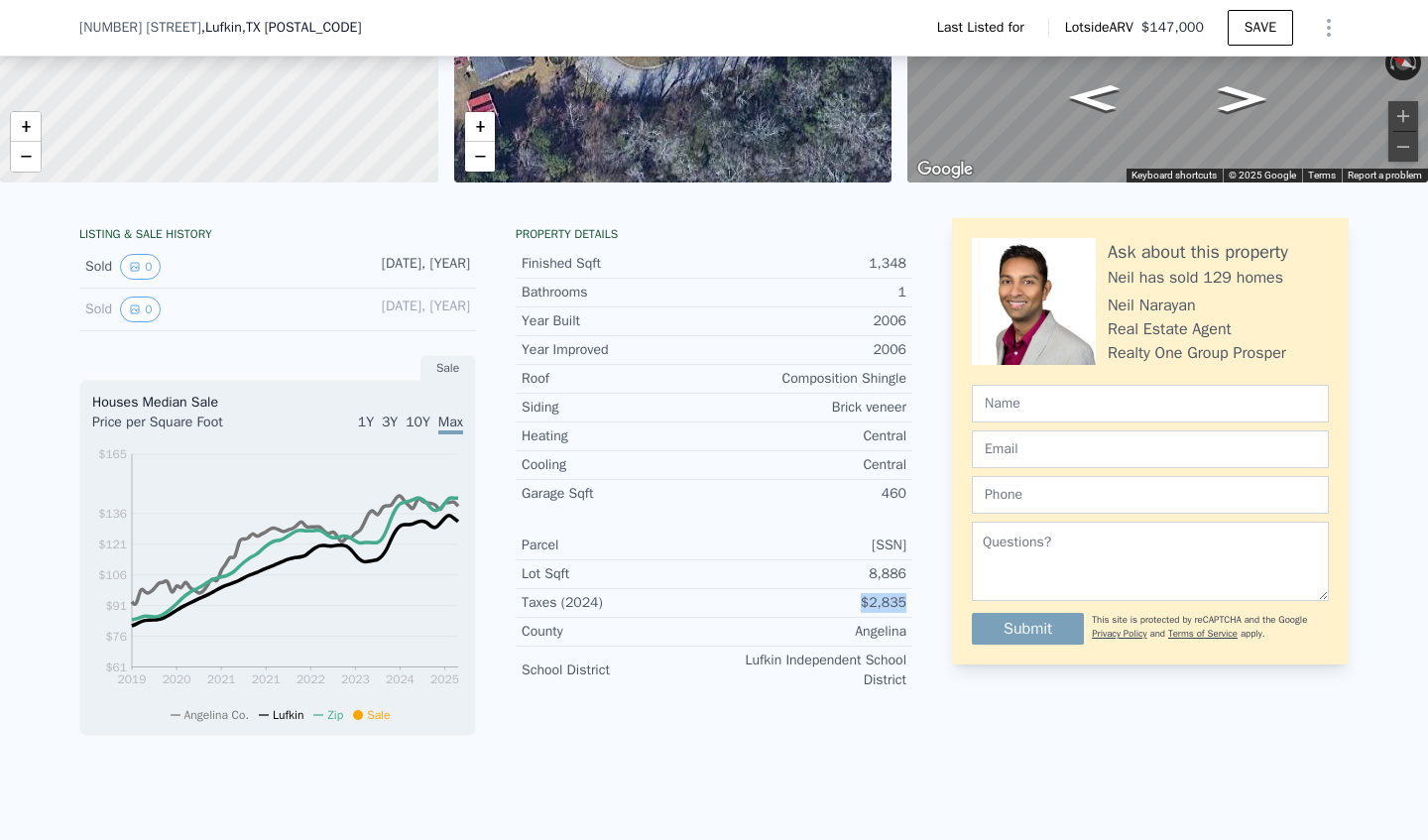 drag, startPoint x: 857, startPoint y: 607, endPoint x: 917, endPoint y: 615, distance: 60.530984 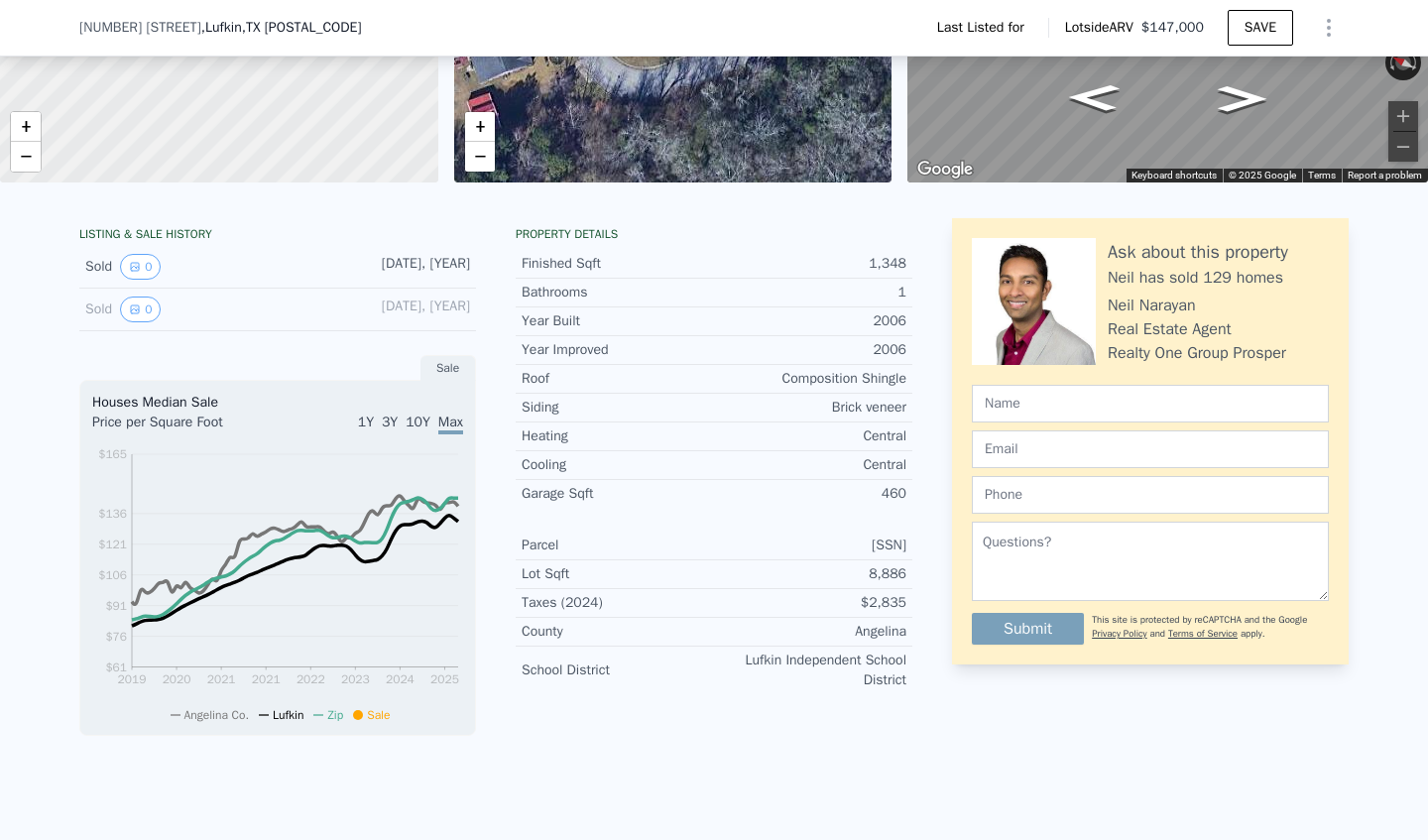 click on "LISTING & SALE HISTORY Sold 0 [DATE], [YEAR] Sold 0 [DATE], [YEAR] Sale Houses Median Sale Price per Square Foot 1Y 3Y 10Y Max [YEAR] [YEAR] [YEAR] [YEAR] [YEAR] [YEAR] [YEAR] [YEAR] $[PRICE] $[PRICE] $[PRICE] $[PRICE] $[PRICE] $[PRICE] $[PRICE] Angelina Co. Lufkin Zip Sale [DATE], [YEAR] Property details Finished Sqft [NUMBER] Bathrooms [NUMBER] Year Built [YEAR] Year Improved [YEAR] Roof Composition Shingle Siding Brick veneer Heating Central Cooling Central Garage Sqft [NUMBER] Parcel [SSN] Lot Sqft [NUMBER] Taxes ([YEAR]) $[PRICE] County Angelina School District Lufkin Independent School District Ask about this property Neil has sold [NUMBER] homes Neil Narayan Real Estate Agent Realty One Group Prosper Submit This site is protected by reCAPTCHA and the Google Privacy Policy and Terms of Service apply." at bounding box center [714, 522] 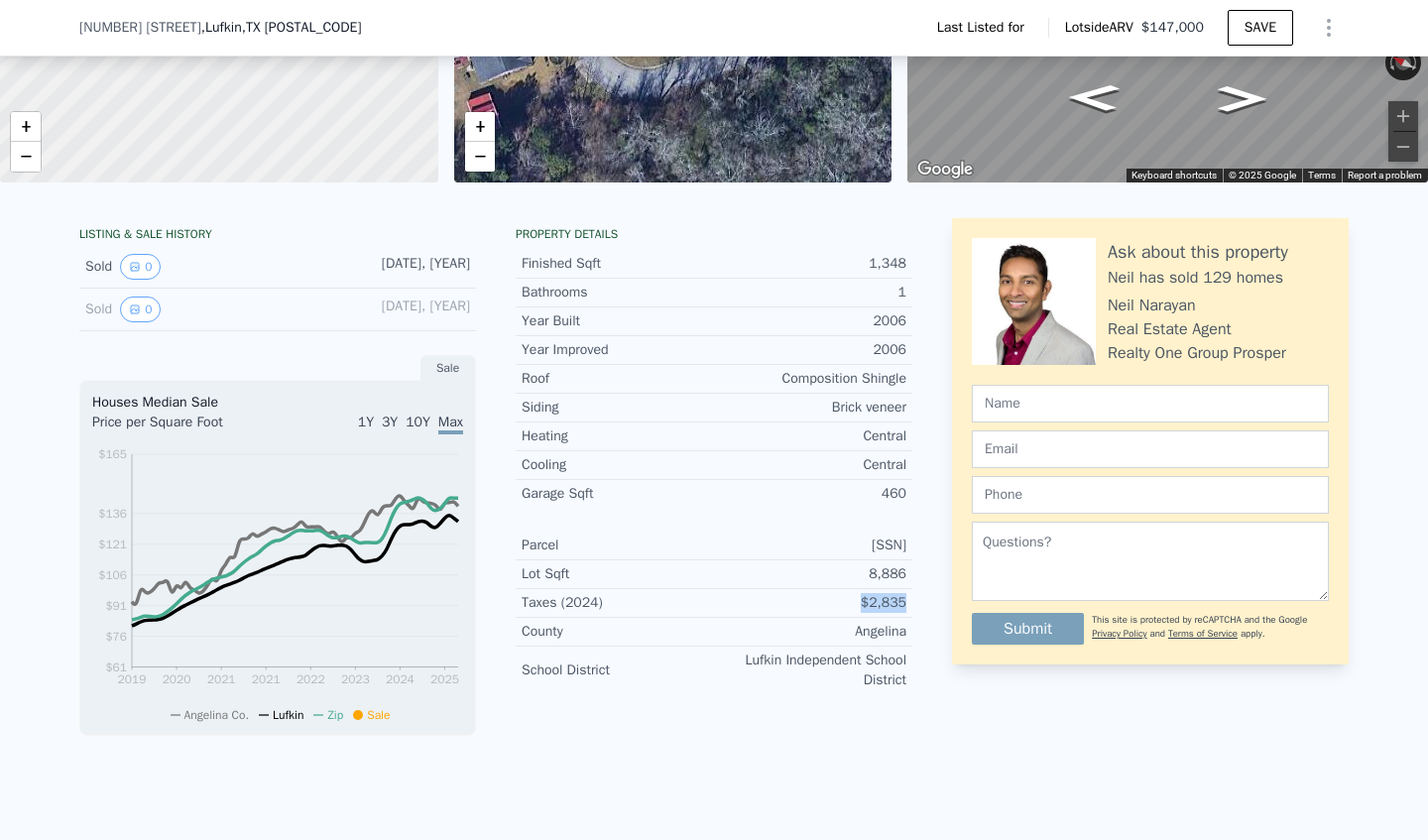 drag, startPoint x: 863, startPoint y: 594, endPoint x: 924, endPoint y: 593, distance: 61.008196 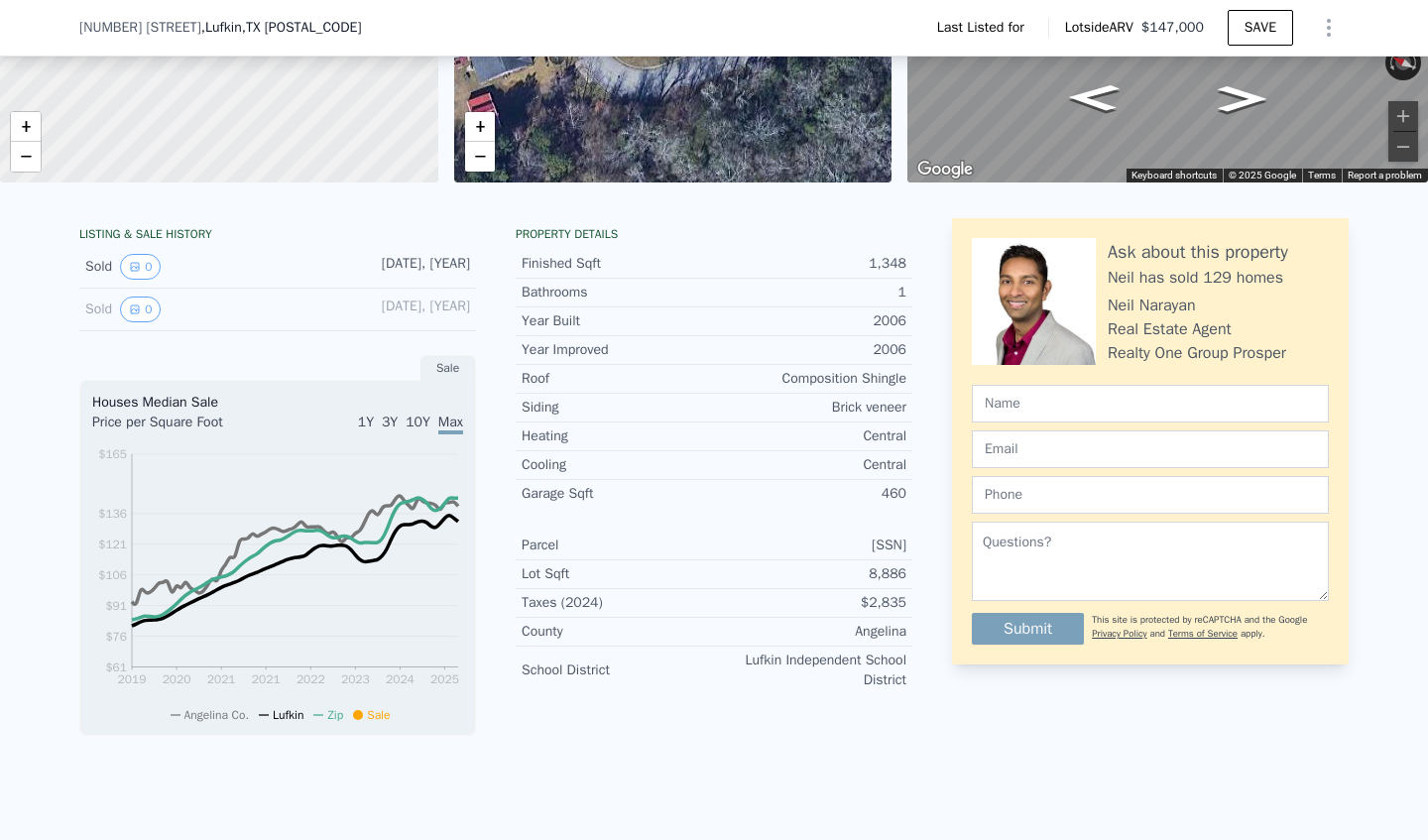click on "LISTING & SALE HISTORY Sold 0 [DATE], [YEAR] Sold 0 [DATE], [YEAR] Sale Houses Median Sale Price per Square Foot 1Y 3Y 10Y Max [YEAR] [YEAR] [YEAR] [YEAR] [YEAR] [YEAR] [YEAR] [YEAR] $[PRICE] $[PRICE] $[PRICE] $[PRICE] $[PRICE] $[PRICE] $[PRICE] Angelina Co. Lufkin Zip Sale [DATE], [YEAR] Property details Finished Sqft [NUMBER] Bathrooms [NUMBER] Year Built [YEAR] Year Improved [YEAR] Roof Composition Shingle Siding Brick veneer Heating Central Cooling Central Garage Sqft [NUMBER] Parcel [SSN] Lot Sqft [NUMBER] Taxes ([YEAR]) $[PRICE] County Angelina School District Lufkin Independent School District Ask about this property Neil has sold [NUMBER] homes Neil Narayan Real Estate Agent Realty One Group Prosper Submit This site is protected by reCAPTCHA and the Google Privacy Policy and Terms of Service apply." at bounding box center (714, 486) 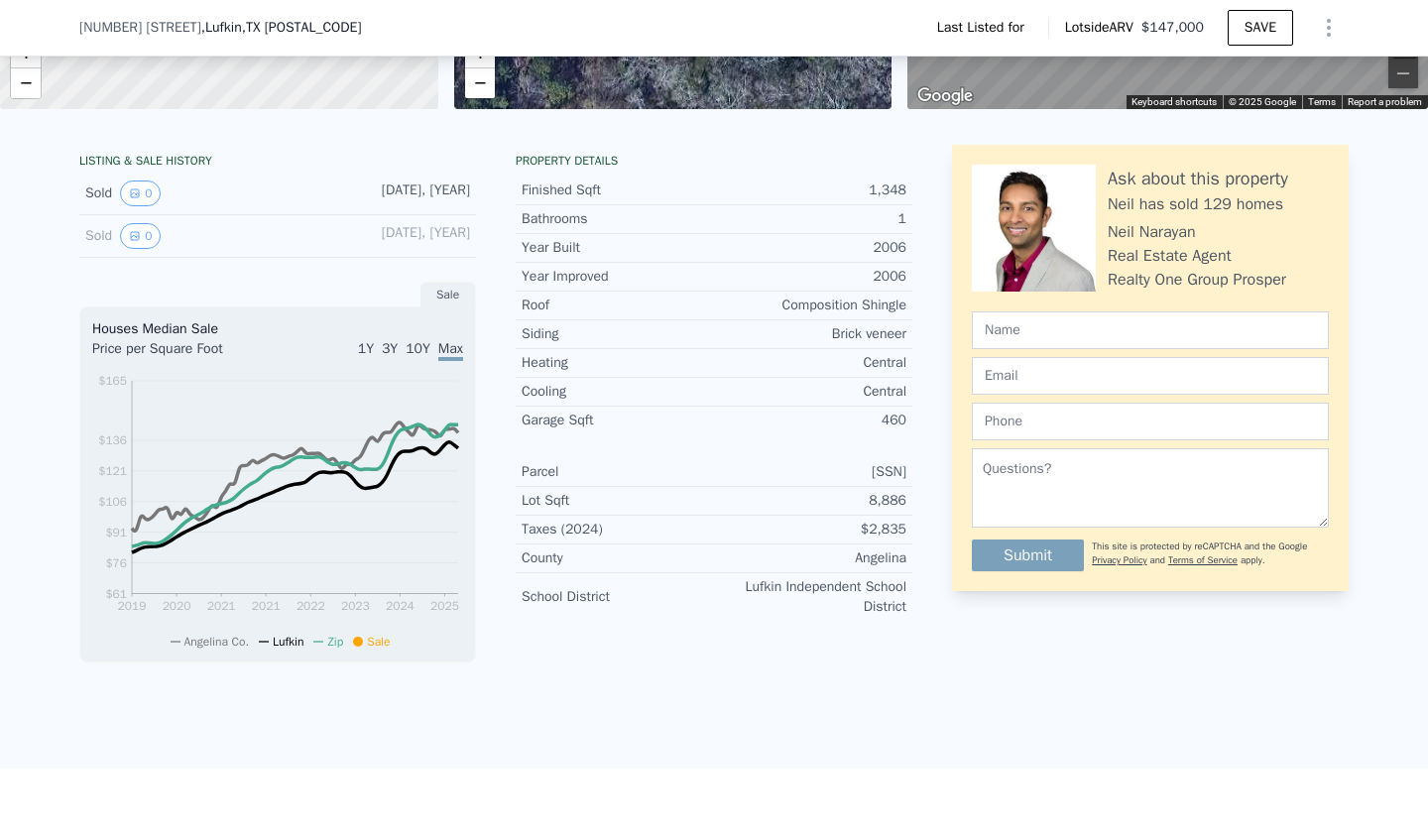 scroll, scrollTop: 407, scrollLeft: 0, axis: vertical 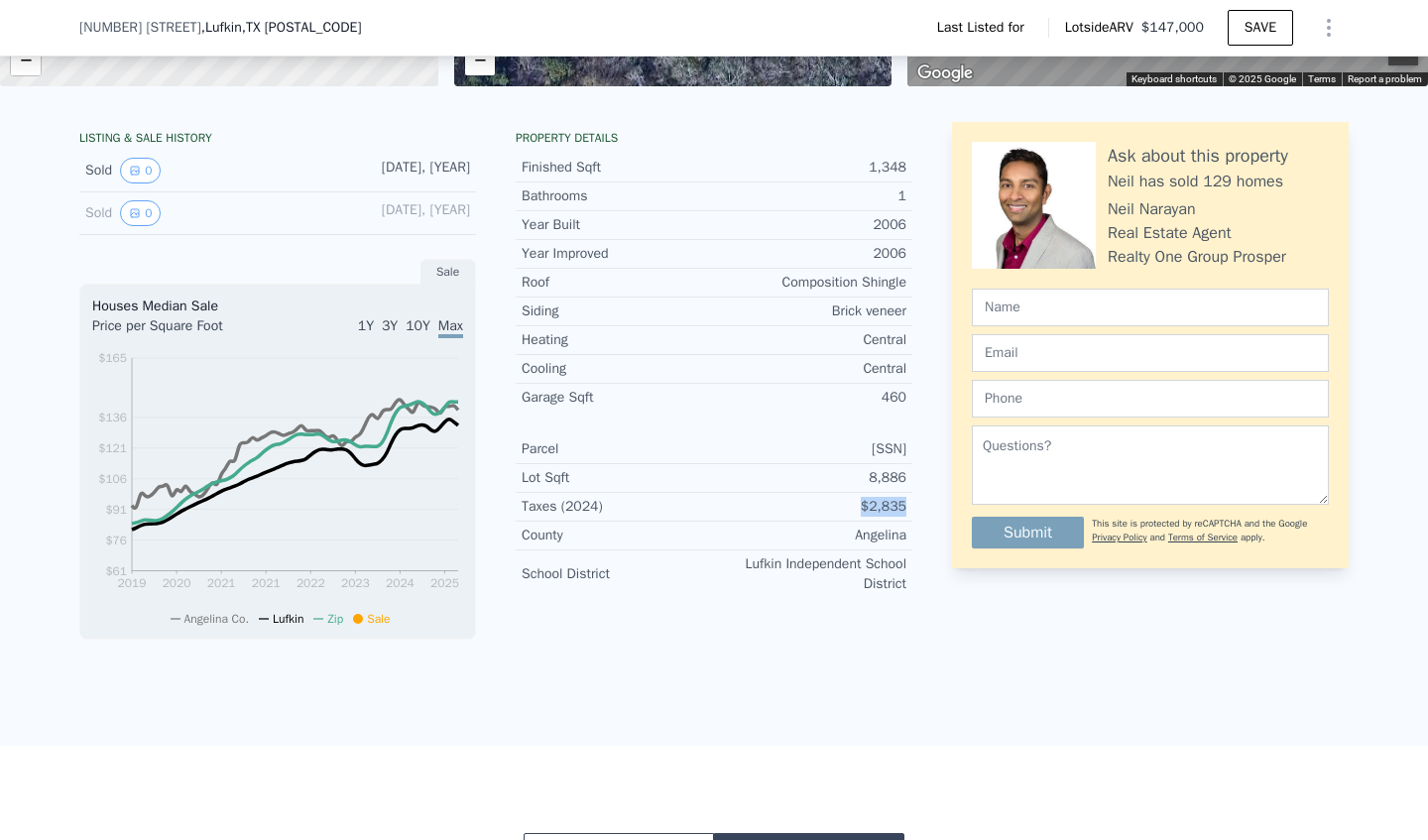 drag, startPoint x: 864, startPoint y: 499, endPoint x: 905, endPoint y: 499, distance: 41 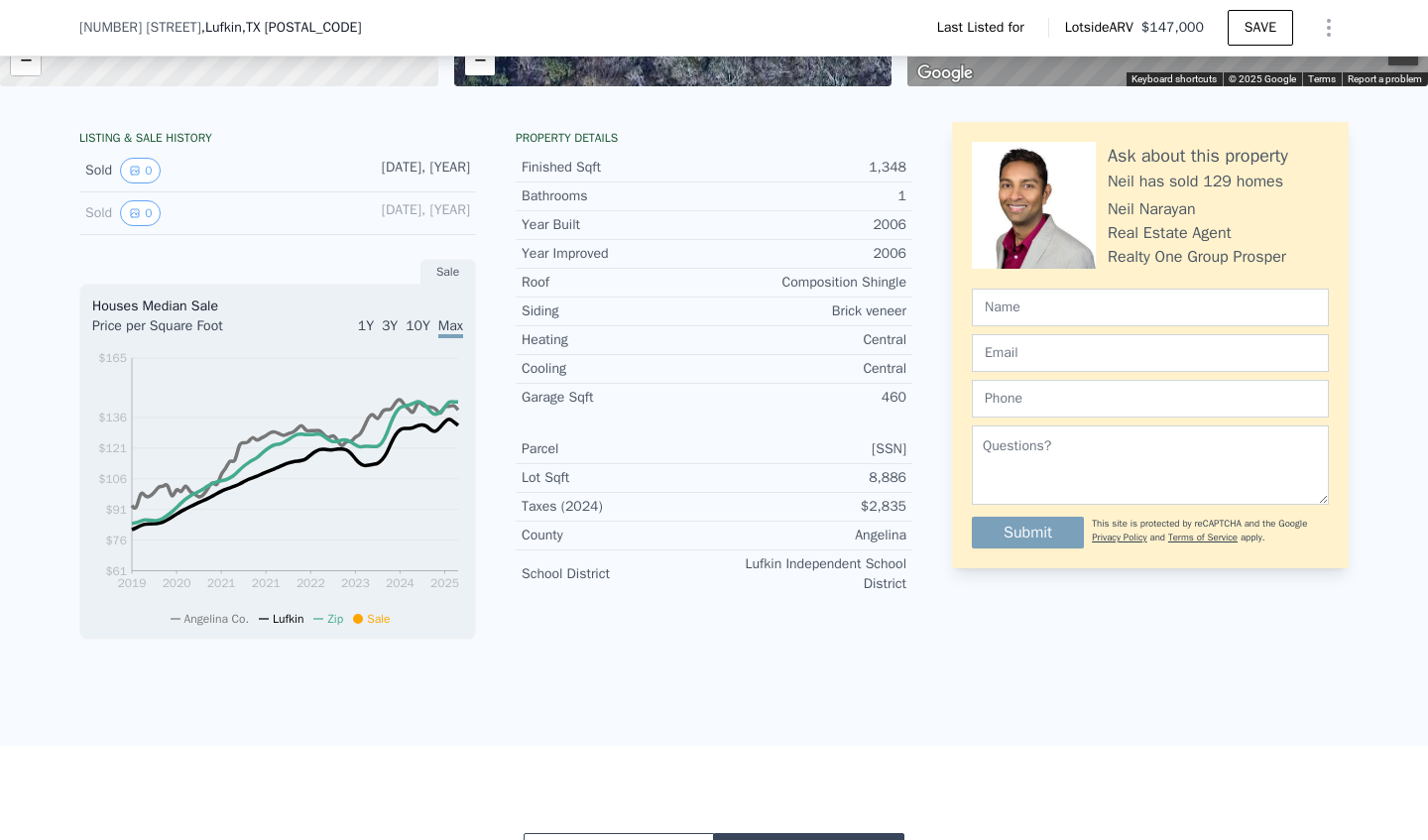 click on "LISTING & SALE HISTORY Sold 0 [DATE], [YEAR] Sold 0 [DATE], [YEAR] Sale Houses Median Sale Price per Square Foot 1Y 3Y 10Y Max [YEAR] [YEAR] [YEAR] [YEAR] [YEAR] [YEAR] [YEAR] [YEAR] $[PRICE] $[PRICE] $[PRICE] $[PRICE] $[PRICE] $[PRICE] $[PRICE] Angelina Co. Lufkin Zip Sale [DATE], [YEAR] Property details Finished Sqft [NUMBER] Bathrooms [NUMBER] Year Built [YEAR] Year Improved [YEAR] Roof Composition Shingle Siding Brick veneer Heating Central Cooling Central Garage Sqft [NUMBER] Parcel [SSN] Lot Sqft [NUMBER] Taxes ([YEAR]) $[PRICE] County Angelina School District Lufkin Independent School District Ask about this property Neil has sold [NUMBER] homes Neil Narayan Real Estate Agent Realty One Group Prosper Submit This site is protected by reCAPTCHA and the Google Privacy Policy and Terms of Service apply." at bounding box center [714, 390] 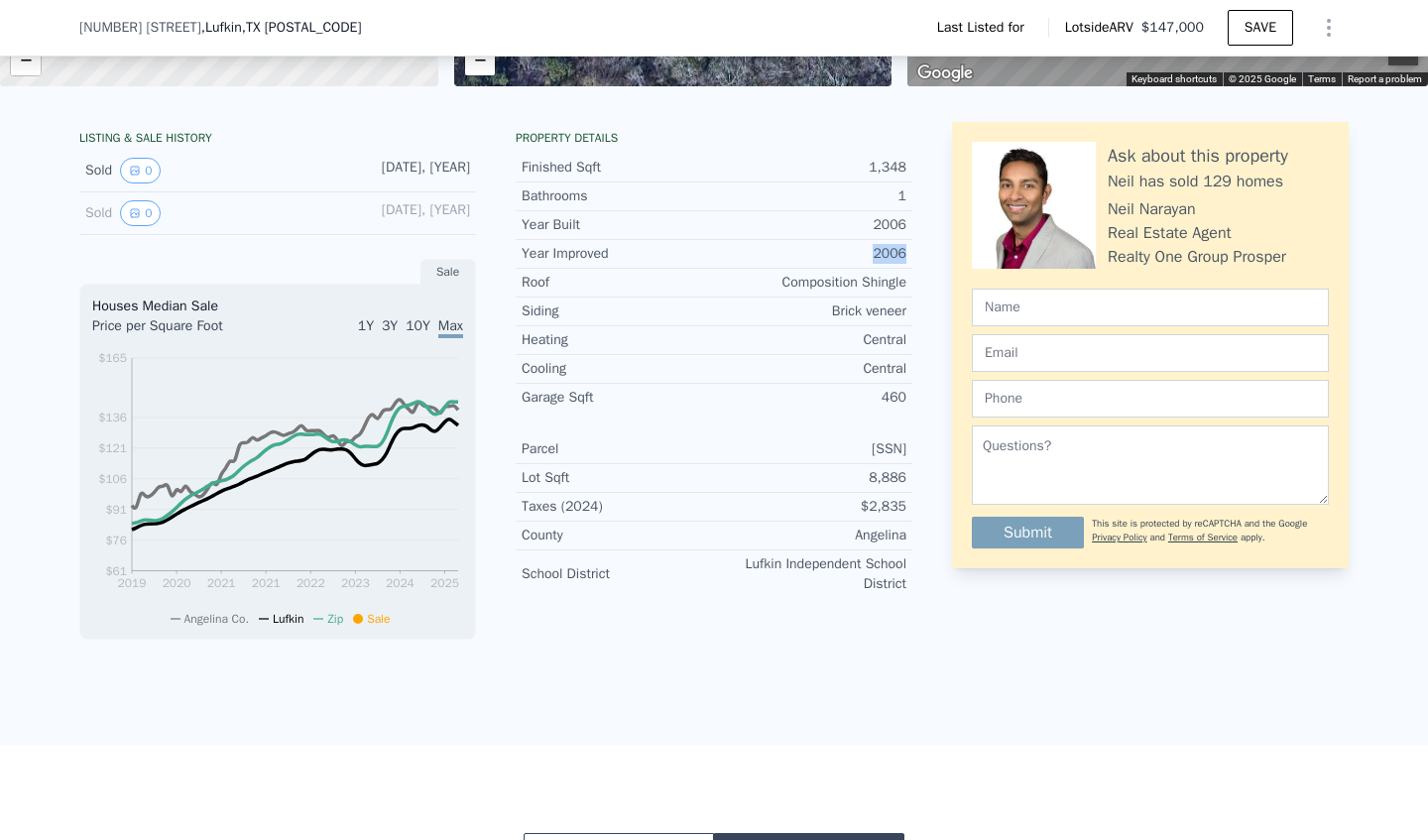 drag, startPoint x: 867, startPoint y: 252, endPoint x: 916, endPoint y: 252, distance: 49 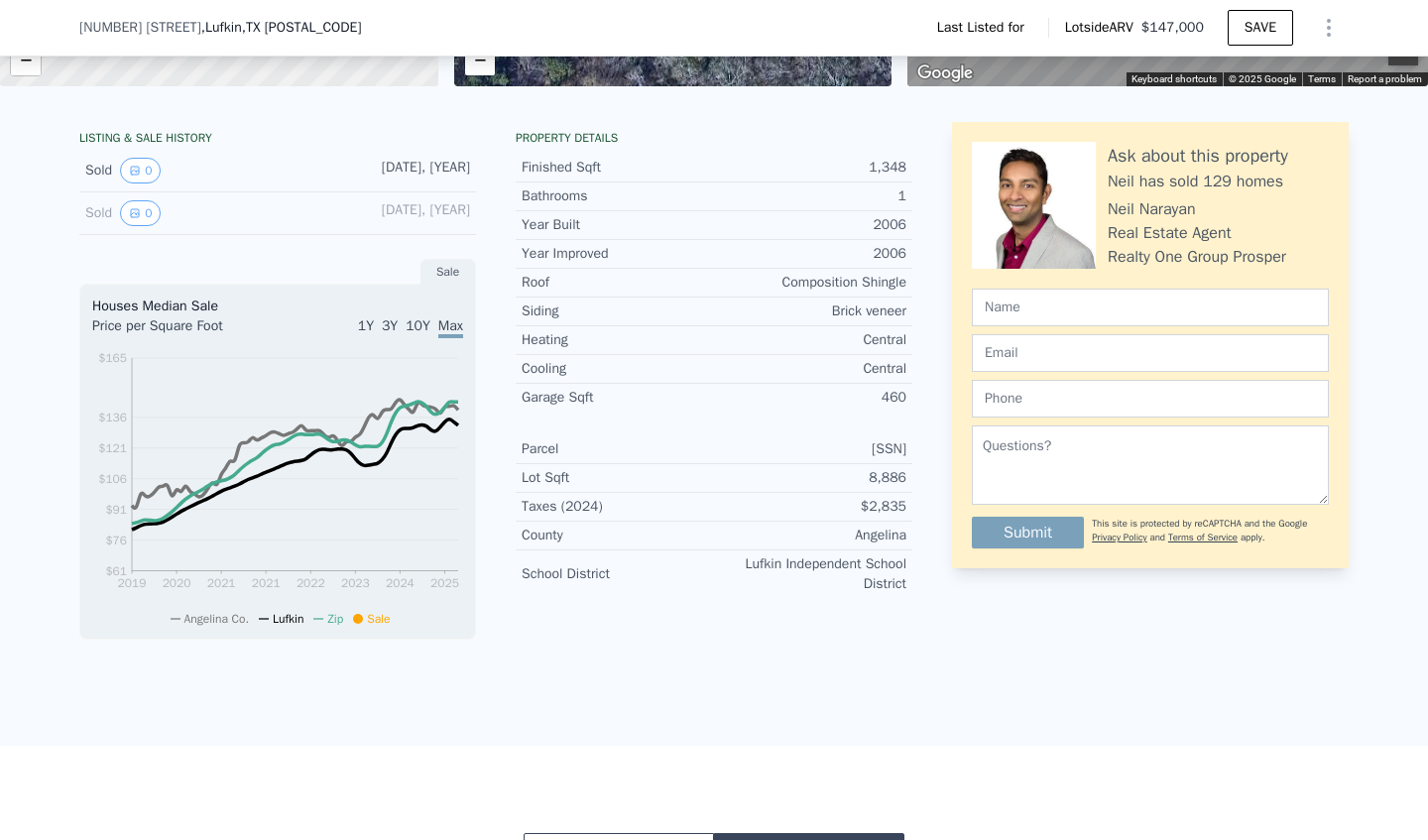 click on "LISTING & SALE HISTORY Sold 0 [DATE], [YEAR] Sold 0 [DATE], [YEAR] Sale Houses Median Sale Price per Square Foot 1Y 3Y 10Y Max [YEAR] [YEAR] [YEAR] [YEAR] [YEAR] [YEAR] [YEAR] [YEAR] $[PRICE] $[PRICE] $[PRICE] $[PRICE] $[PRICE] $[PRICE] $[PRICE] Angelina Co. Lufkin Zip Sale [DATE], [YEAR] Property details Finished Sqft [NUMBER] Bathrooms [NUMBER] Year Built [YEAR] Year Improved [YEAR] Roof Composition Shingle Siding Brick veneer Heating Central Cooling Central Garage Sqft [NUMBER] Parcel [SSN] Lot Sqft [NUMBER] Taxes ([YEAR]) $[PRICE] County Angelina School District Lufkin Independent School District Ask about this property Neil has sold [NUMBER] homes Neil Narayan Real Estate Agent Realty One Group Prosper Submit This site is protected by reCAPTCHA and the Google Privacy Policy and Terms of Service apply." at bounding box center (714, 390) 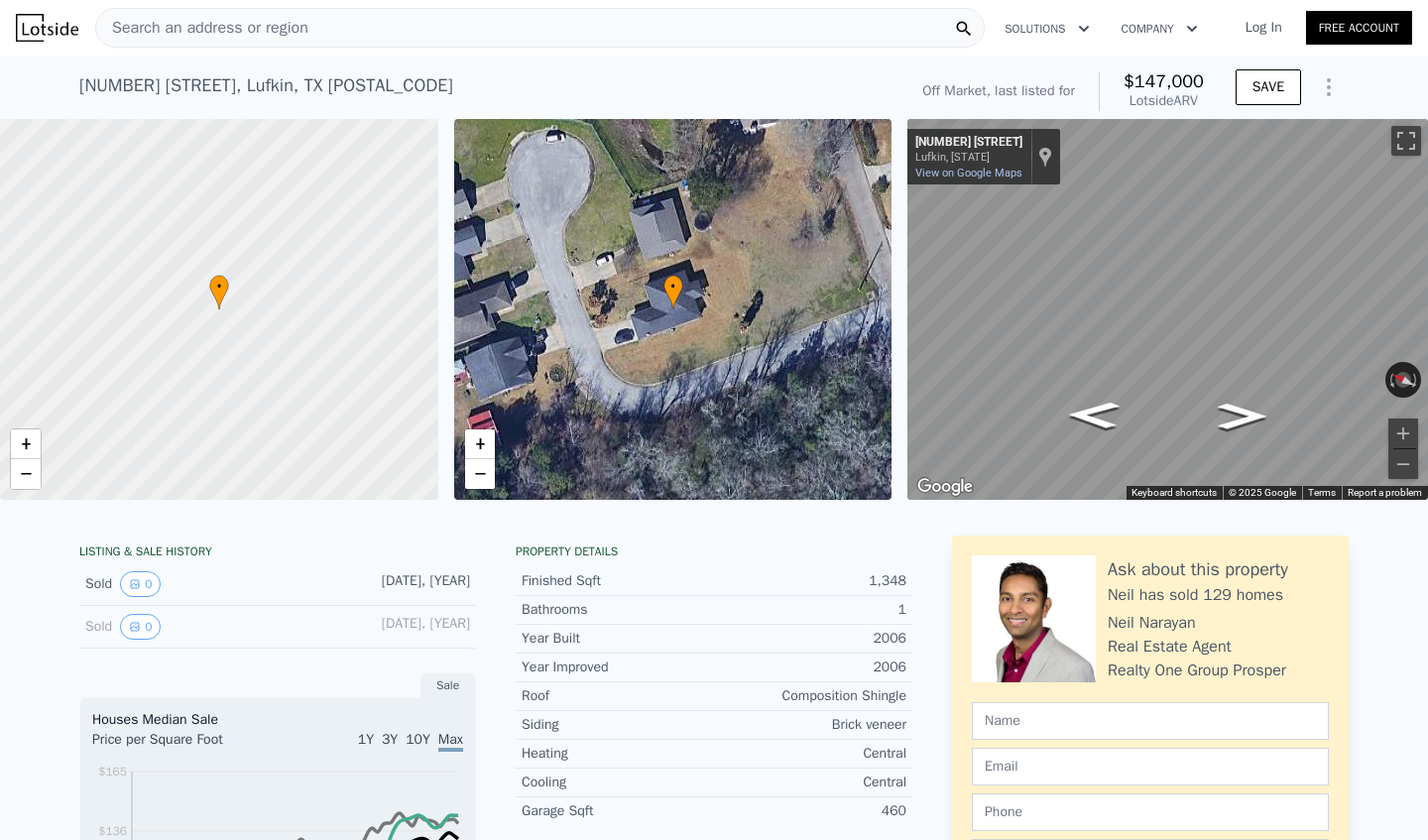 scroll, scrollTop: 0, scrollLeft: 0, axis: both 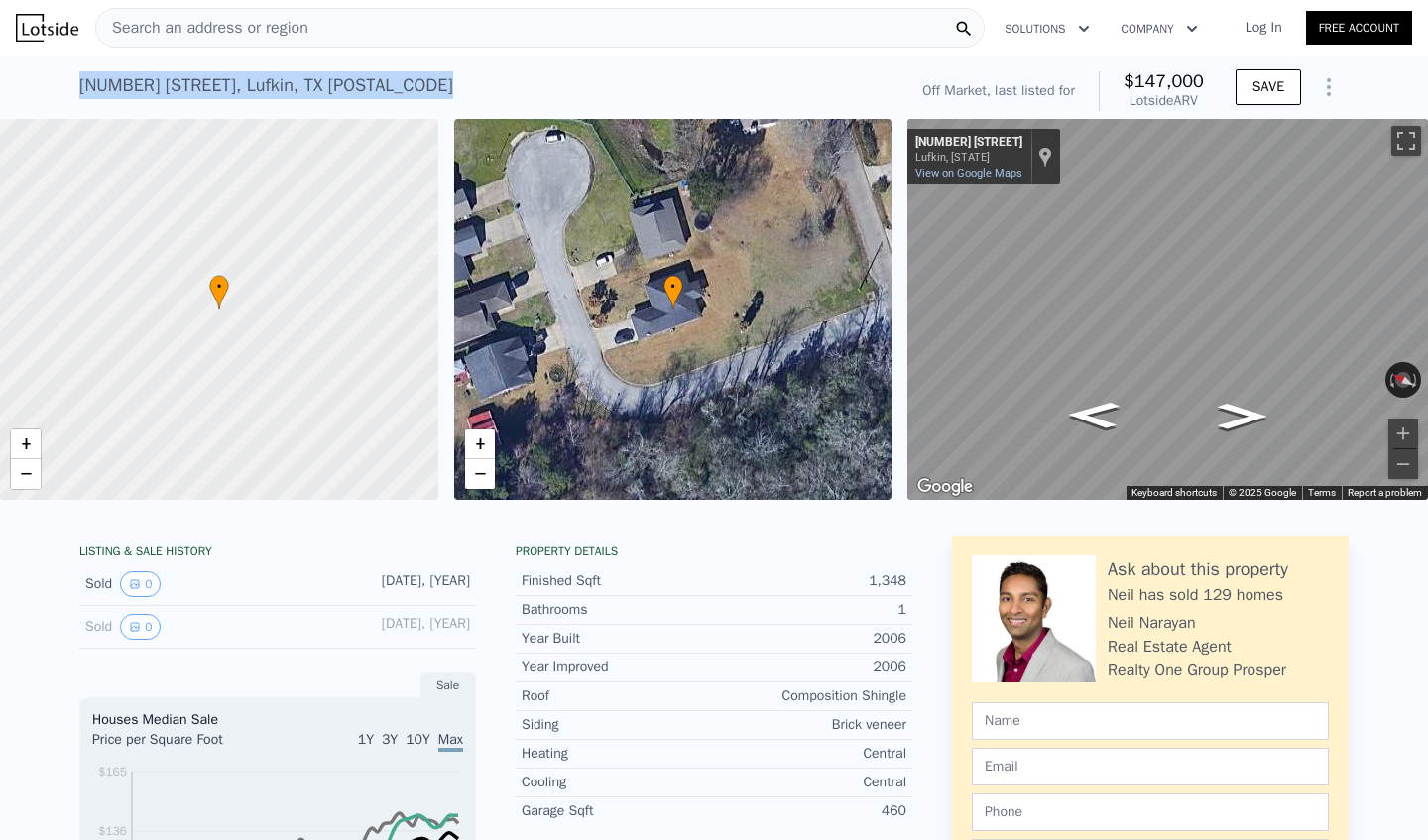 drag, startPoint x: 386, startPoint y: 81, endPoint x: 78, endPoint y: 84, distance: 308.01461 